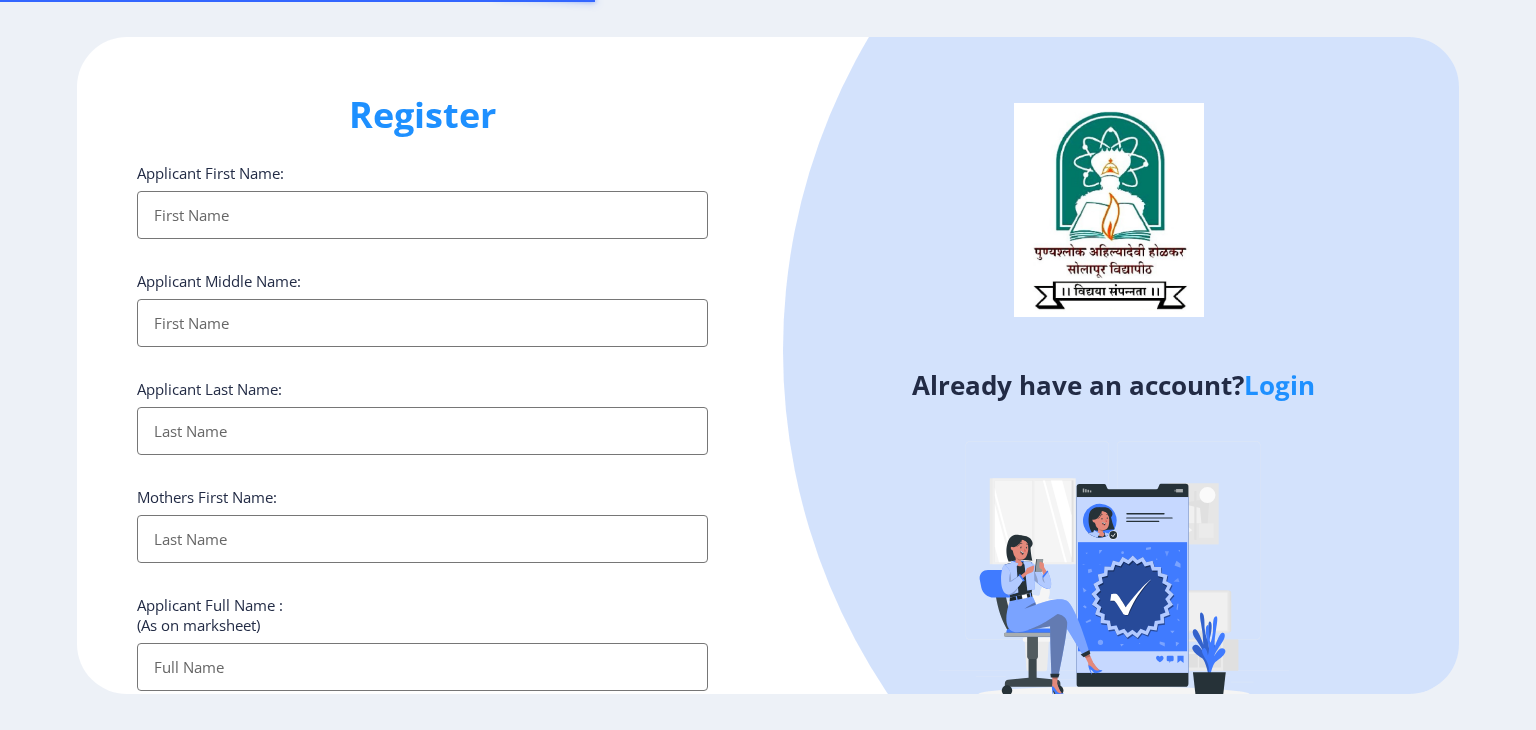 select 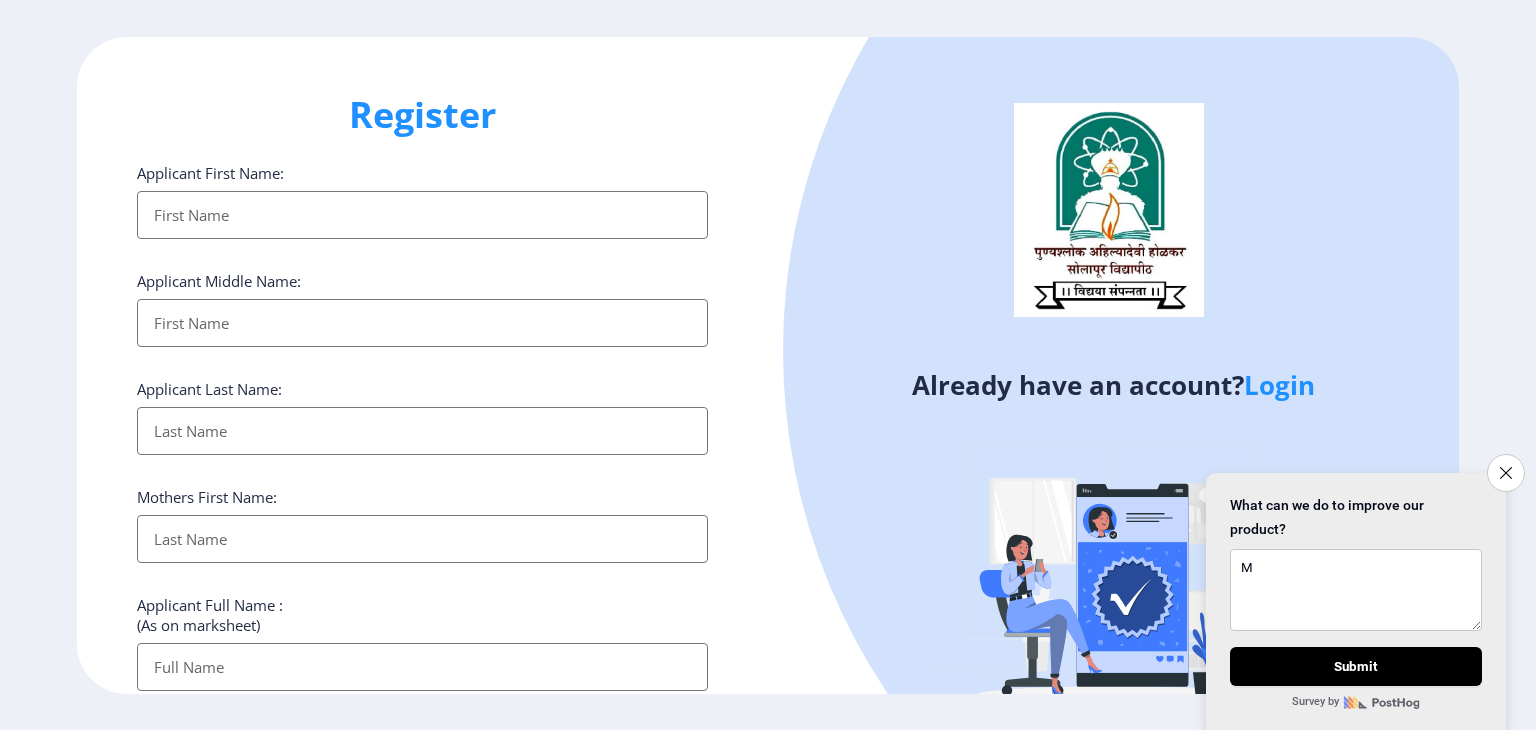 type on "M" 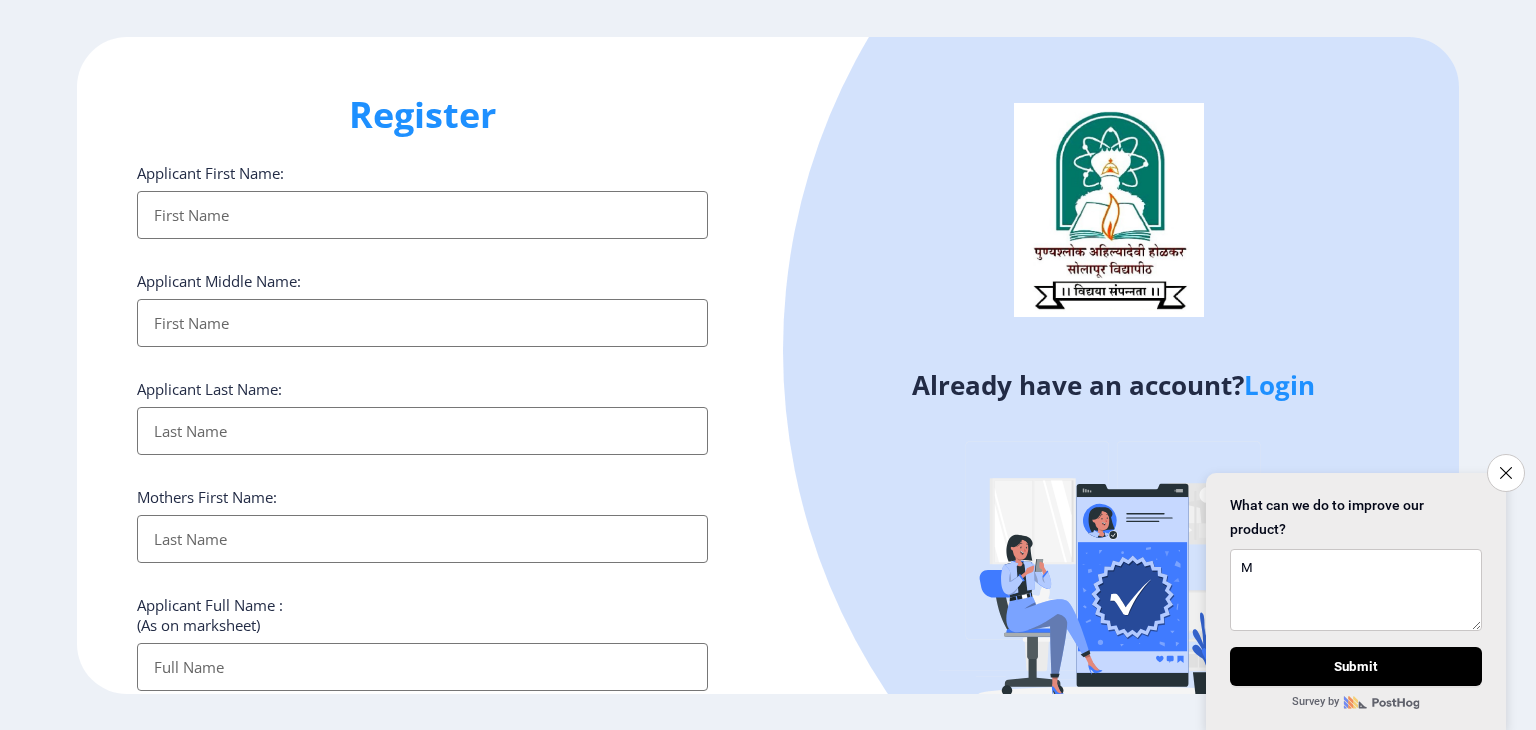 click on "Applicant First Name:" at bounding box center [422, 215] 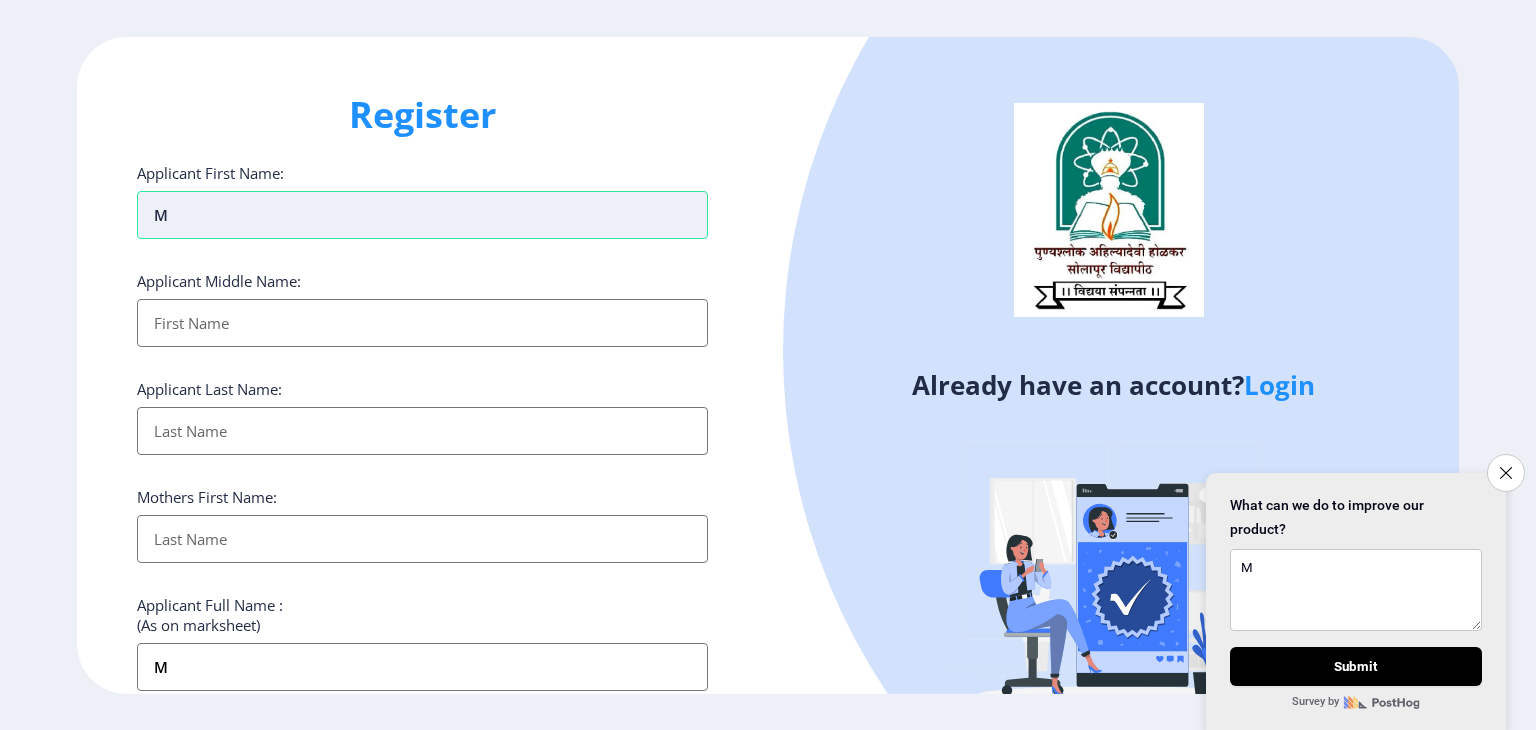 type on "MI" 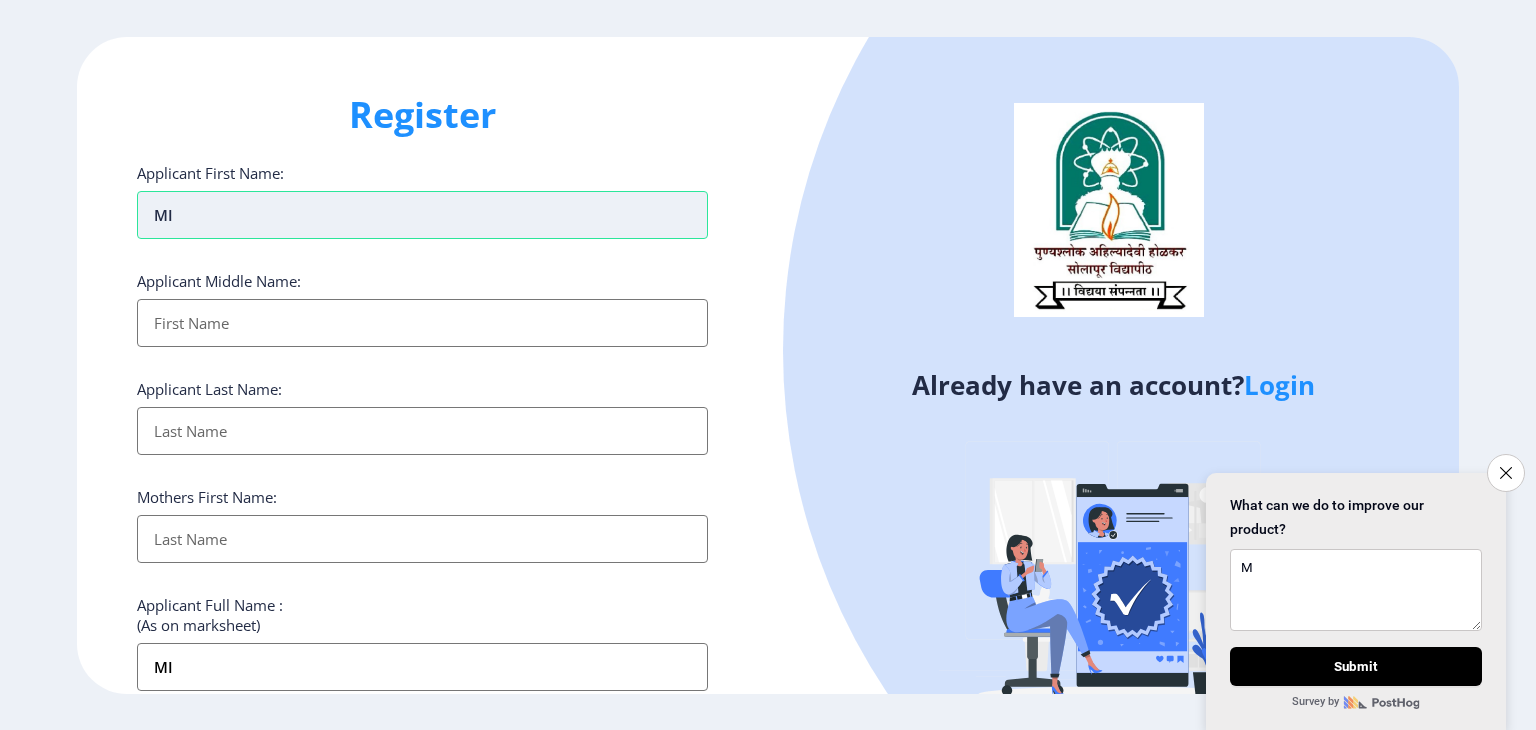 type on "MIL" 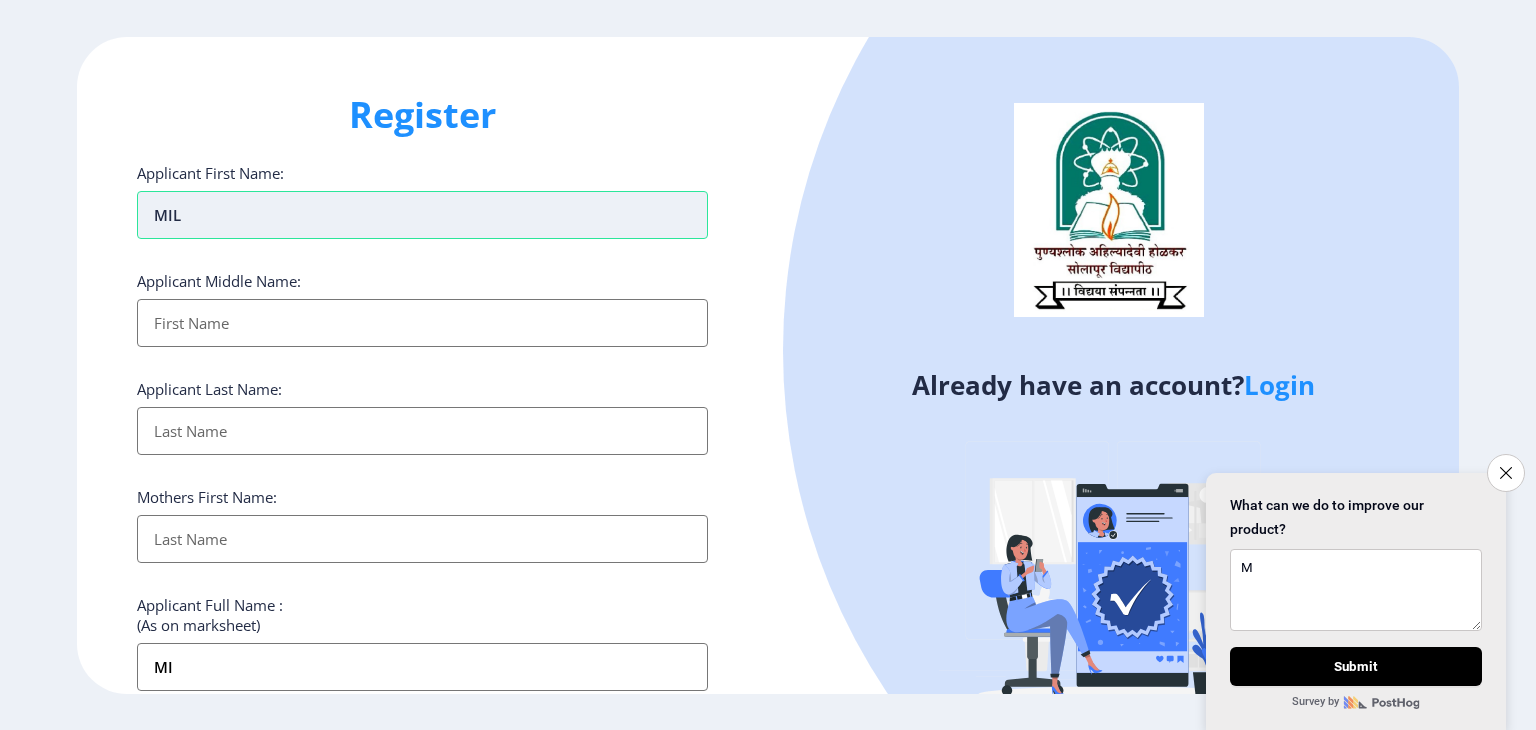 type on "MIL" 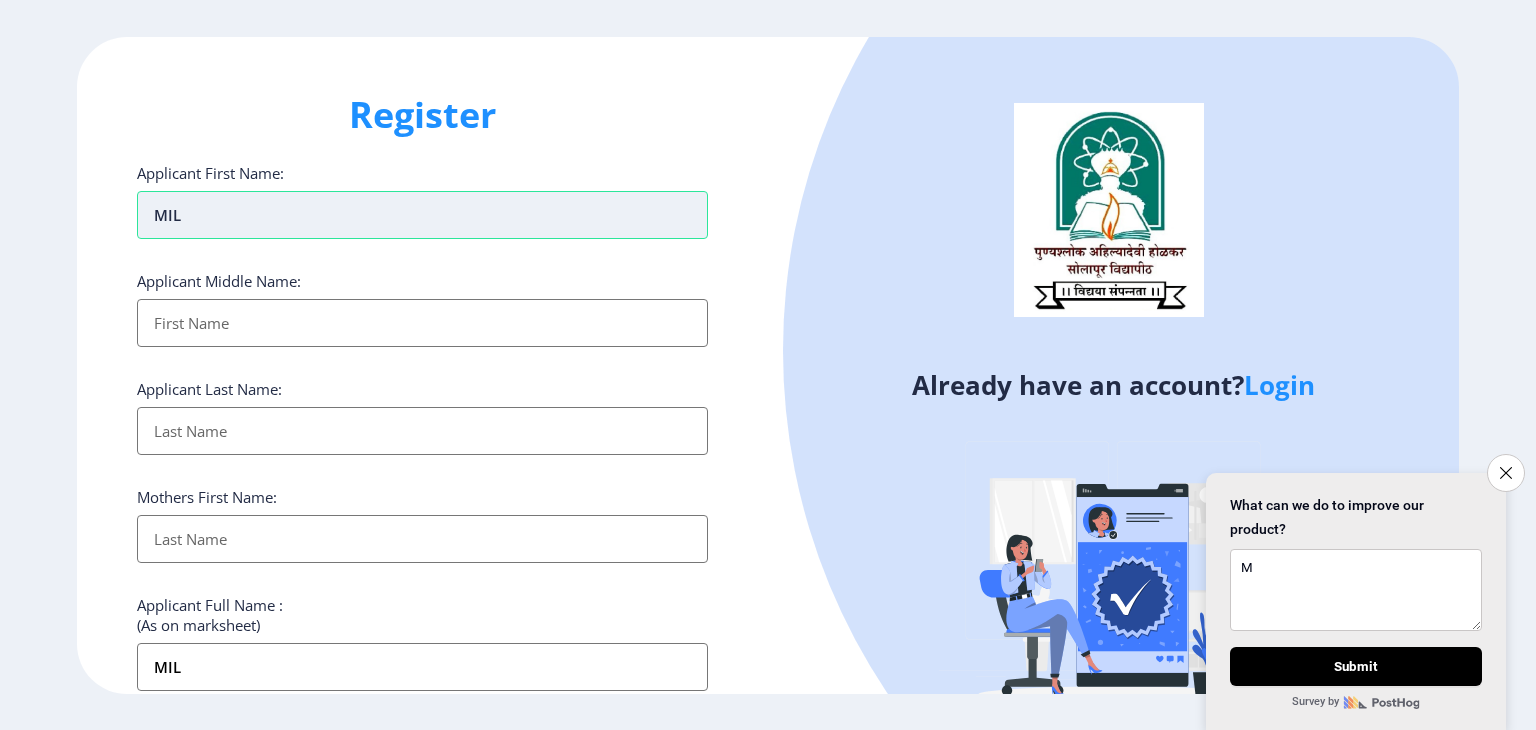 type on "[MEDICAL_DATA]" 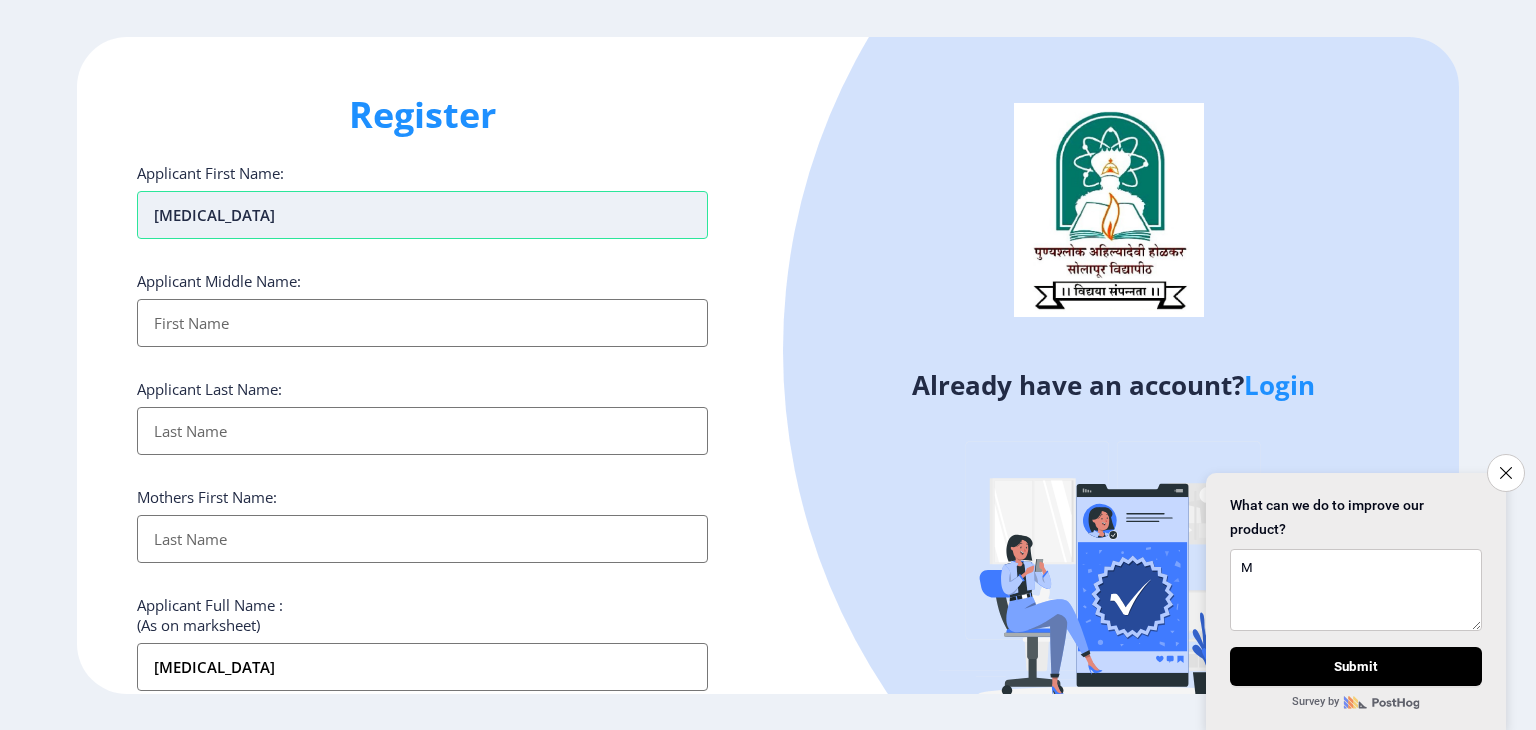 type on "[PERSON_NAME]" 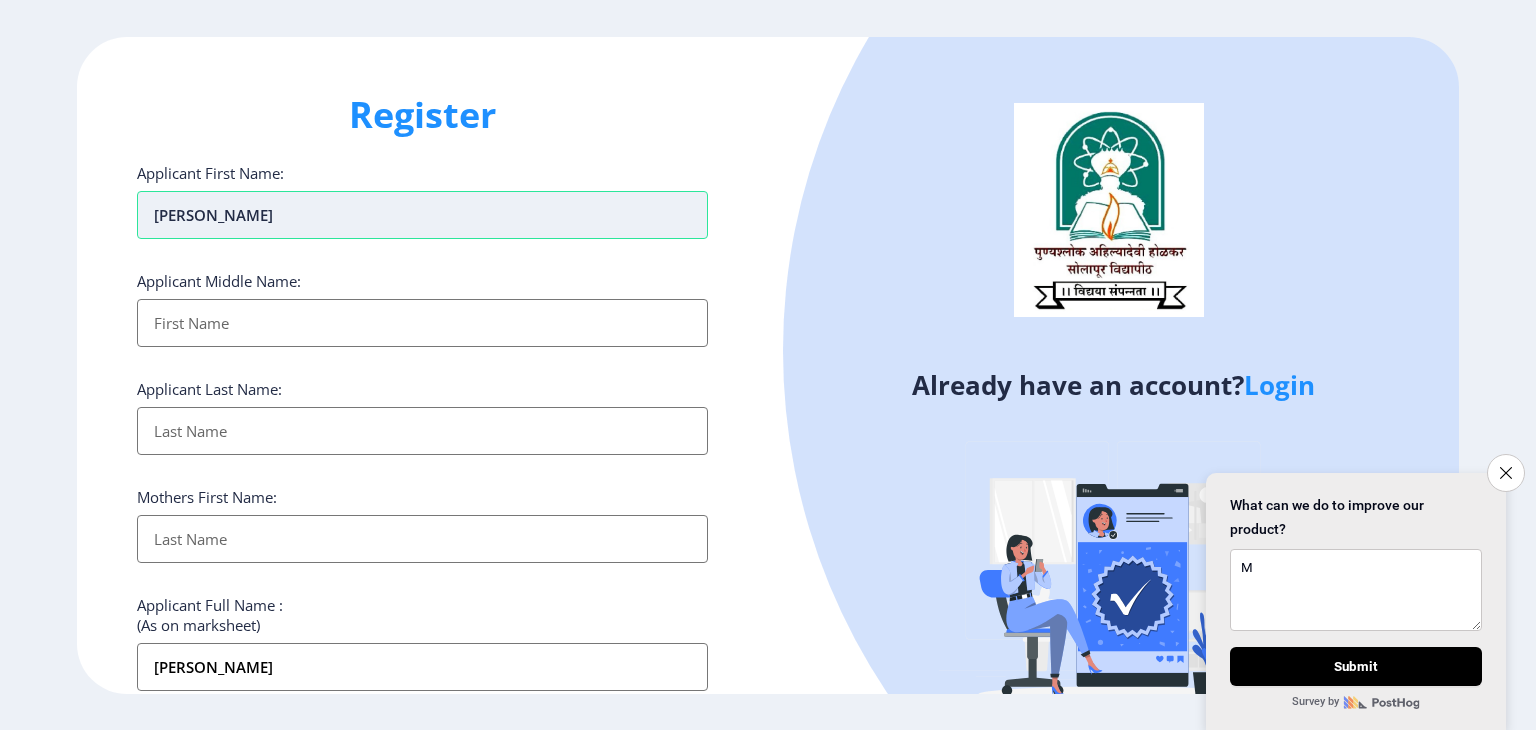 type on "MILIND" 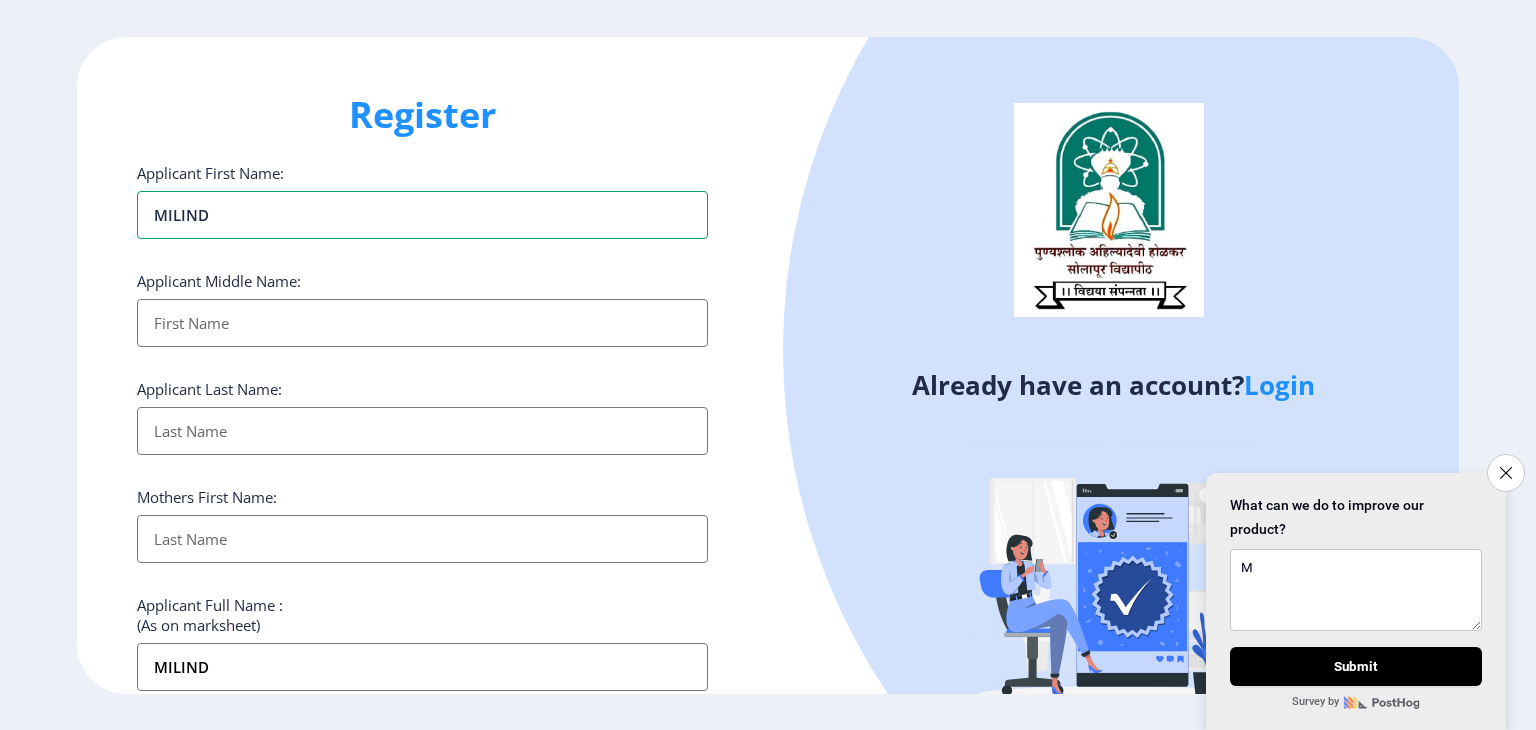 type on "MILIND" 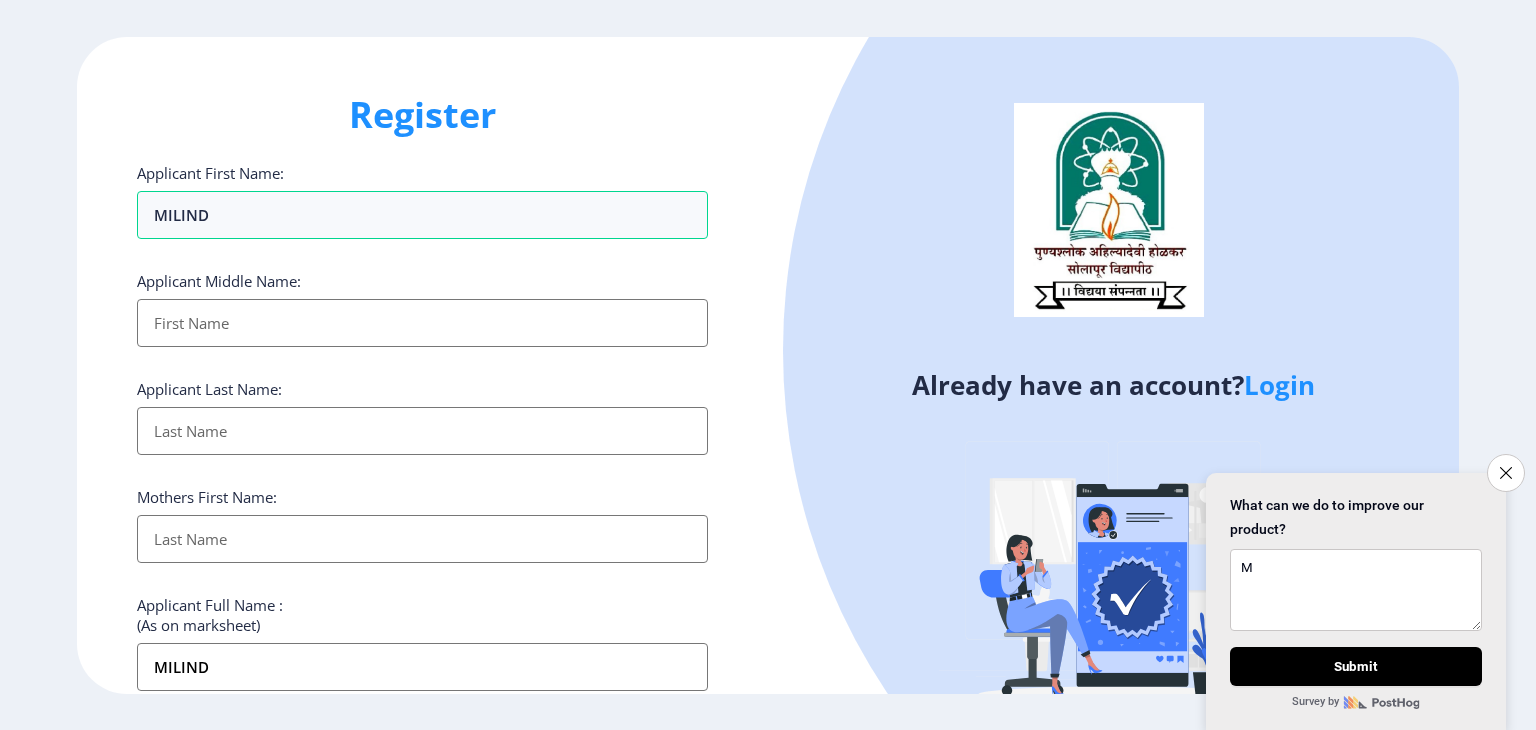 click on "Applicant First Name:" at bounding box center (422, 323) 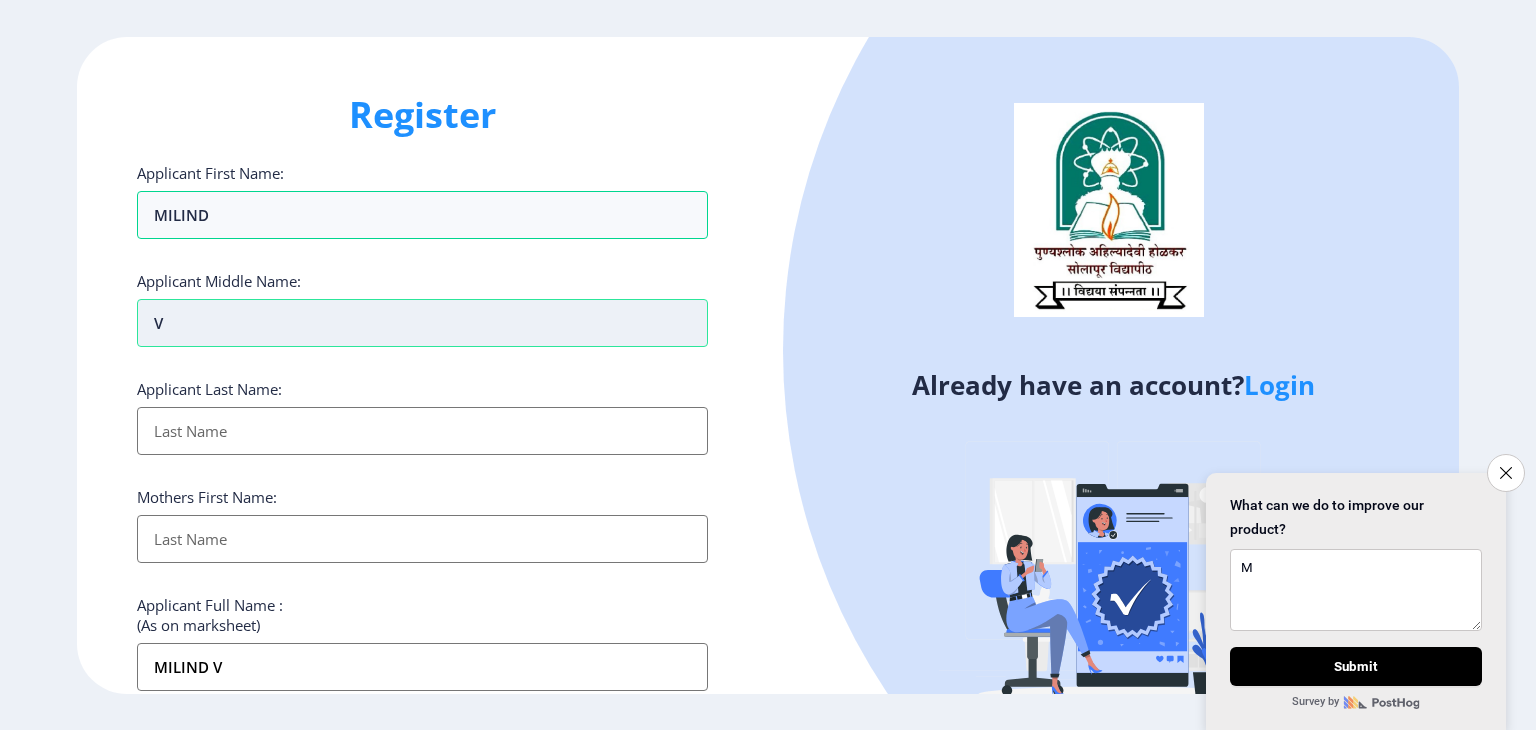type on "VI" 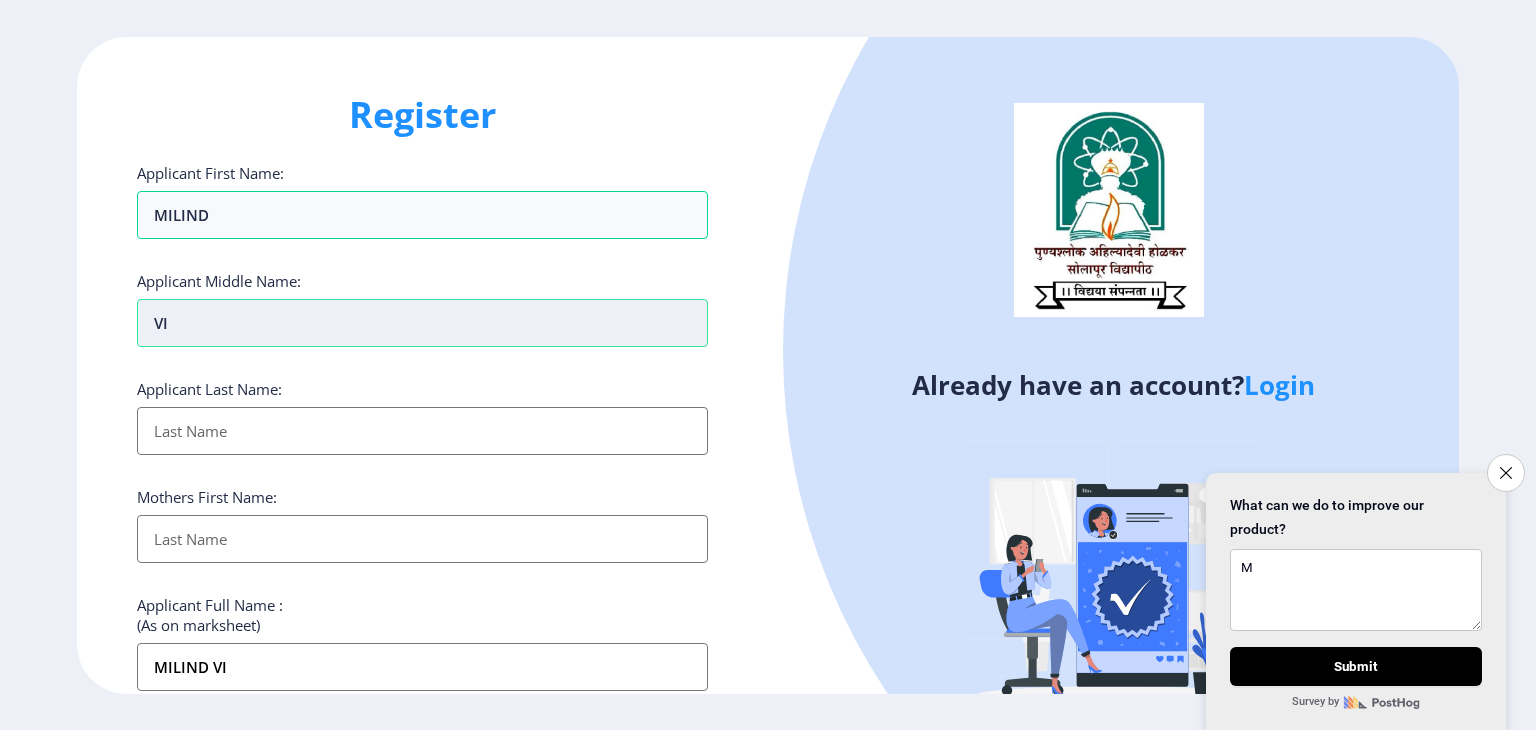 type on "VIS" 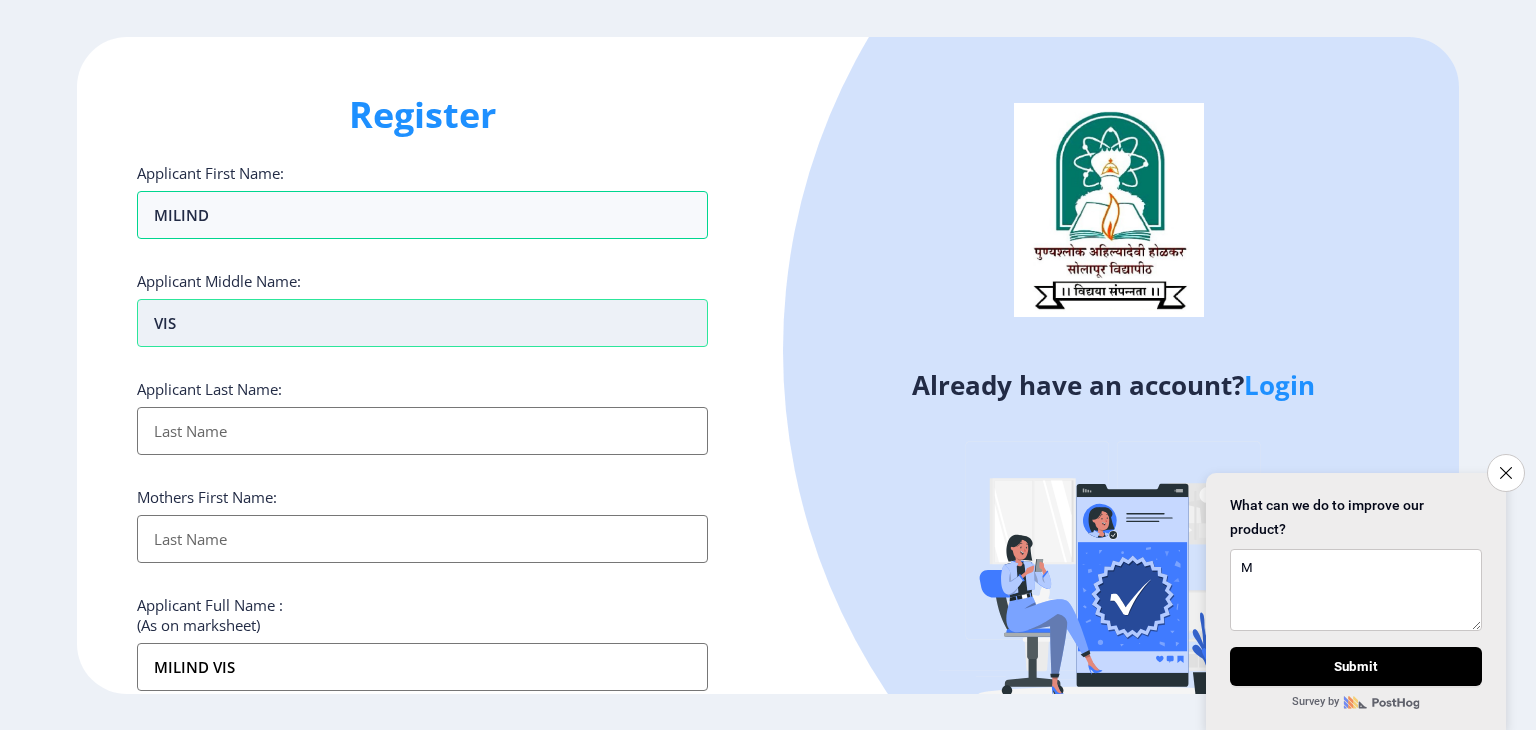 type on "VISH" 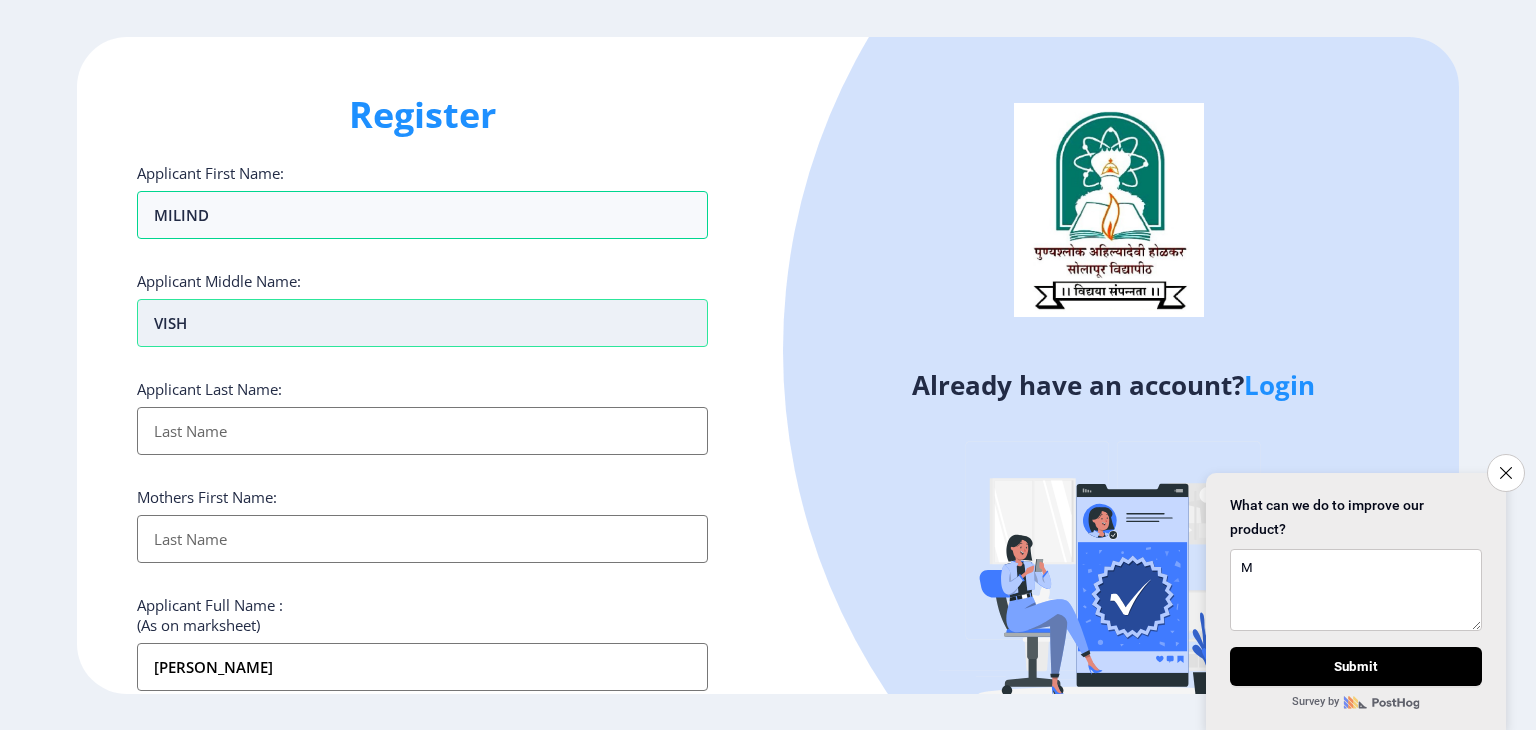 type on "VISHN" 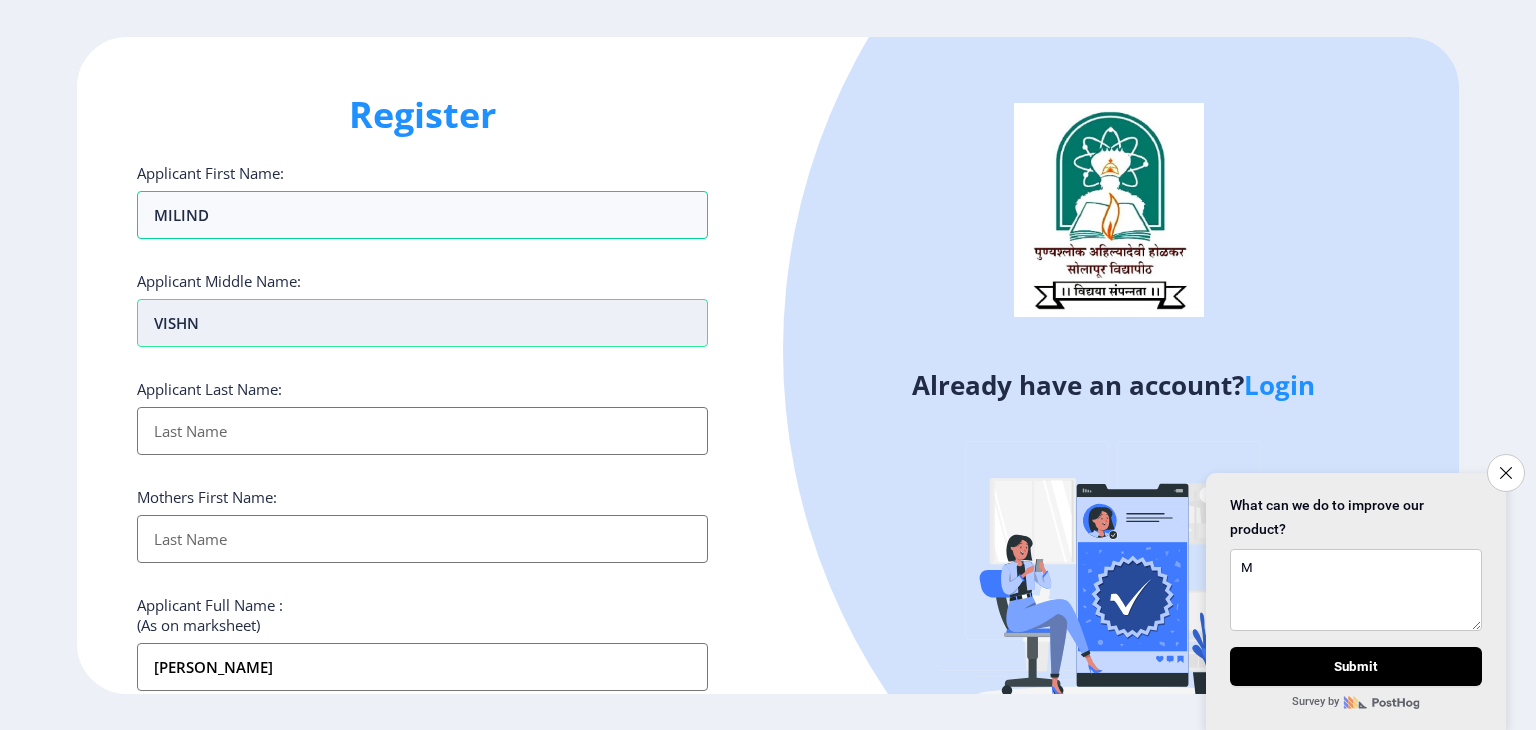 type on "[DEMOGRAPHIC_DATA]" 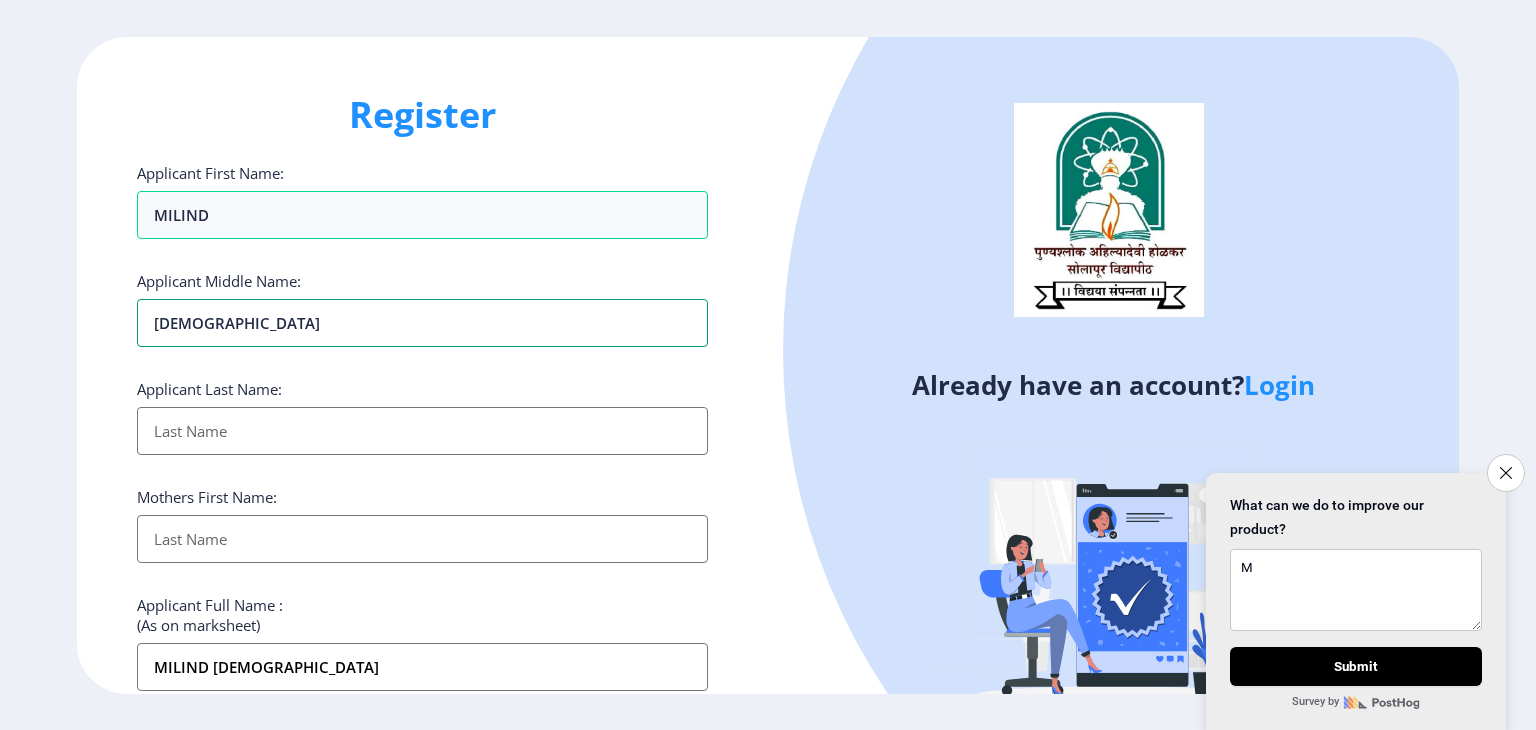 type on "[DEMOGRAPHIC_DATA]" 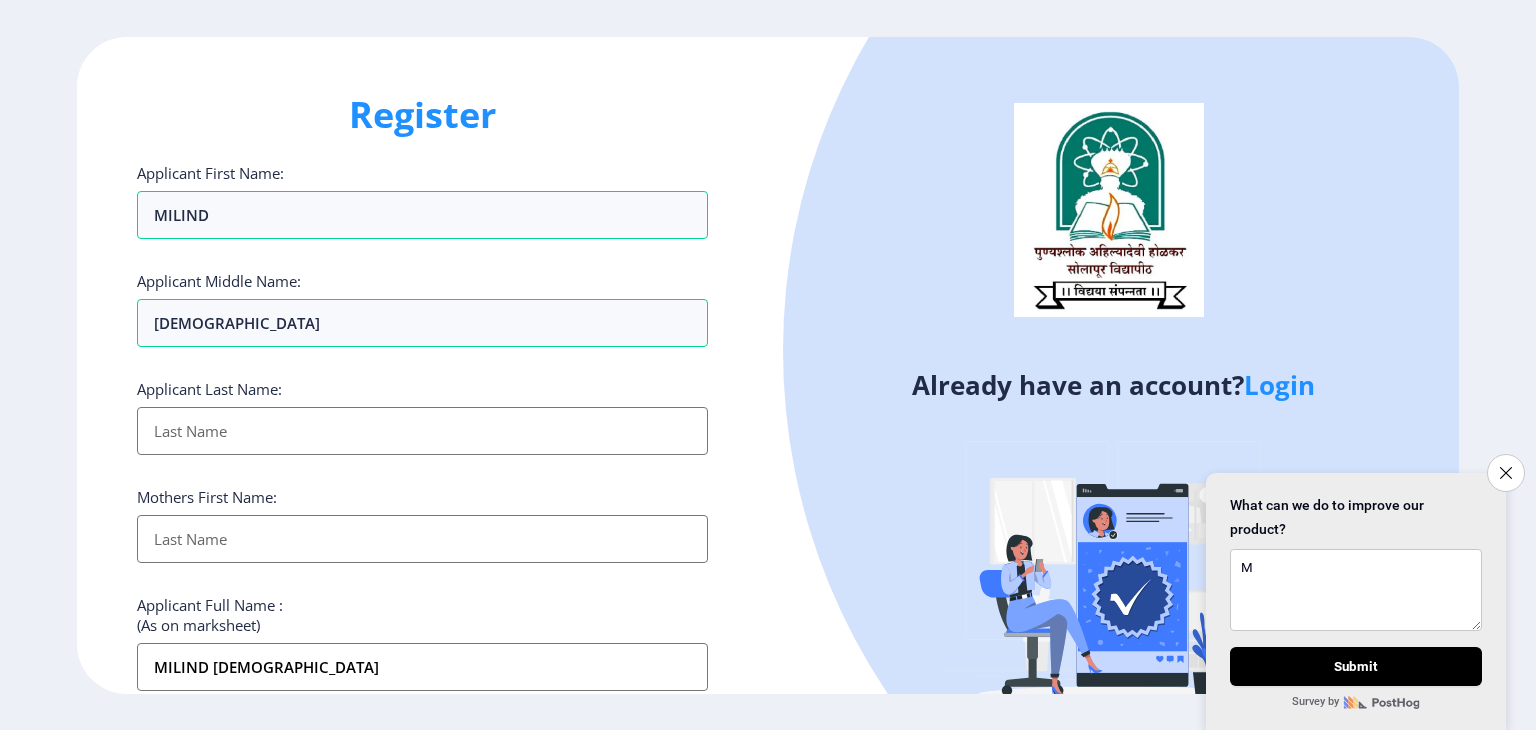 click on "Applicant First Name:" at bounding box center [422, 431] 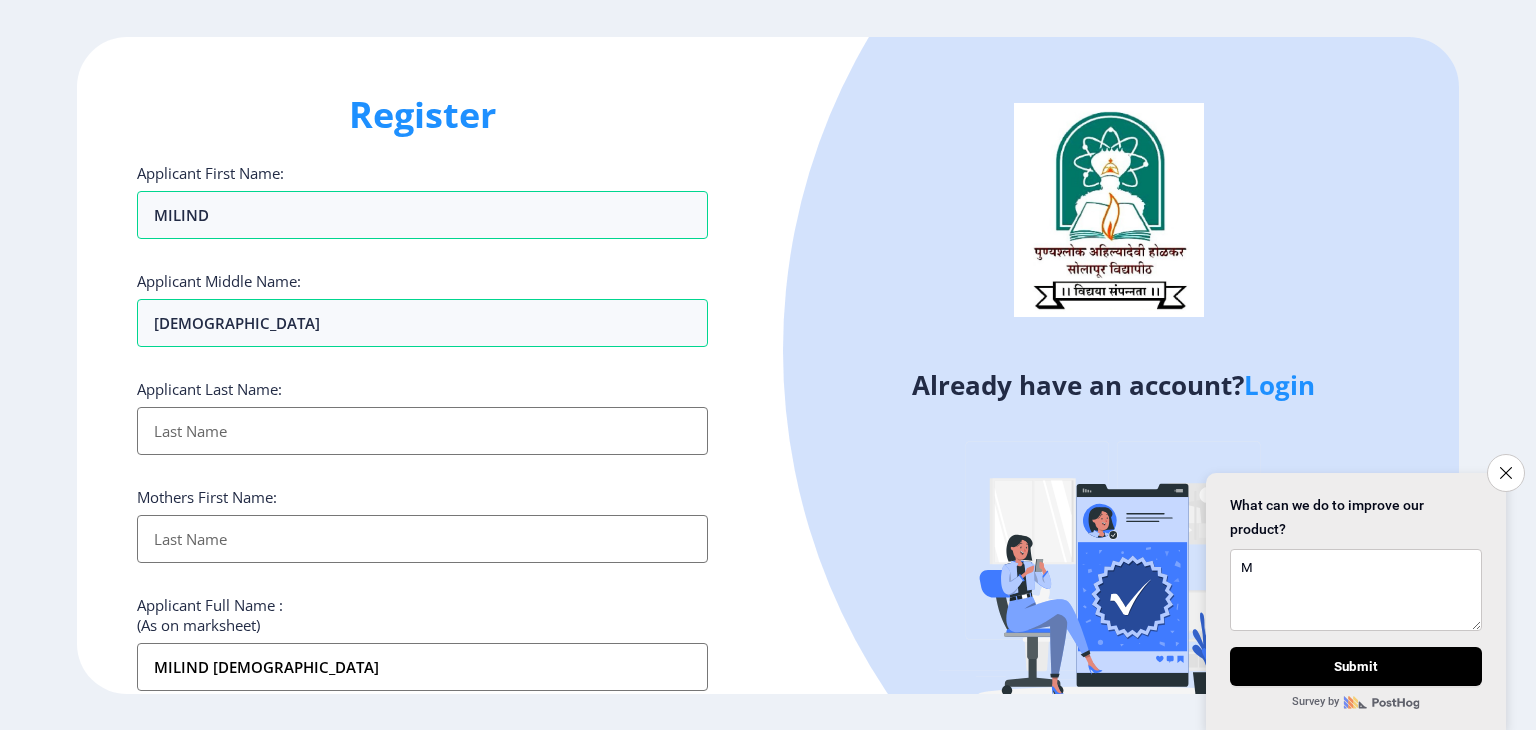 type on "T" 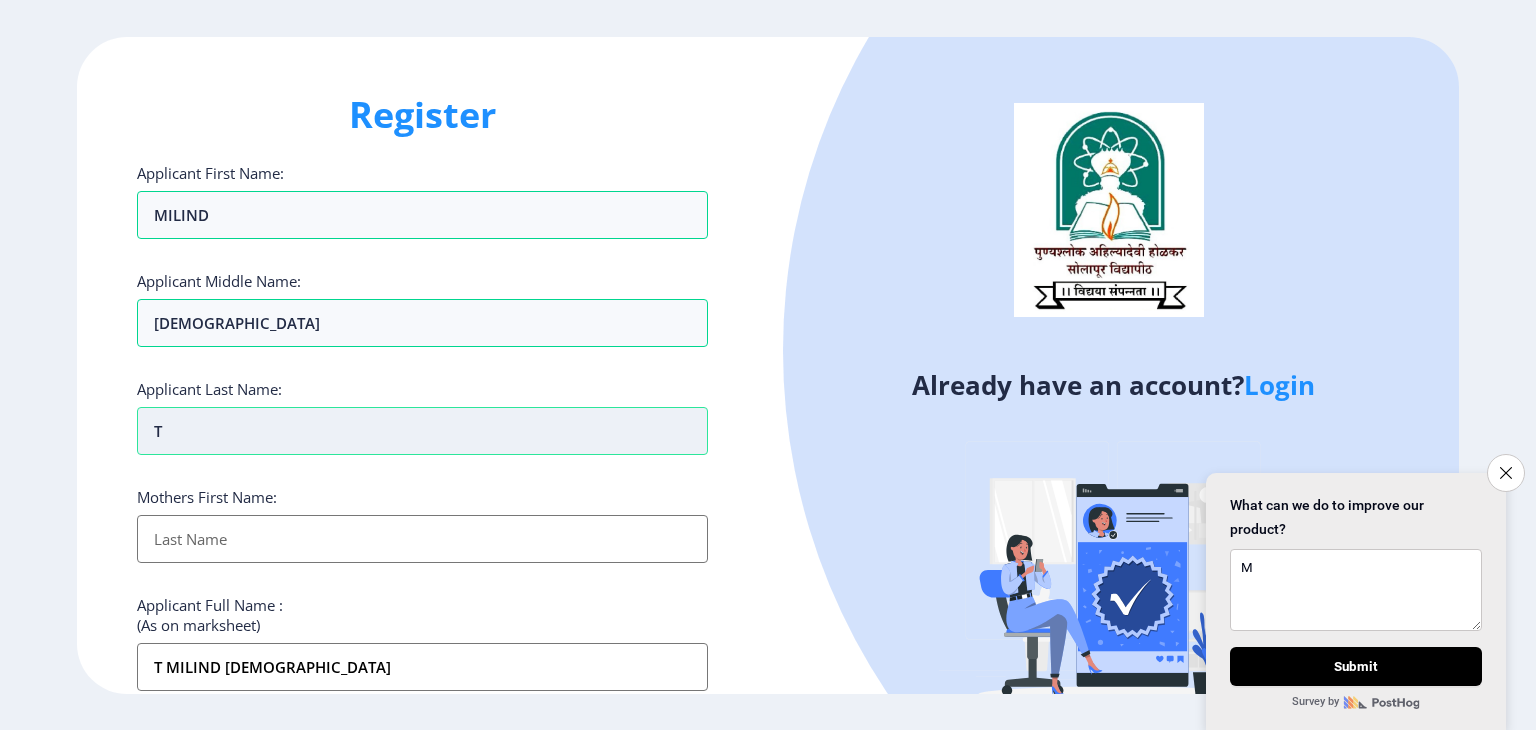 type on "TO" 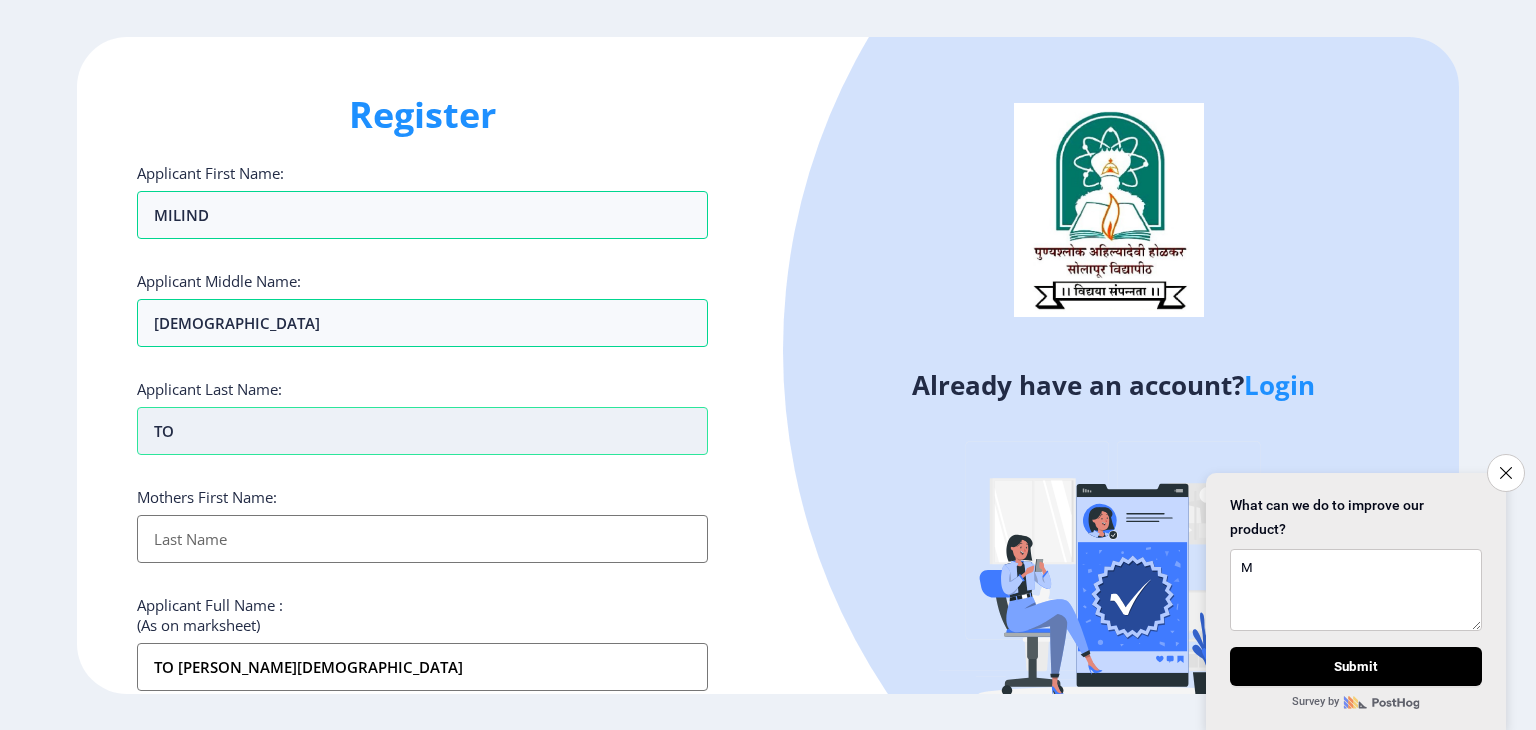 type on "TON" 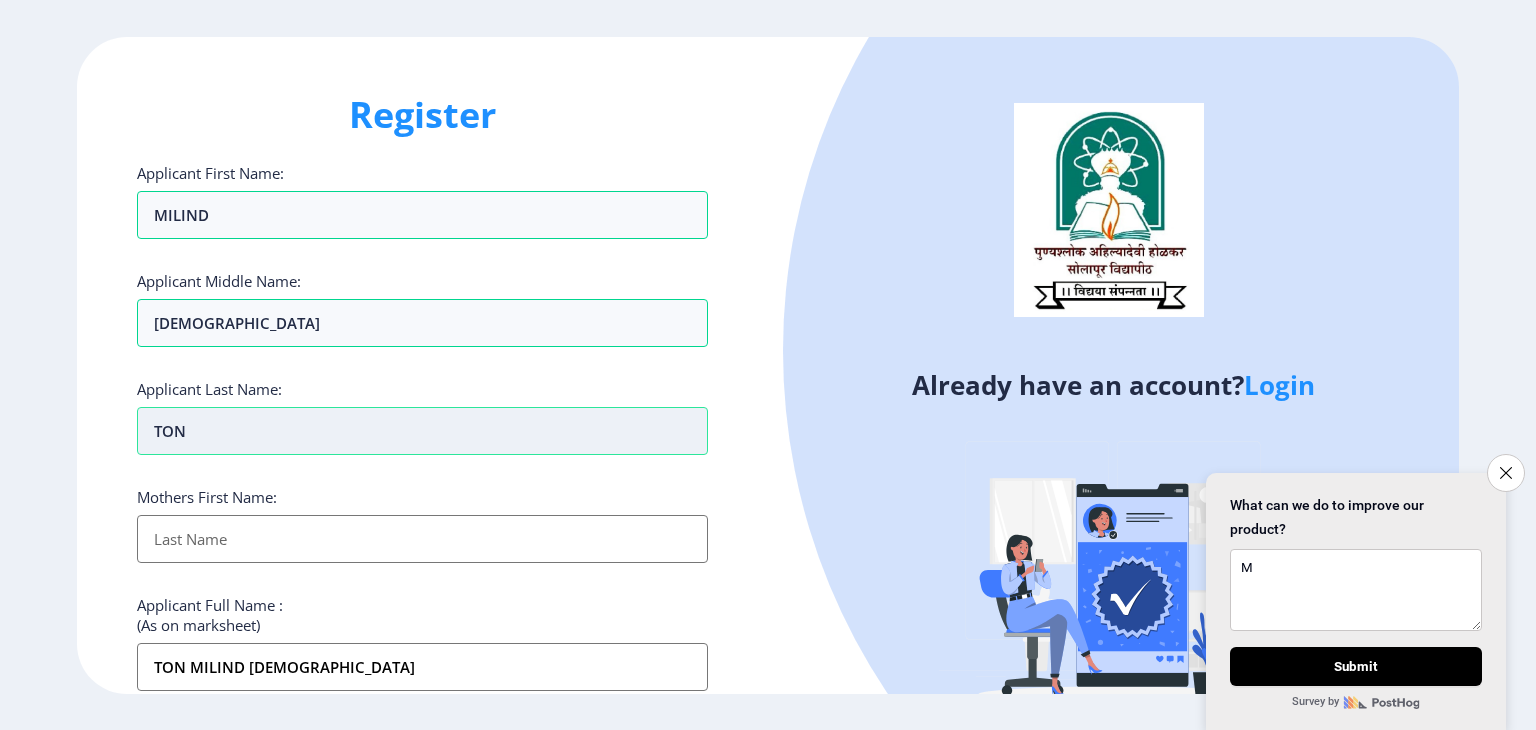 type on "TOND" 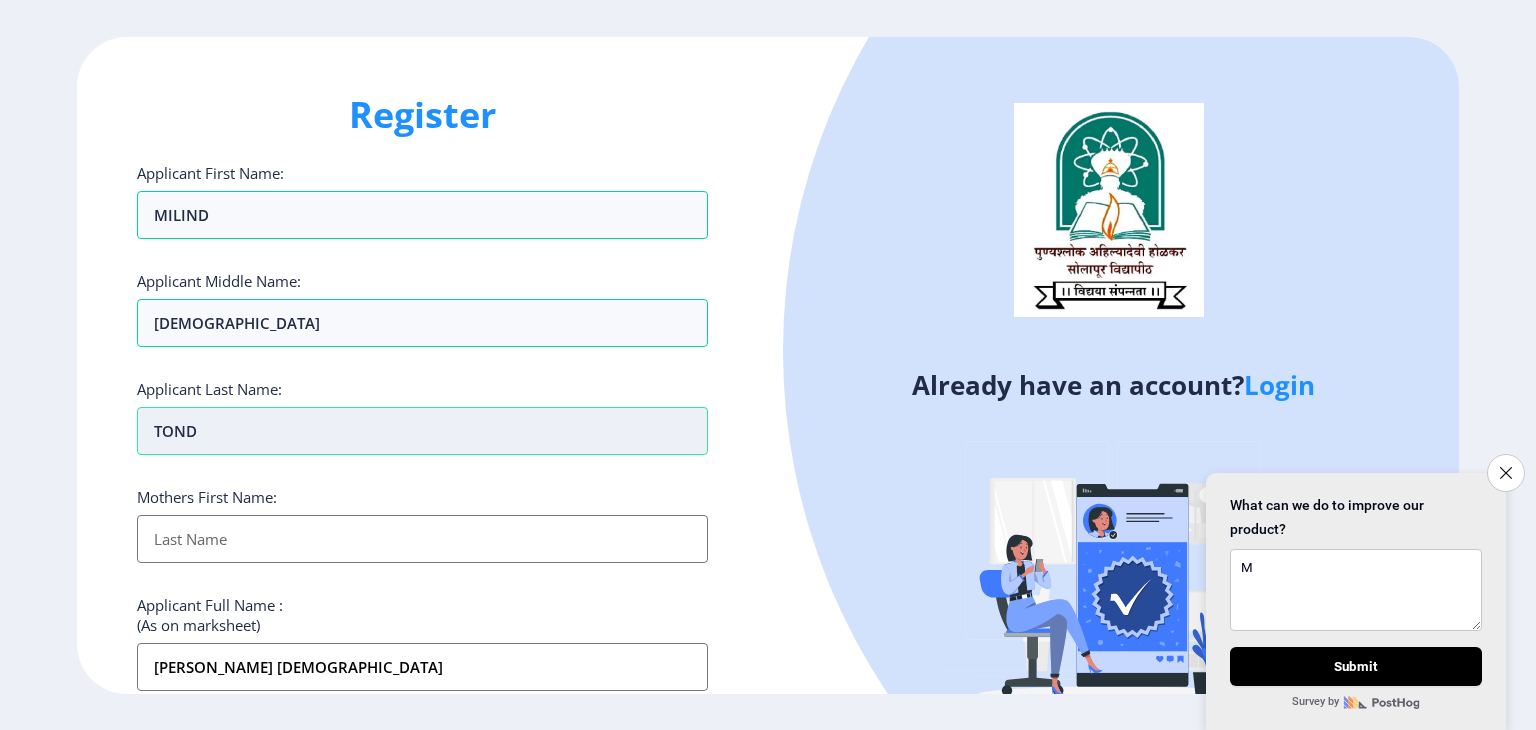 type on "[PERSON_NAME]" 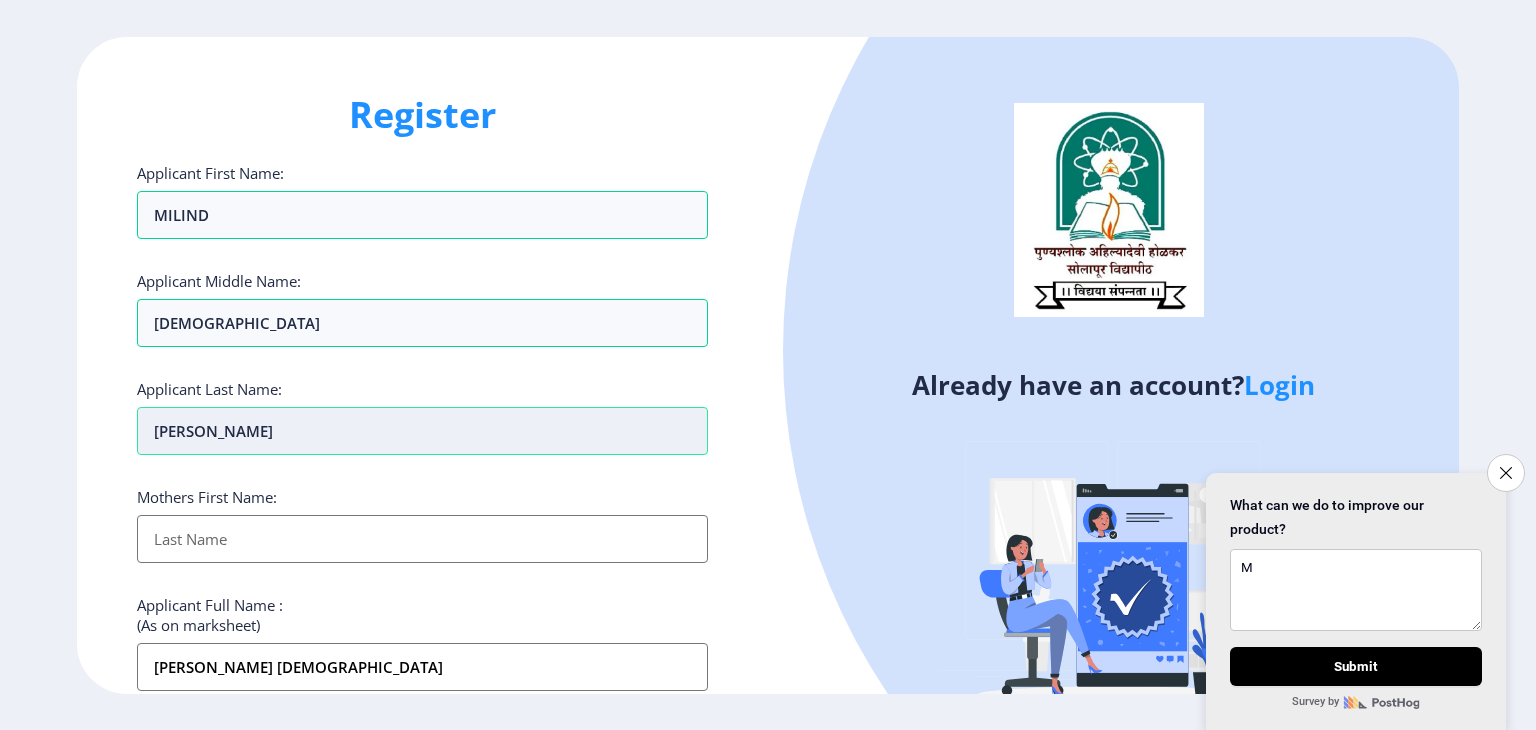 type on "TONDAS" 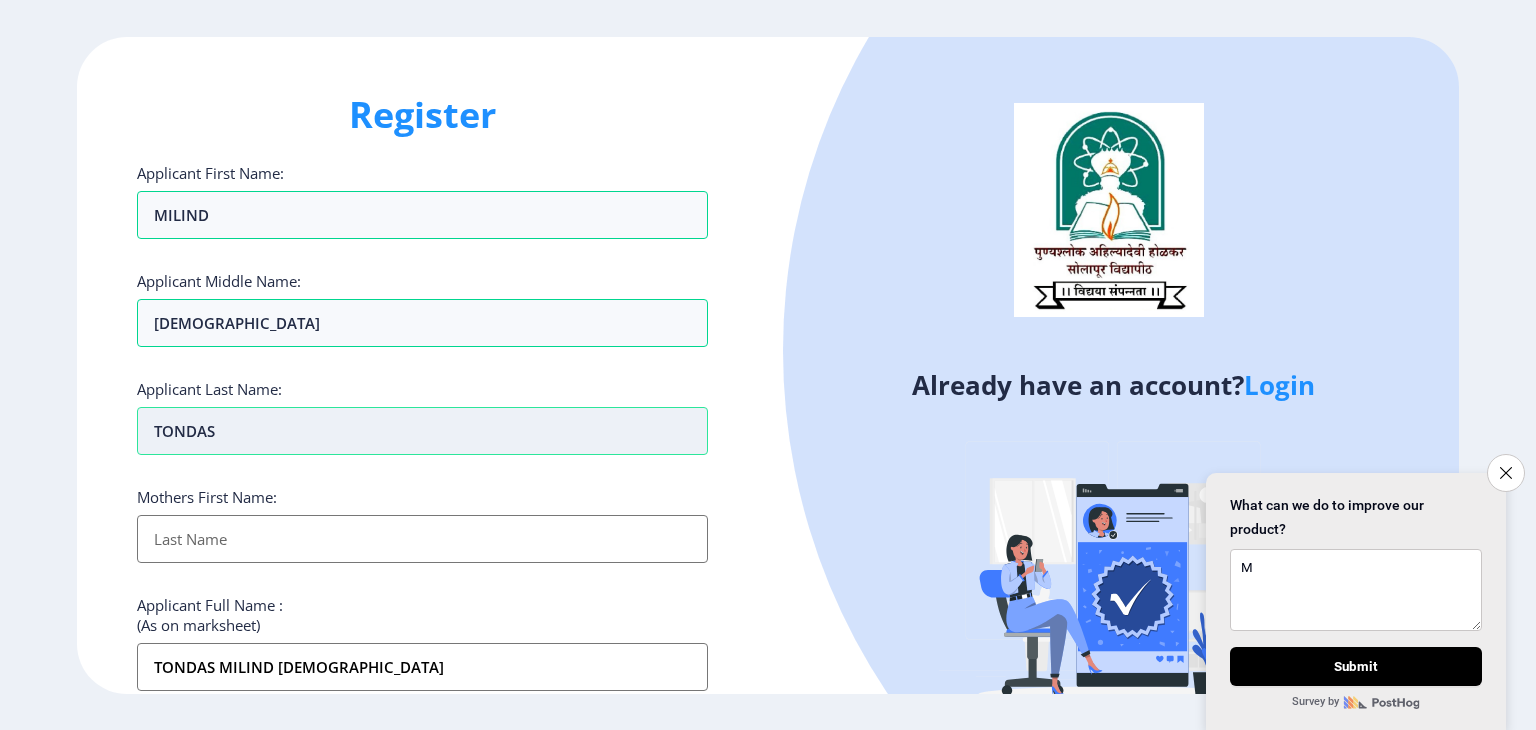type on "TONDASE" 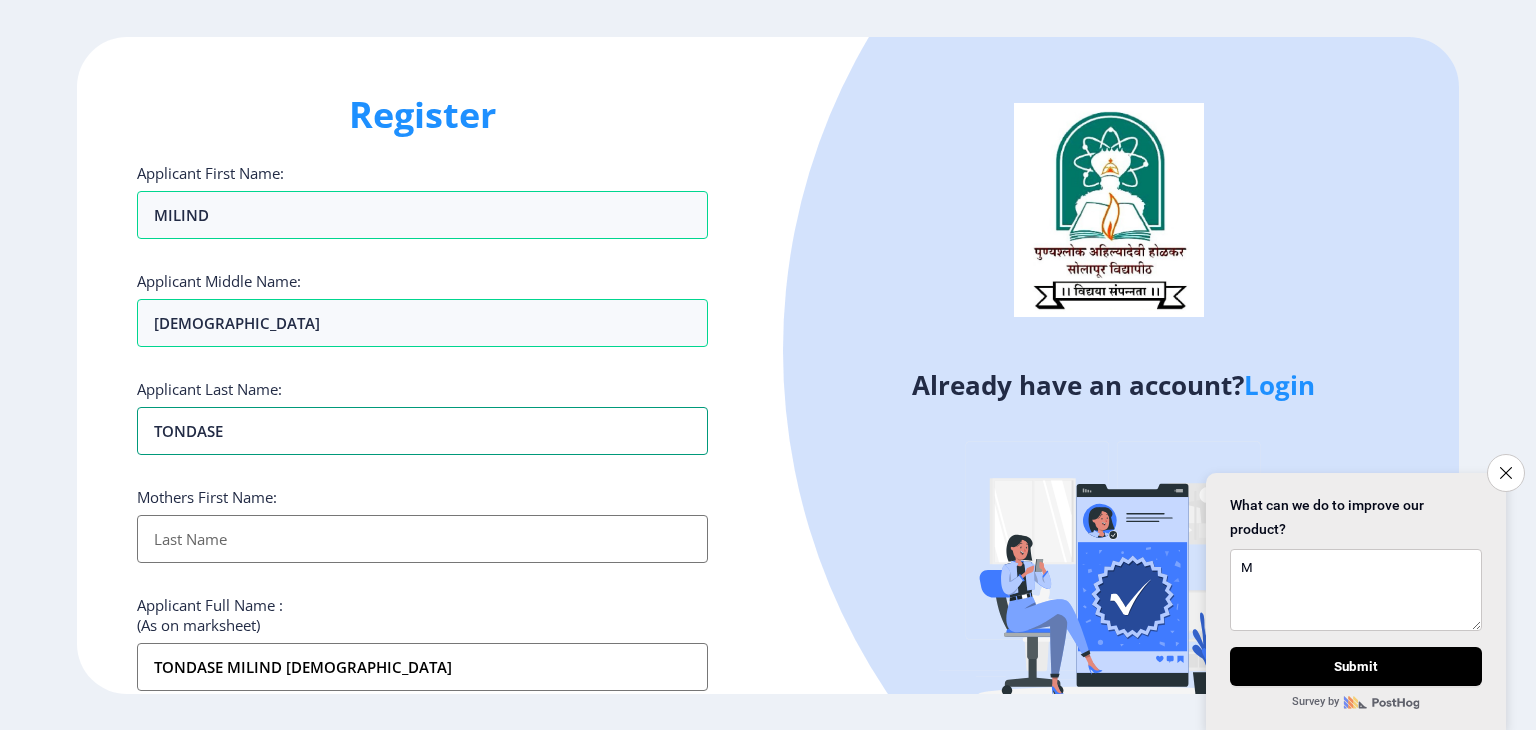 type on "TONDASE" 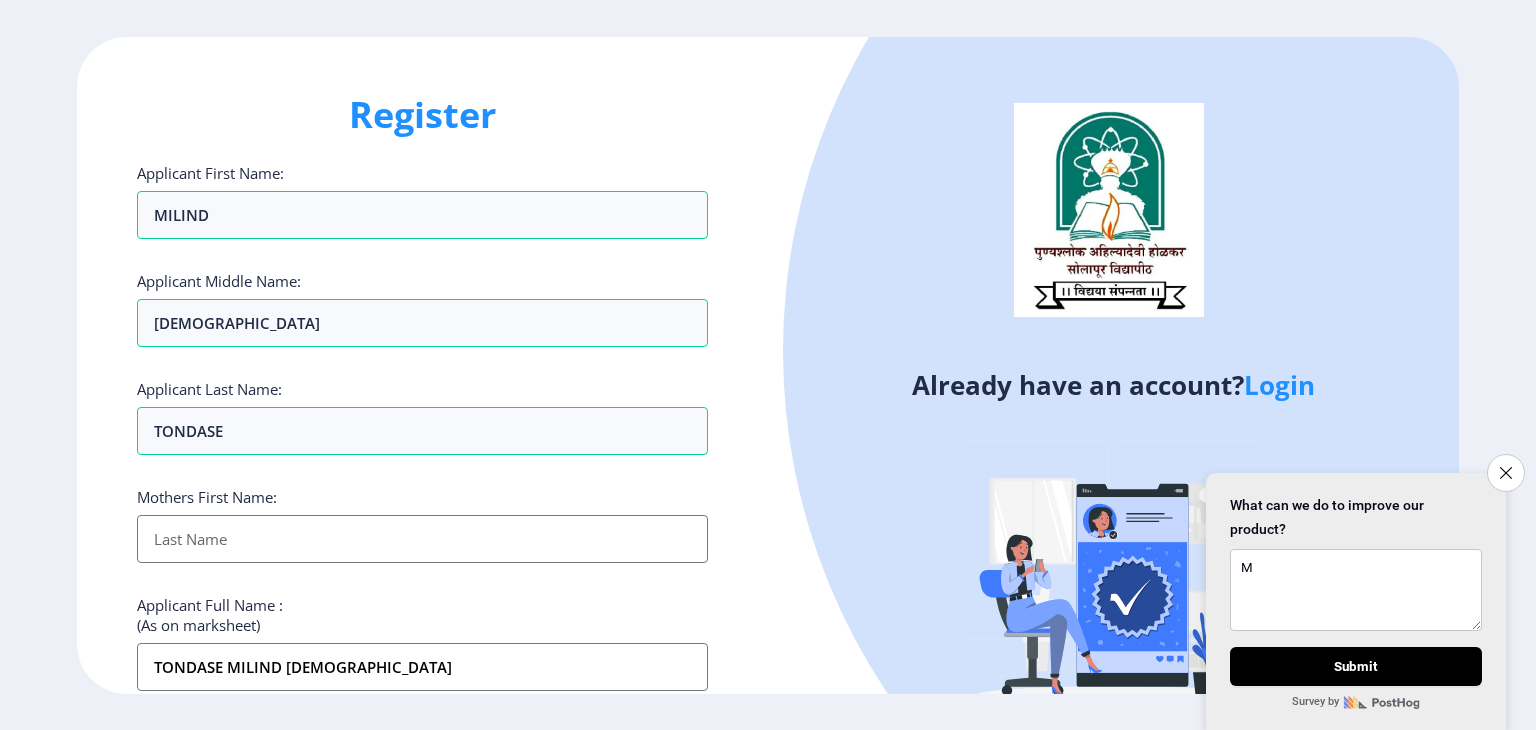 click on "Applicant First Name:" at bounding box center [422, 539] 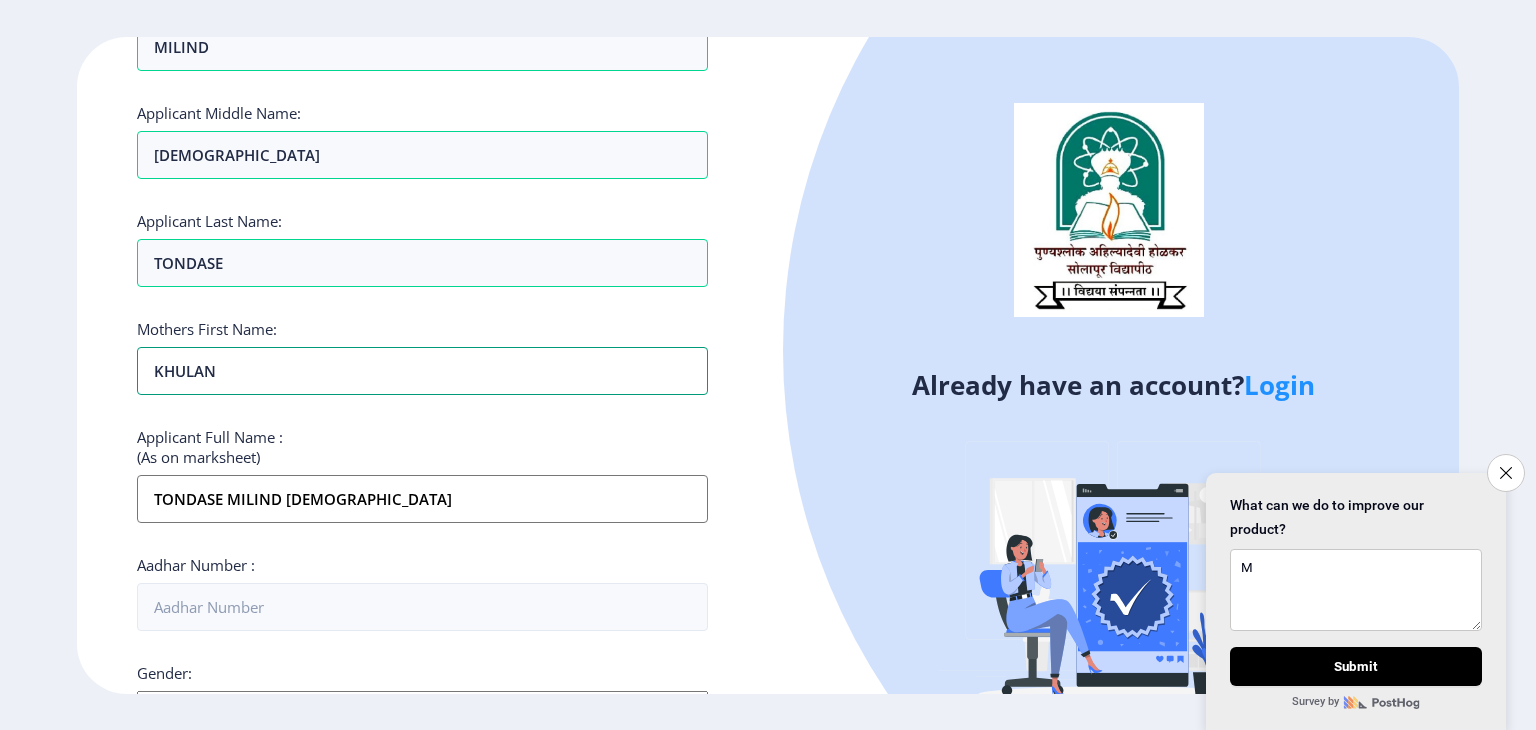 scroll, scrollTop: 200, scrollLeft: 0, axis: vertical 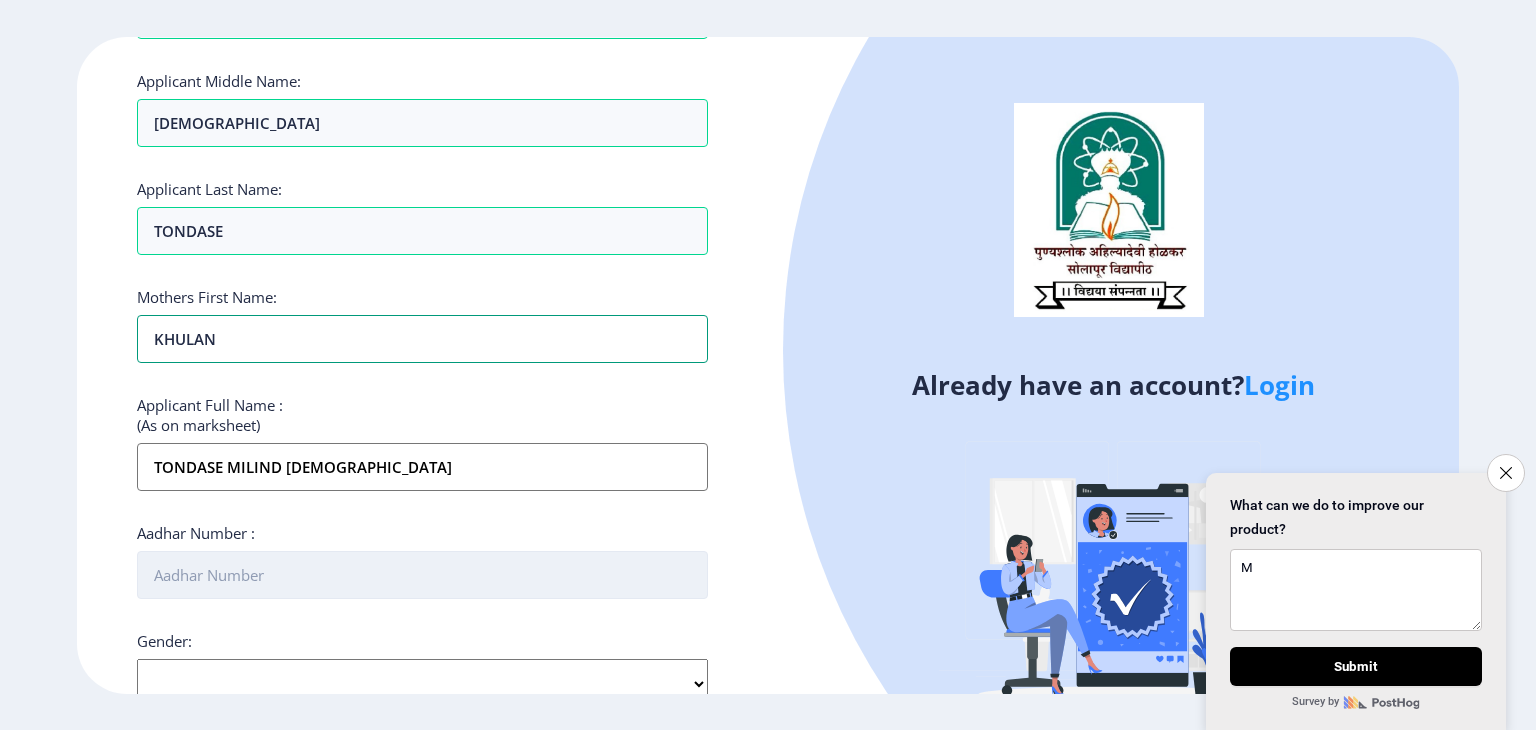 type on "KHULAN" 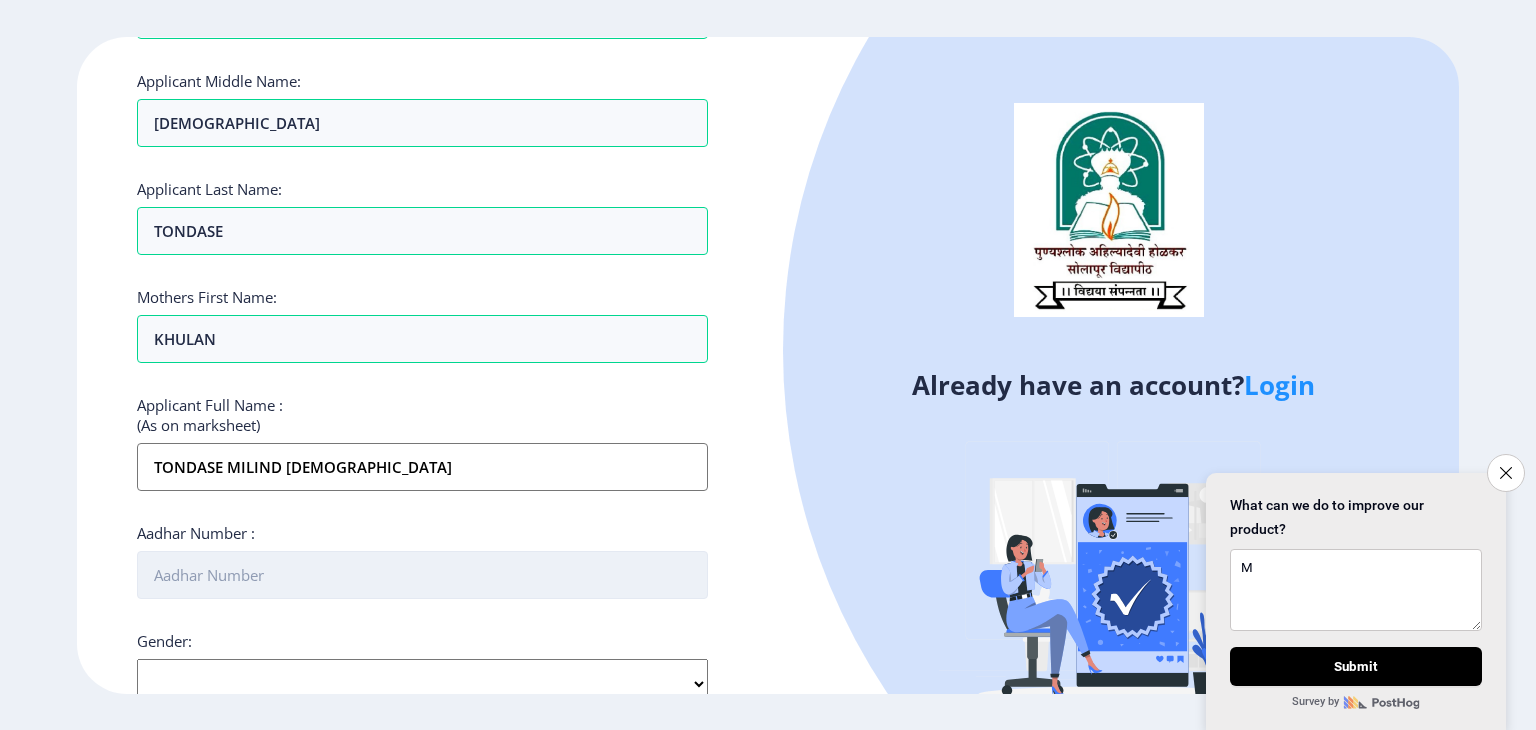 click on "Aadhar Number :" at bounding box center [422, 575] 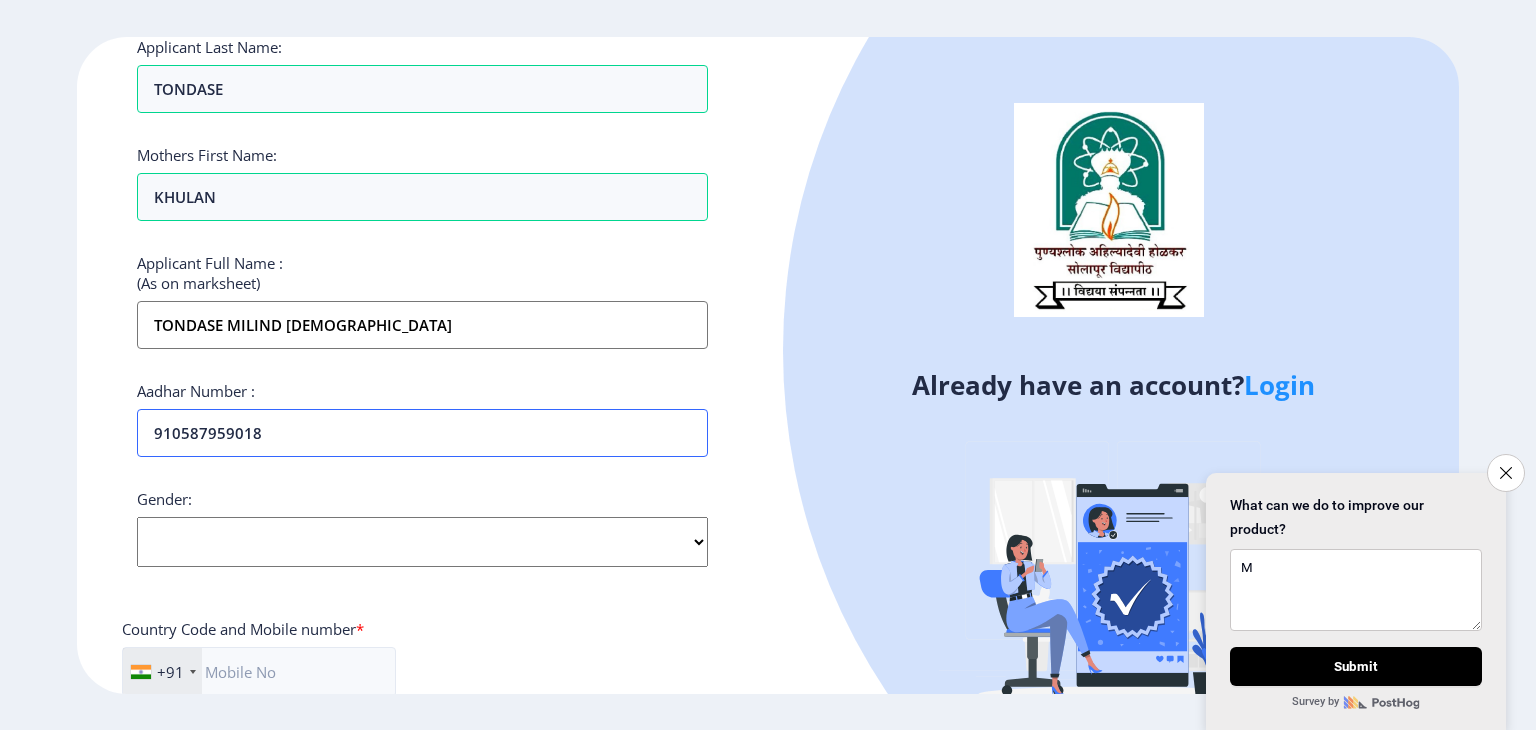 scroll, scrollTop: 400, scrollLeft: 0, axis: vertical 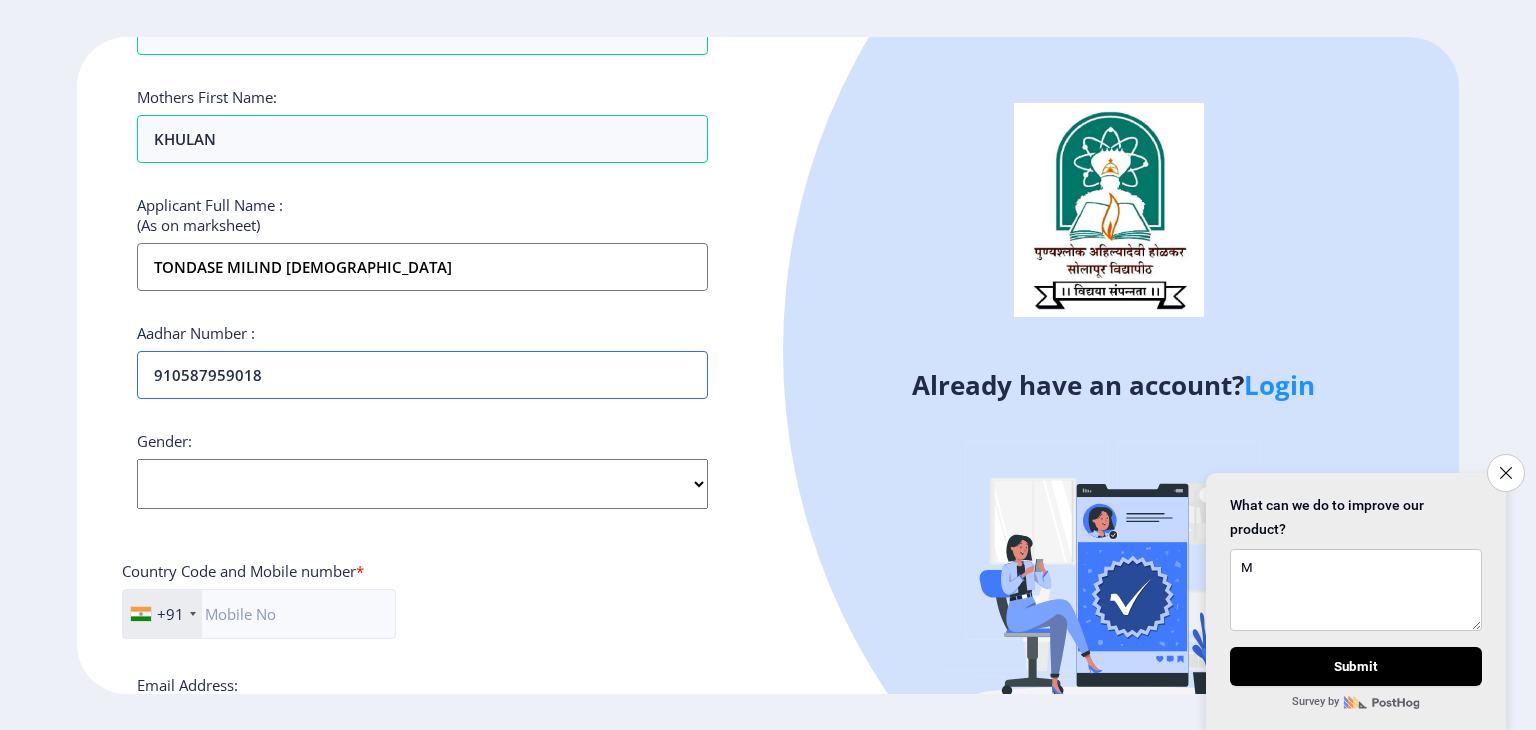type on "910587959018" 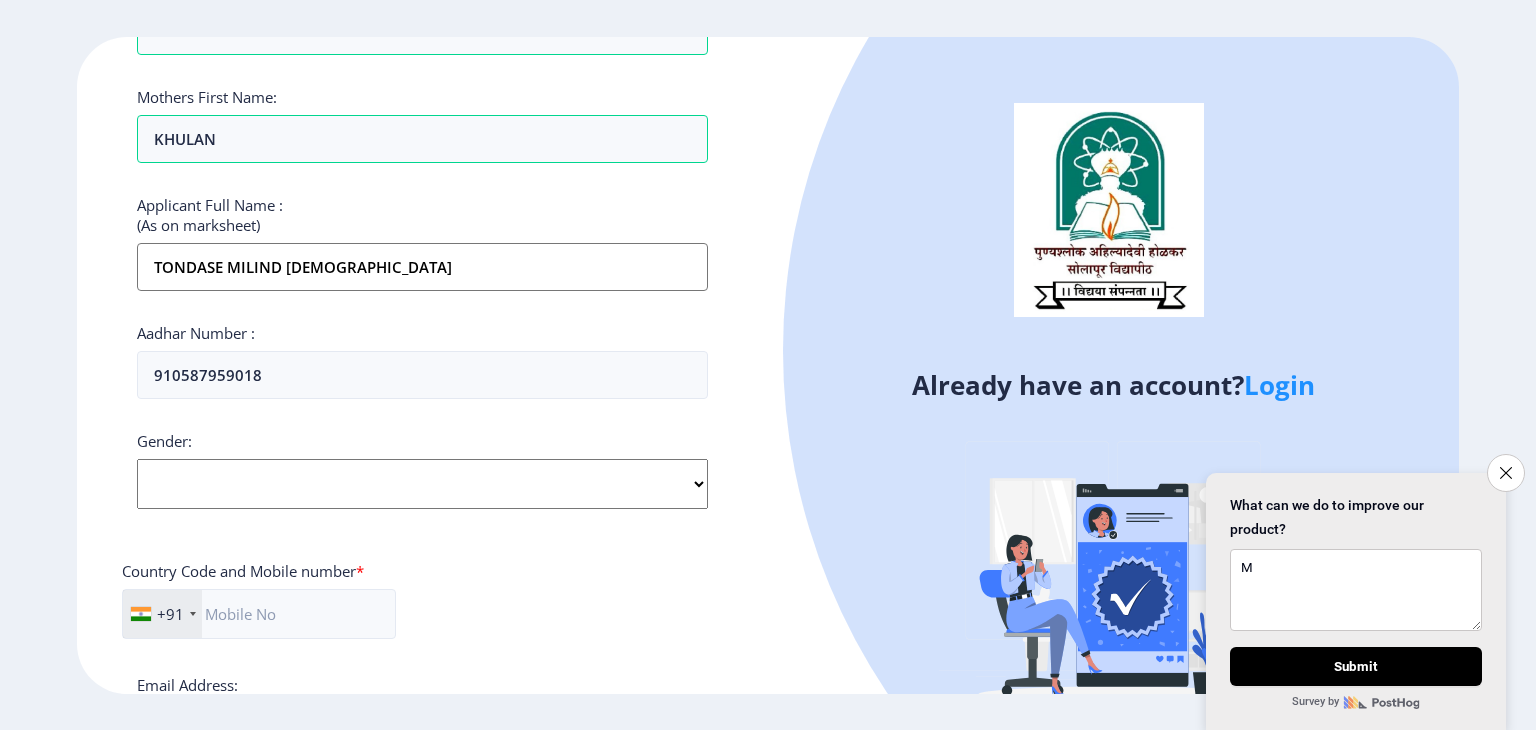 click on "Select Gender [DEMOGRAPHIC_DATA] [DEMOGRAPHIC_DATA] Other" 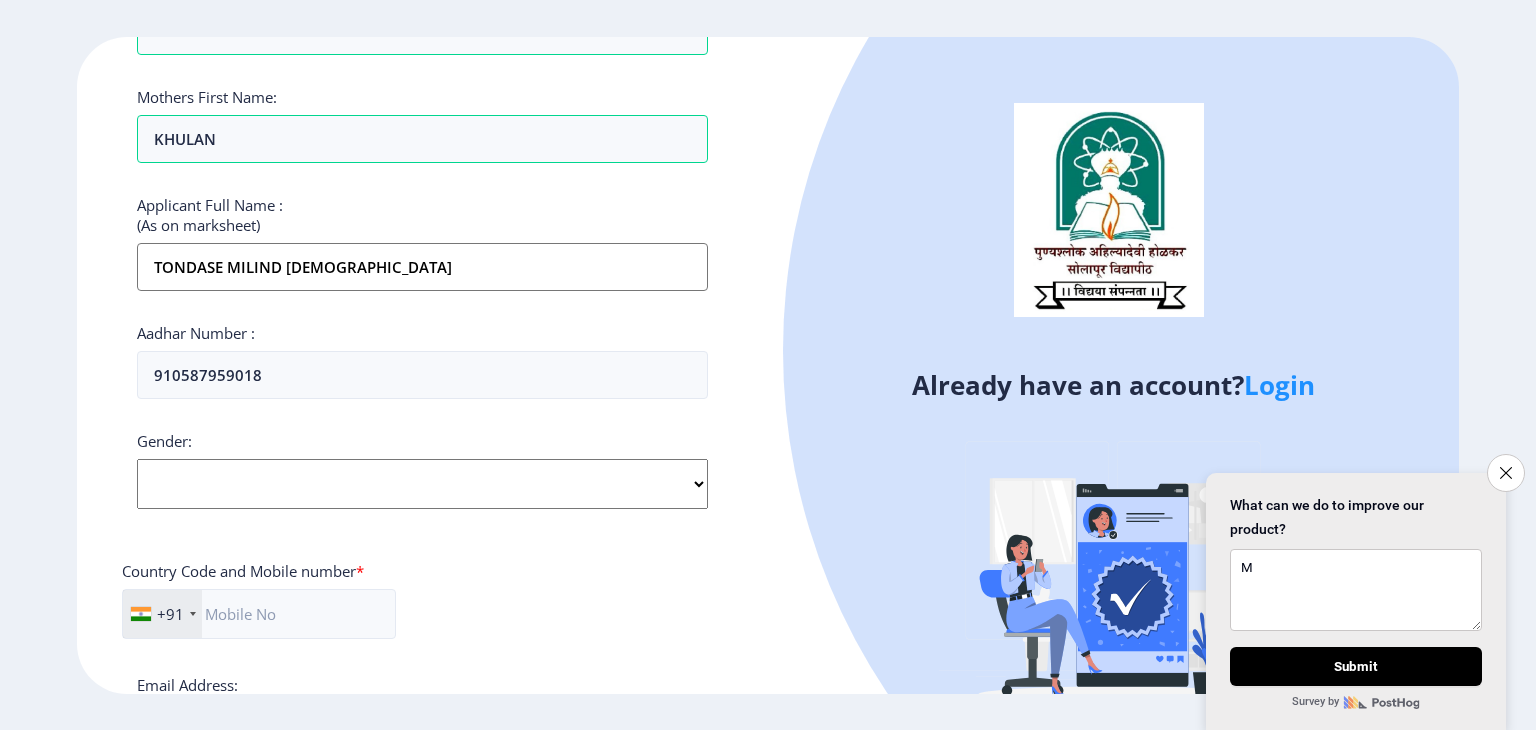 select on "[DEMOGRAPHIC_DATA]" 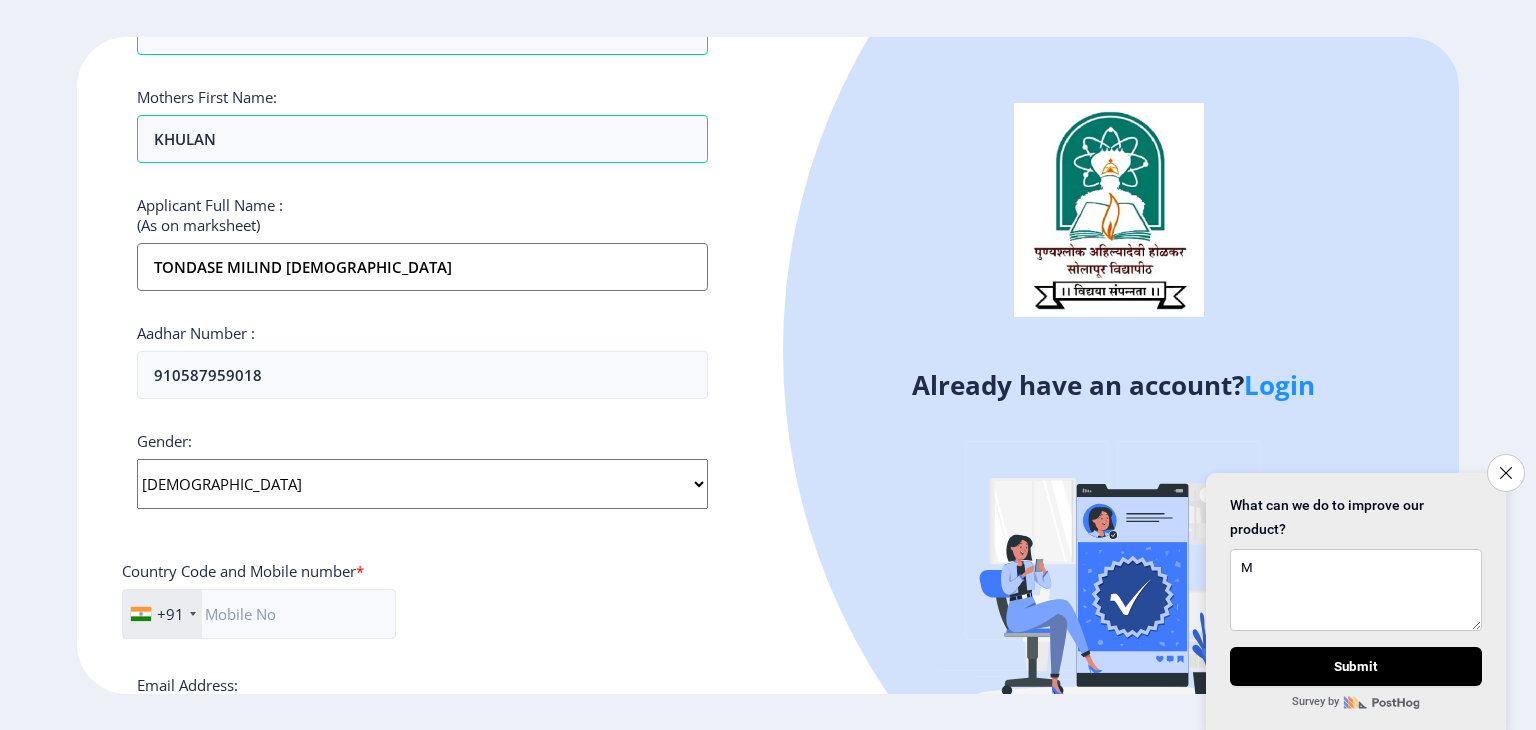 click on "Select Gender [DEMOGRAPHIC_DATA] [DEMOGRAPHIC_DATA] Other" 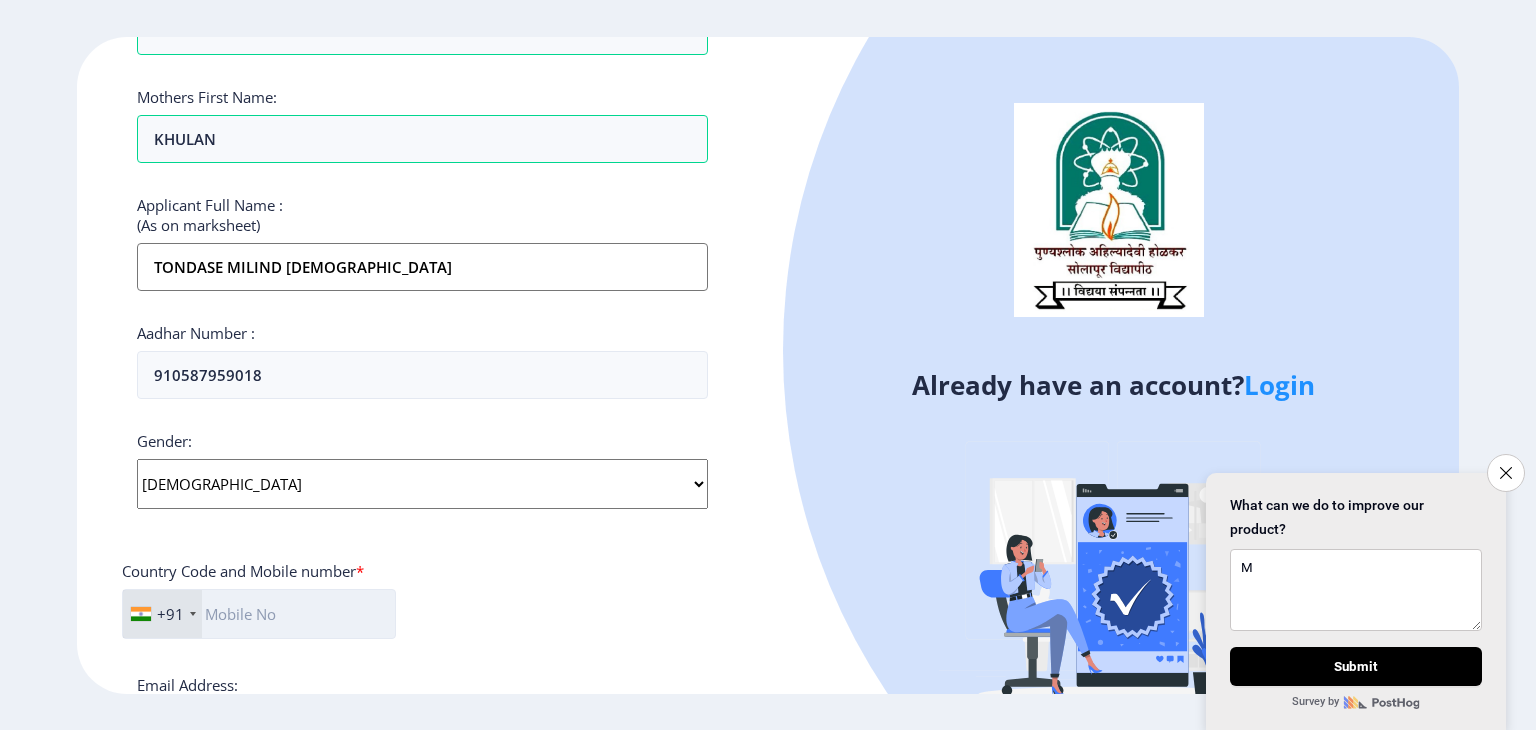 click 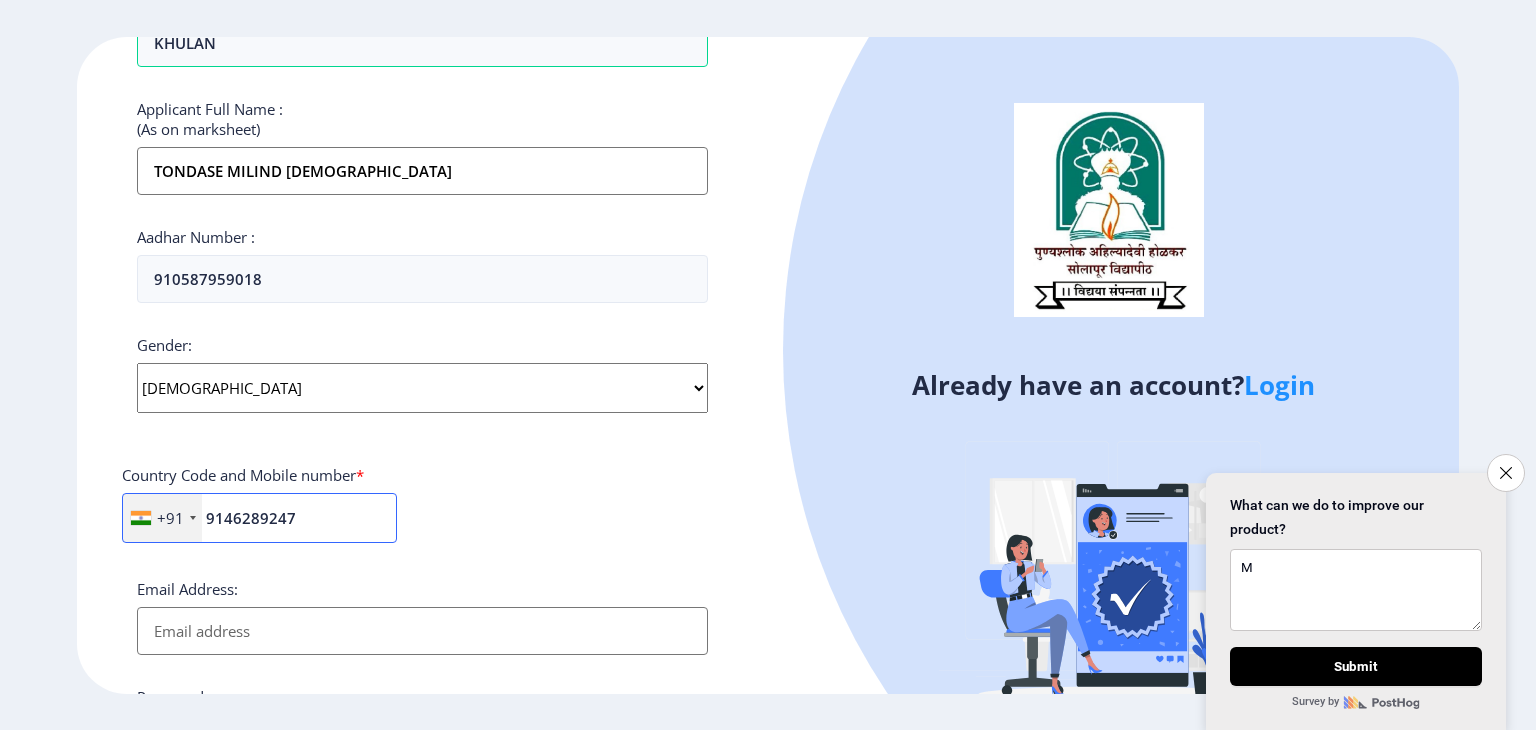 scroll, scrollTop: 600, scrollLeft: 0, axis: vertical 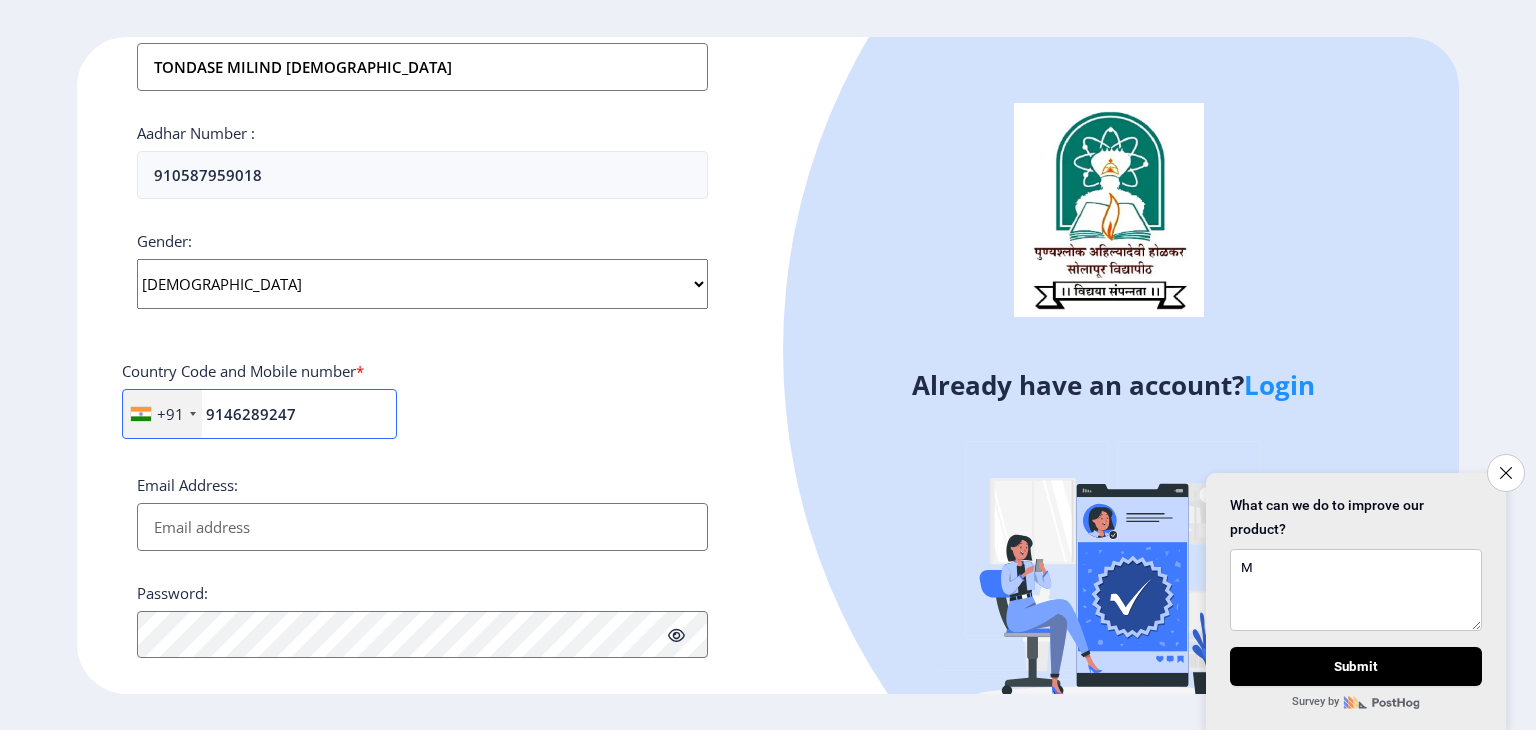 type on "9146289247" 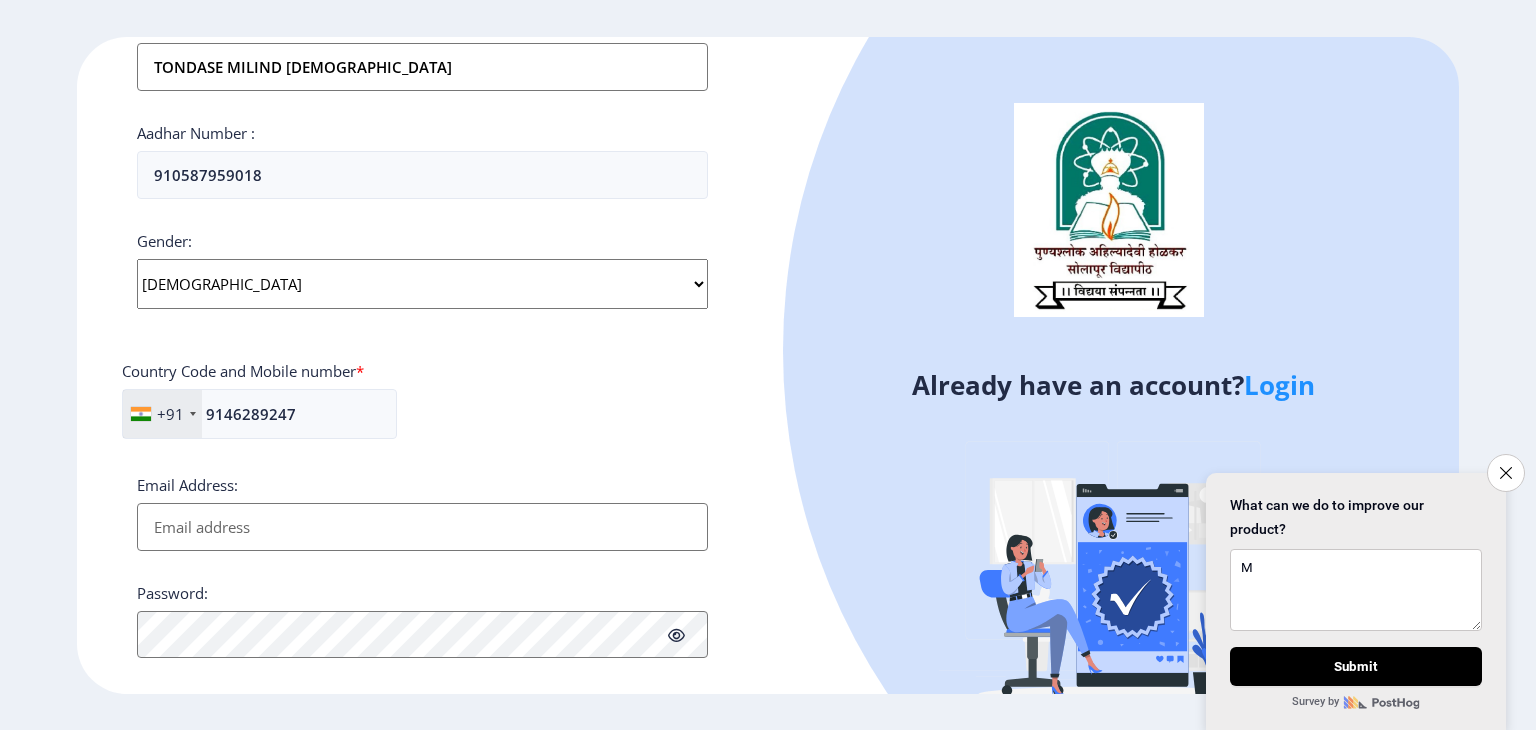 click on "Email Address:" at bounding box center [422, 527] 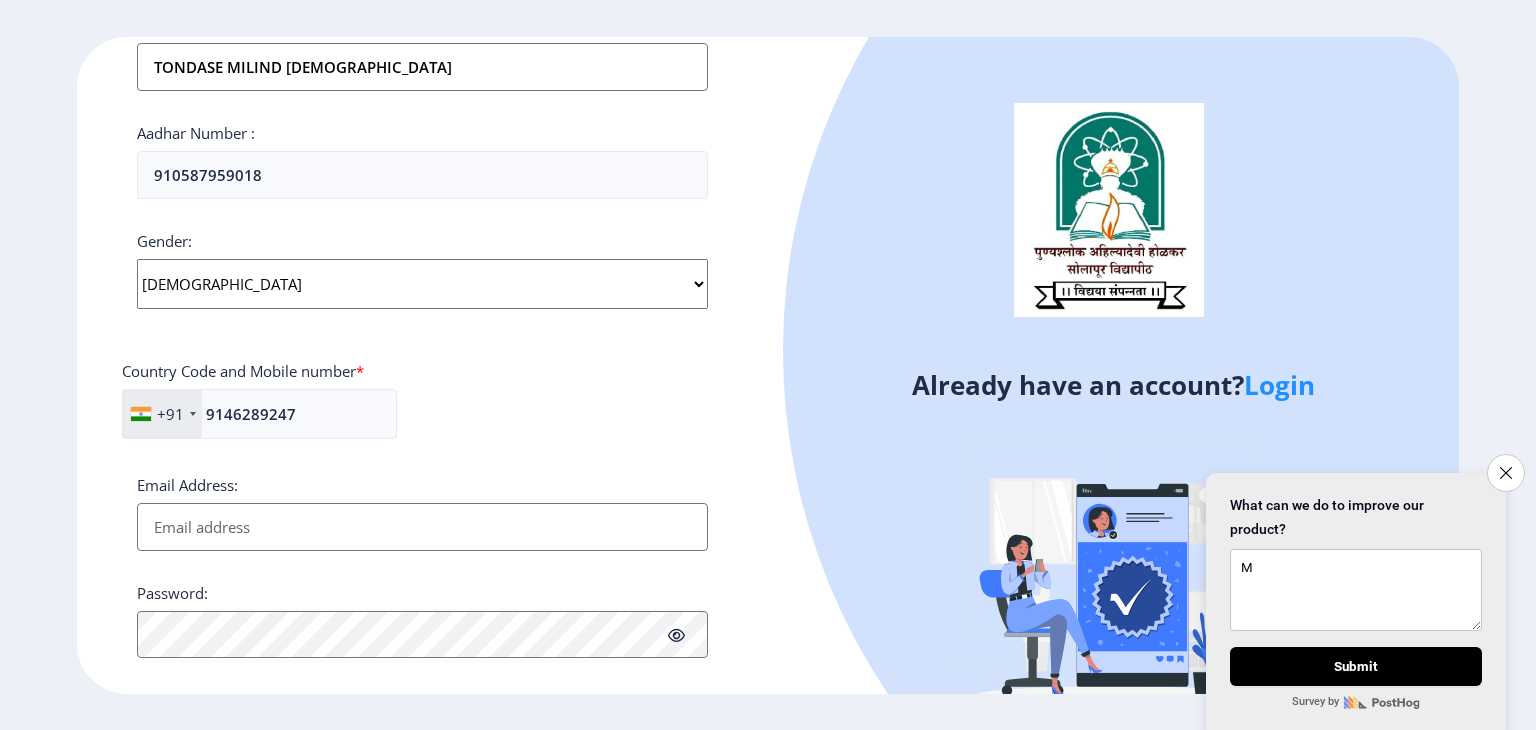 click on "Email Address:" at bounding box center (422, 527) 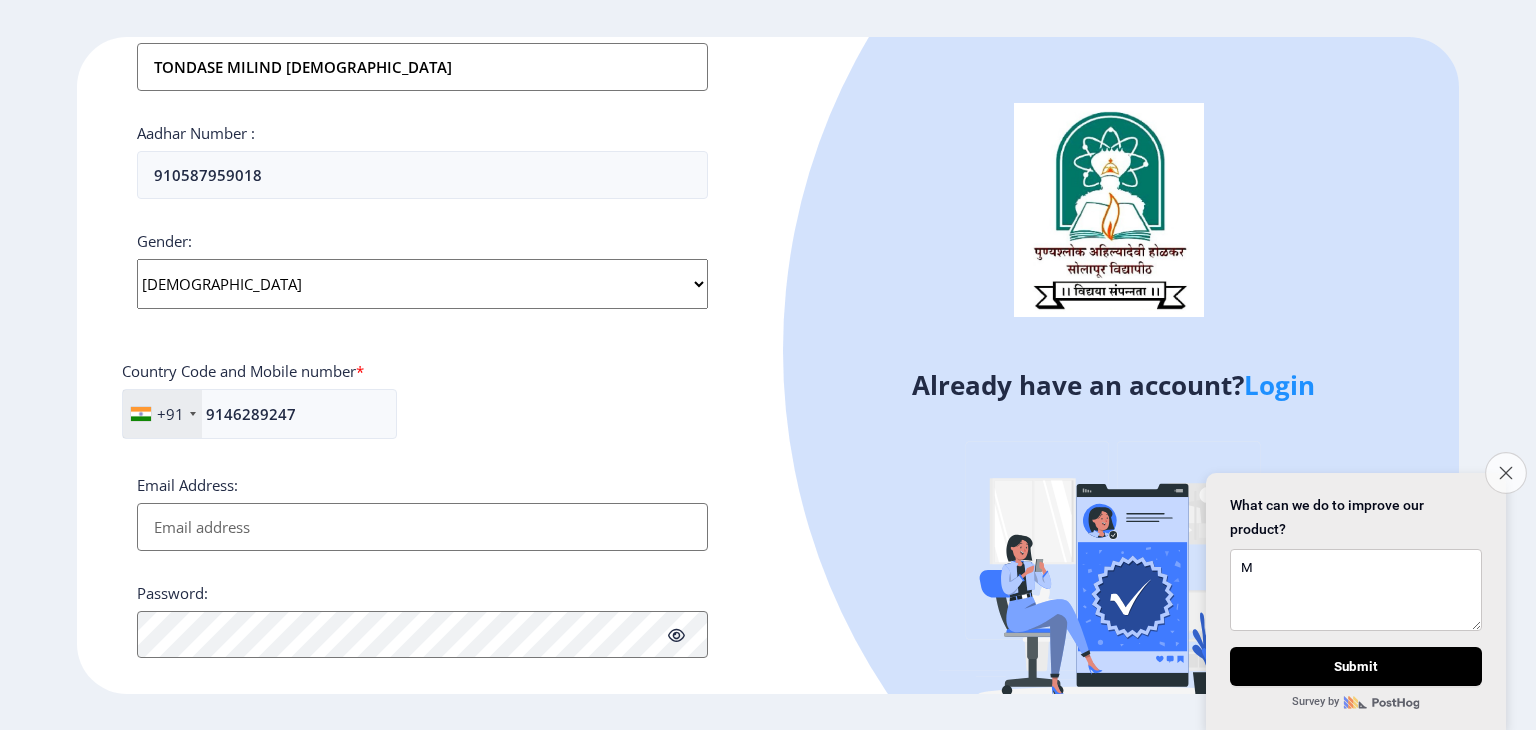 click on "Close survey" at bounding box center (1506, 473) 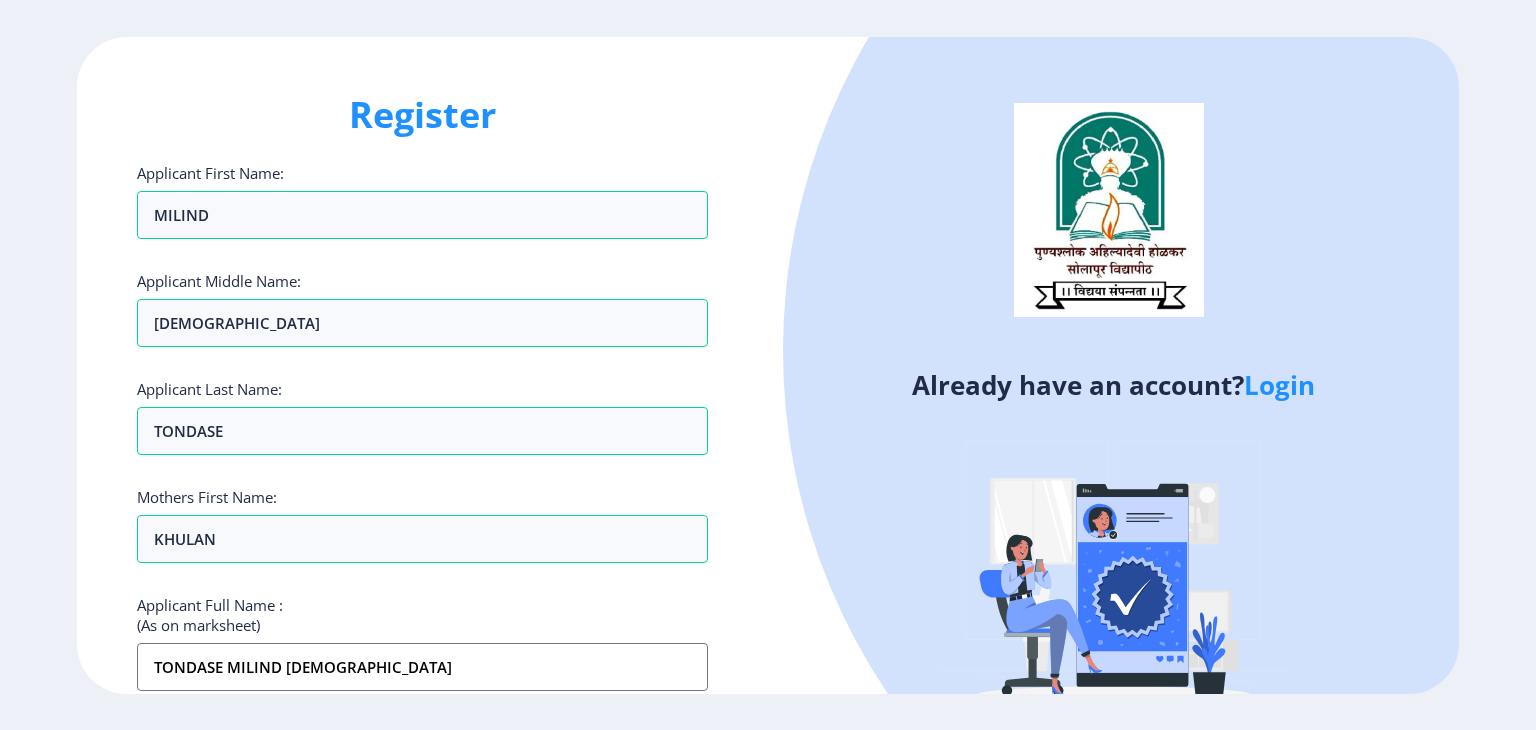 scroll, scrollTop: 400, scrollLeft: 0, axis: vertical 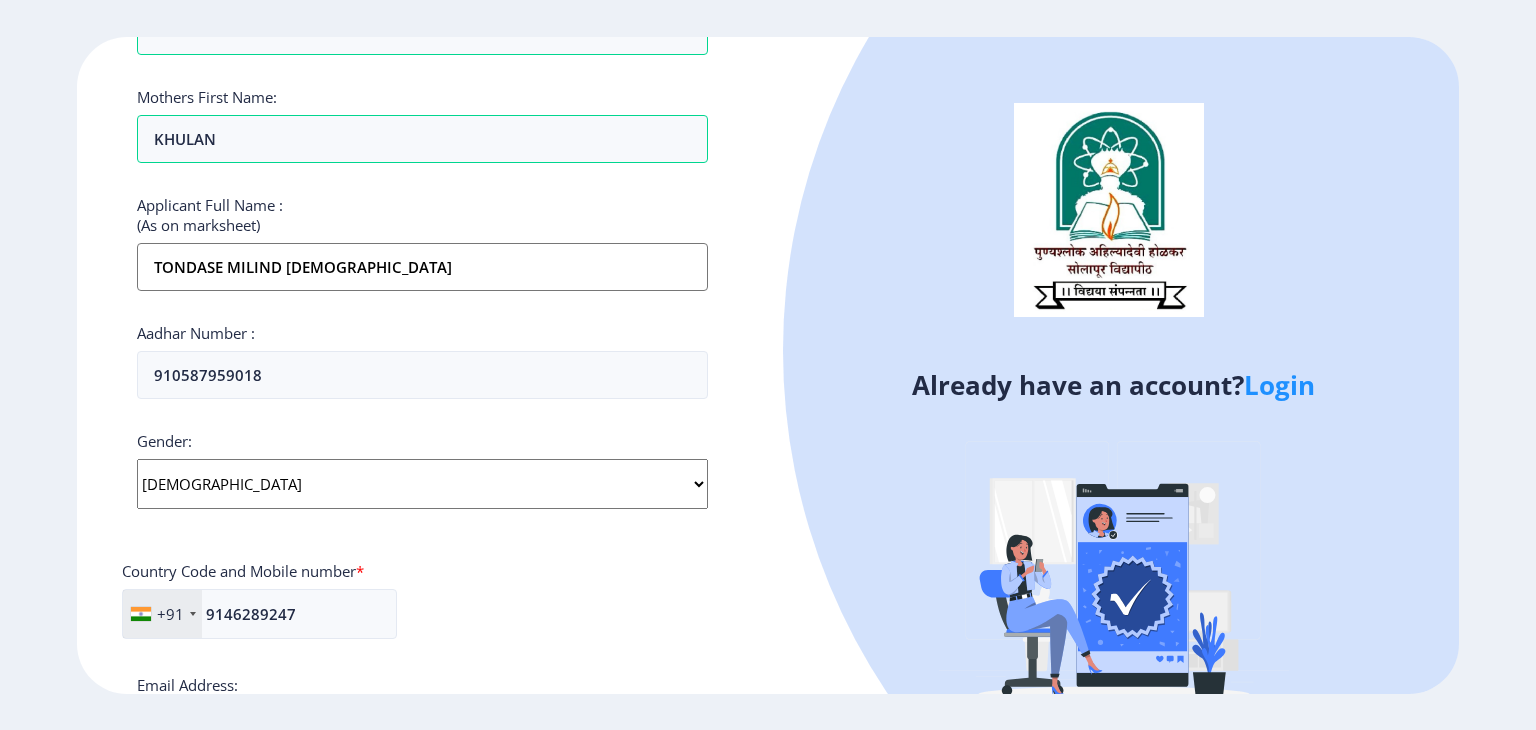 click on "Login" 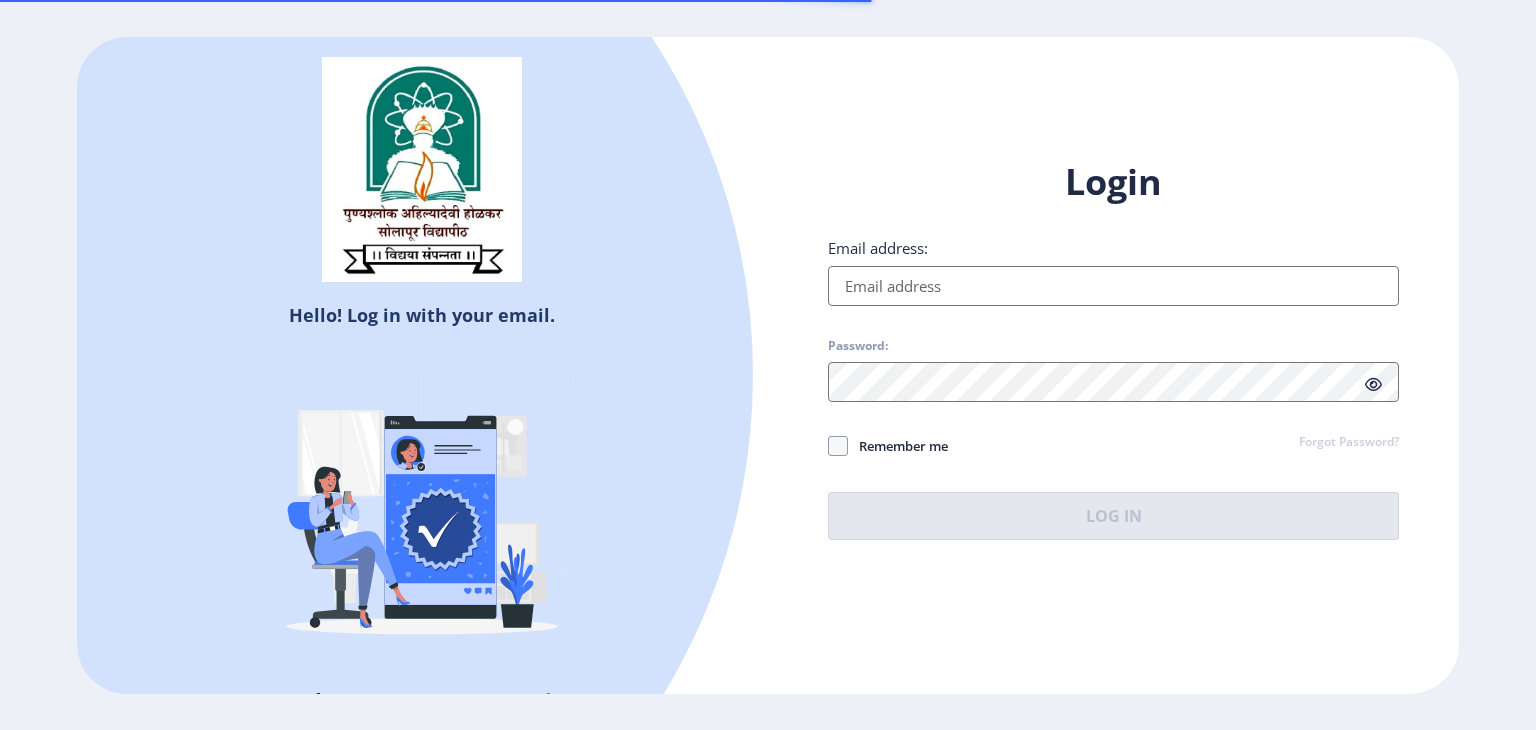 click on "Email address:" at bounding box center (1113, 286) 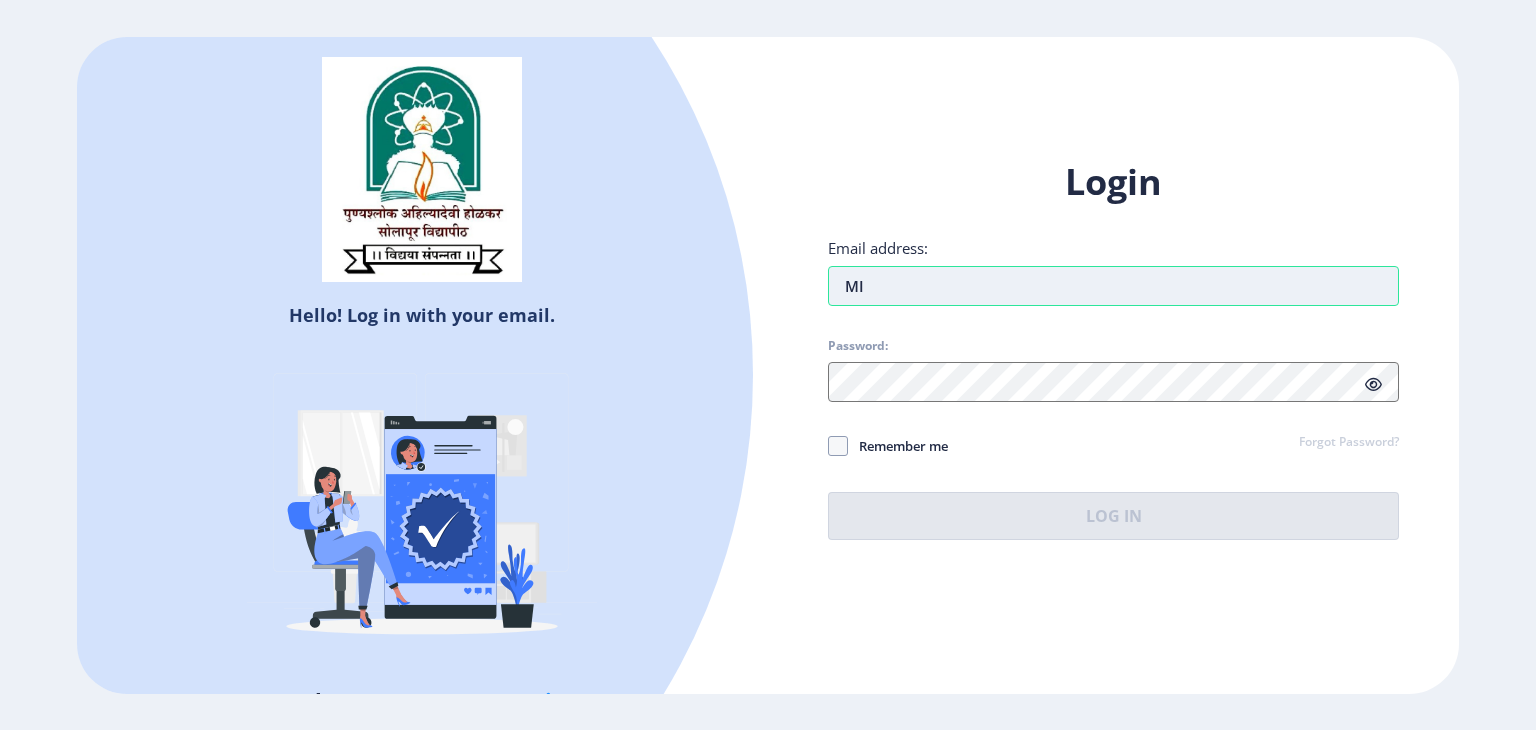 type on "M" 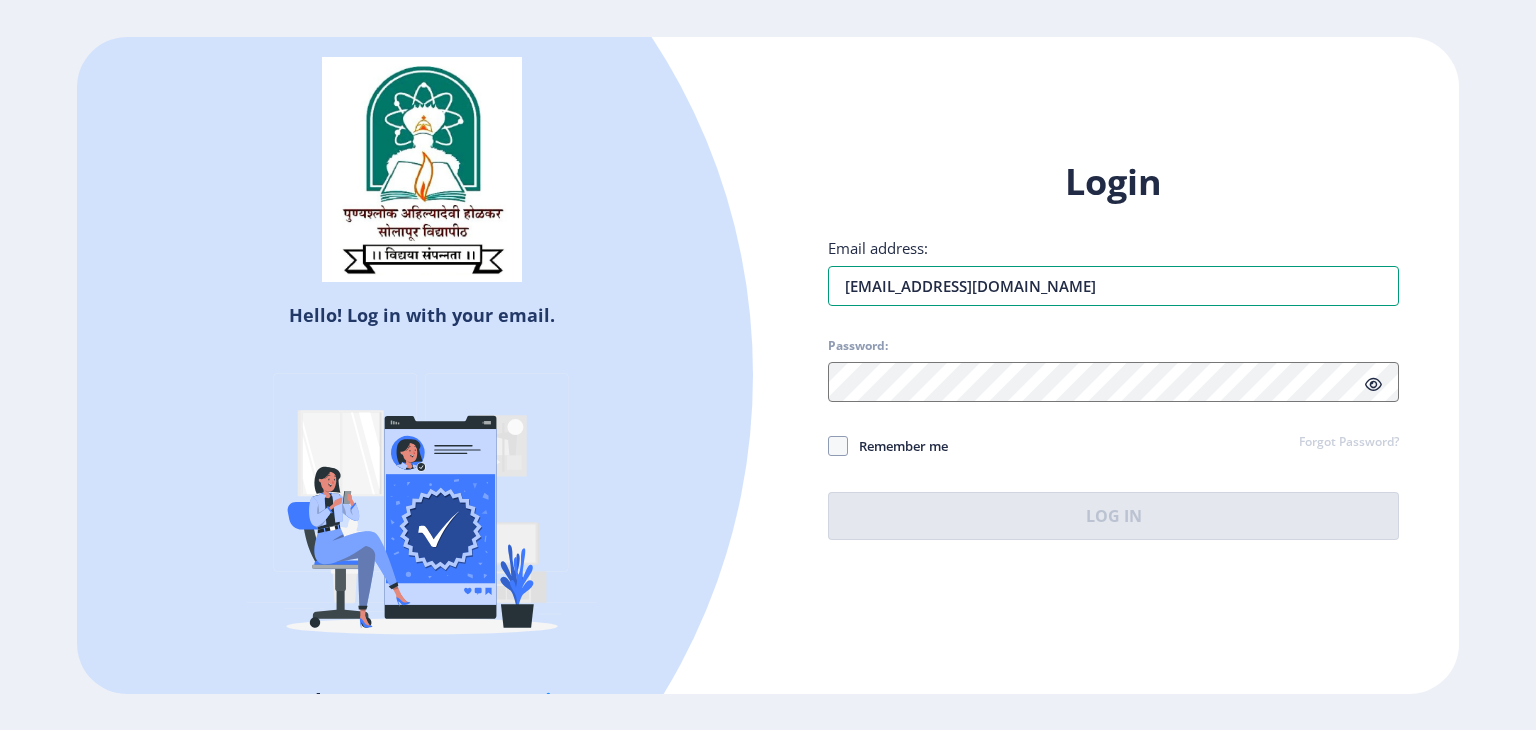 type on "[EMAIL_ADDRESS][DOMAIN_NAME]" 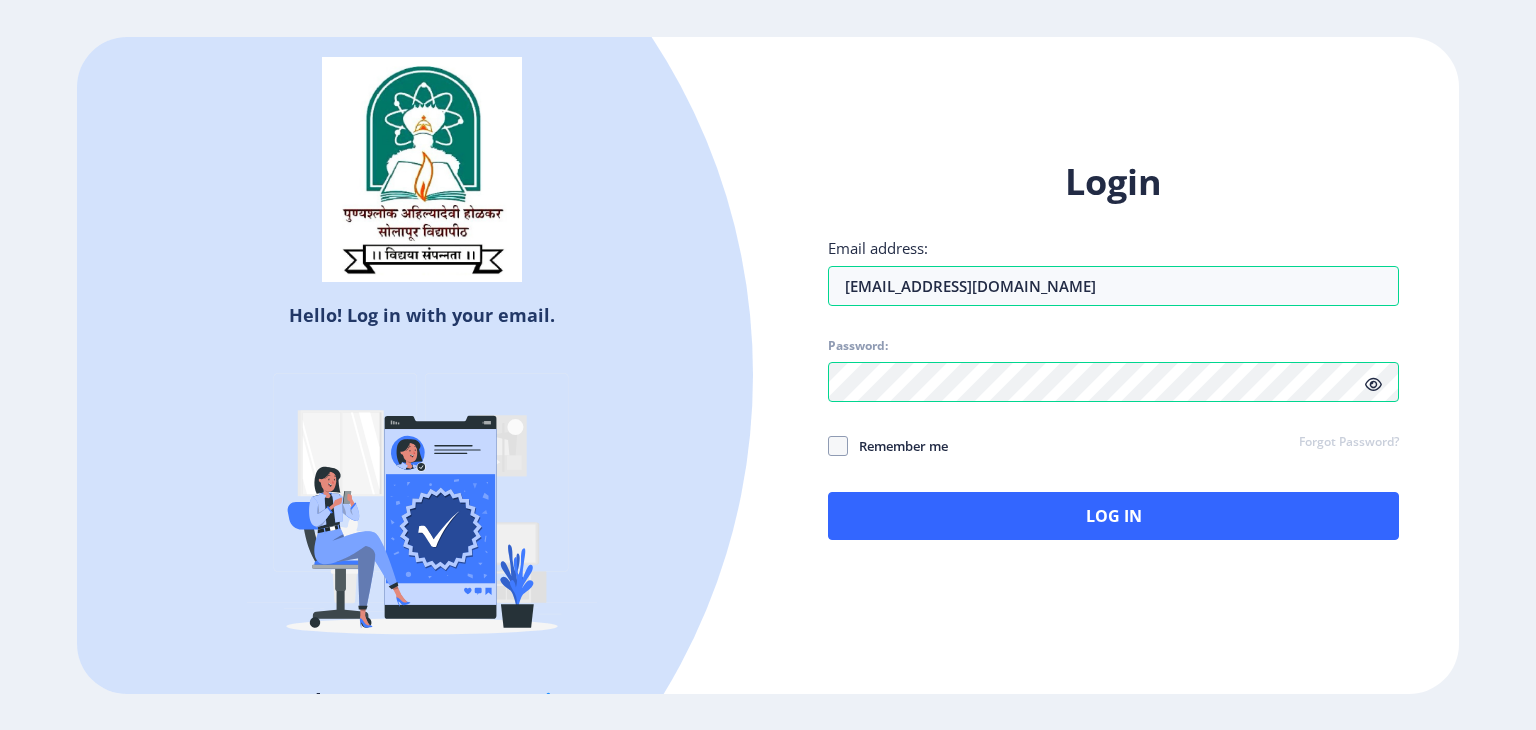 click on "Remember me" 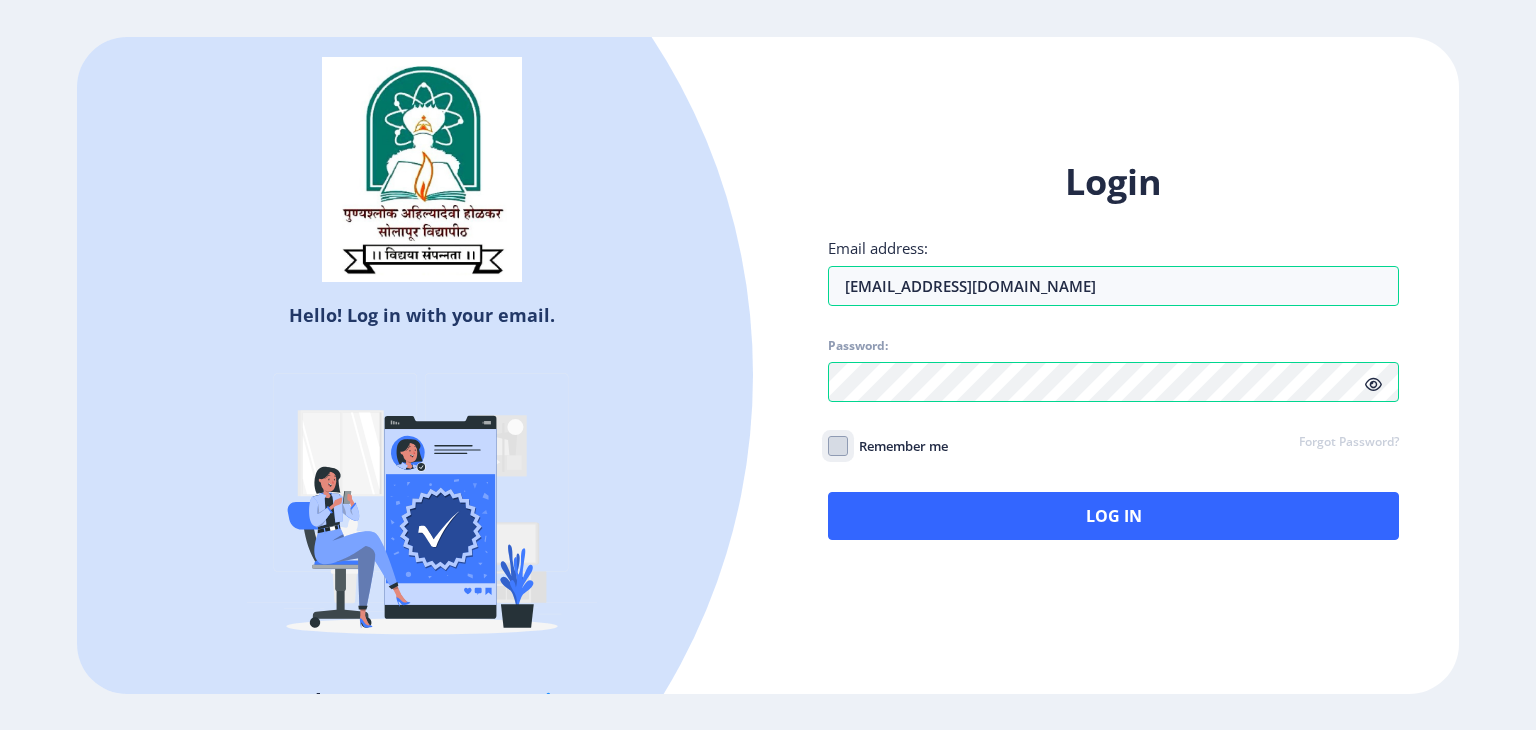 click on "Remember me" 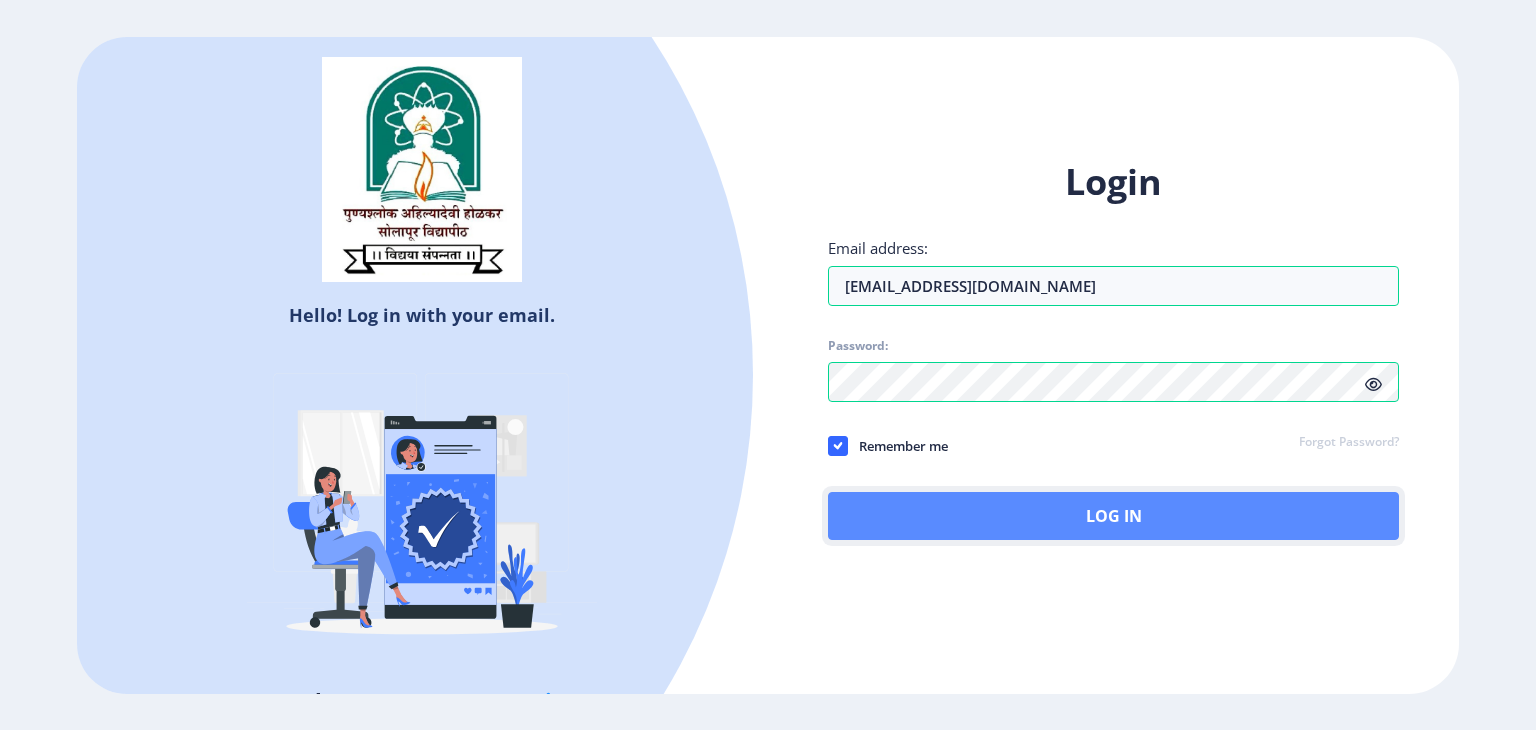 click on "Log In" 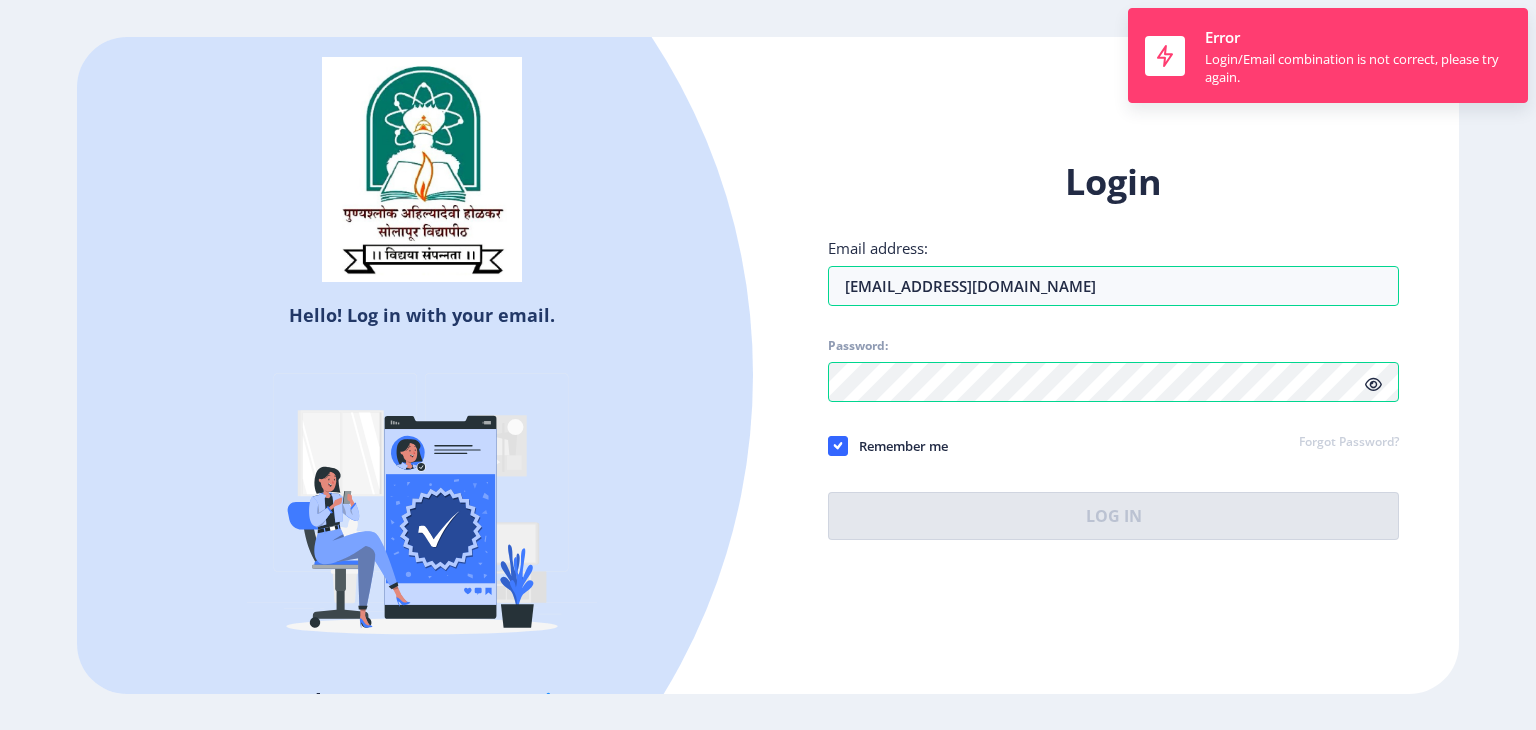 click on "Forgot Password?" 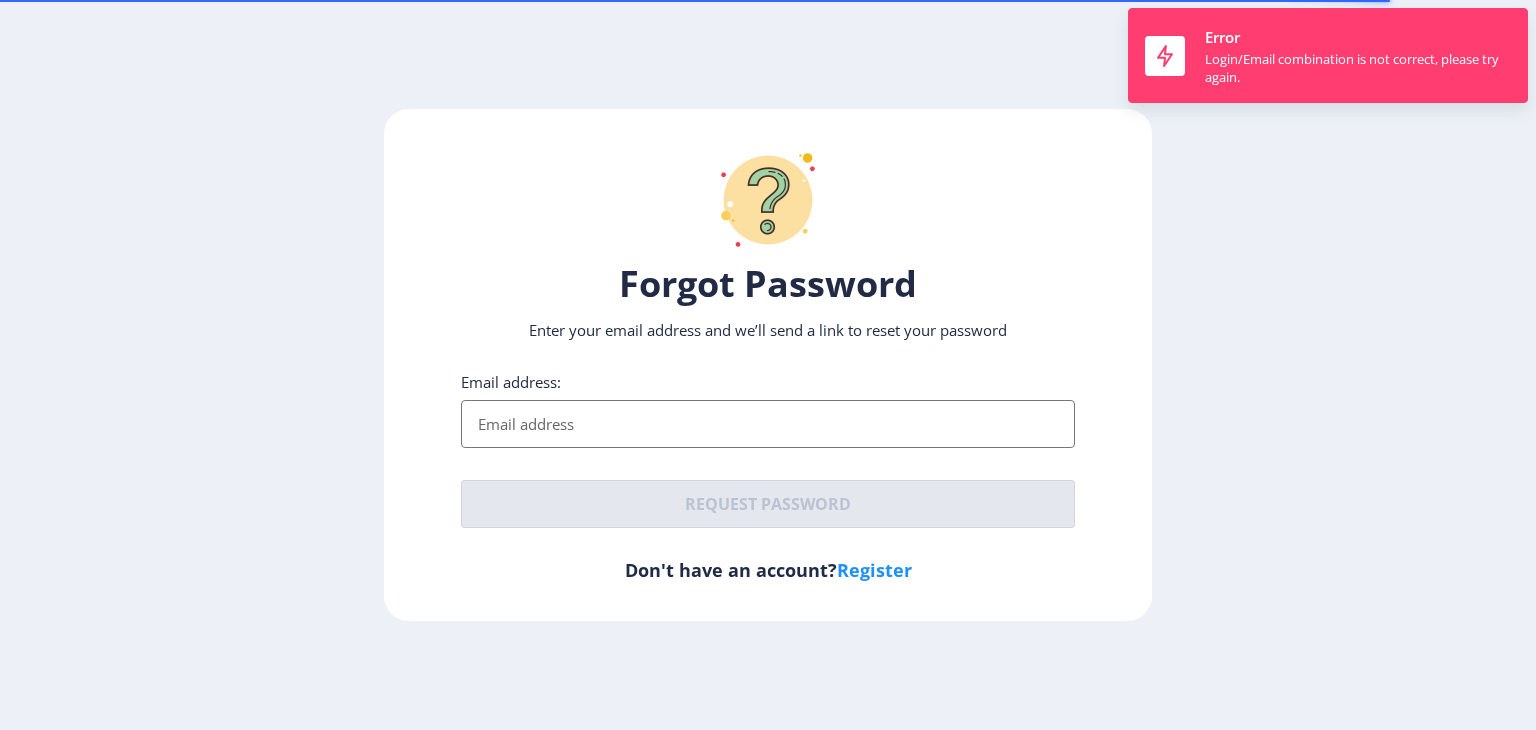 click on "Email address:" at bounding box center [768, 424] 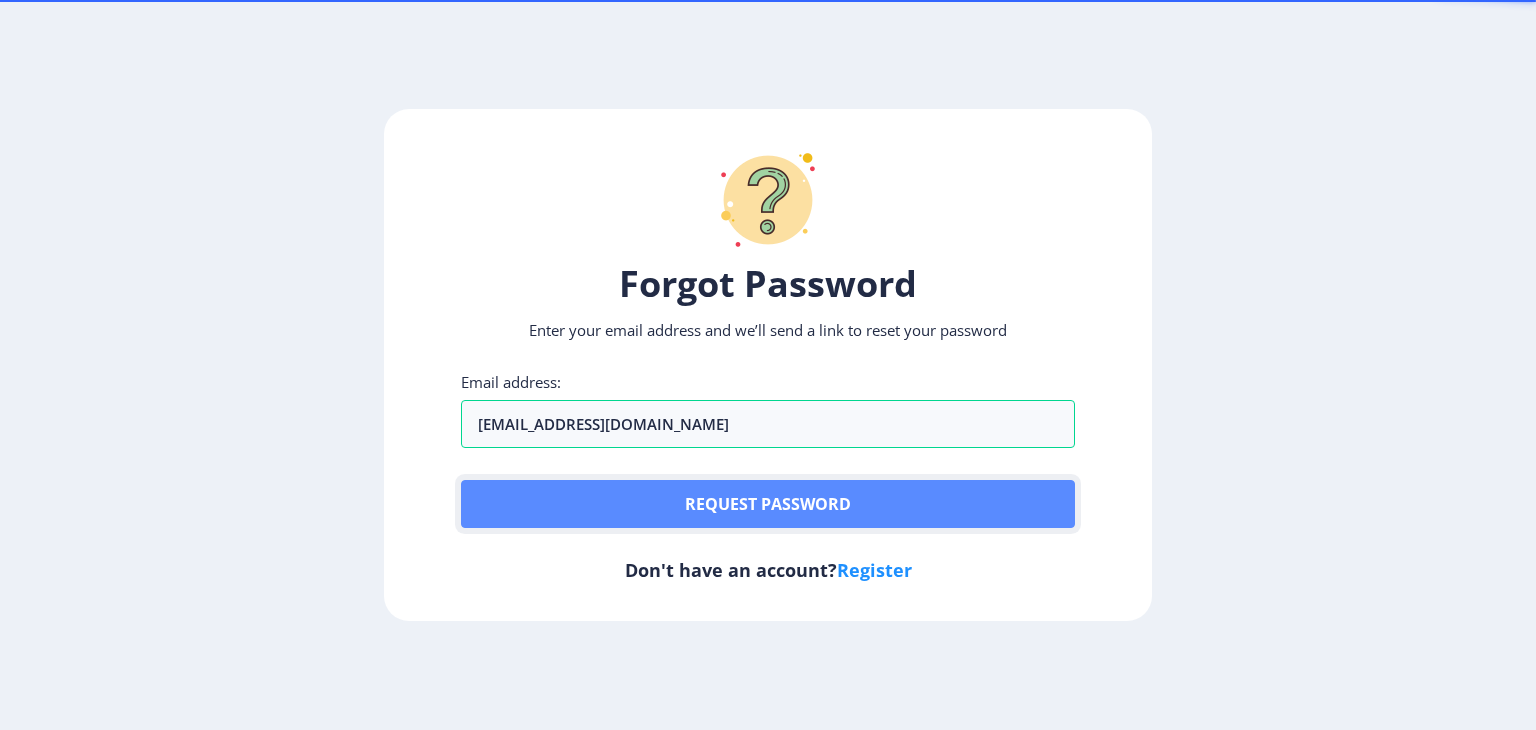 click on "Request password" 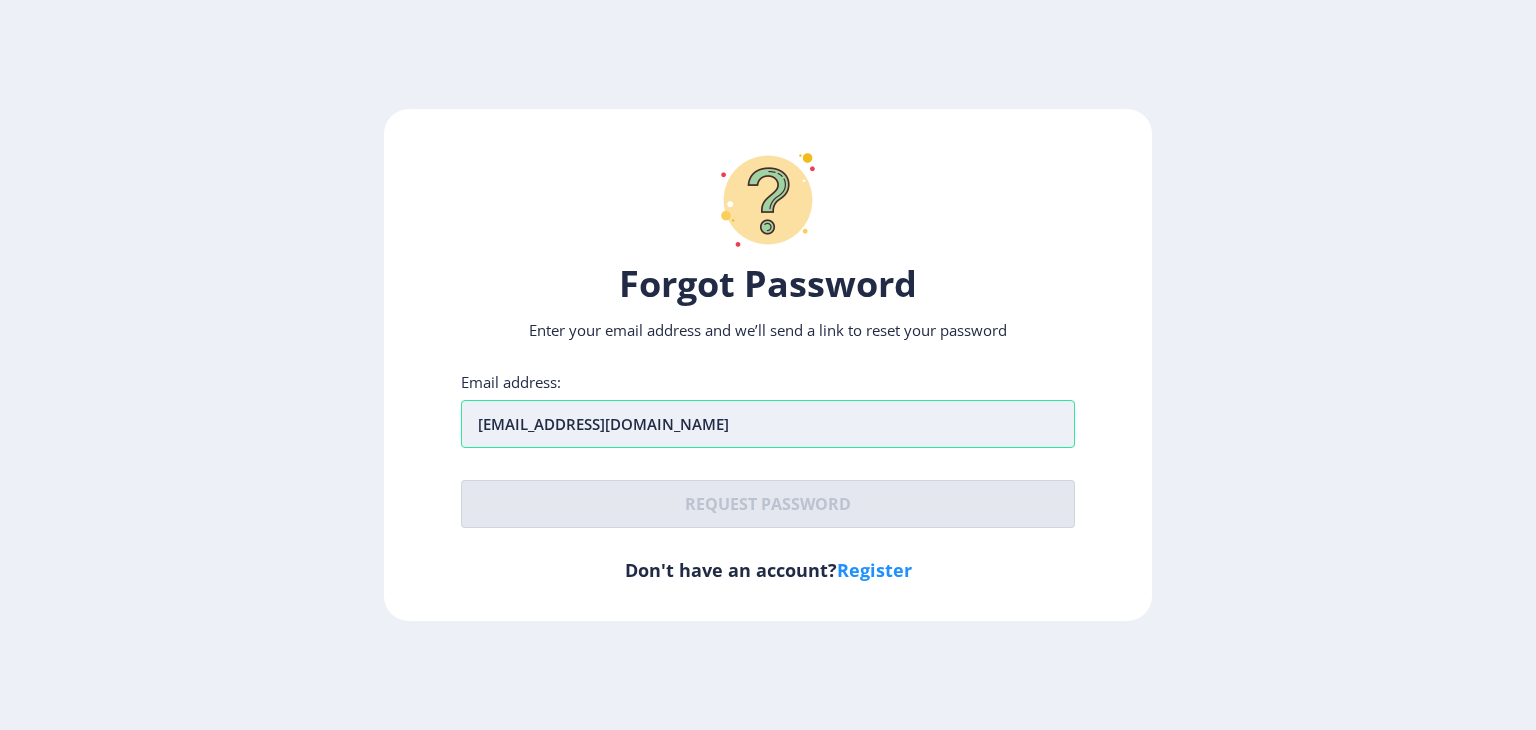 click on "[EMAIL_ADDRESS][DOMAIN_NAME]" at bounding box center [768, 424] 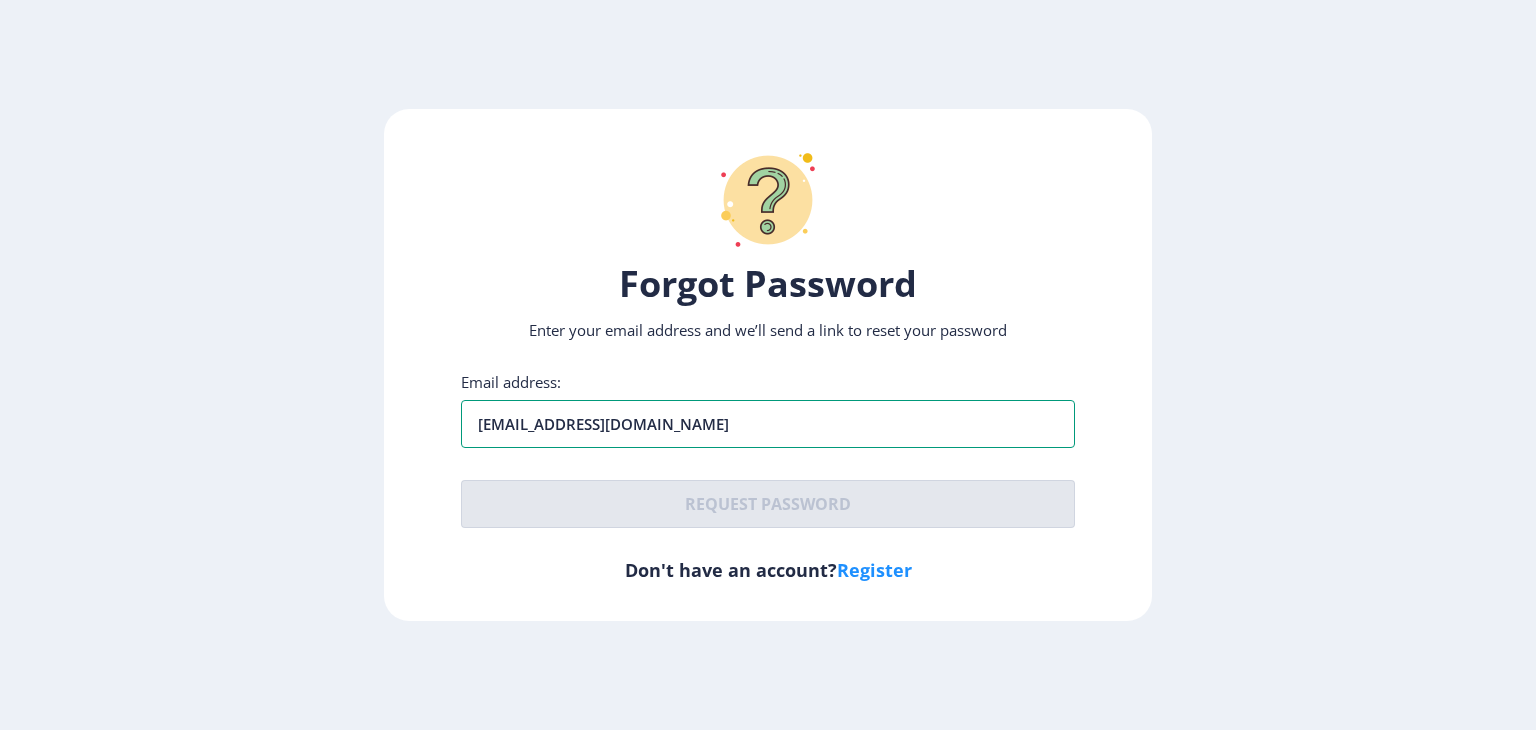 drag, startPoint x: 741, startPoint y: 429, endPoint x: 404, endPoint y: 429, distance: 337 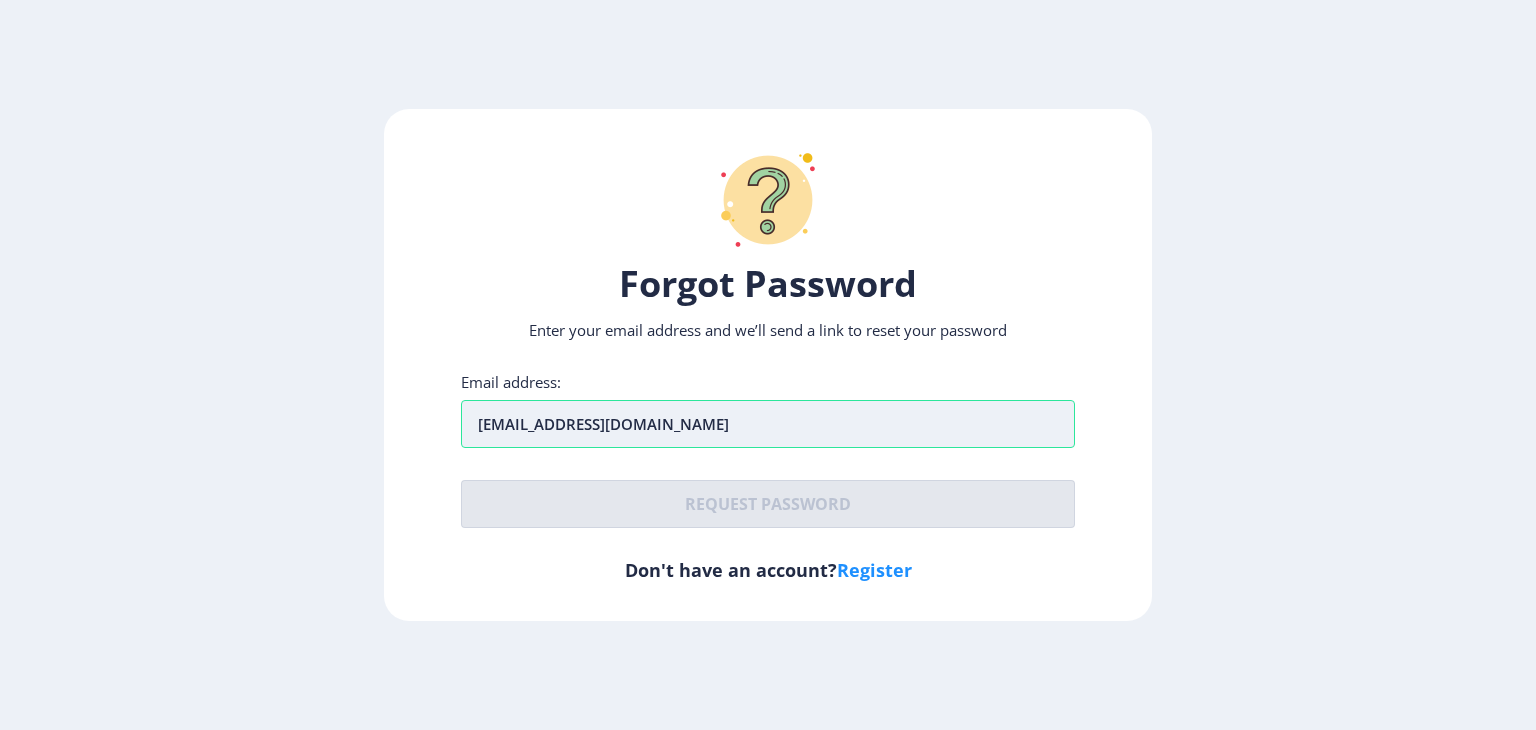 click on "[EMAIL_ADDRESS][DOMAIN_NAME]" at bounding box center (768, 424) 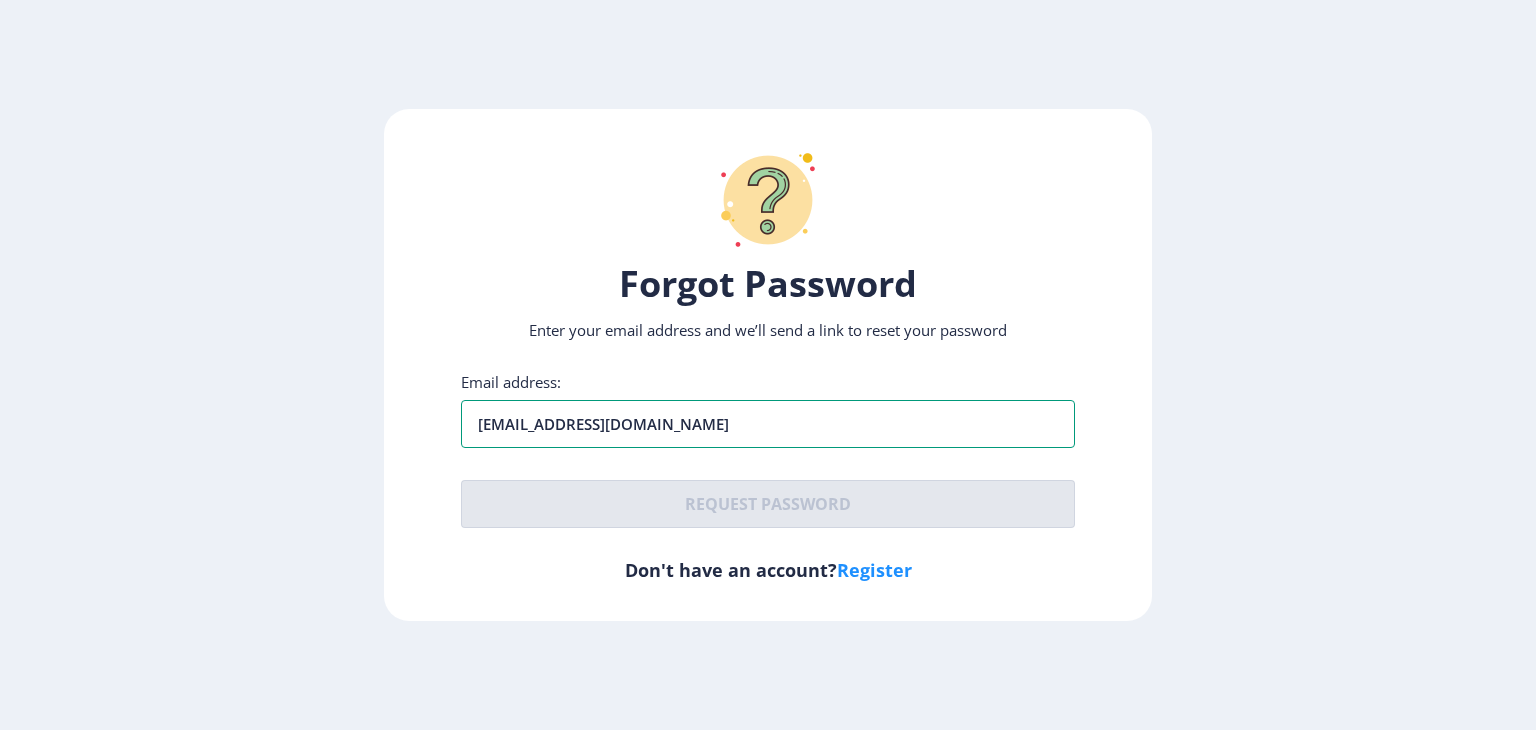 type on "[EMAIL_ADDRESS][DOMAIN_NAME]" 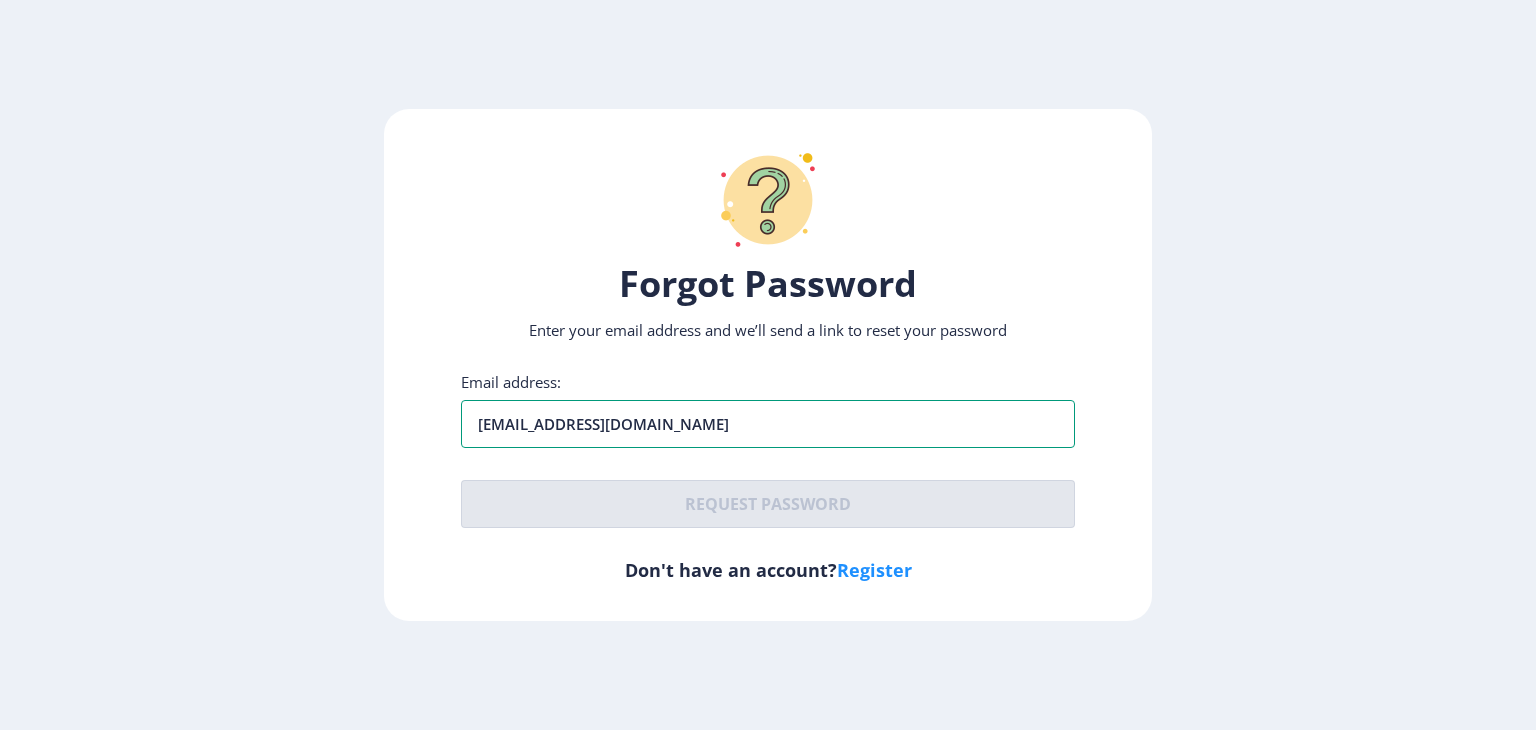 drag, startPoint x: 684, startPoint y: 432, endPoint x: 274, endPoint y: 429, distance: 410.011 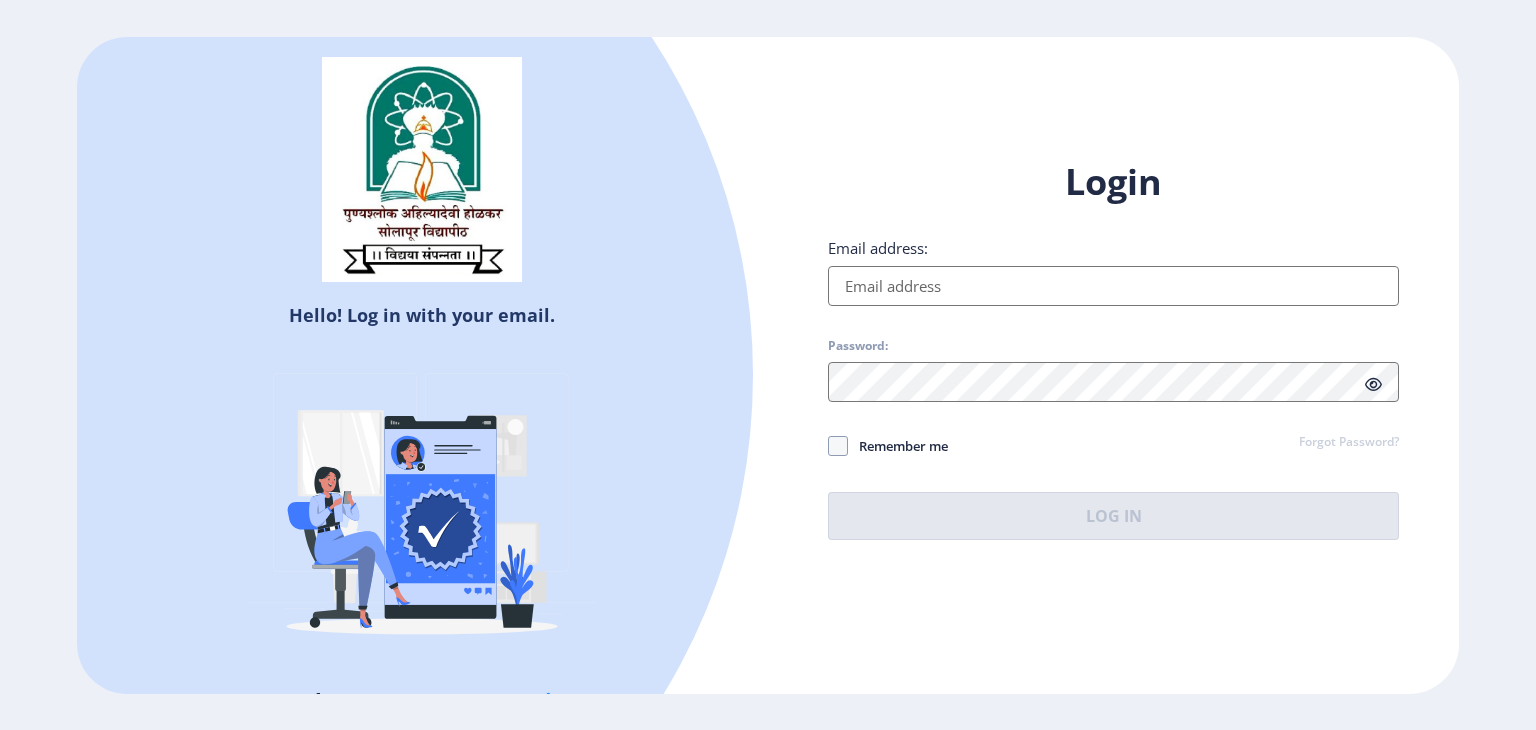 click on "Forgot Password?" 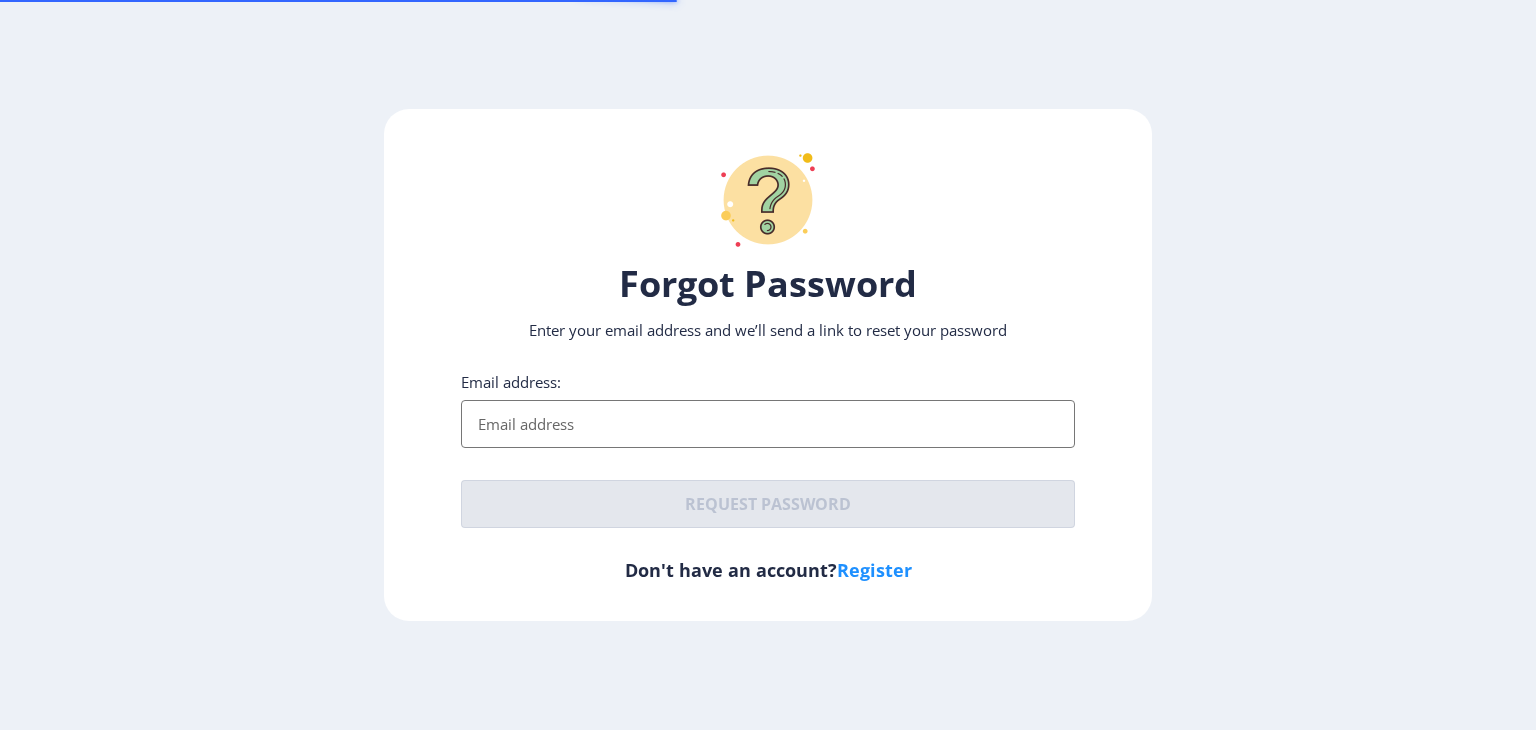 click on "Email address:" at bounding box center [768, 424] 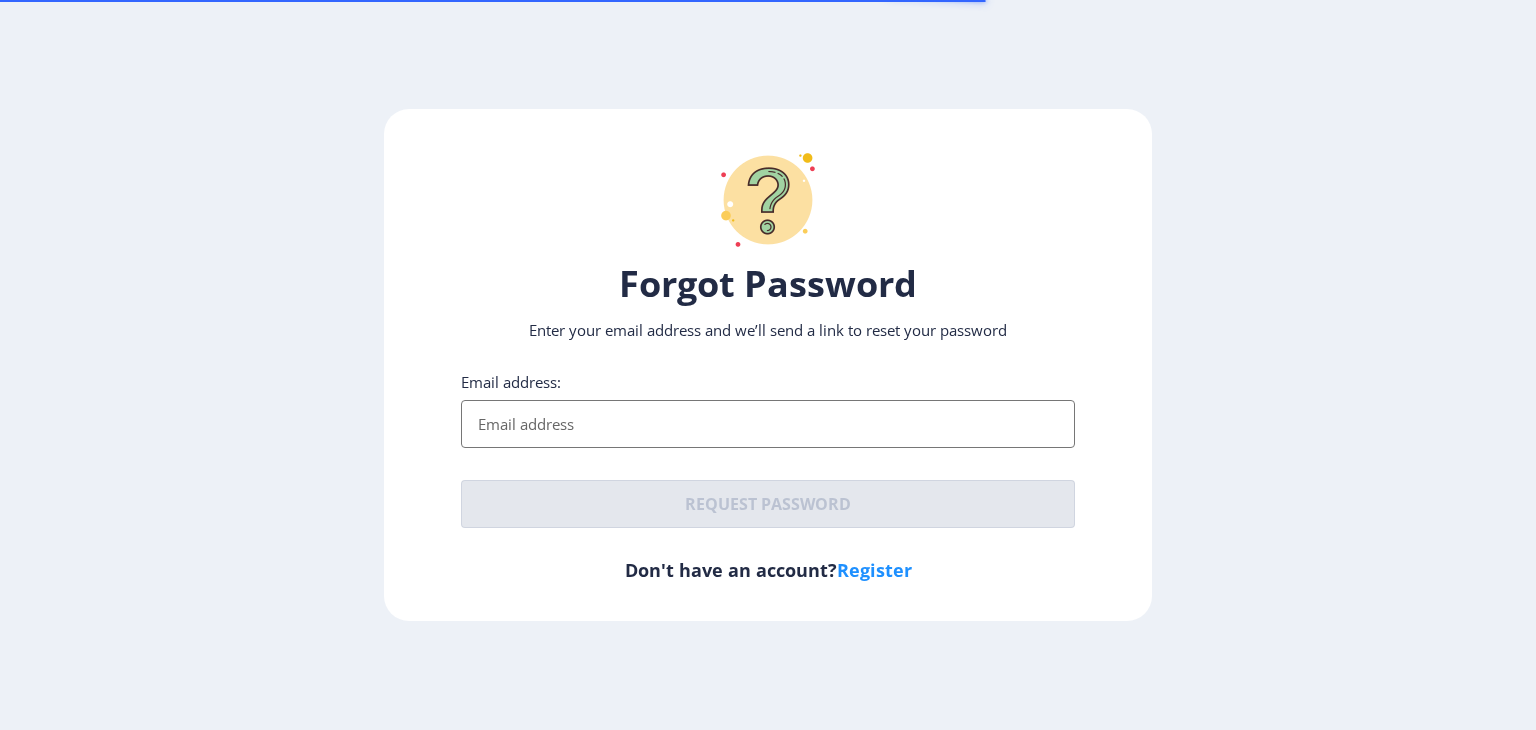 paste on "[EMAIL_ADDRESS][DOMAIN_NAME]" 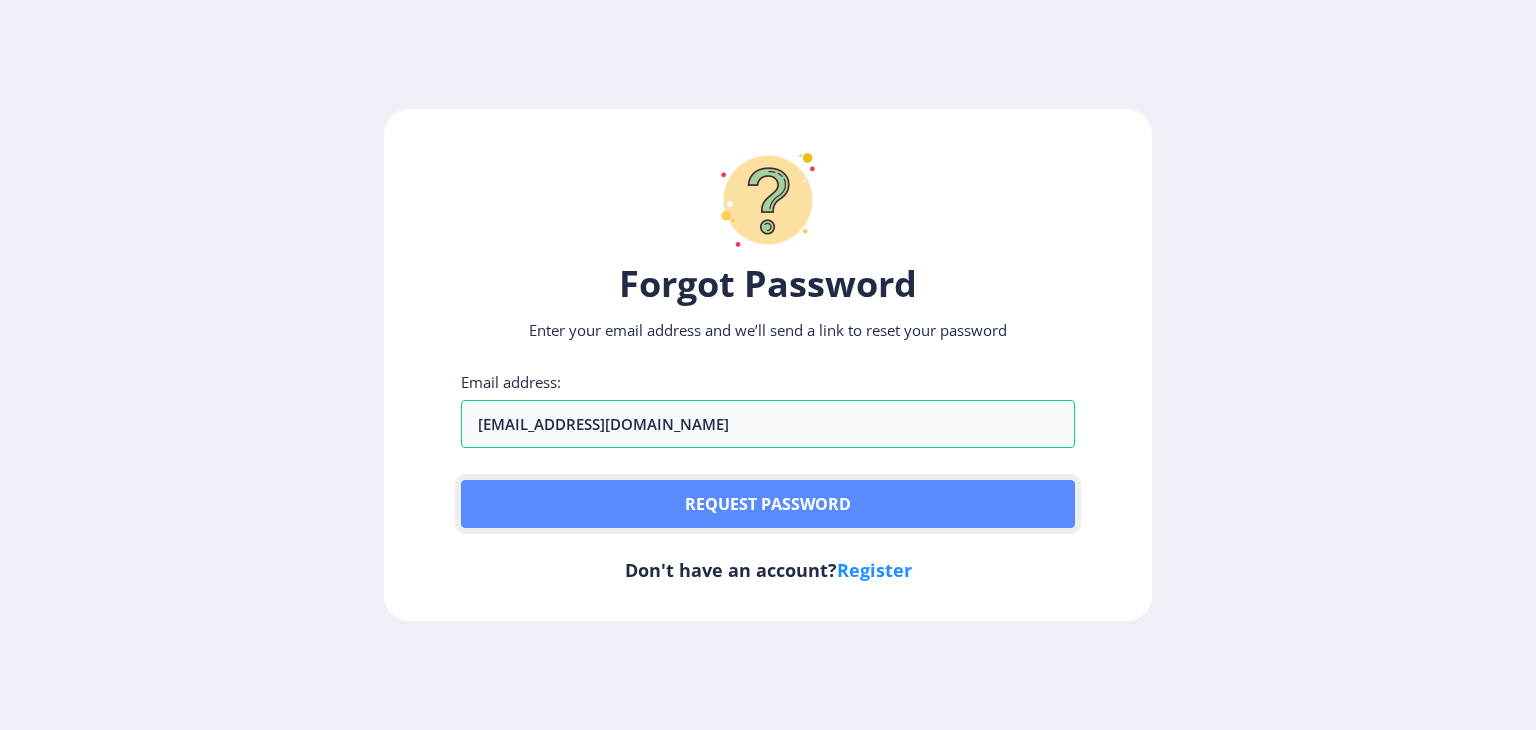 click on "Request password" 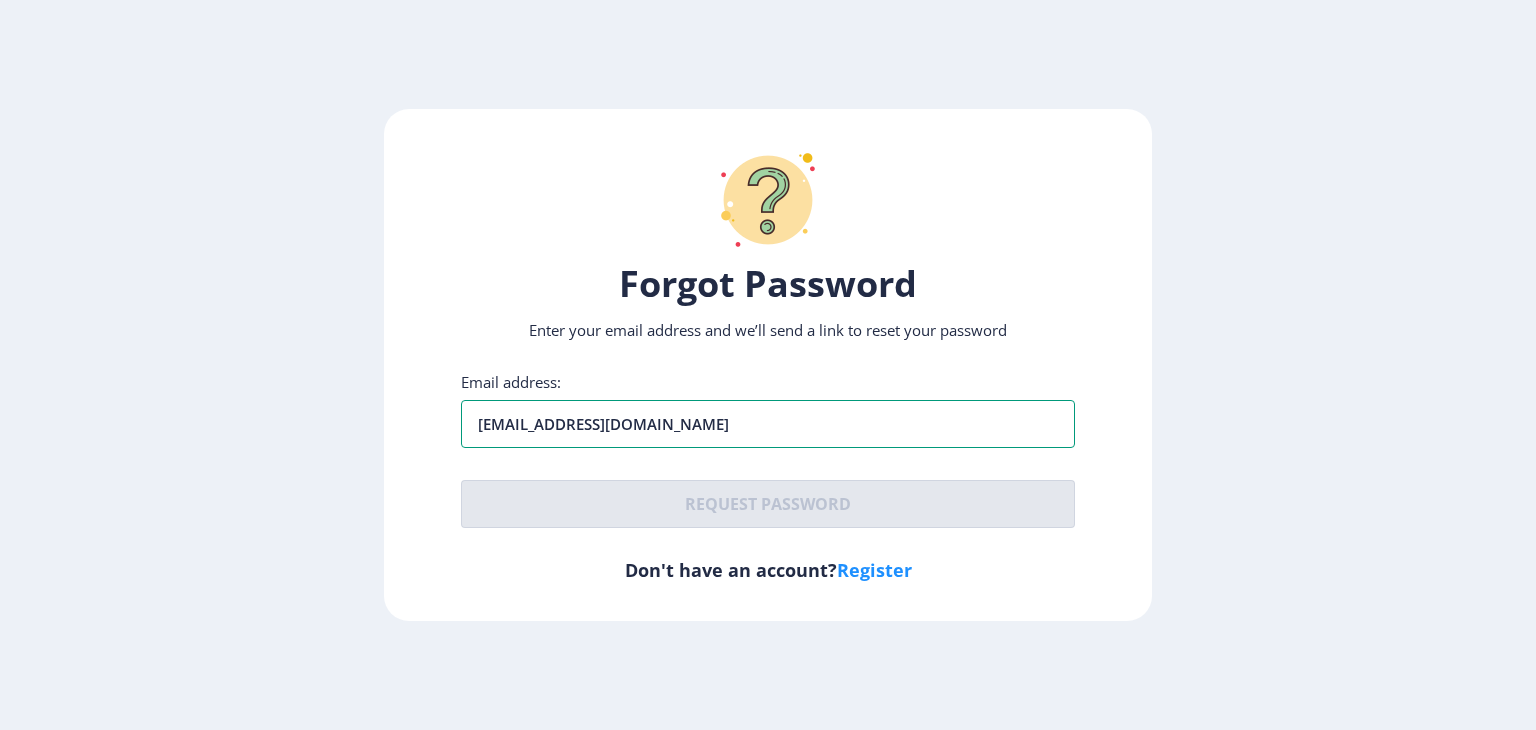 drag, startPoint x: 714, startPoint y: 425, endPoint x: 44, endPoint y: 421, distance: 670.01196 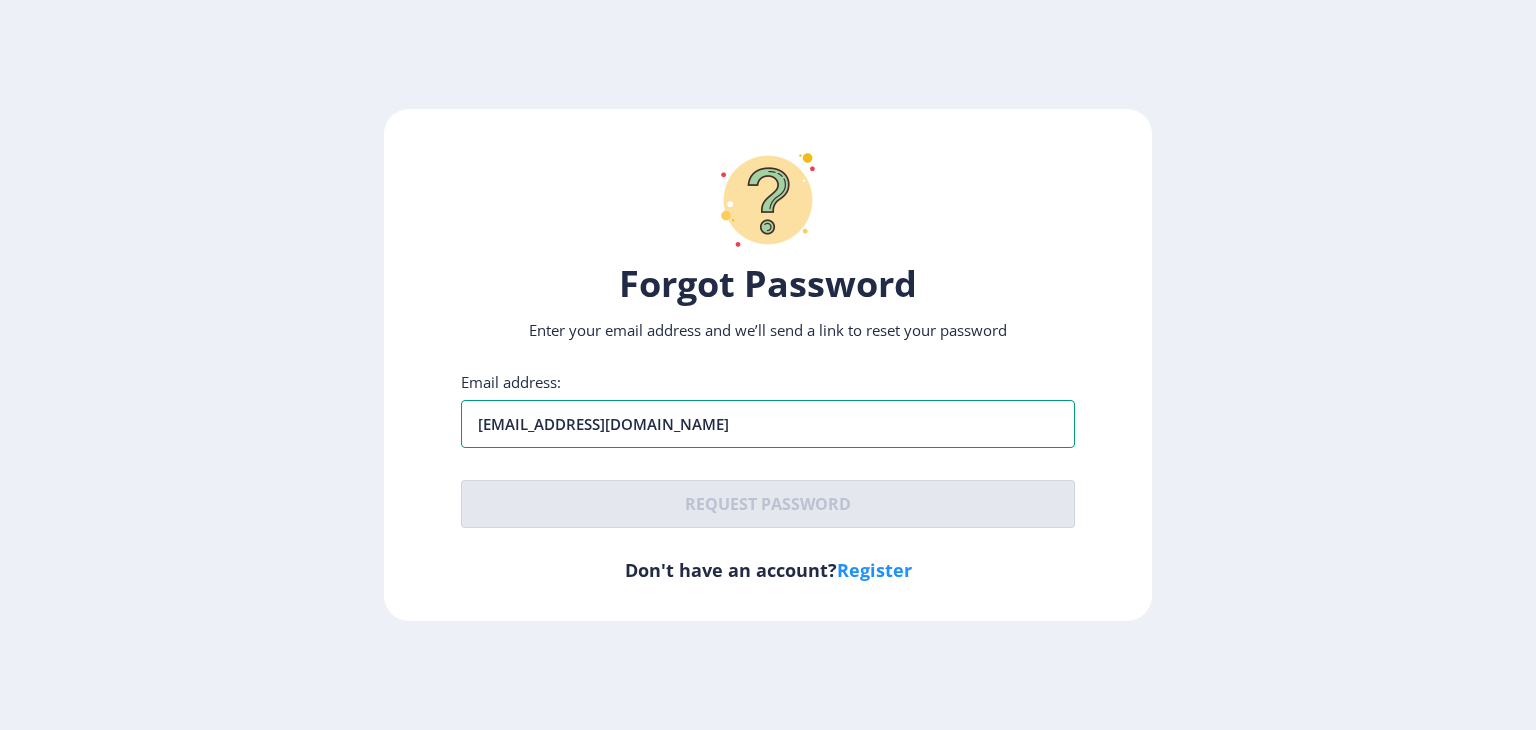 paste 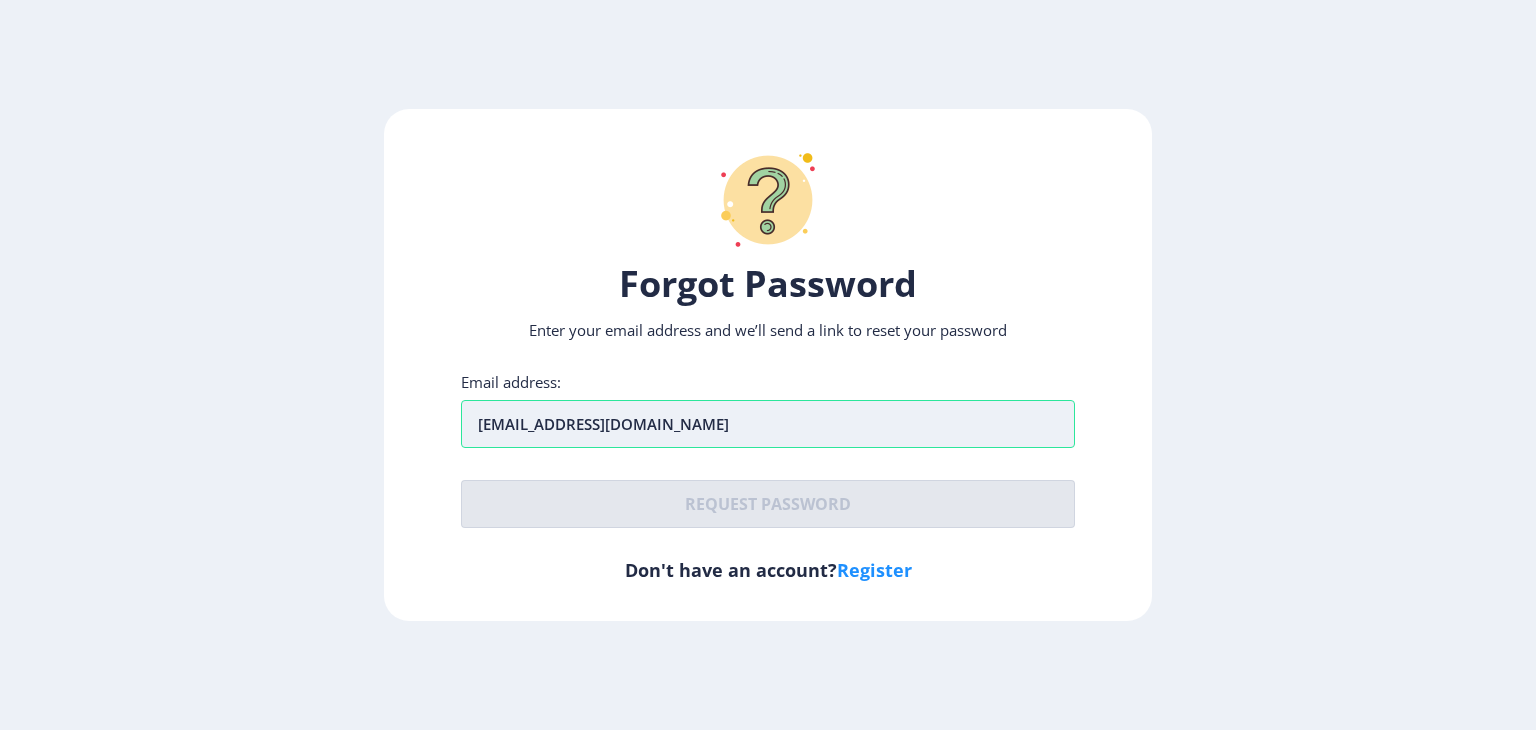drag, startPoint x: 603, startPoint y: 426, endPoint x: 908, endPoint y: 426, distance: 305 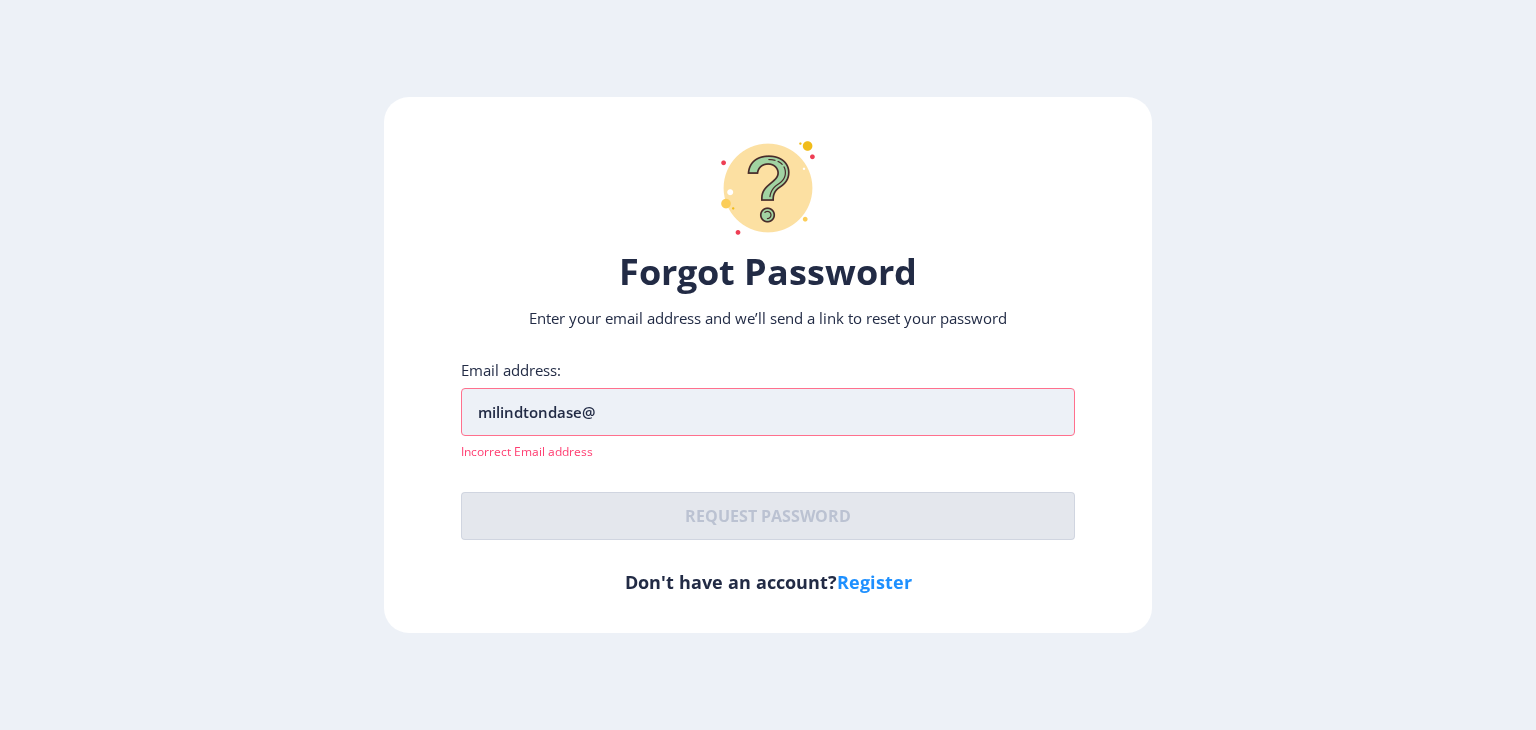 type on "[EMAIL_ADDRESS][DOMAIN_NAME]" 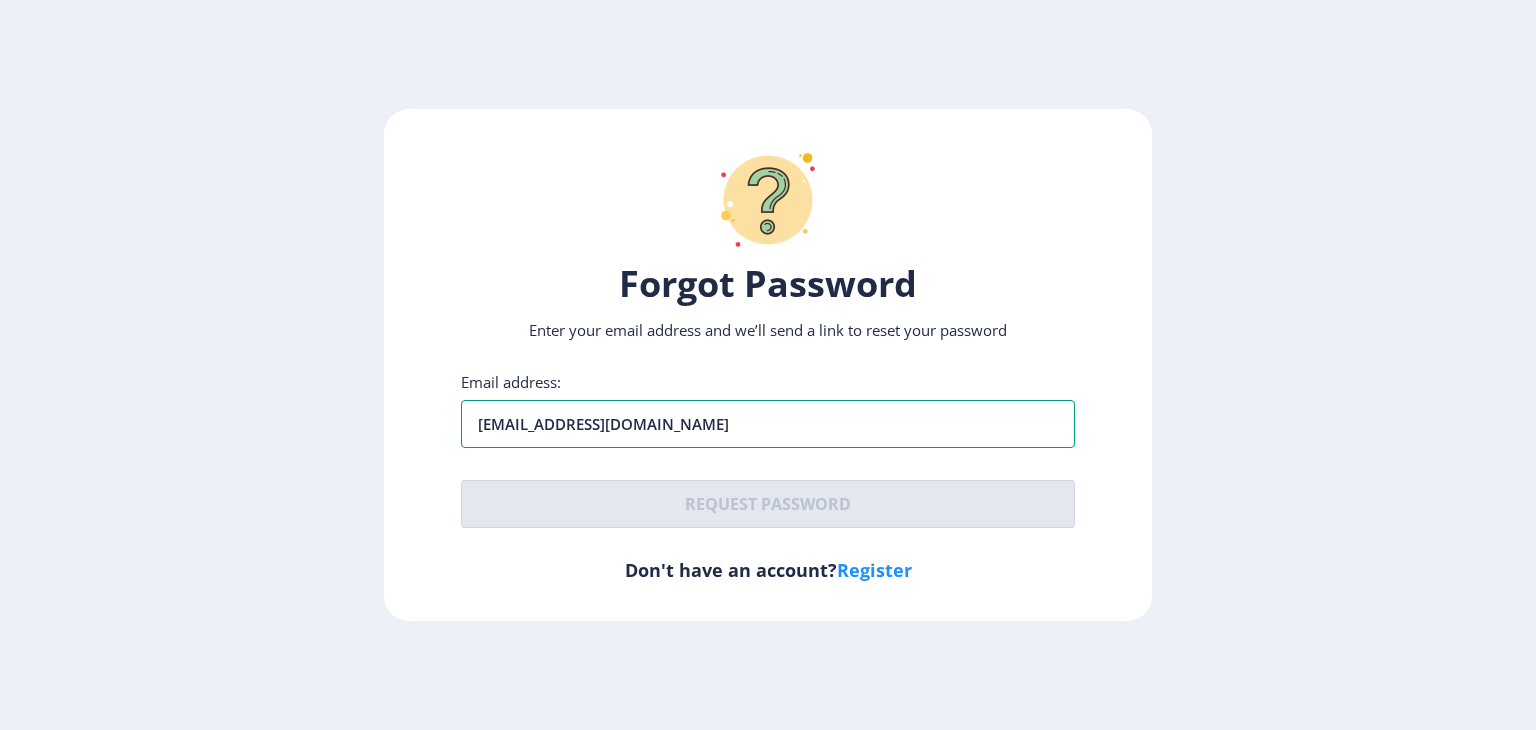 drag, startPoint x: 704, startPoint y: 437, endPoint x: 121, endPoint y: 431, distance: 583.0309 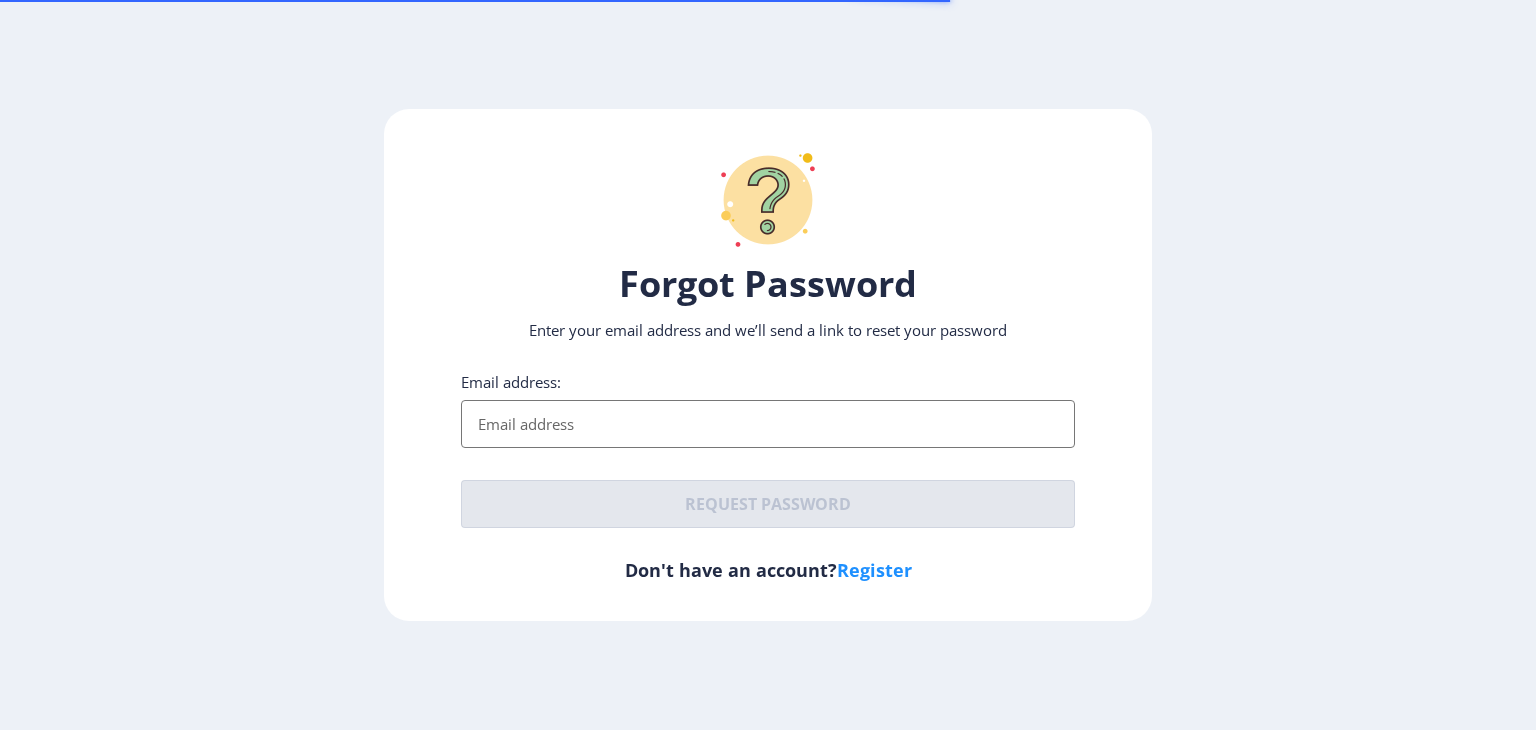 click on "Email address:" at bounding box center (768, 424) 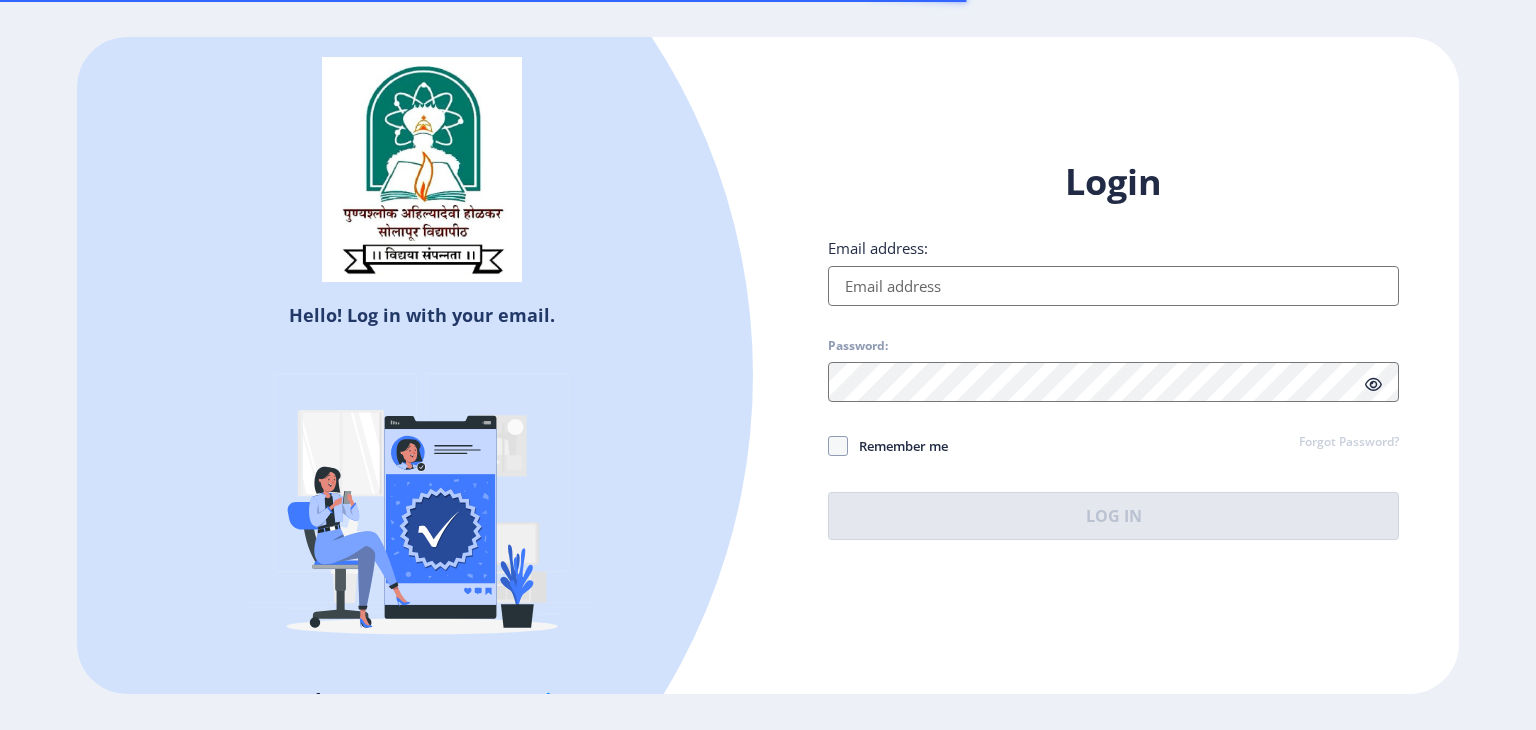click on "Forgot Password?" 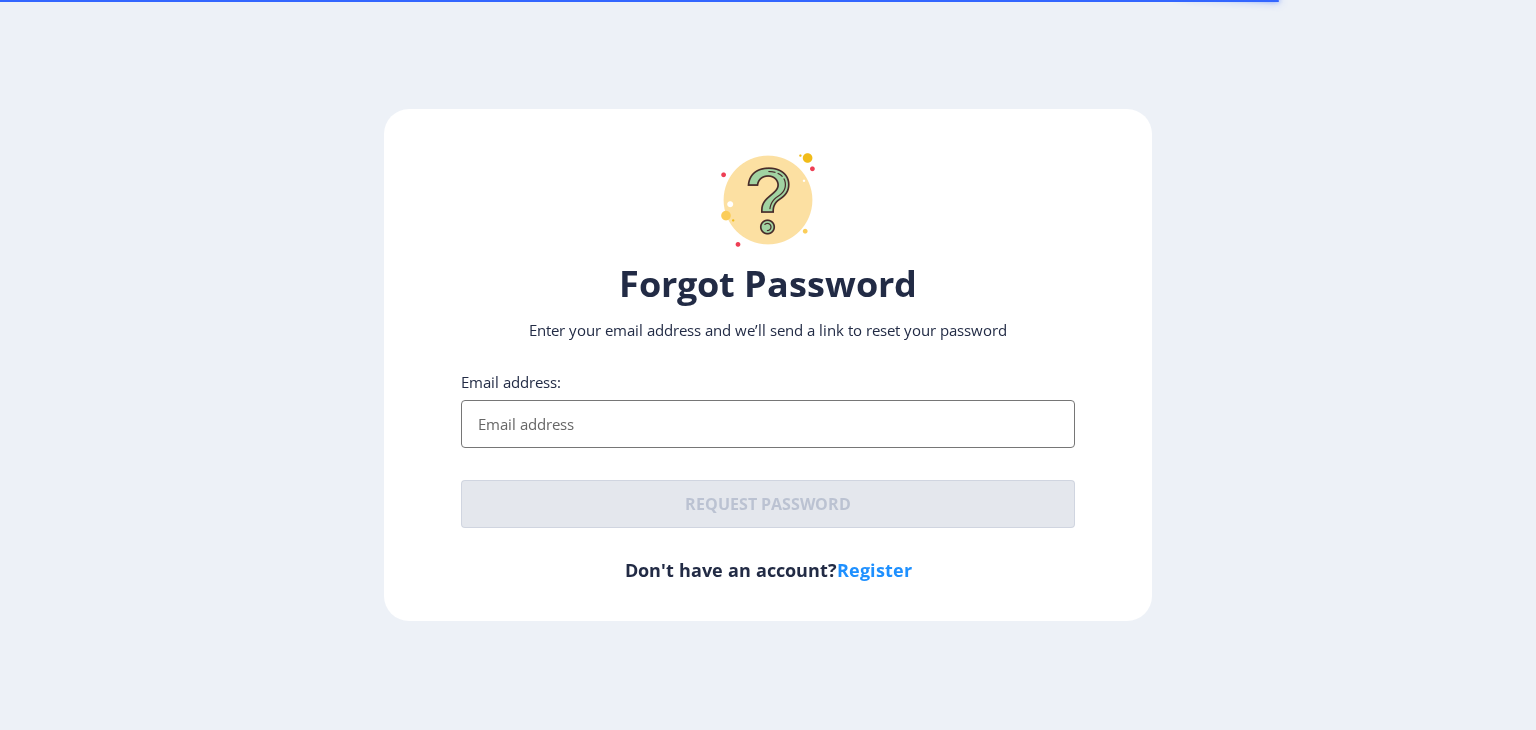 click on "Email address:" at bounding box center (768, 424) 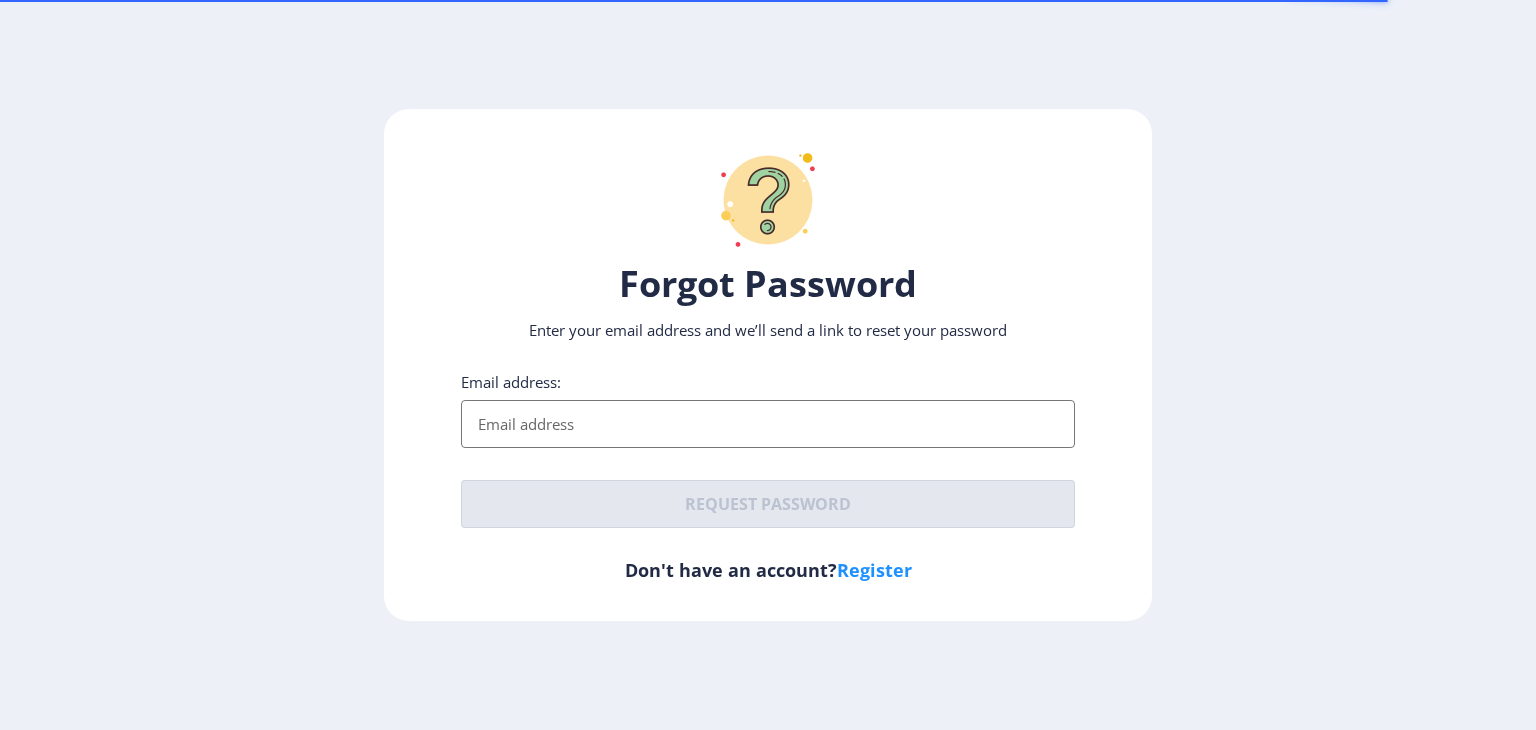 paste on "[EMAIL_ADDRESS][DOMAIN_NAME]" 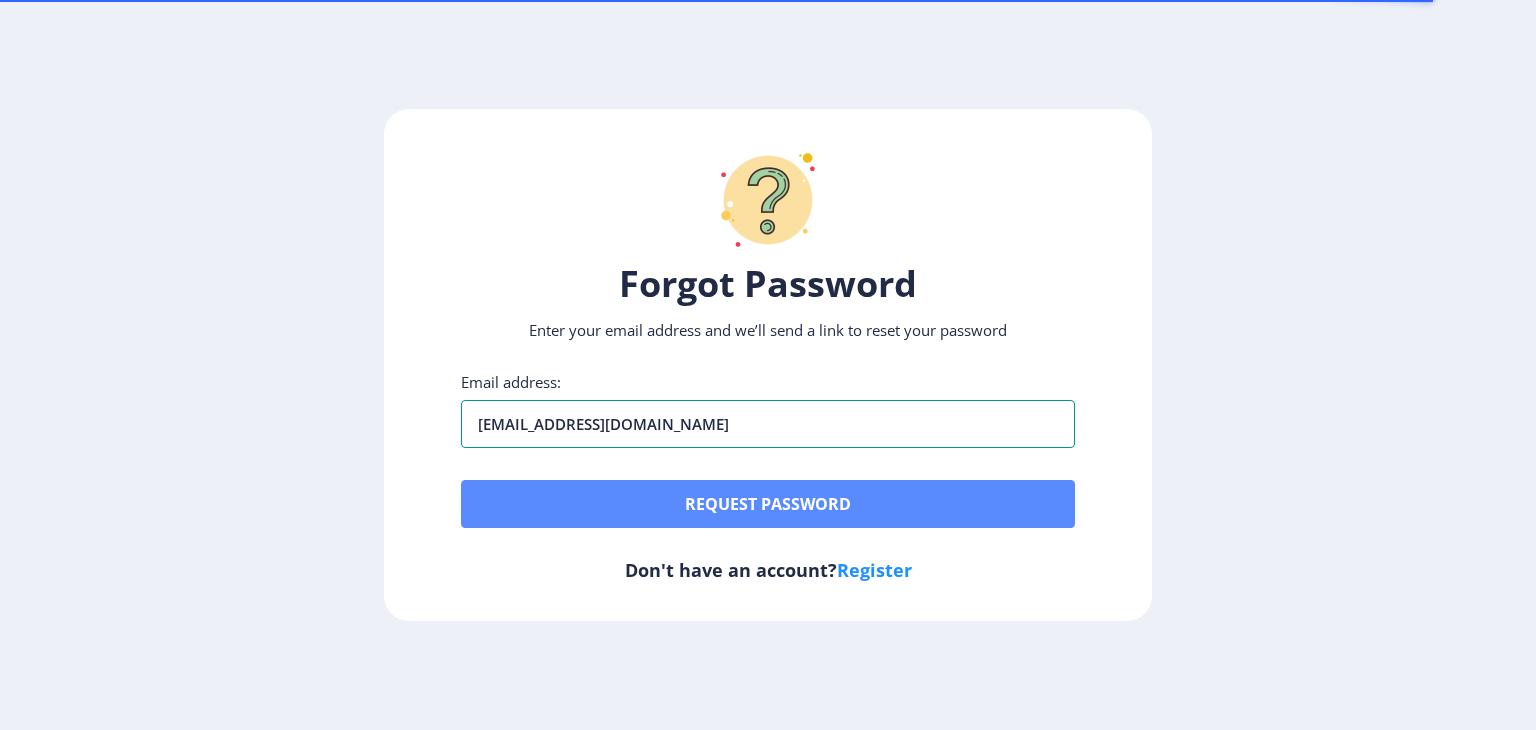 type on "[EMAIL_ADDRESS][DOMAIN_NAME]" 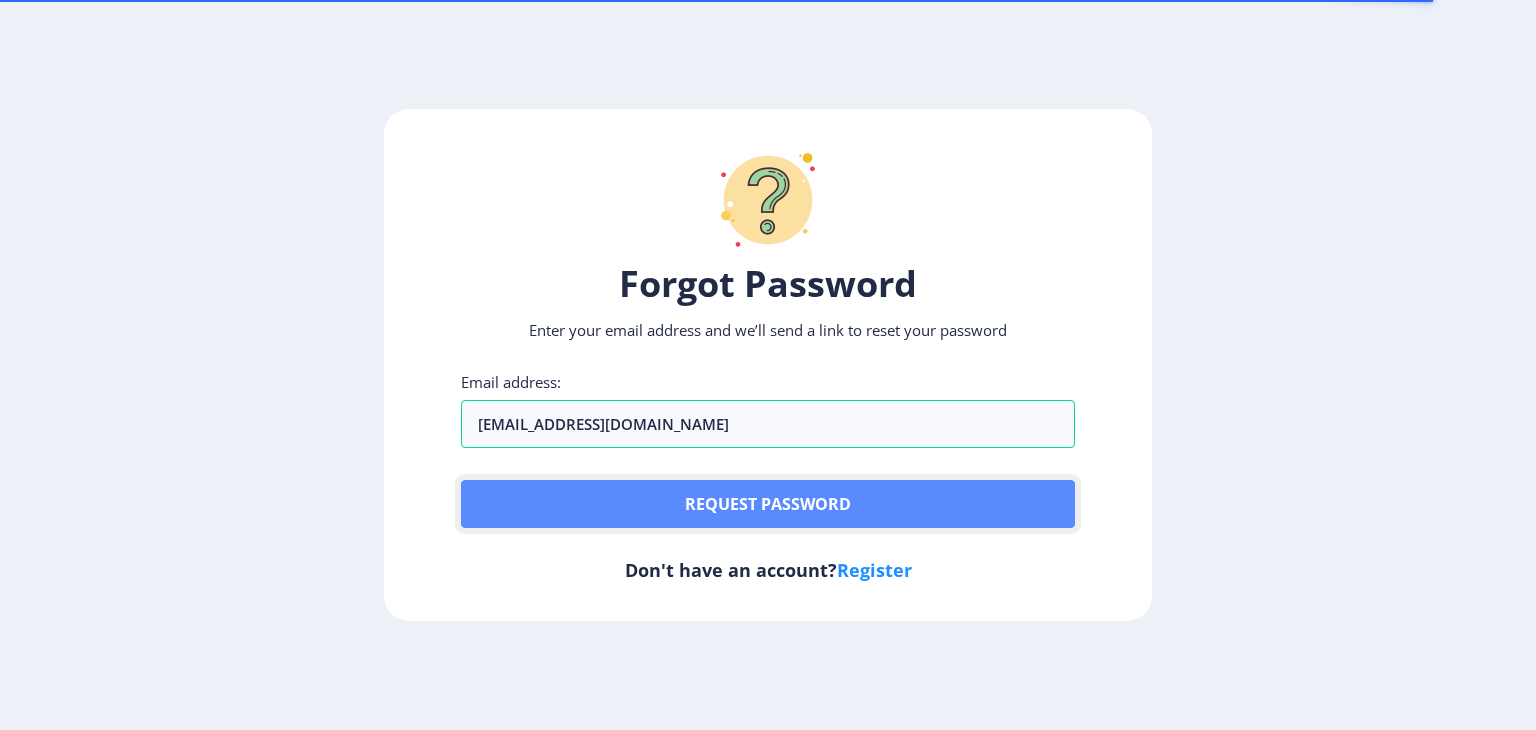 click on "Request password" 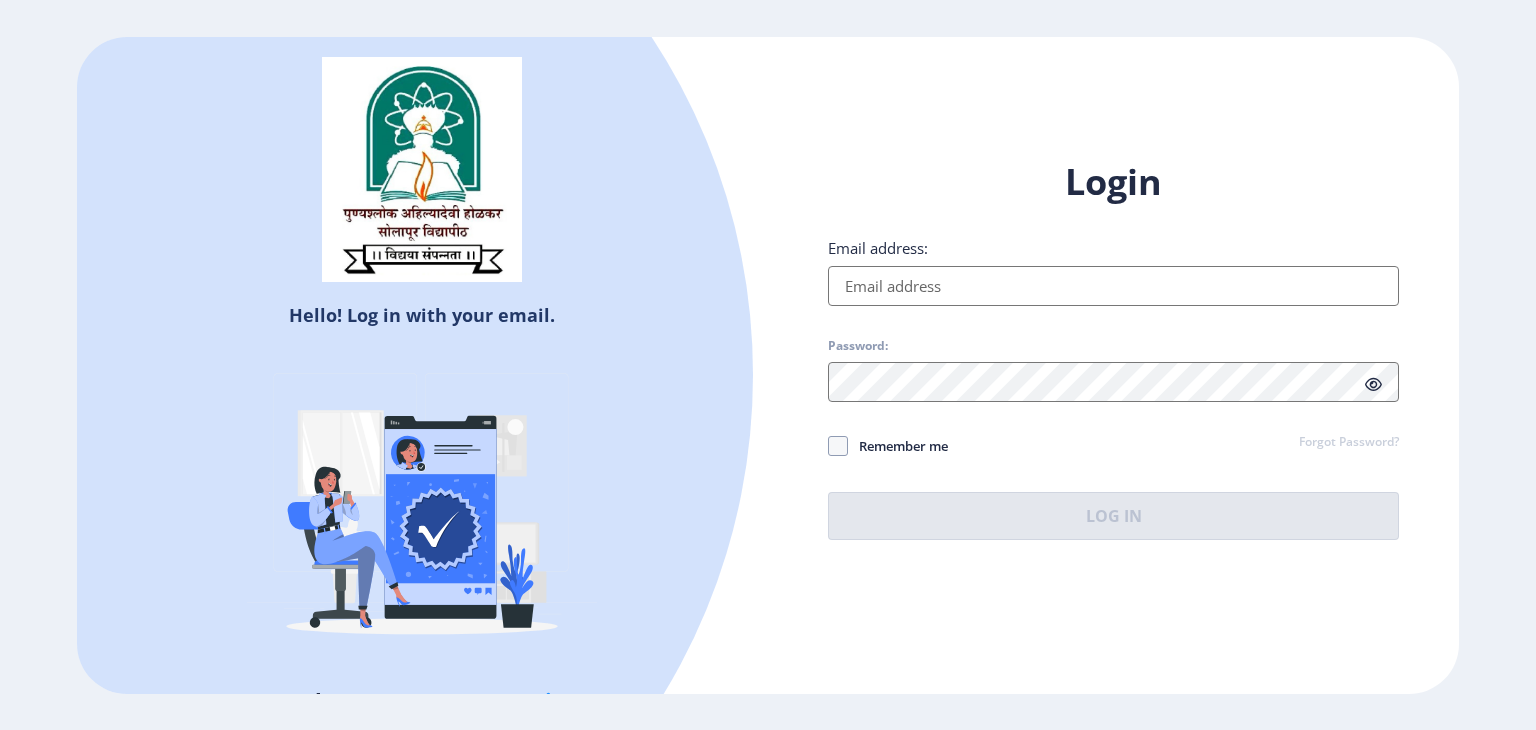 select 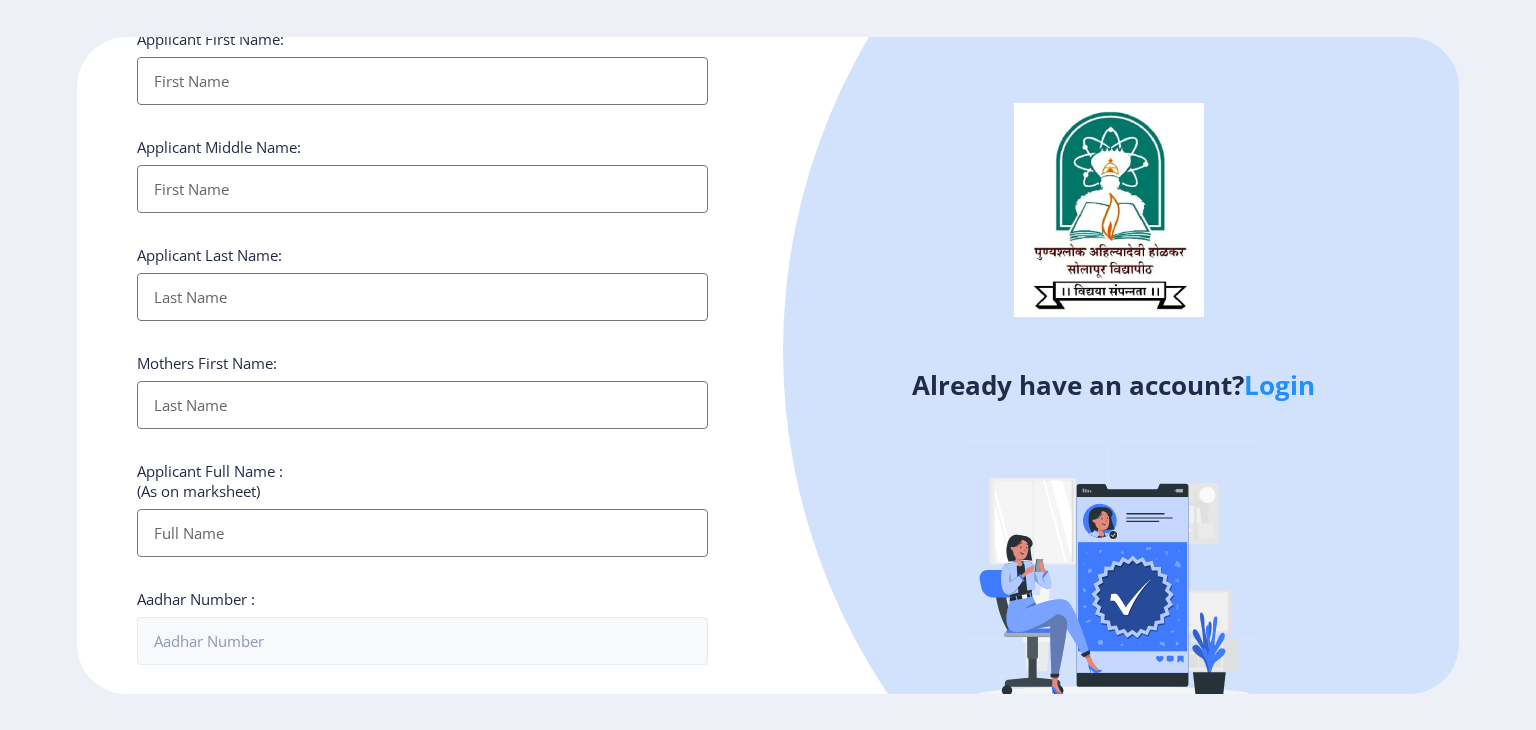 scroll, scrollTop: 0, scrollLeft: 0, axis: both 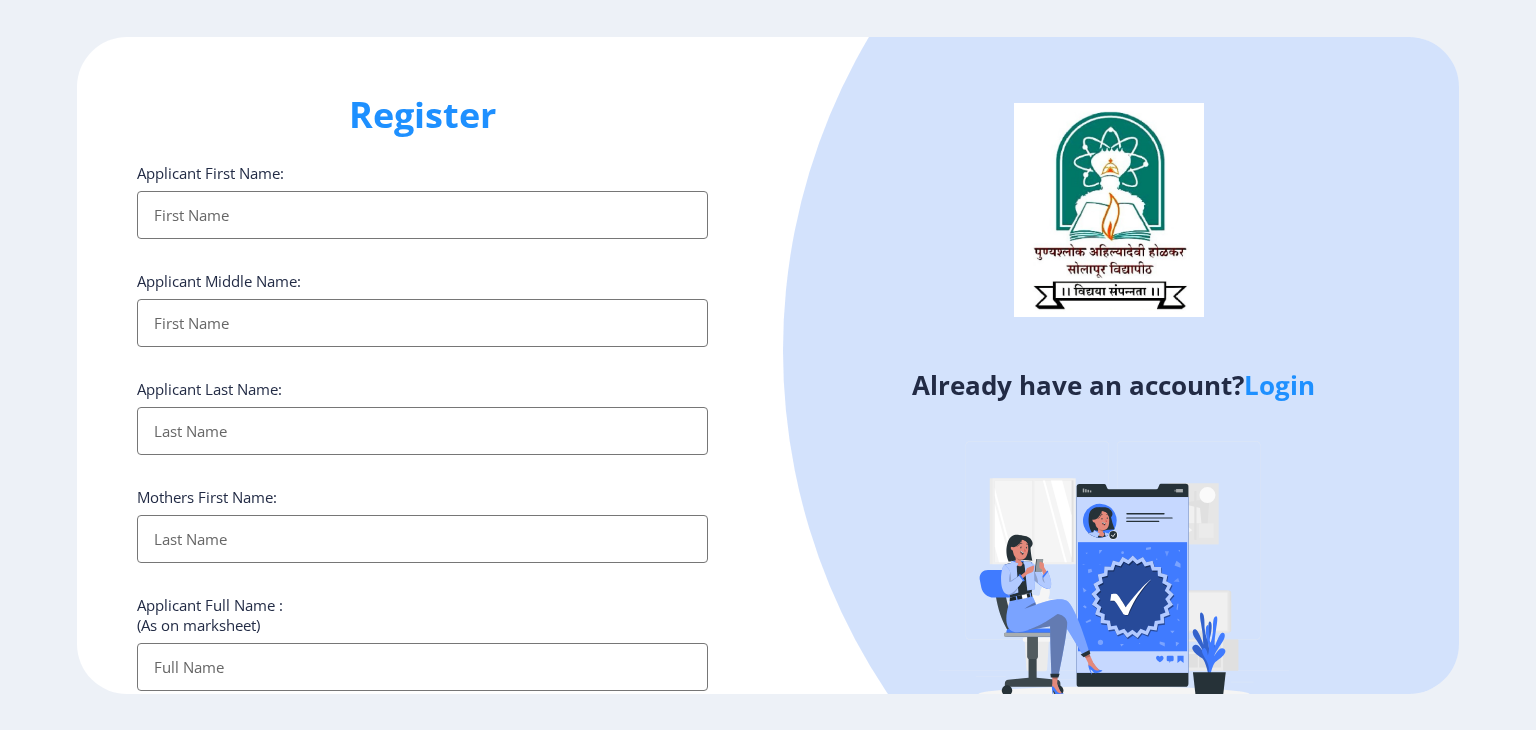 click on "Applicant First Name:" 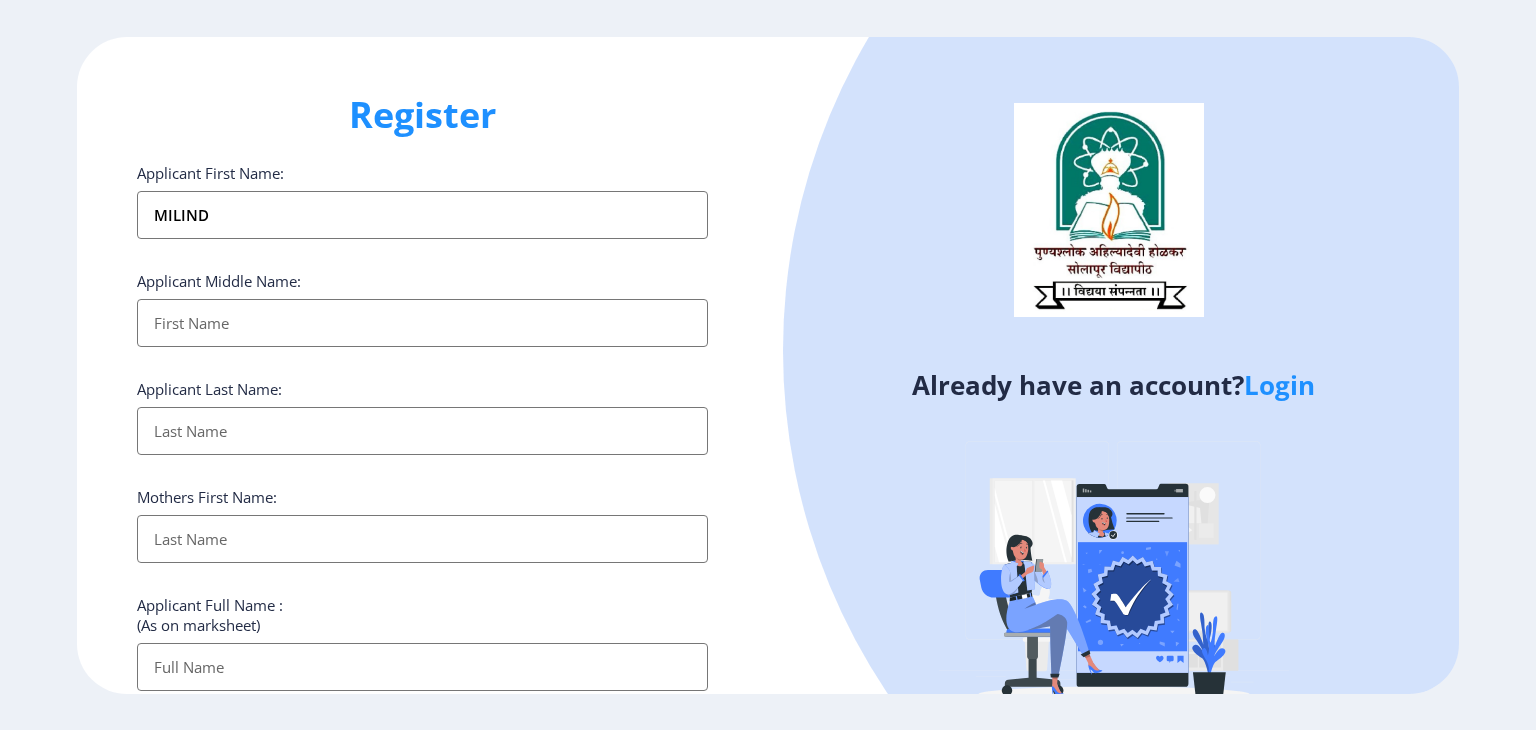 type on "MILIND" 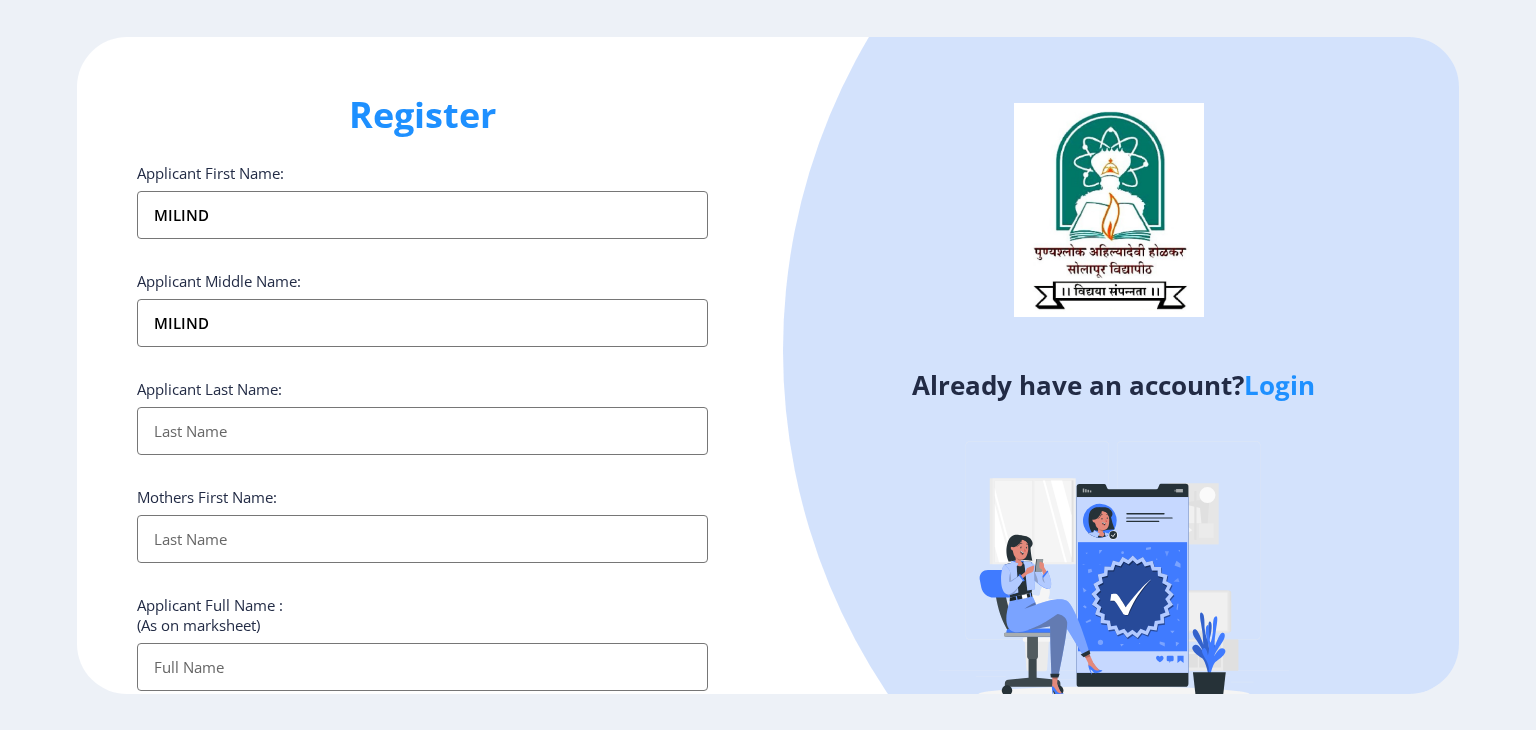 type on "TONDASE" 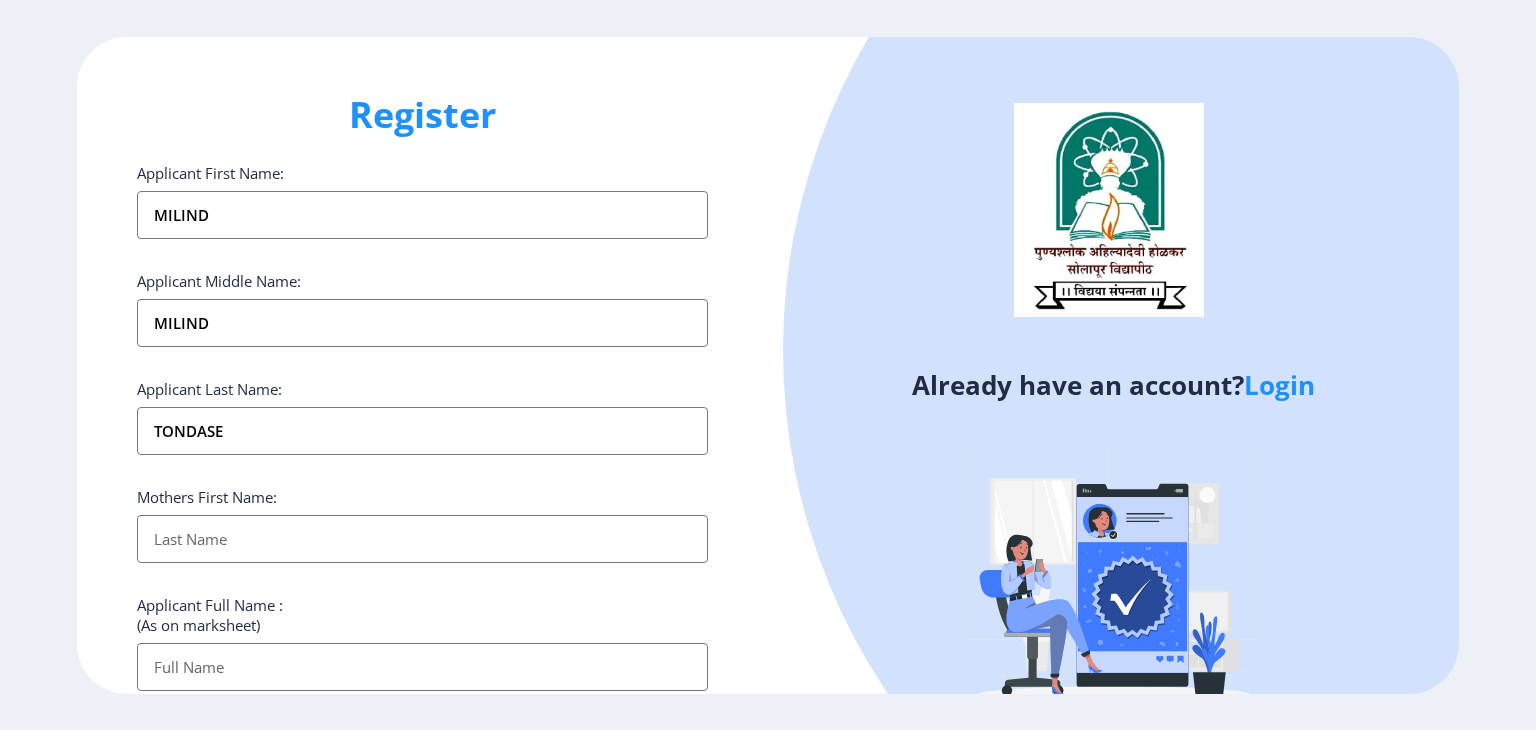 type on "TONDASE MILIND MILIND" 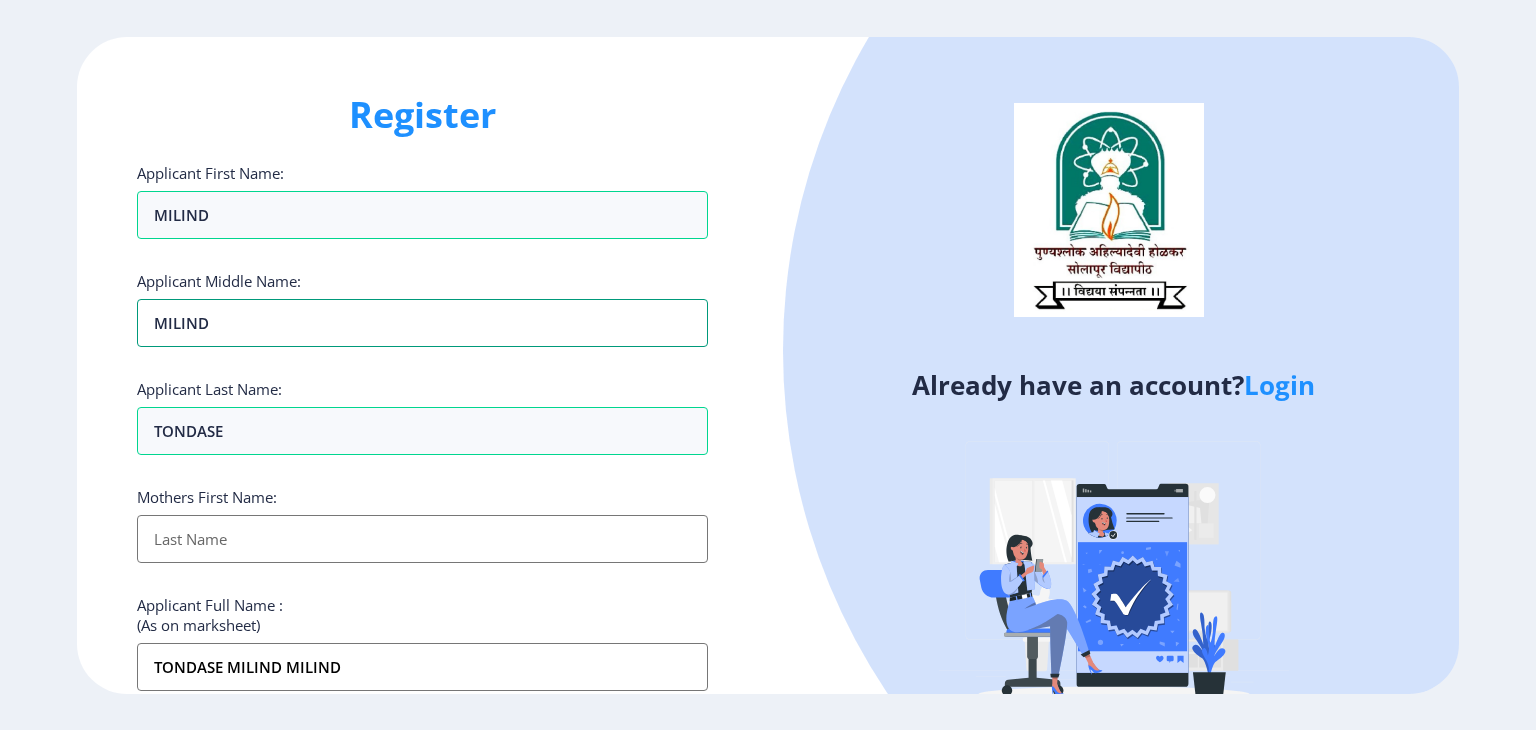 drag, startPoint x: 244, startPoint y: 327, endPoint x: 0, endPoint y: 317, distance: 244.20483 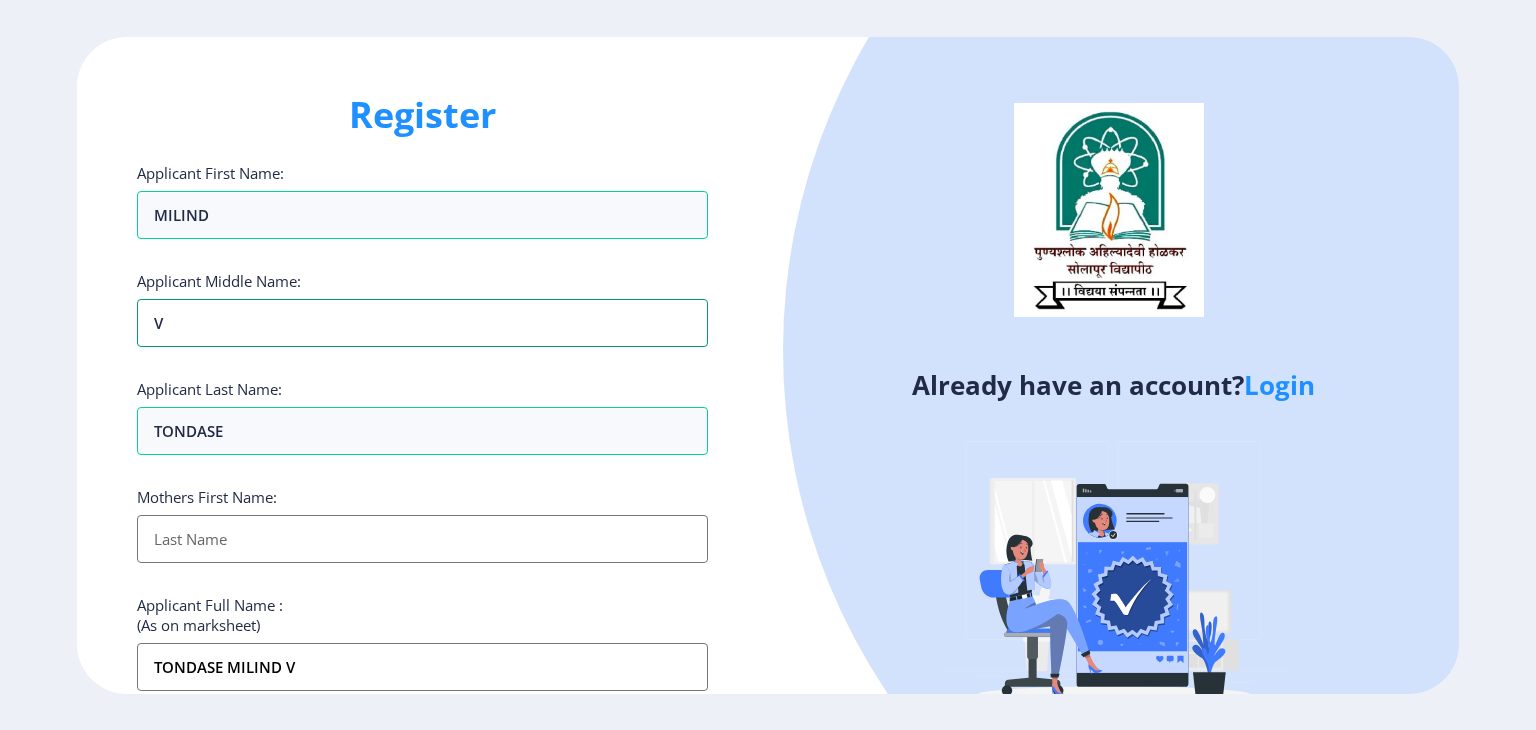 type on "vi" 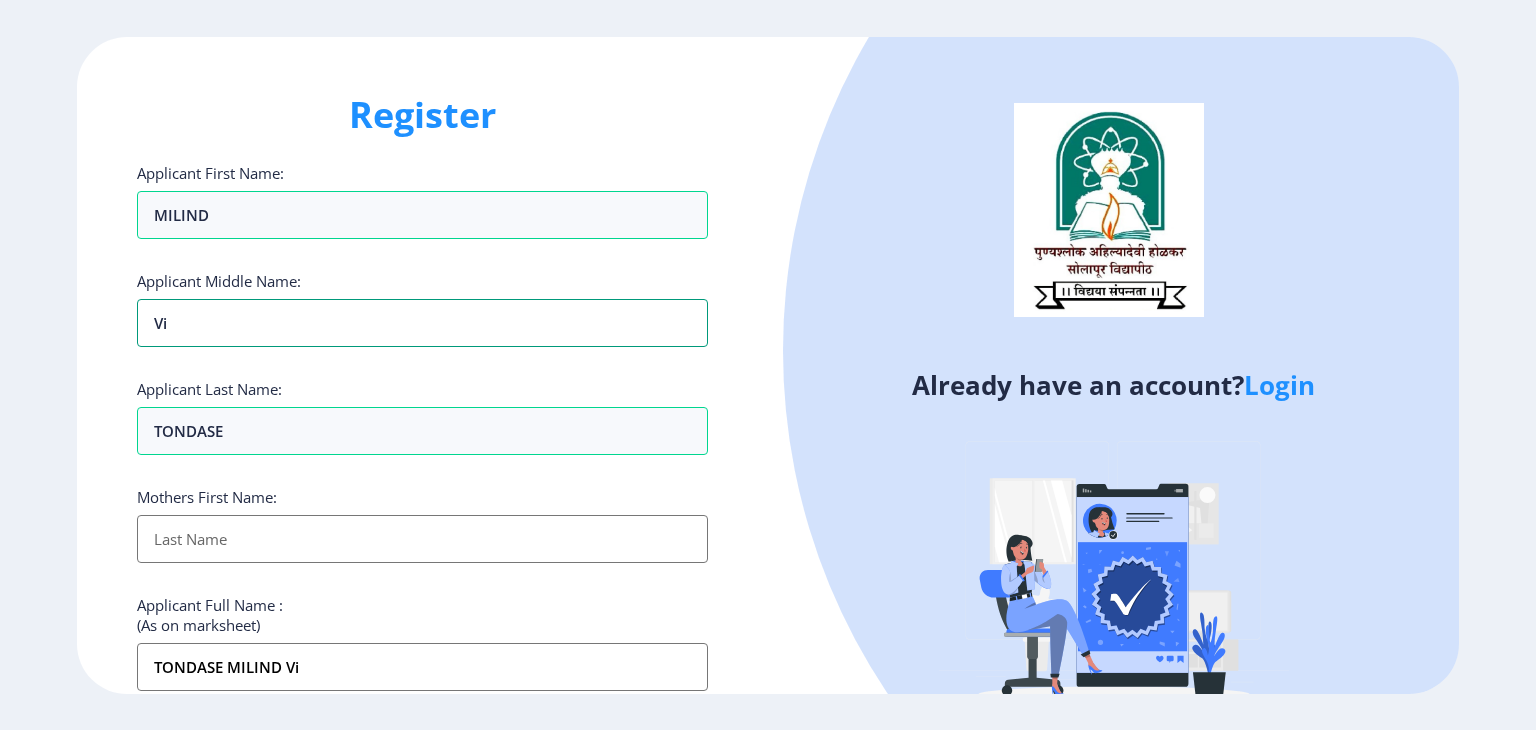 type on "vis" 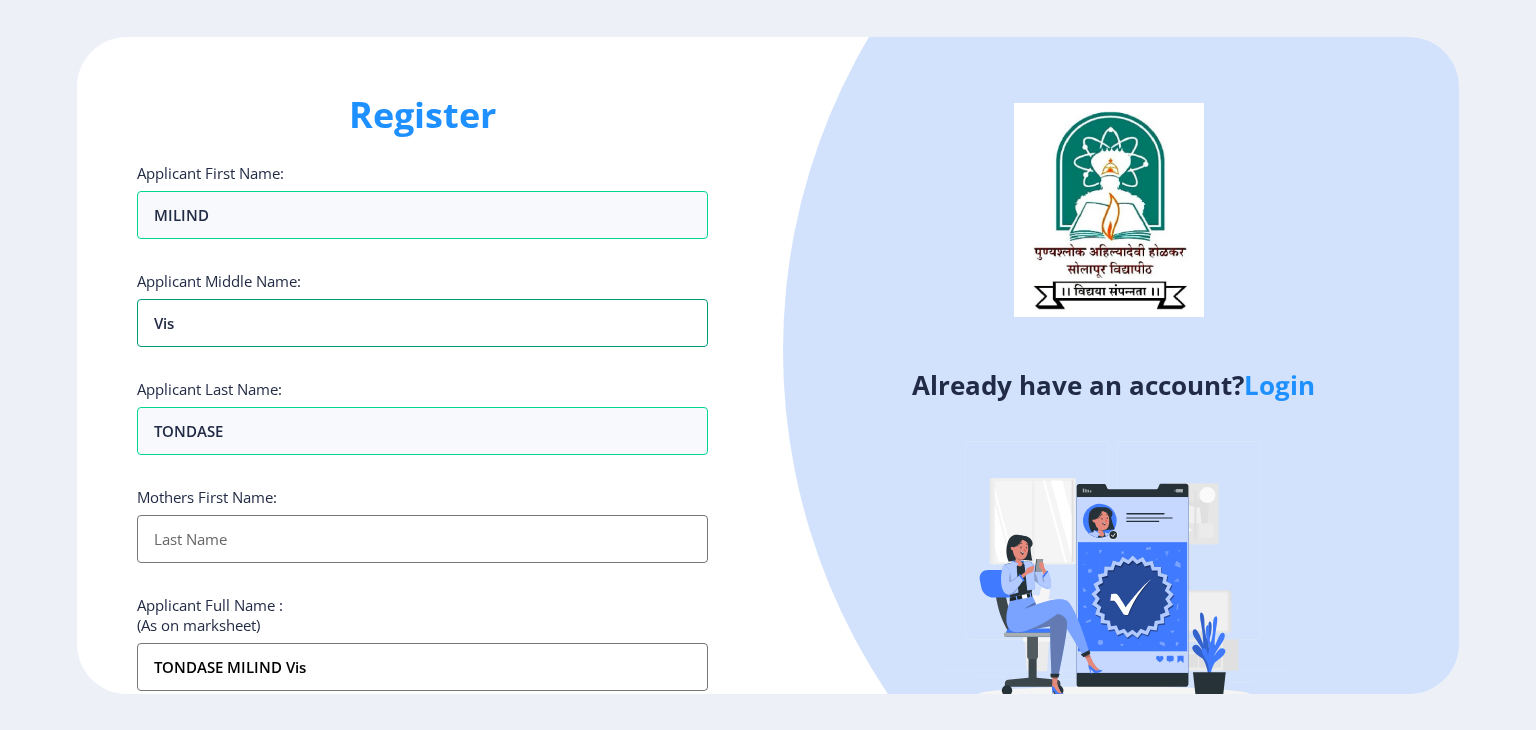 type on "vish" 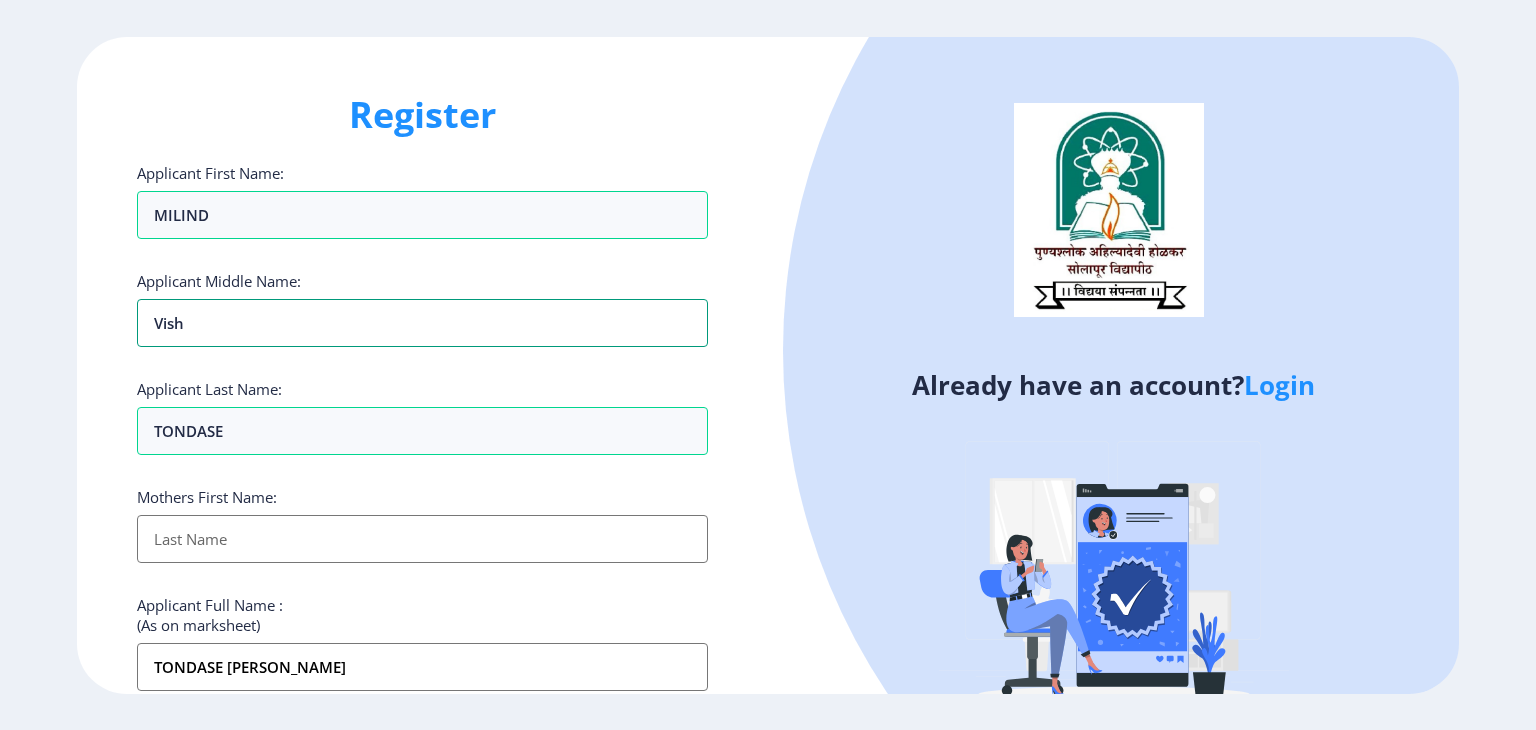 type on "vishn" 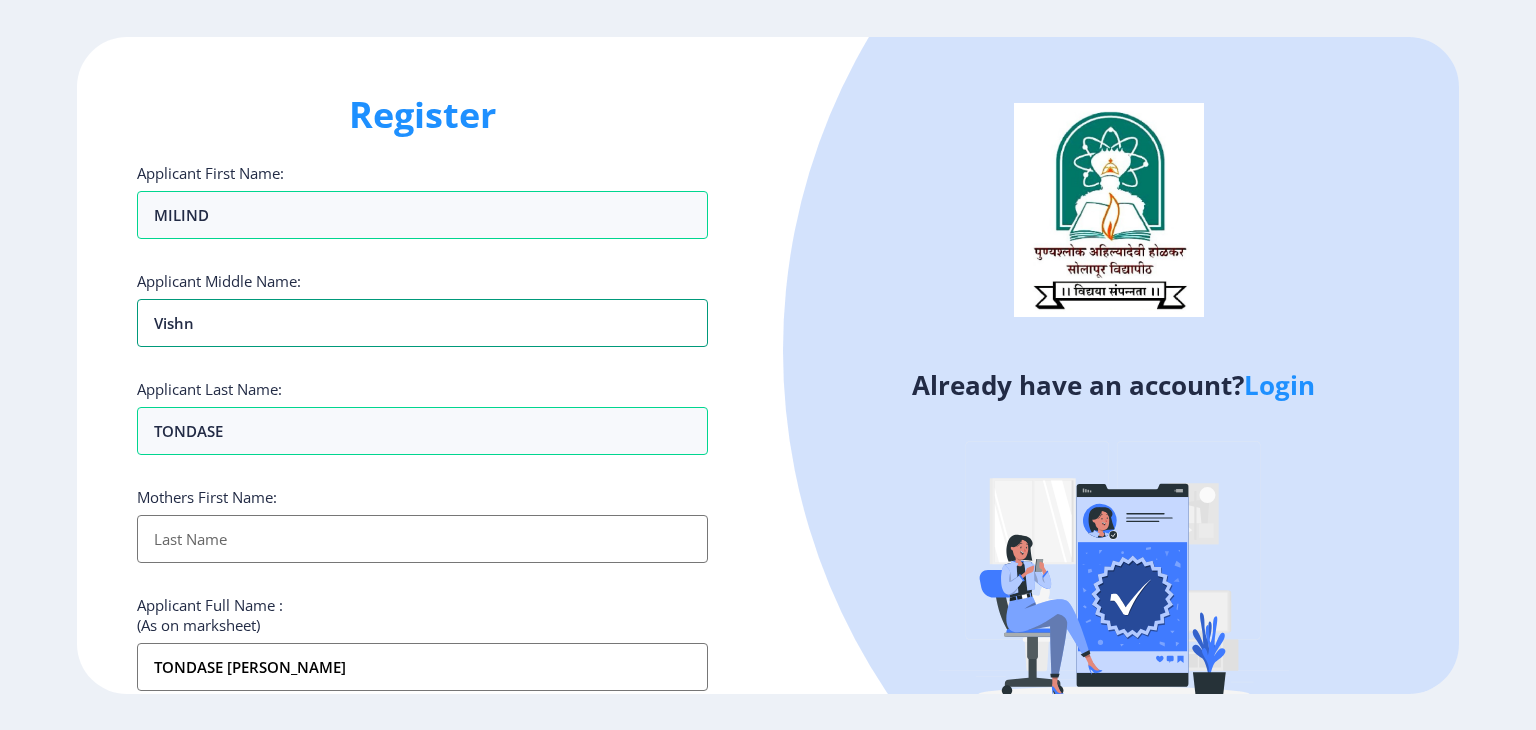 type on "vish" 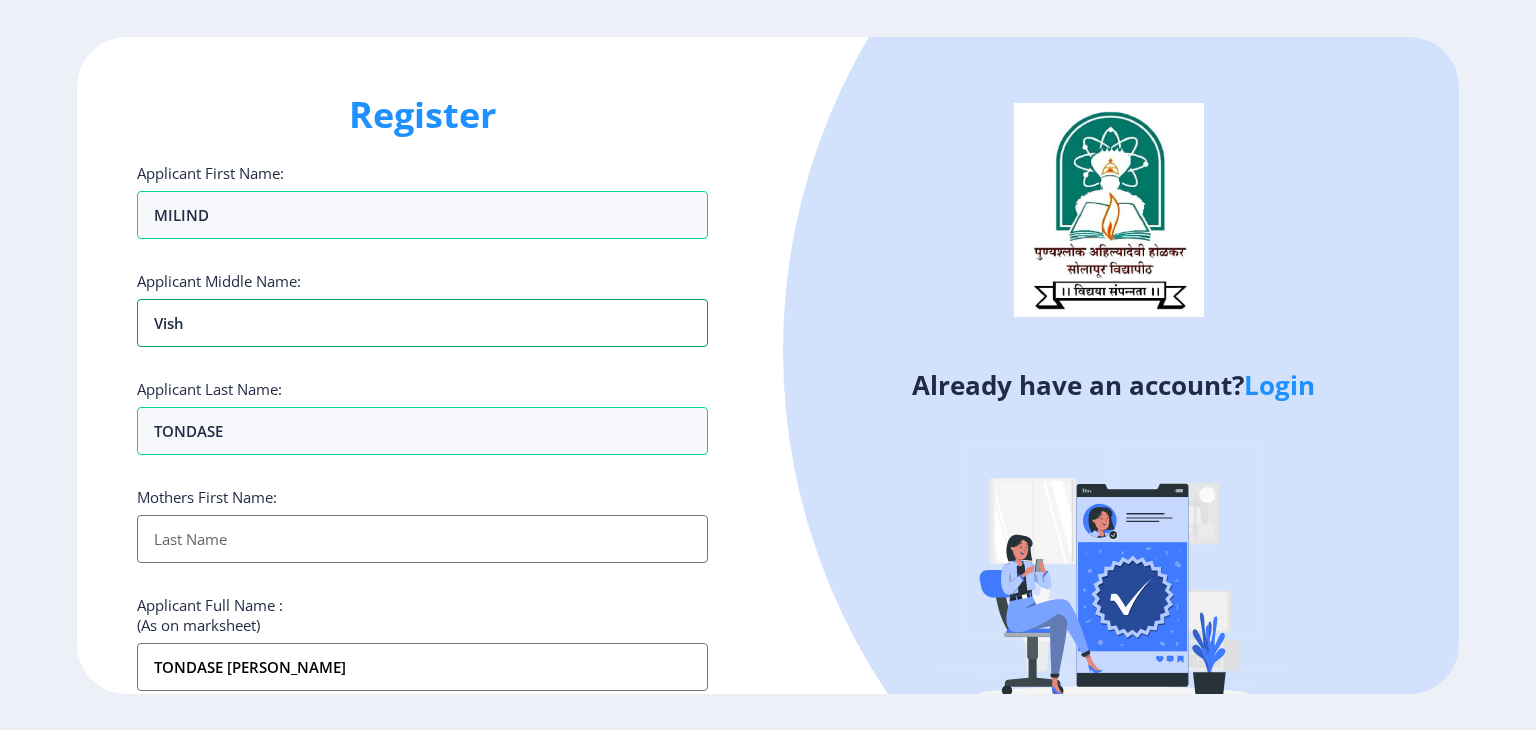 type on "vis" 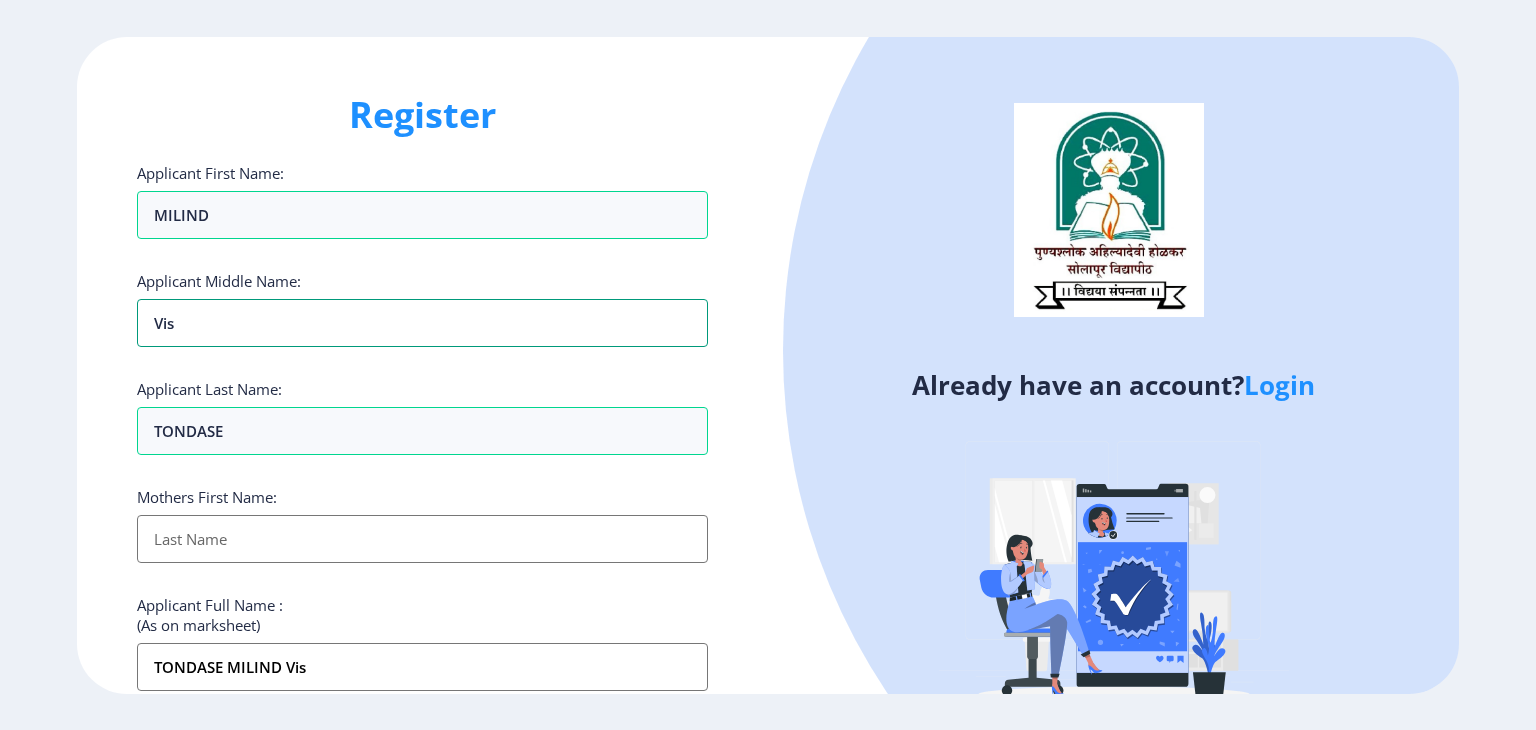 type on "vi" 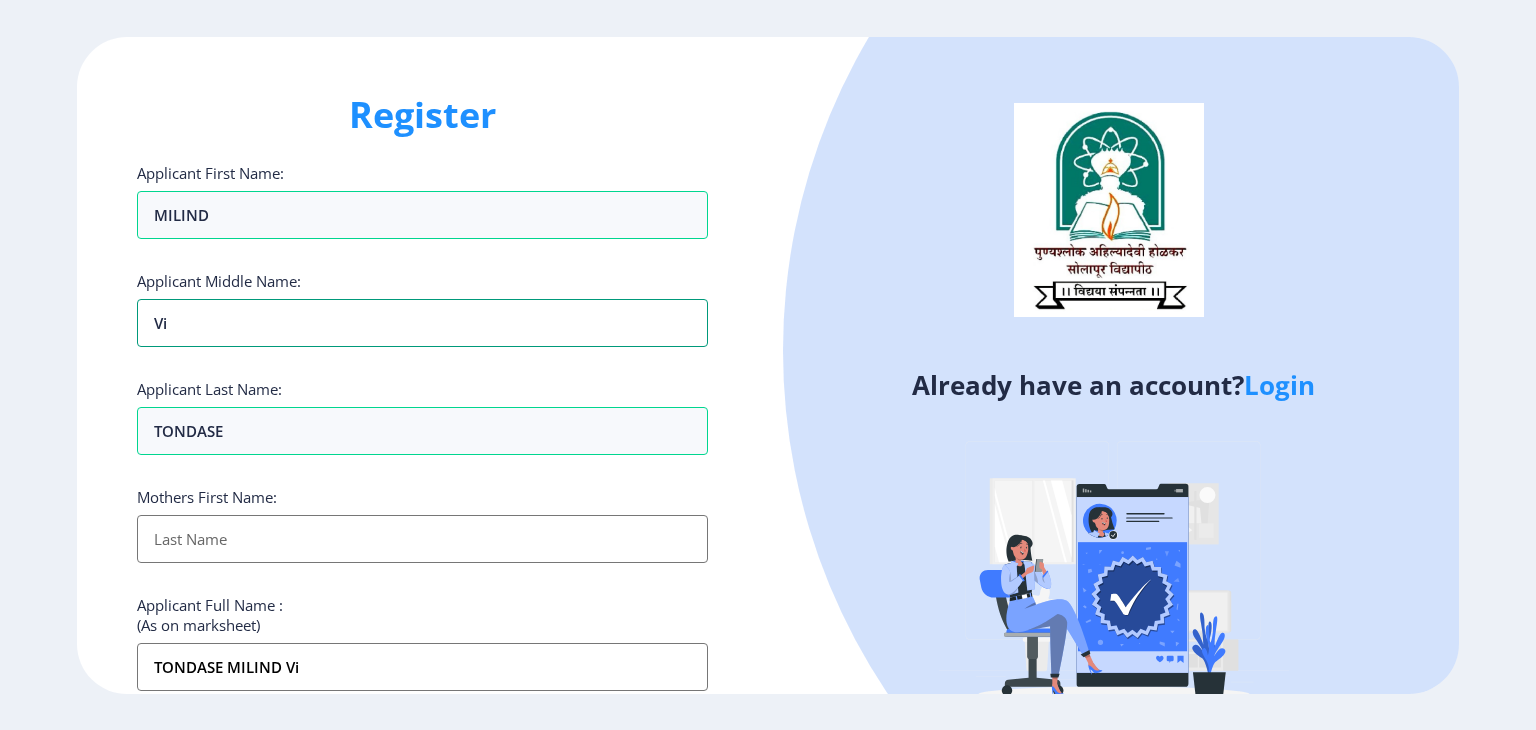 type on "v" 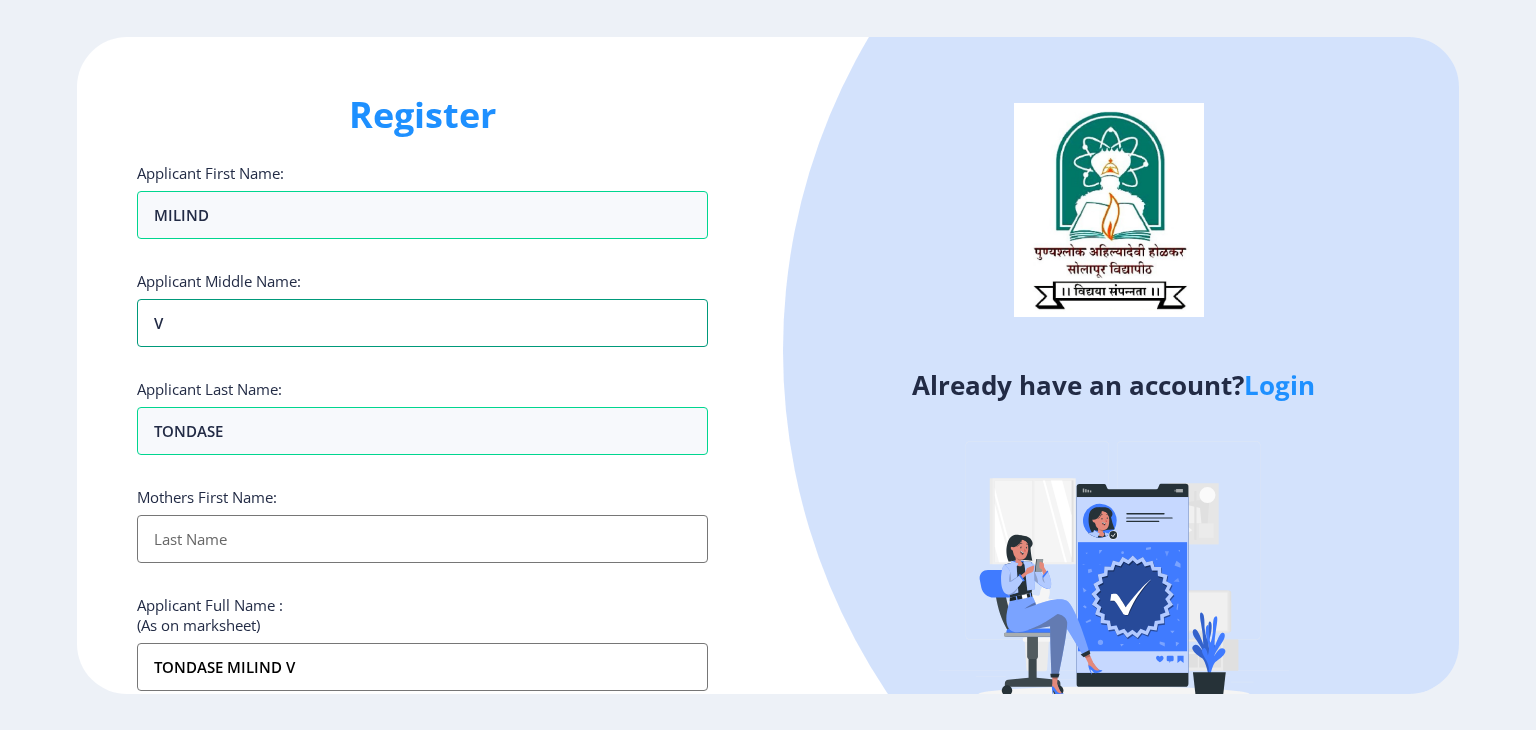 type on "vV" 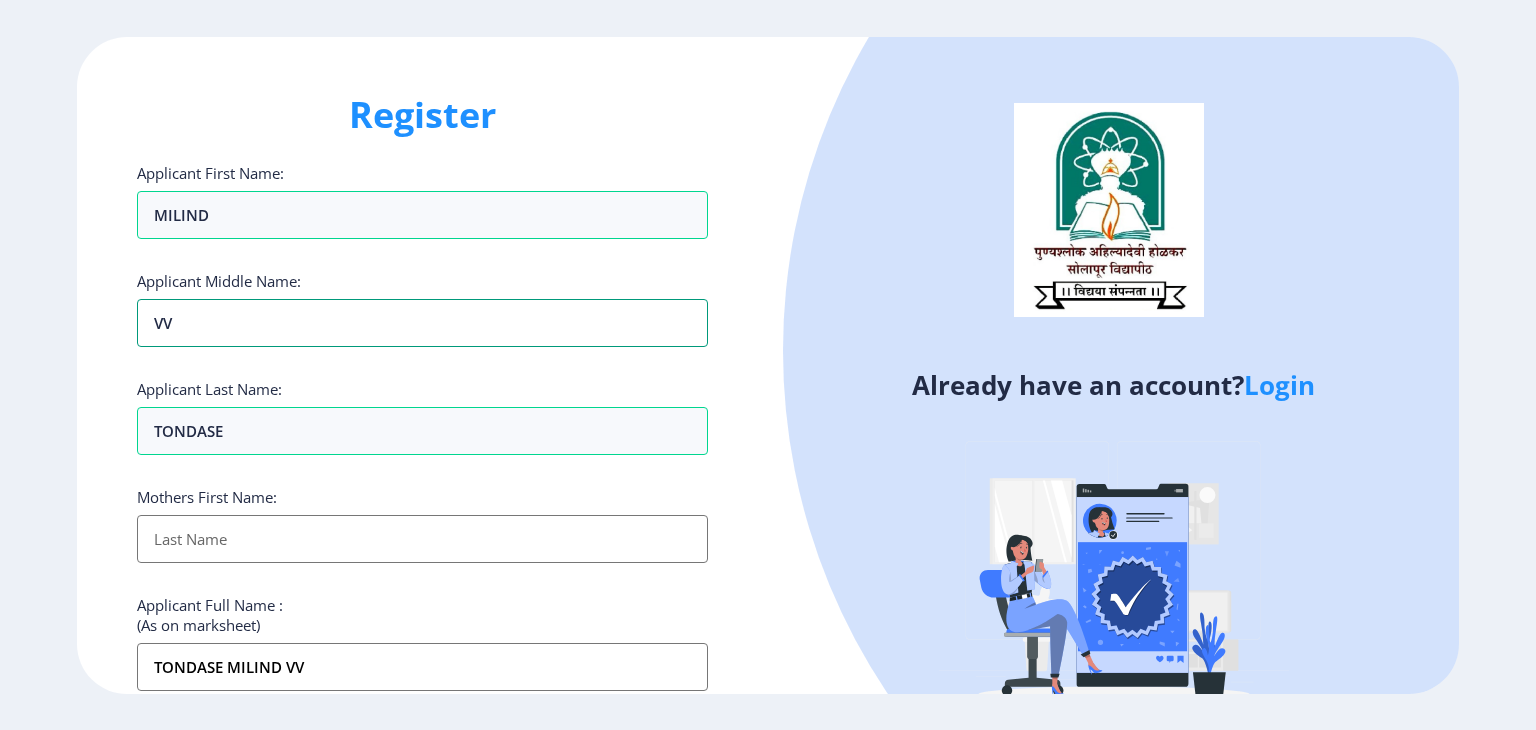 type on "vVI" 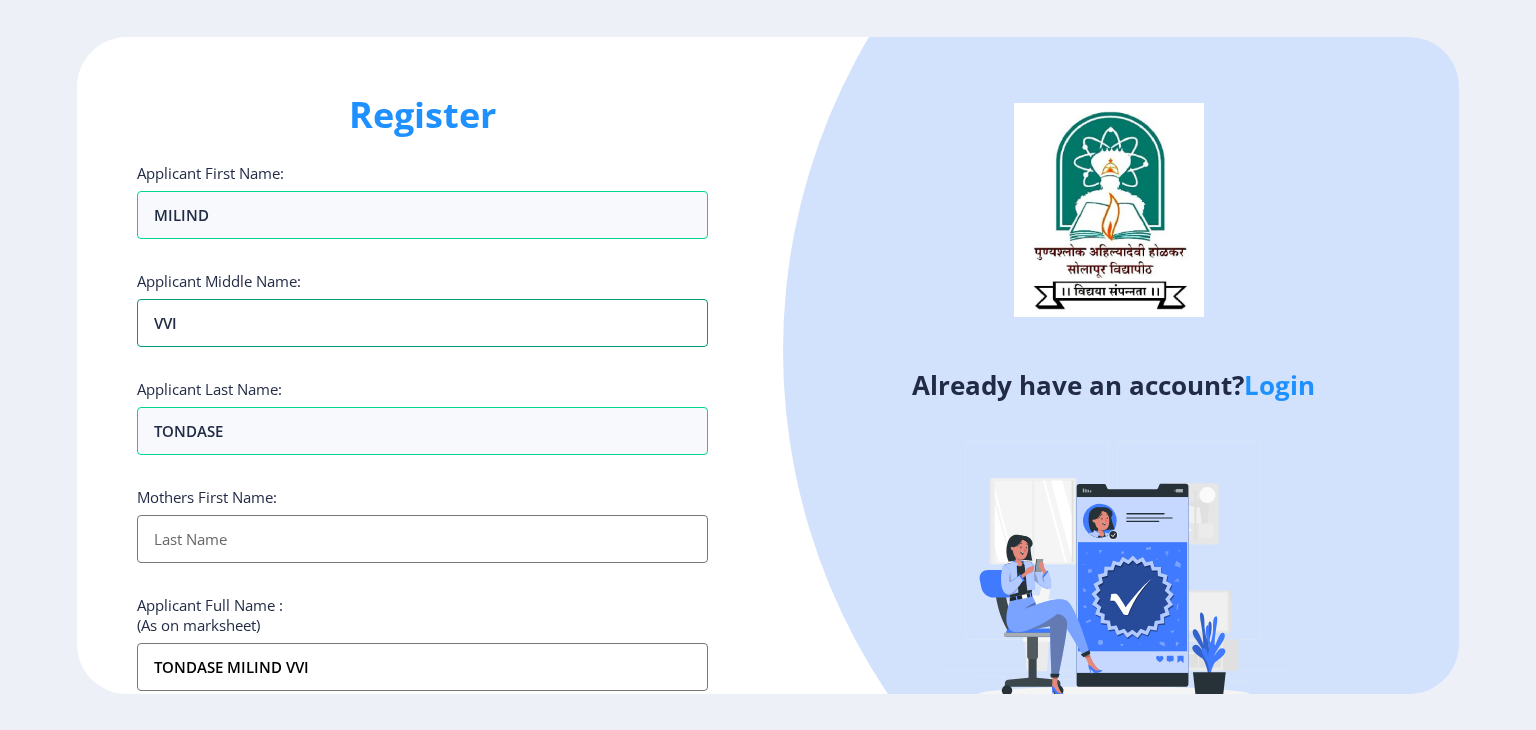 type on "vVIS" 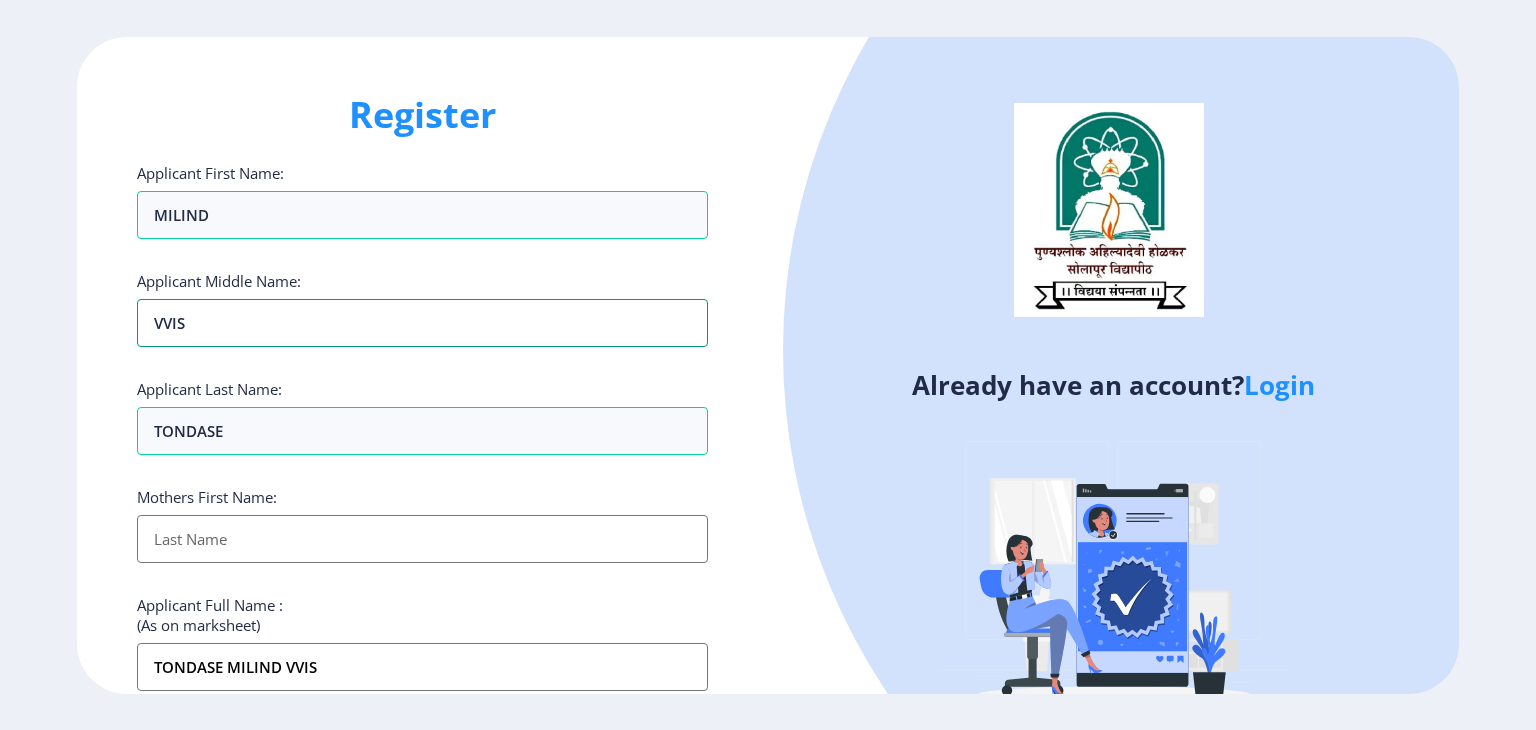 type on "vVIS=" 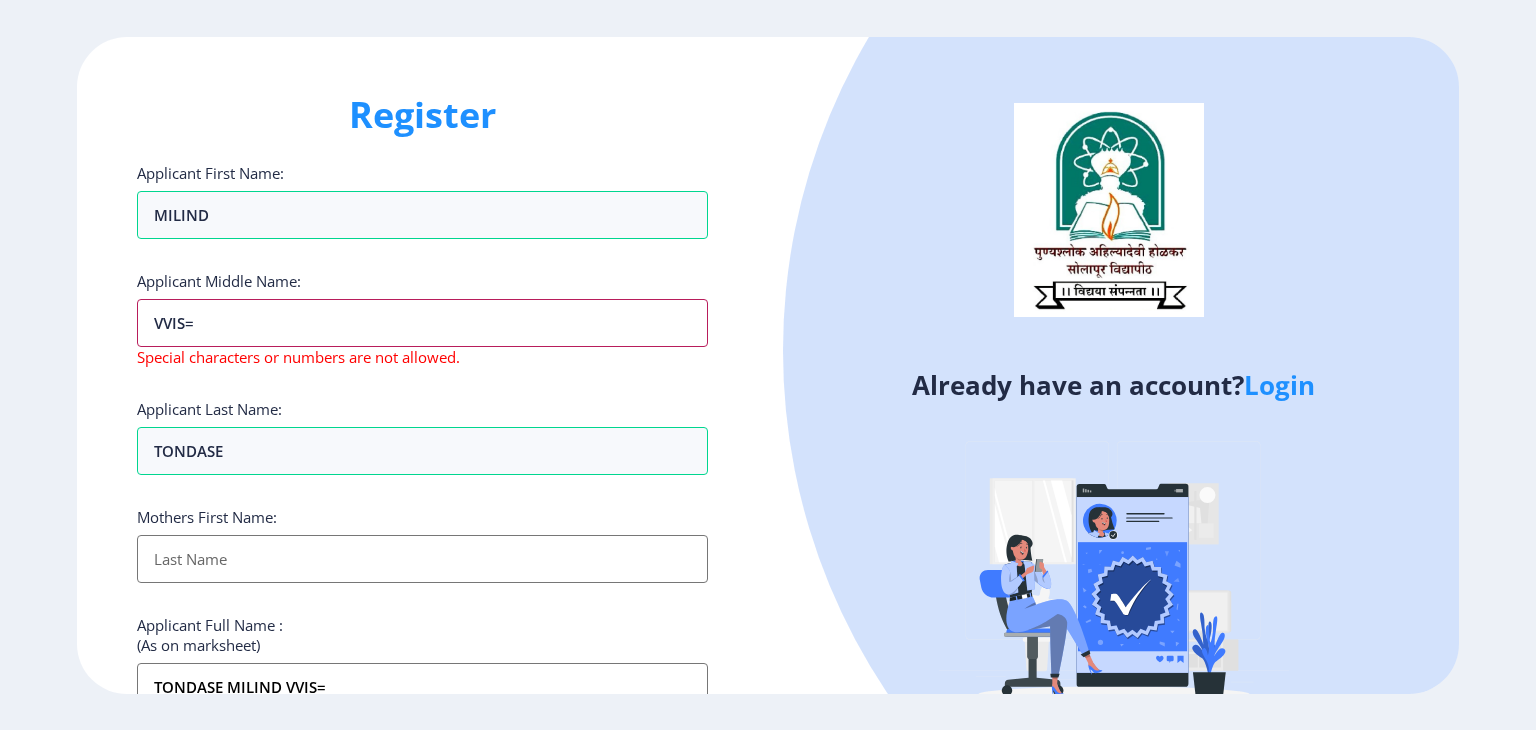 type on "vVIS==" 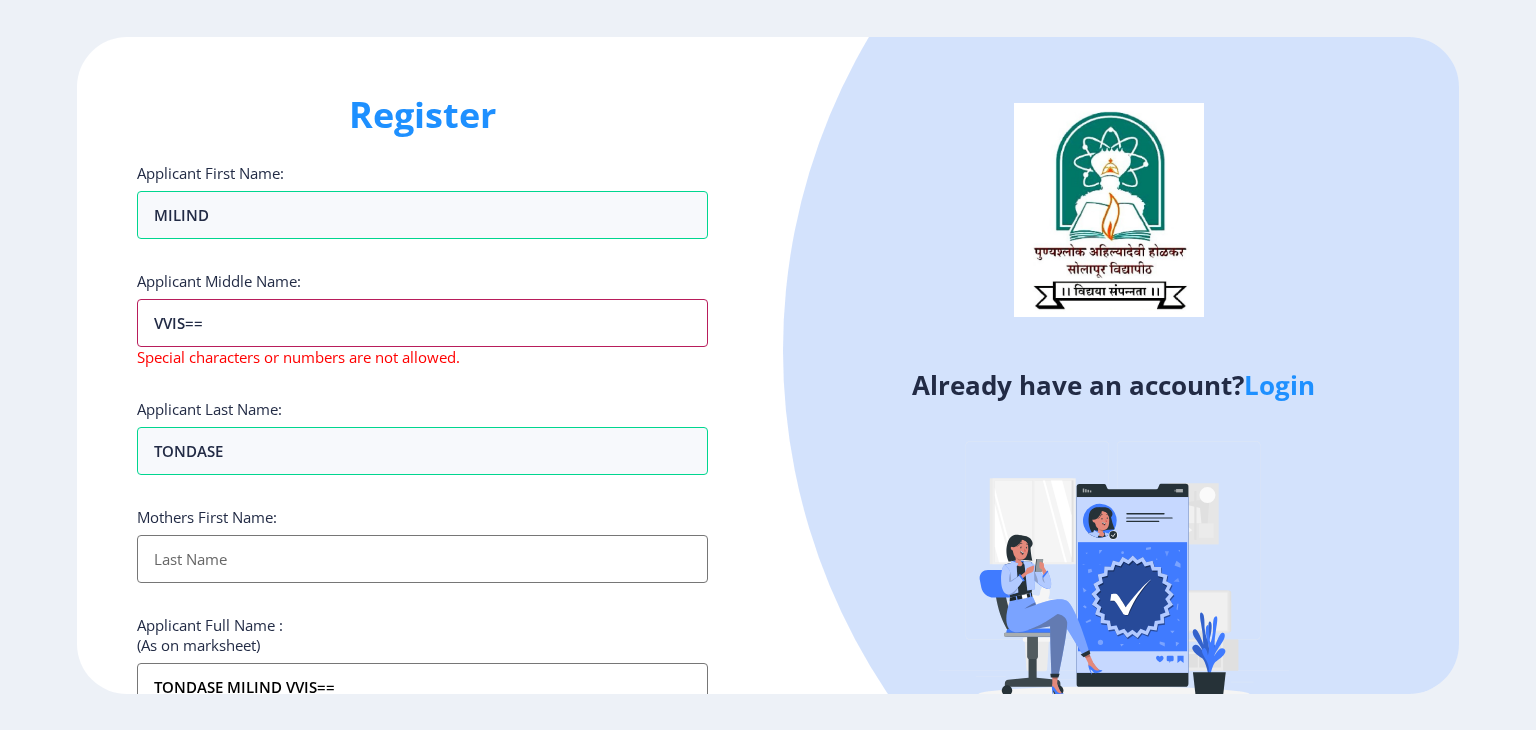 type on "vVIS===" 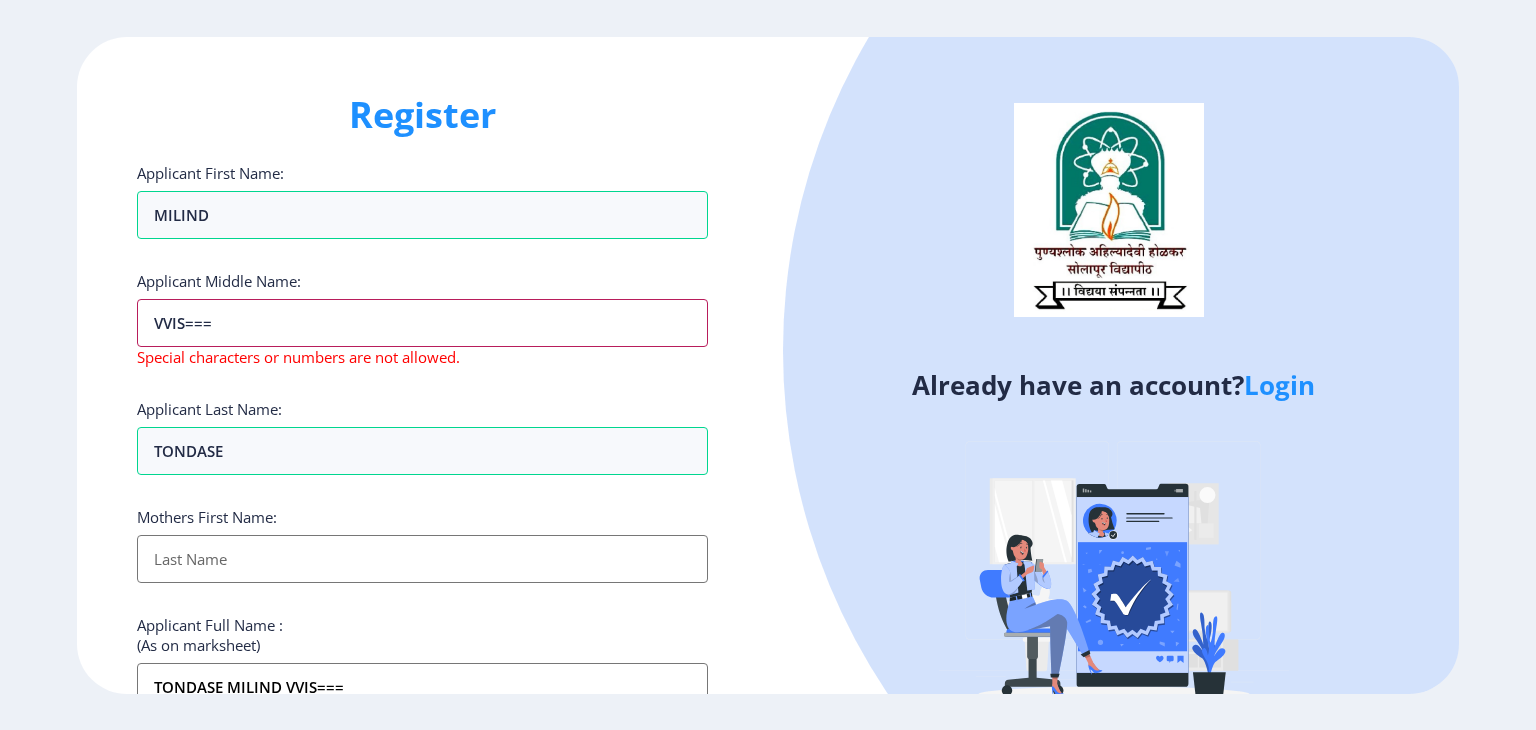 type on "vVIS====" 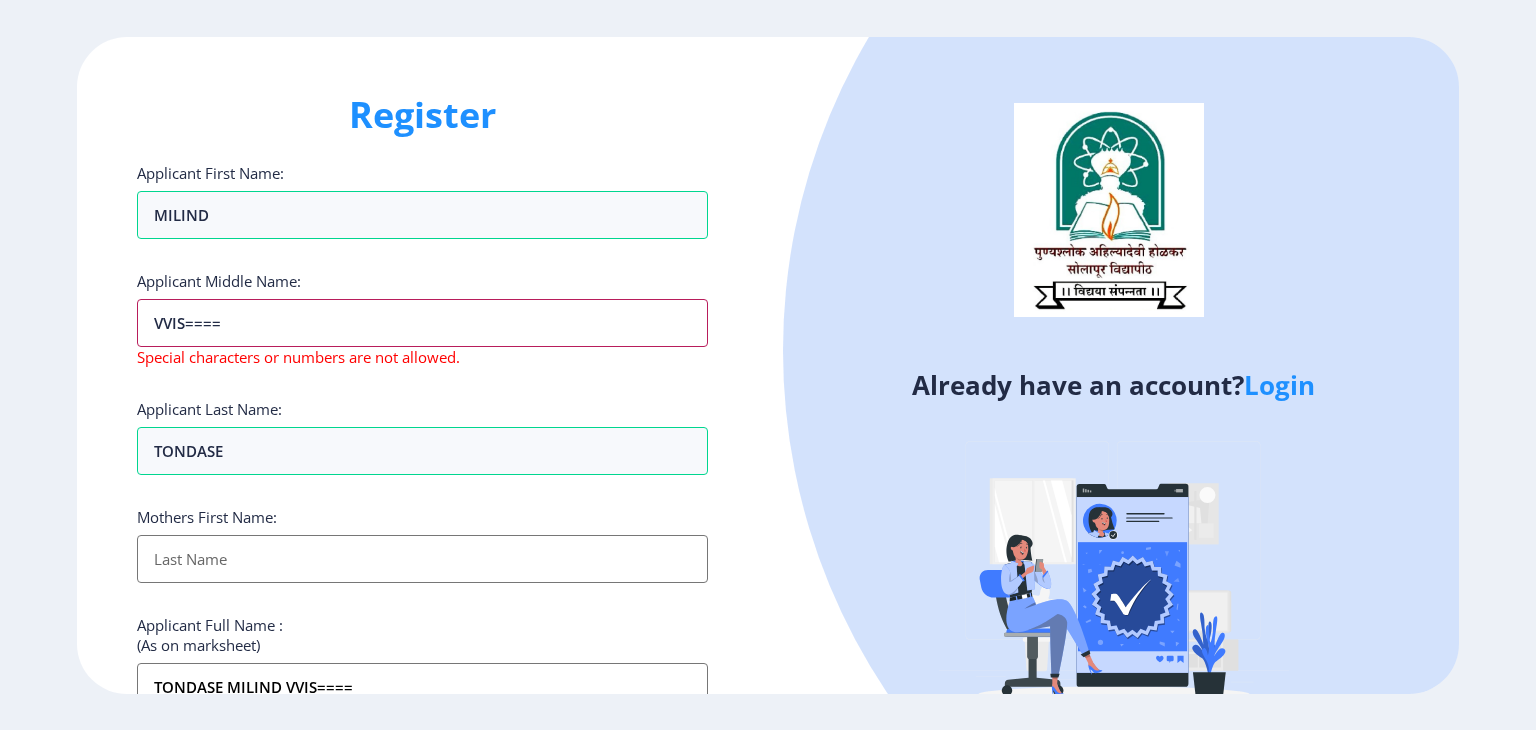 type on "vVIS=====" 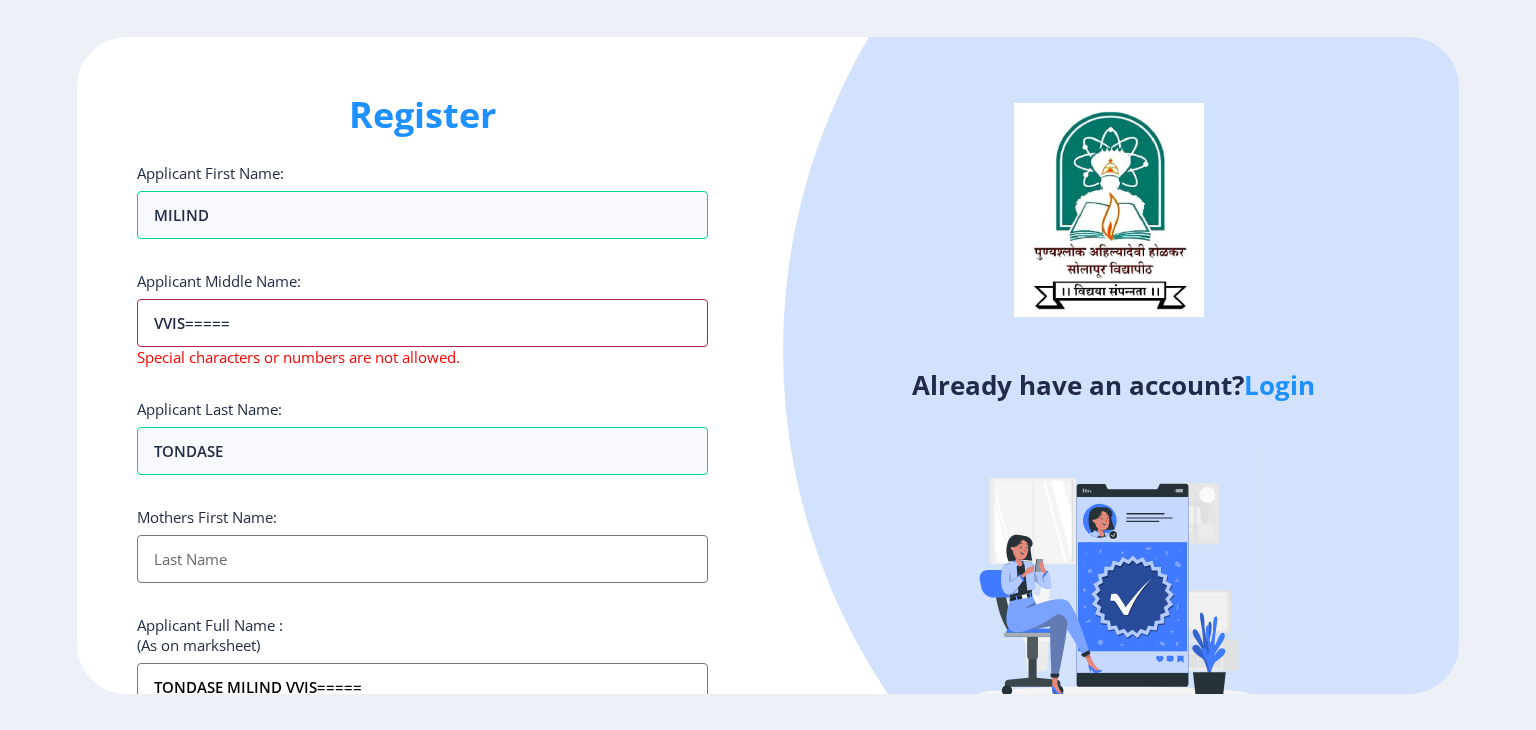 type on "vVIS======" 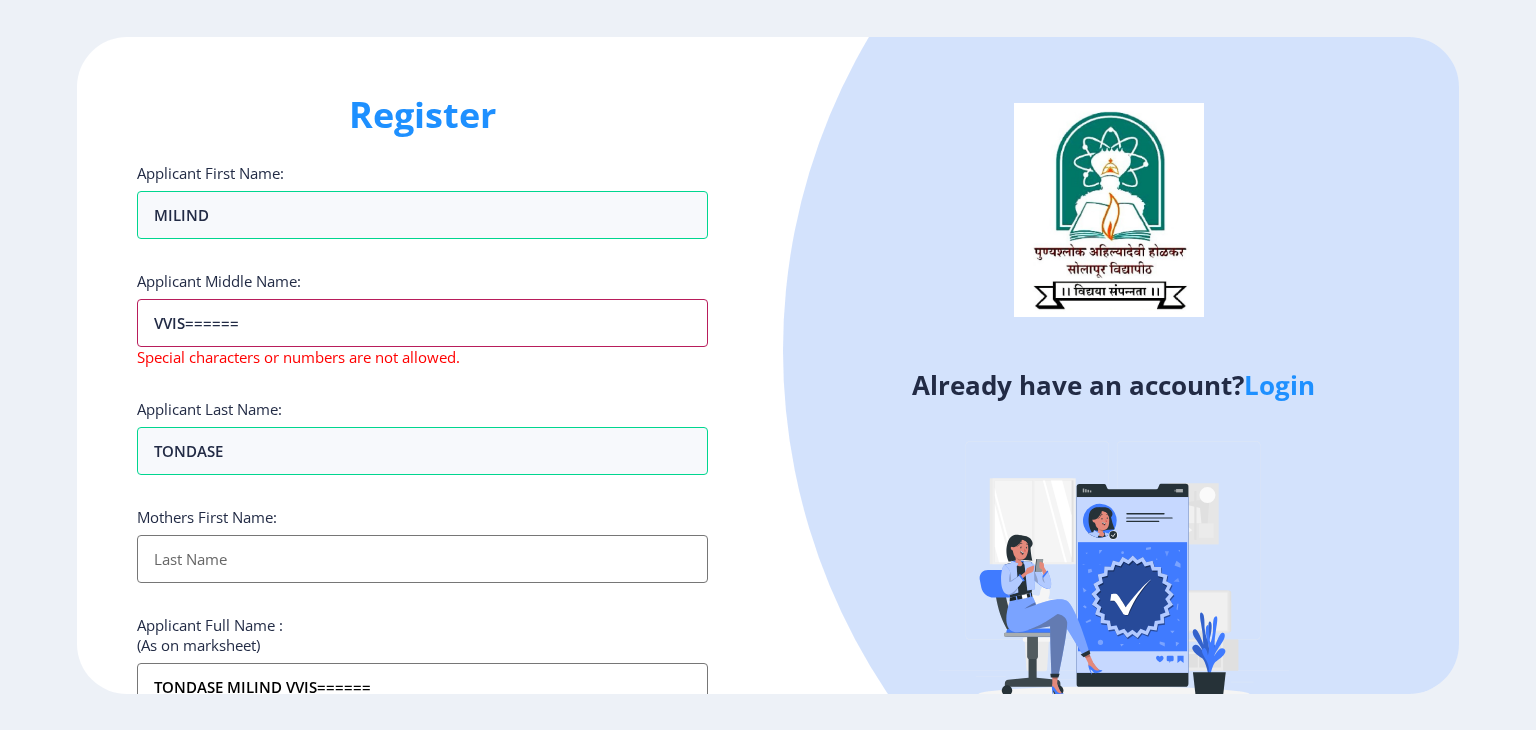 type on "vVIS=======" 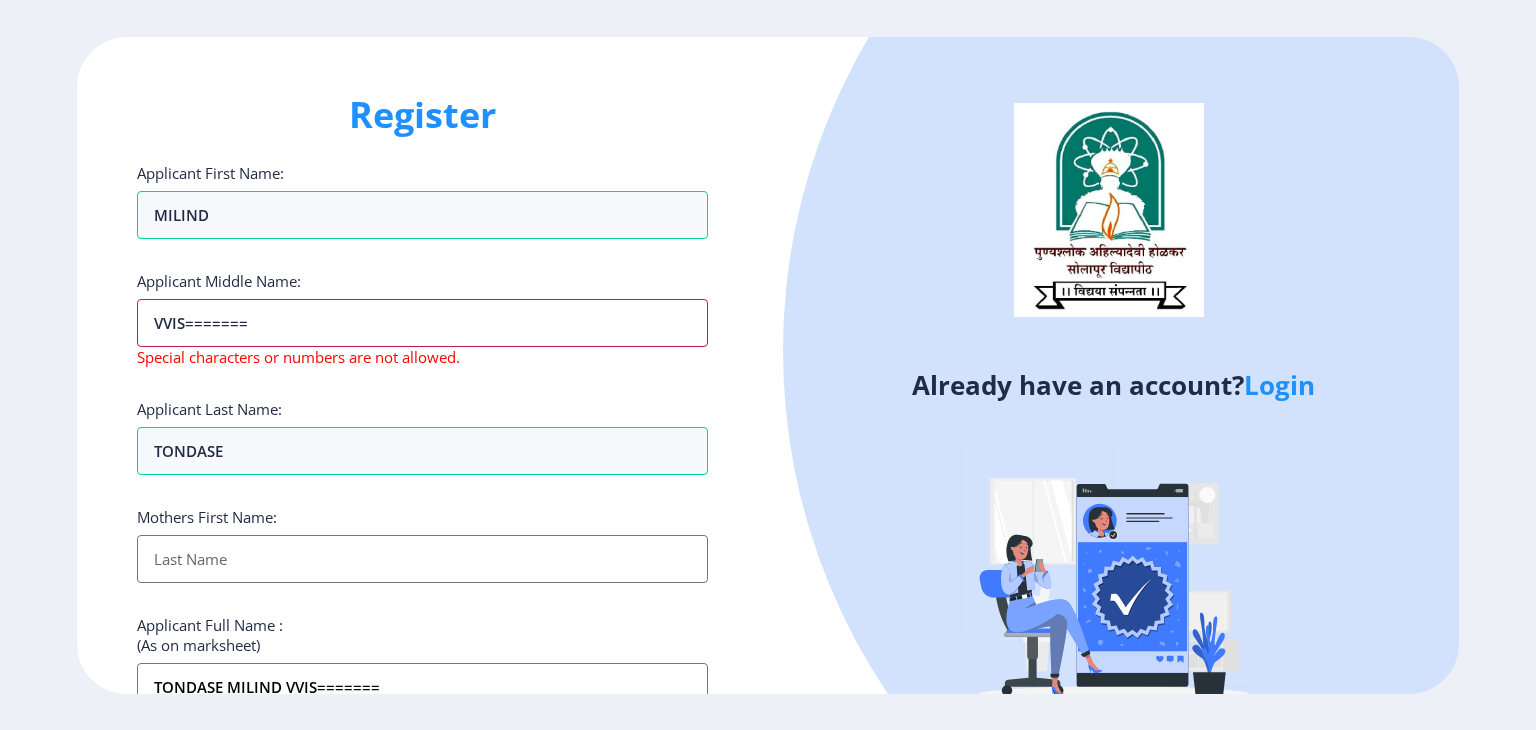 type on "vVIS========" 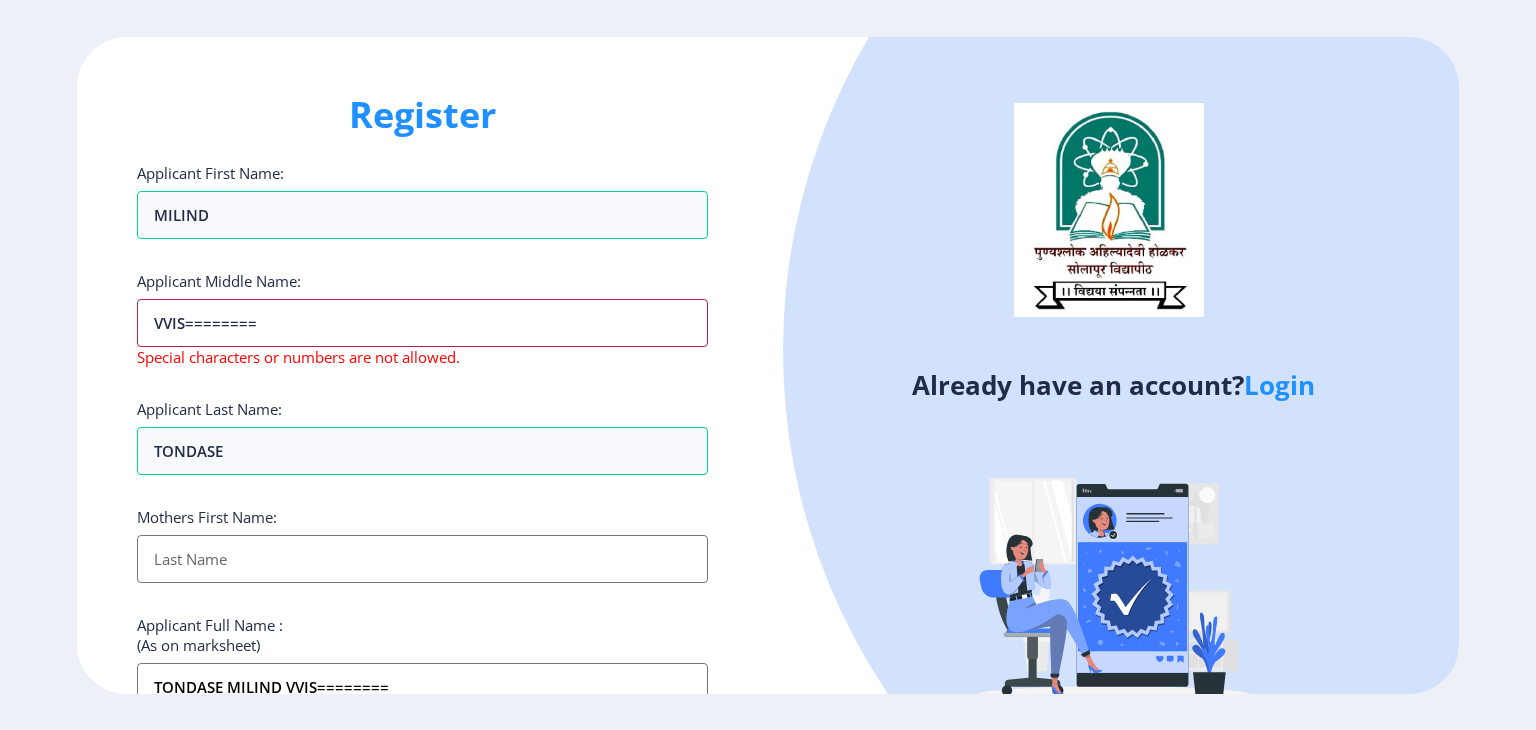 type on "vVIS=========" 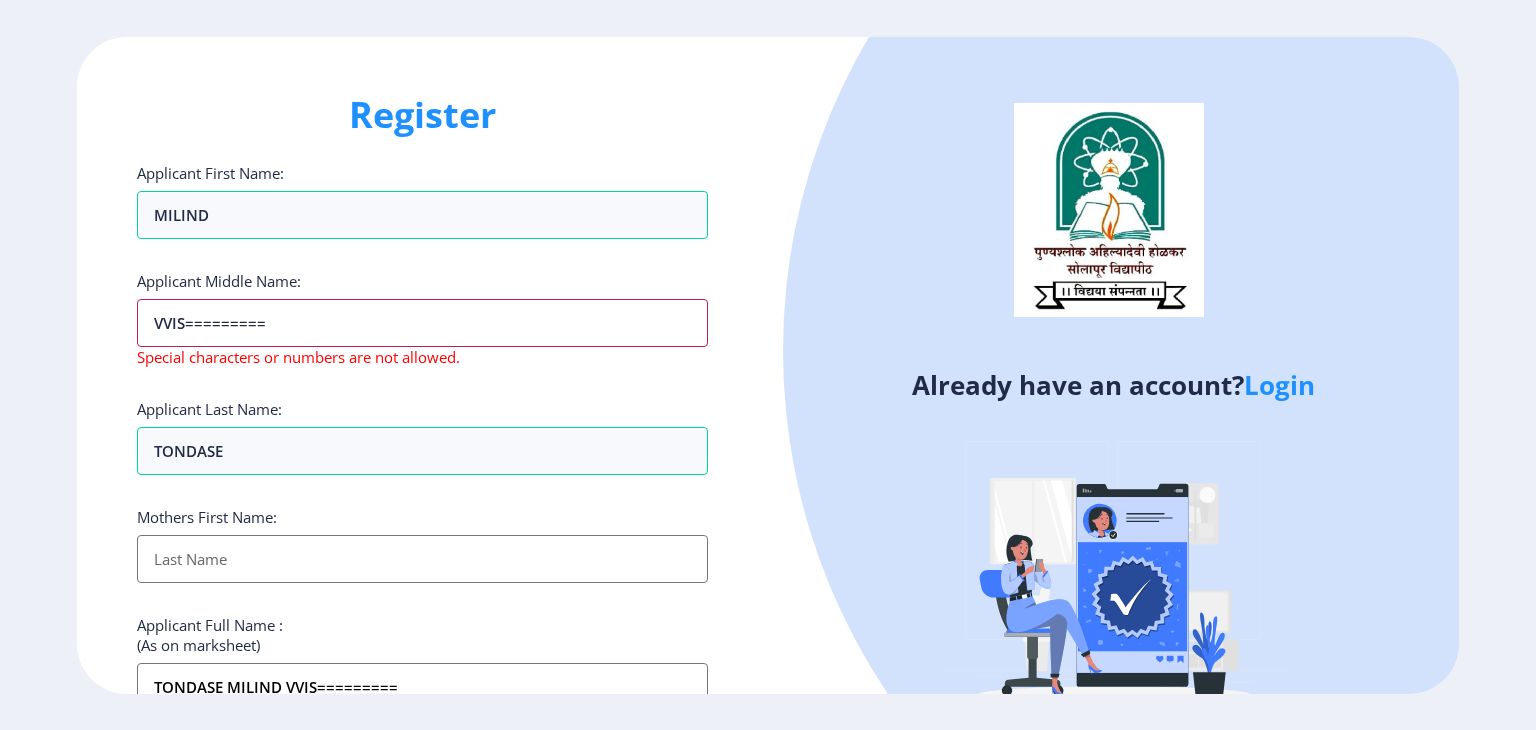 type on "vVIS==========" 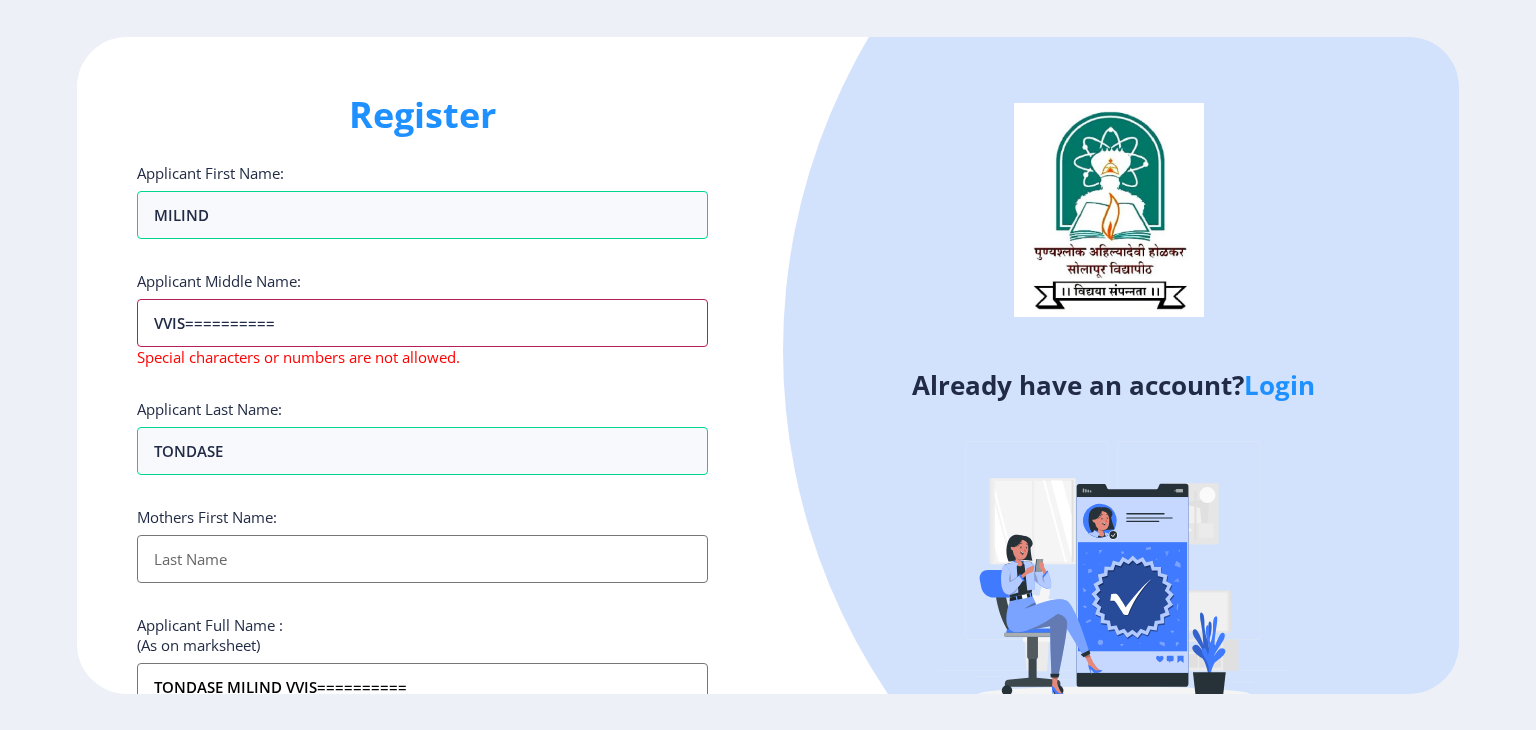type on "vVIS===========" 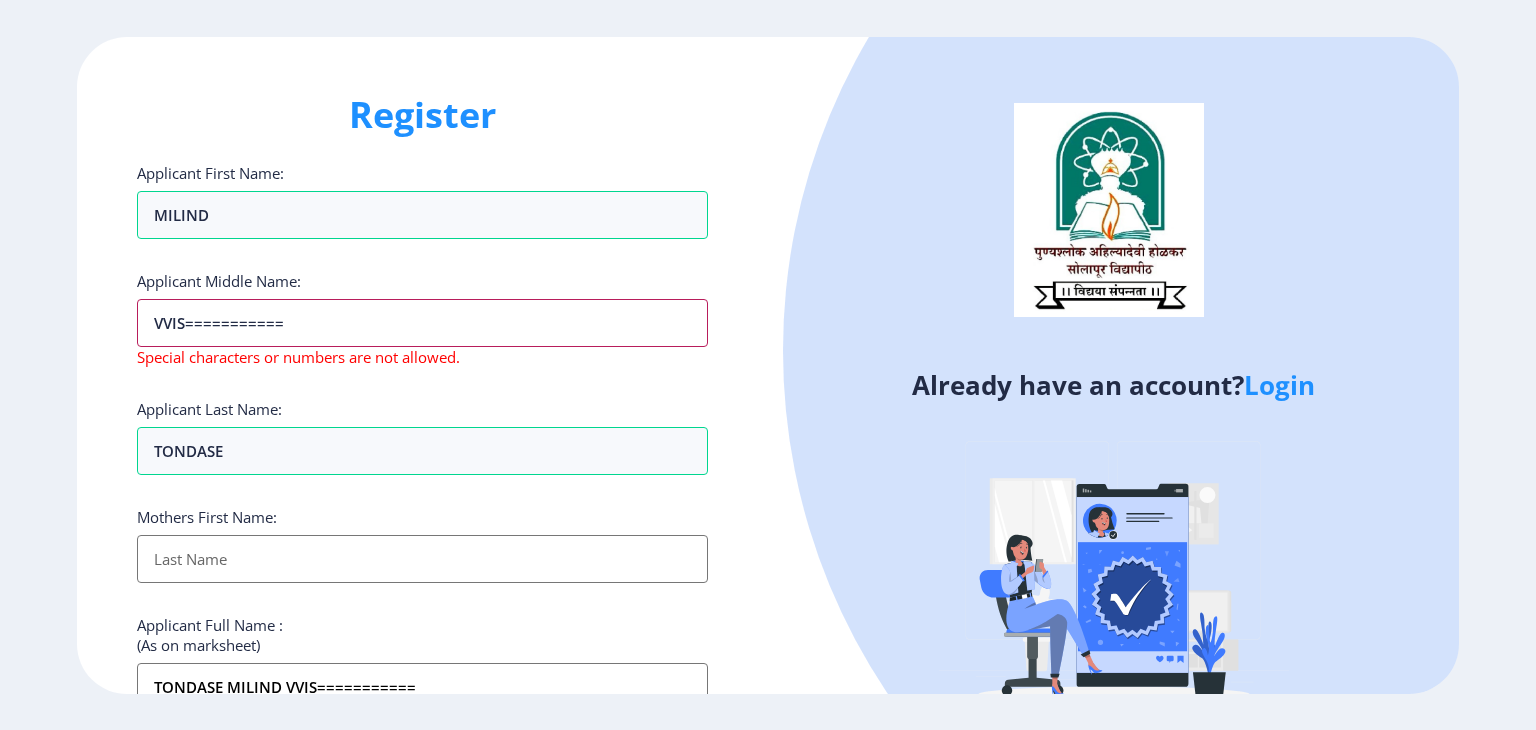 type on "vVIS============" 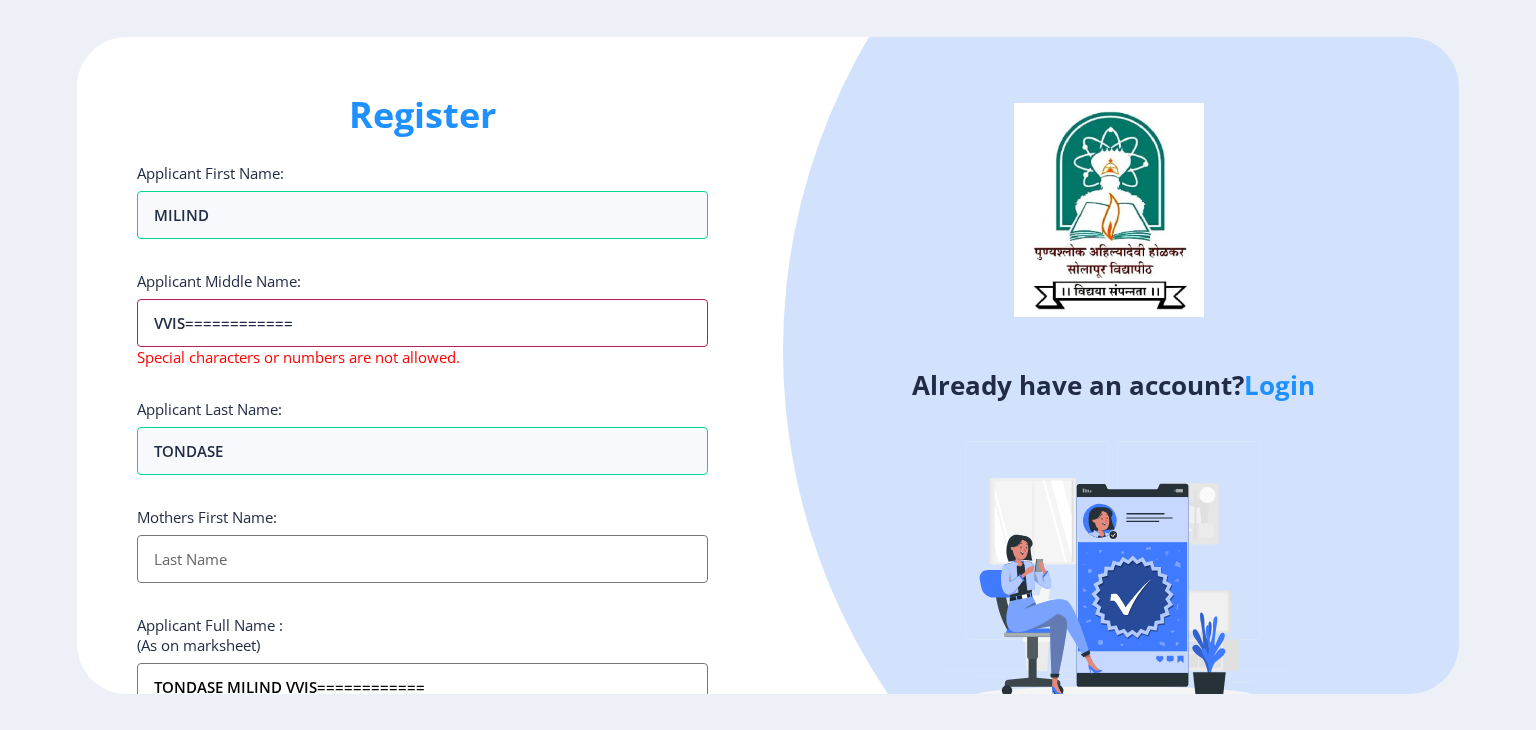 type on "vVIS=============" 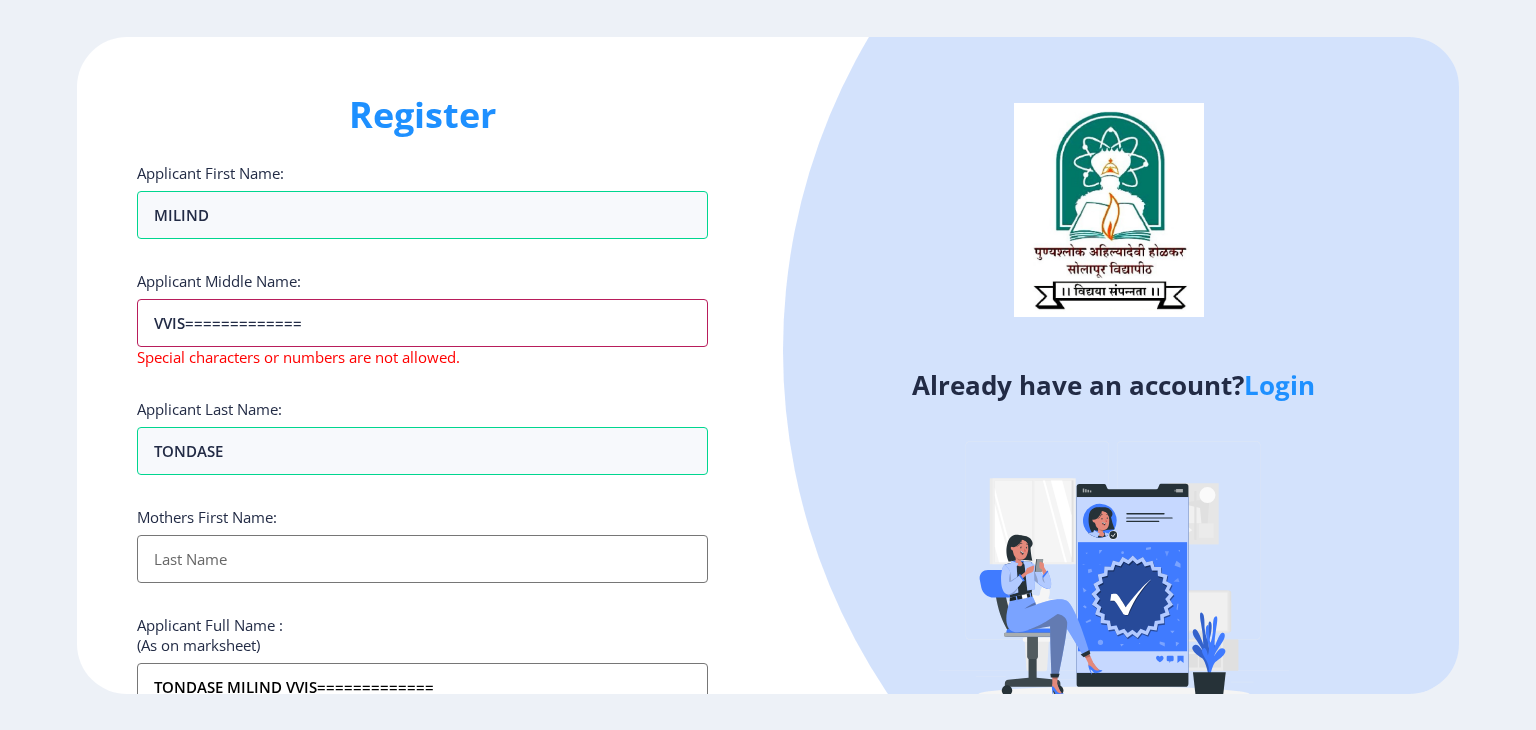 type on "vVIS==============" 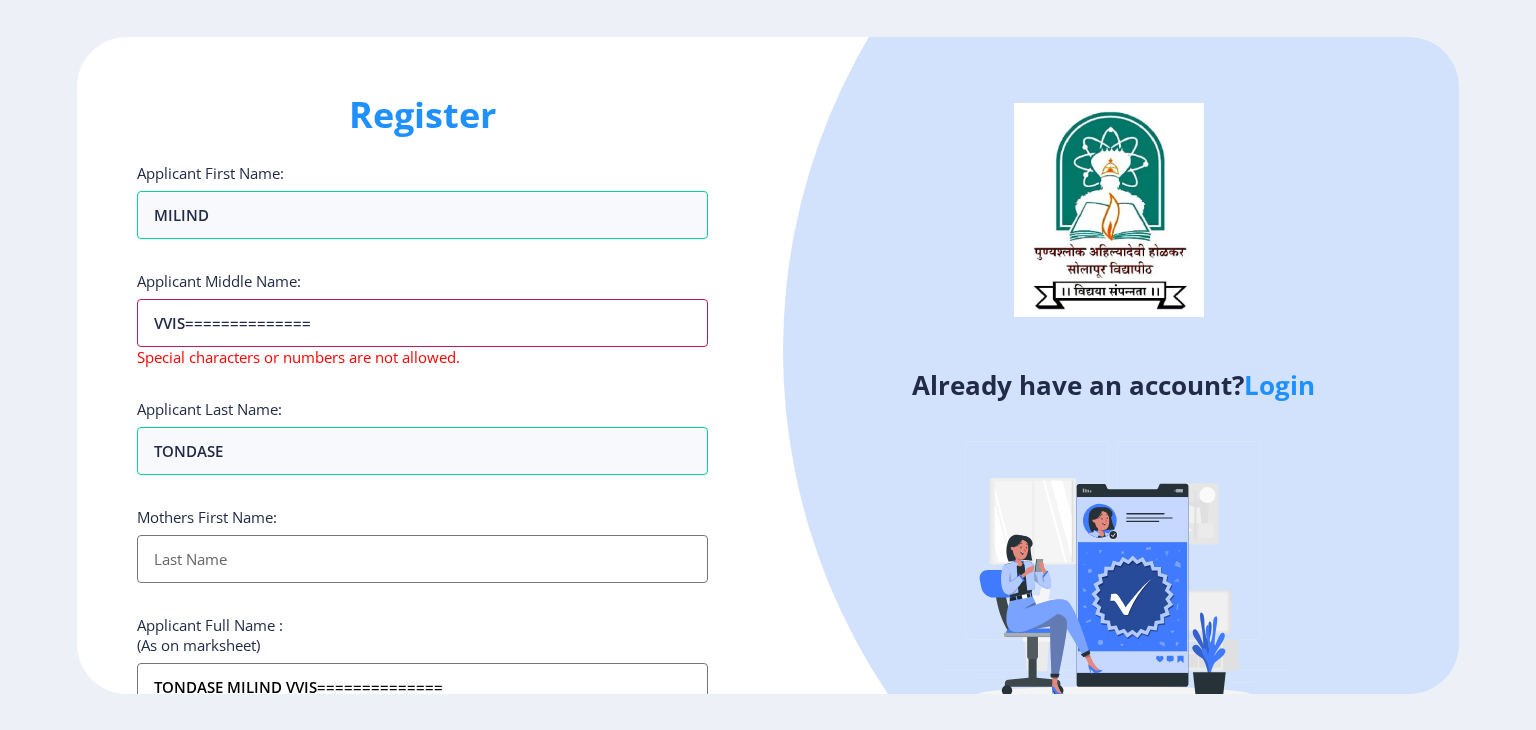 type on "vVIS===============" 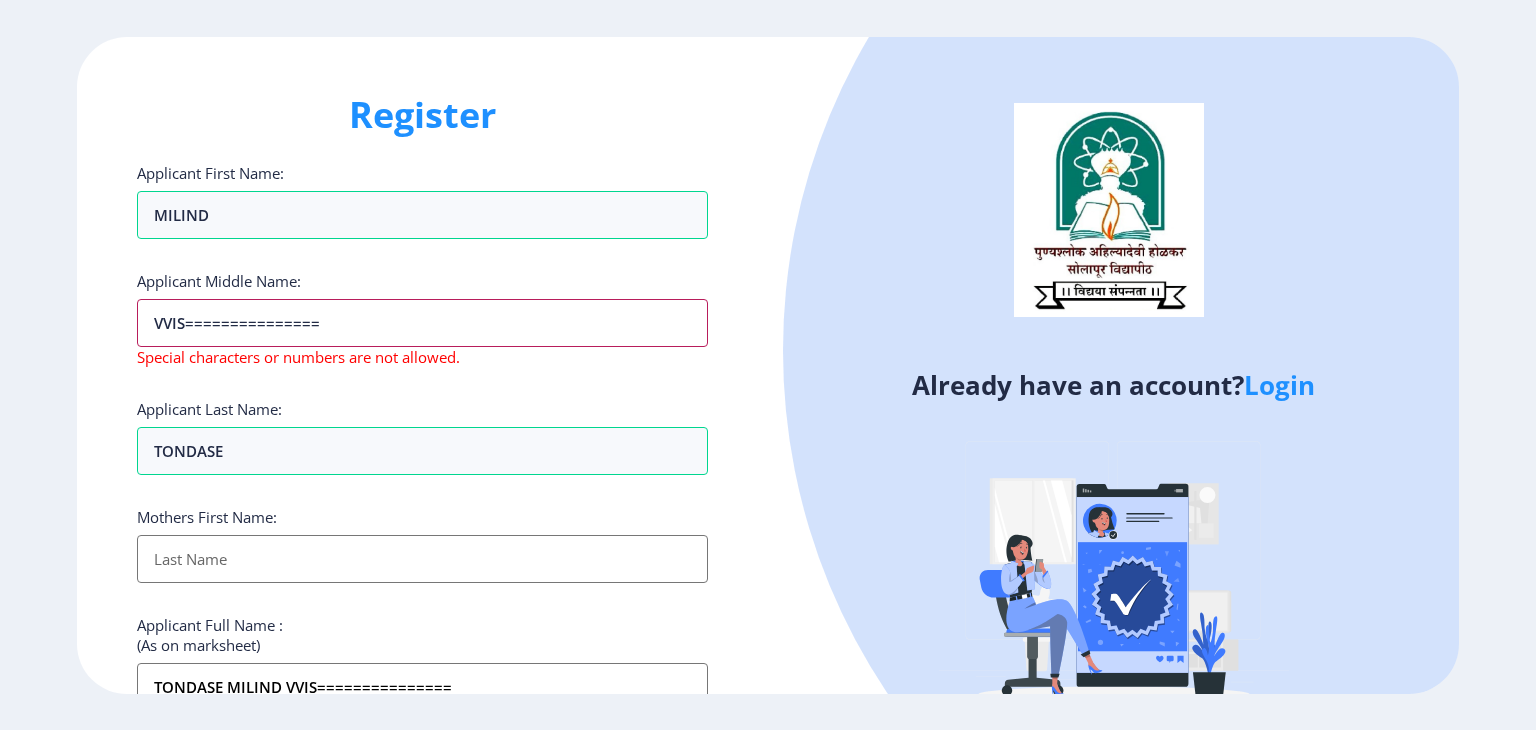 type on "vVIS================" 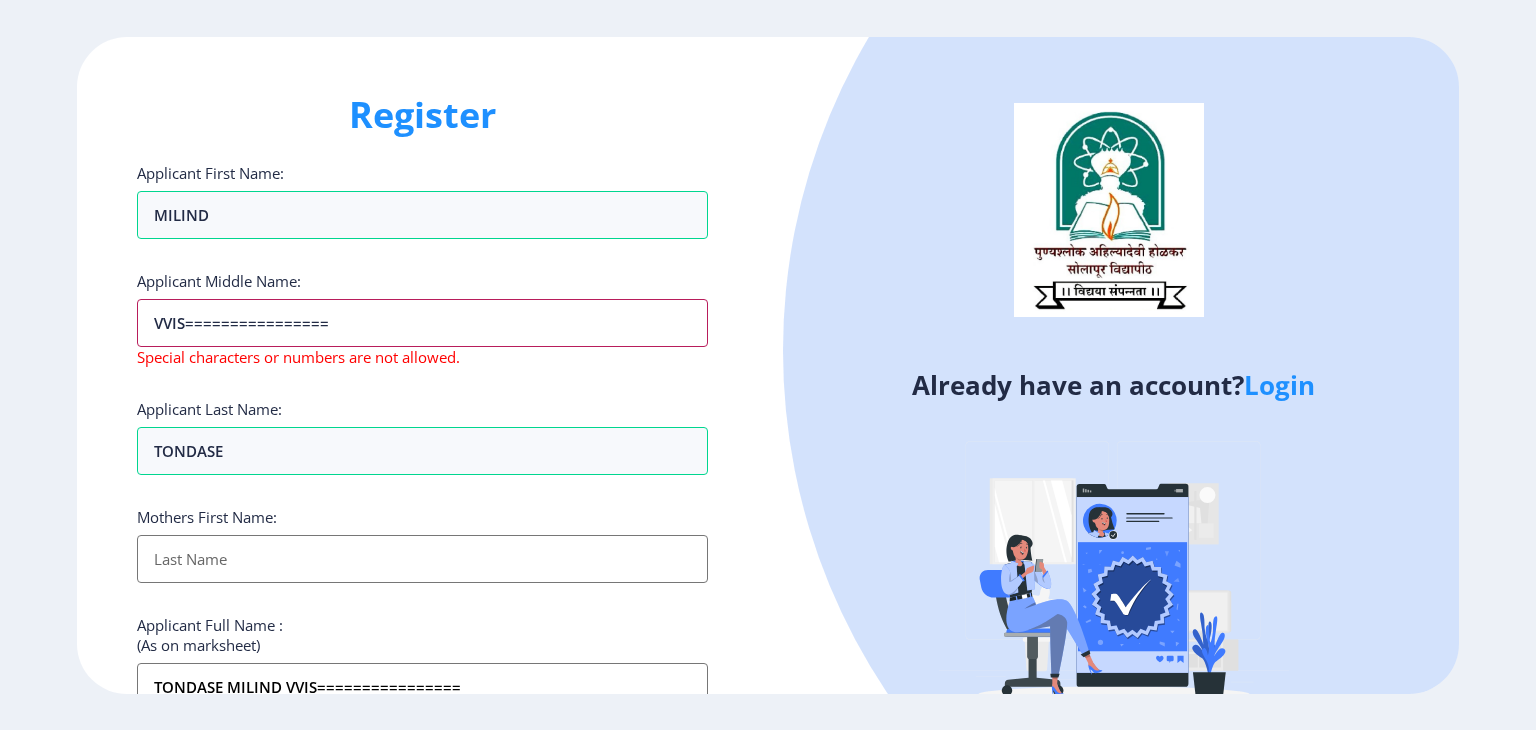 type on "vVIS===============" 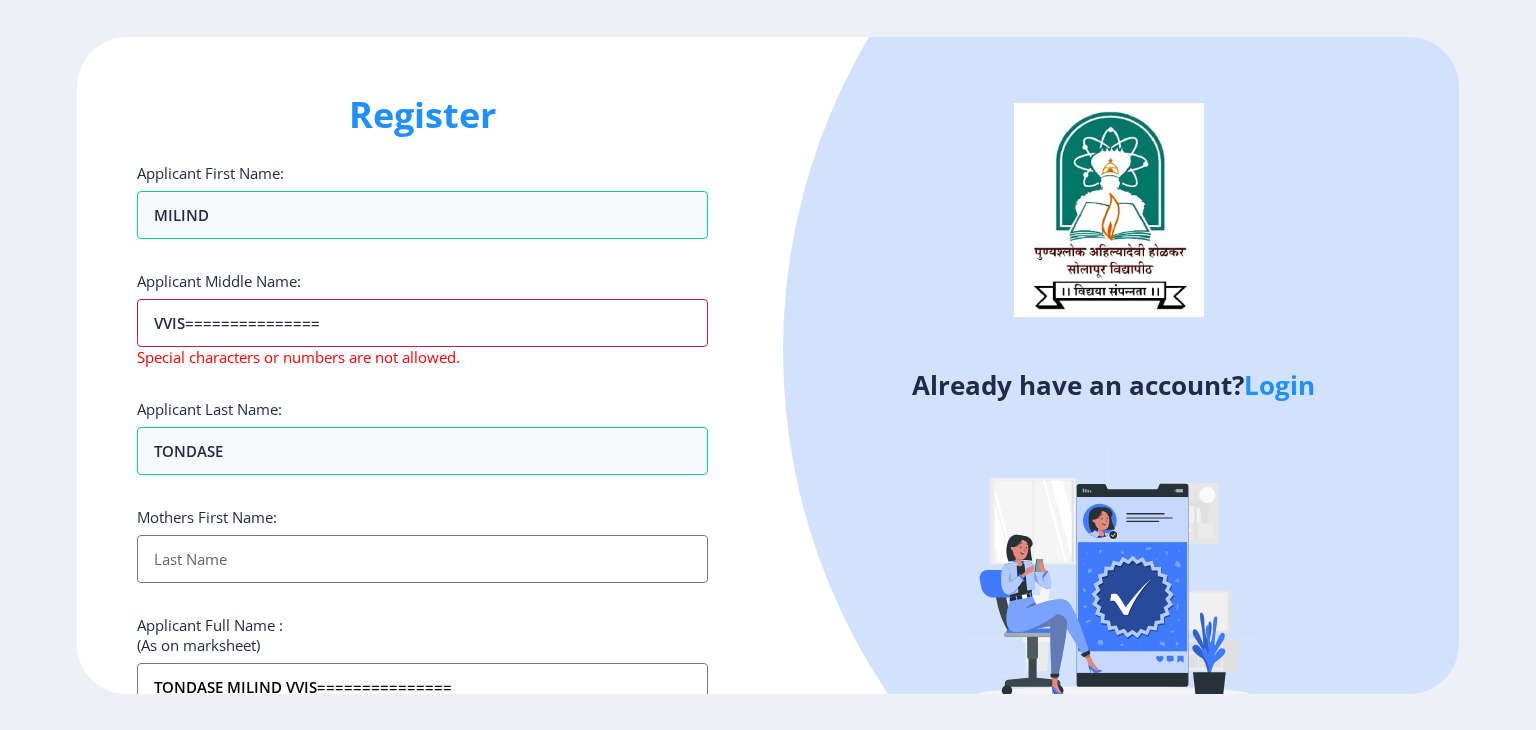 type on "vVIS==============" 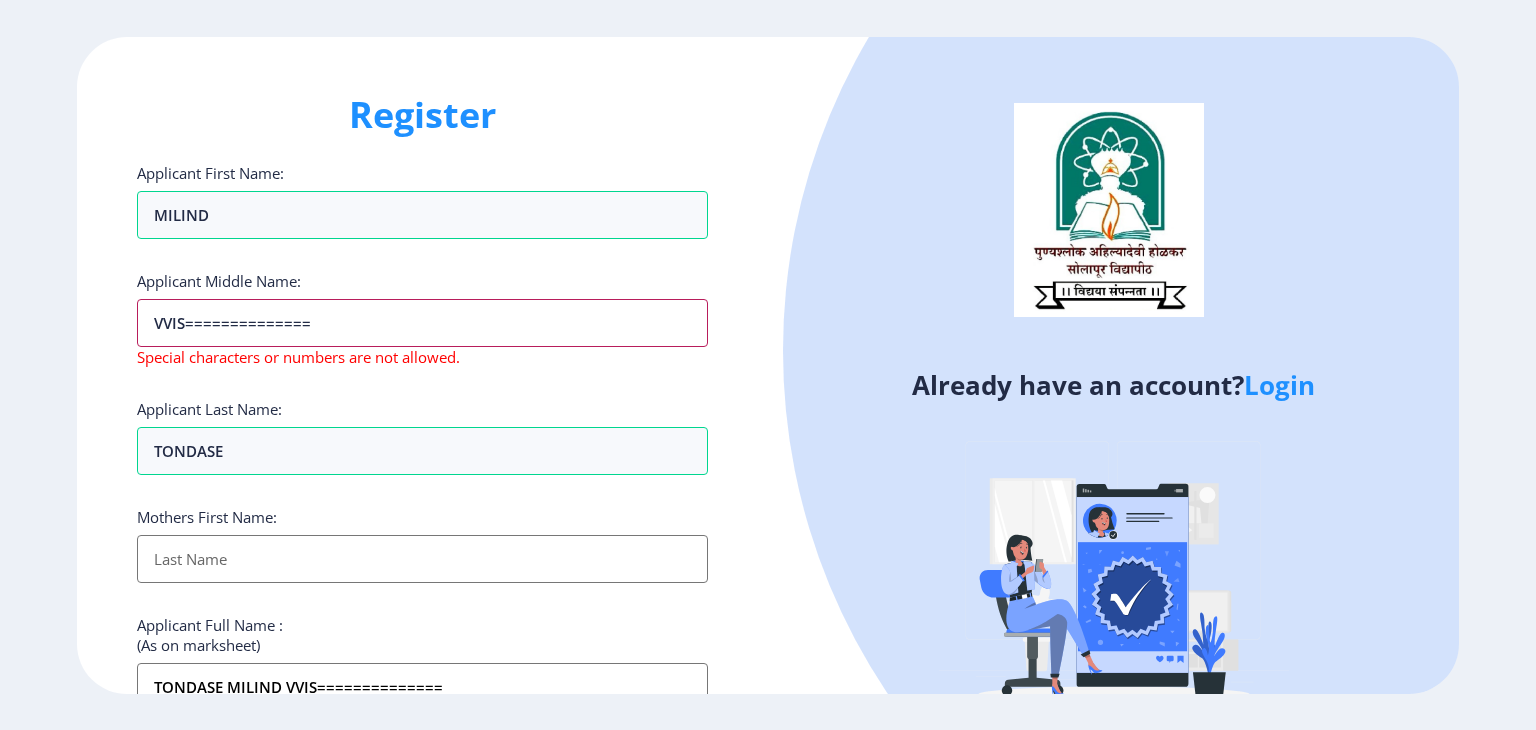 type on "vVIS=============" 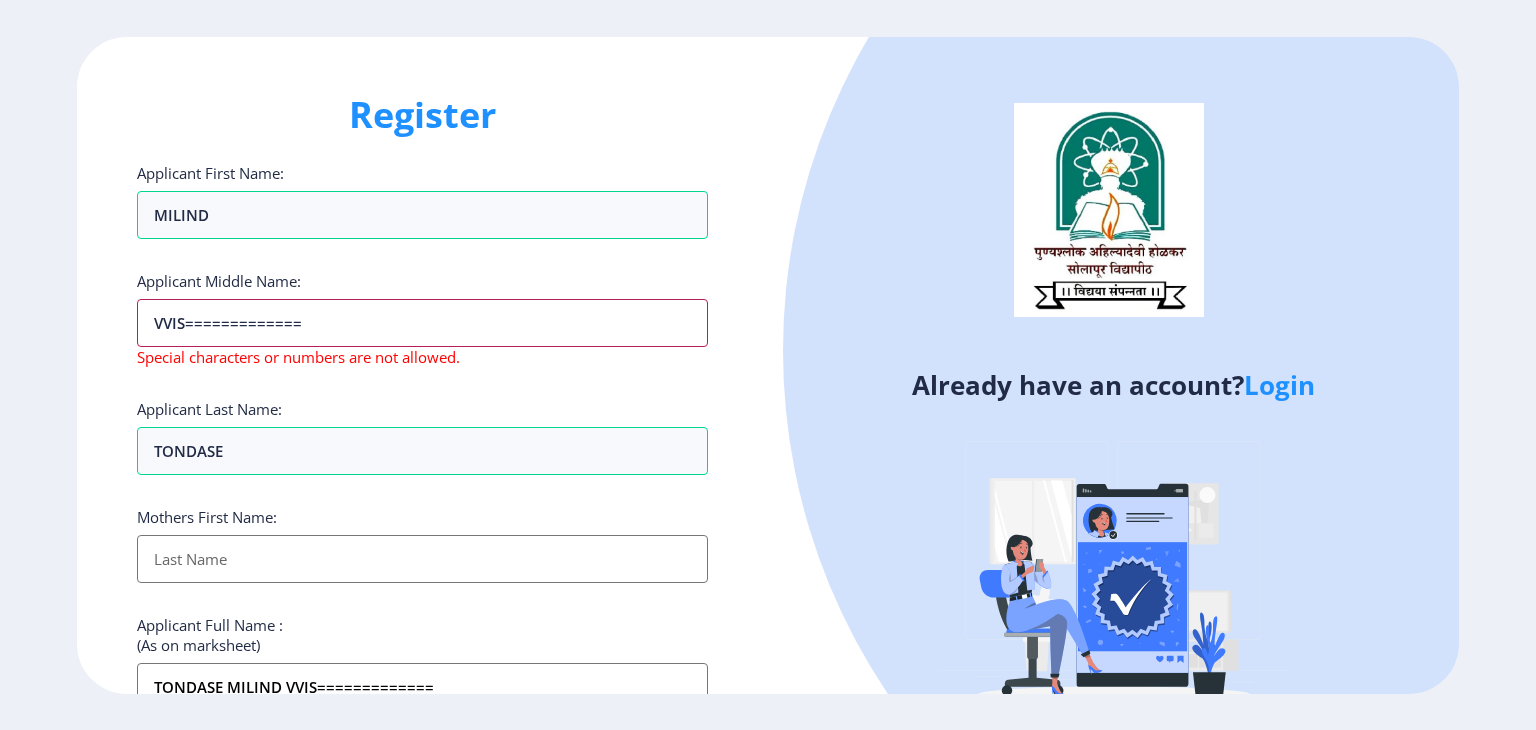 type on "vVIS============" 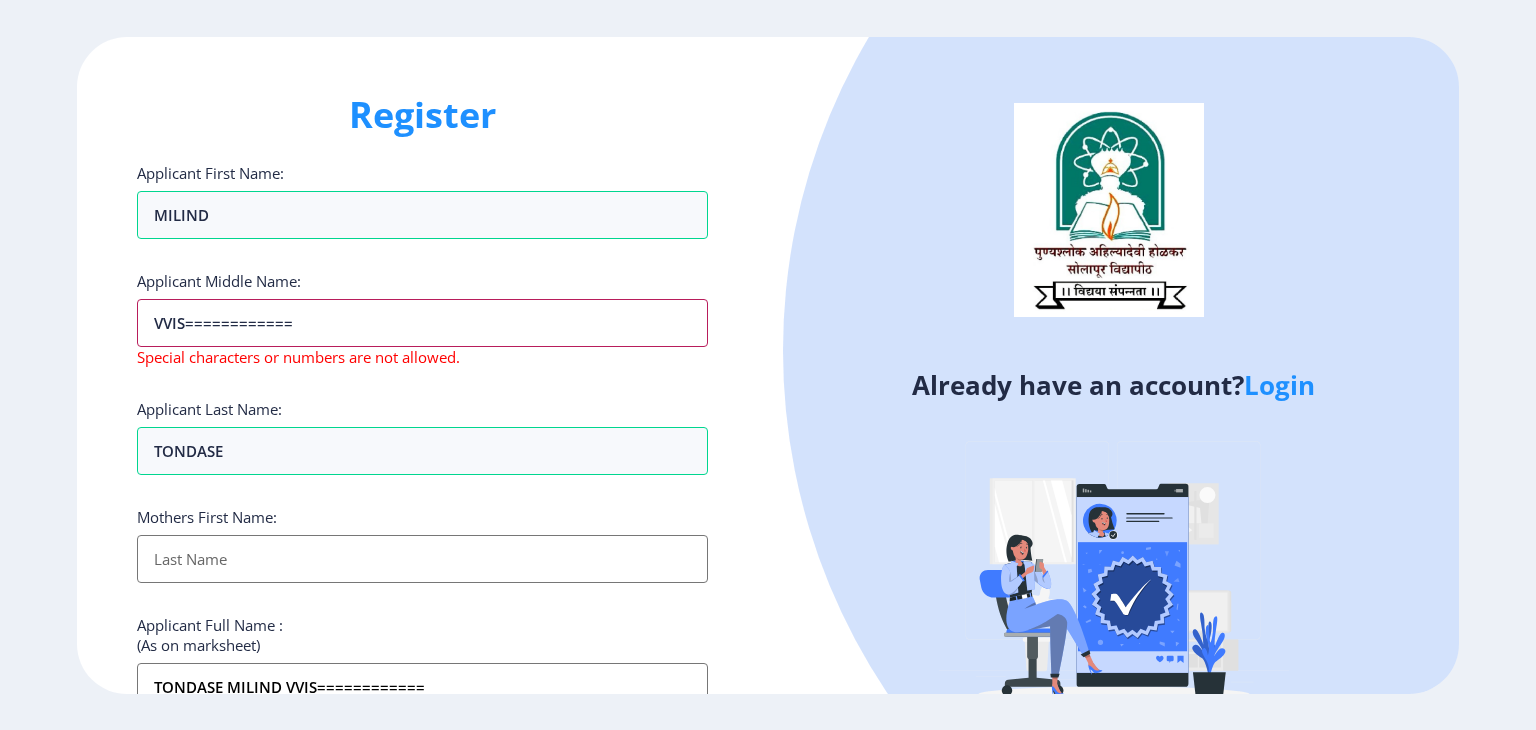type on "vVIS===========" 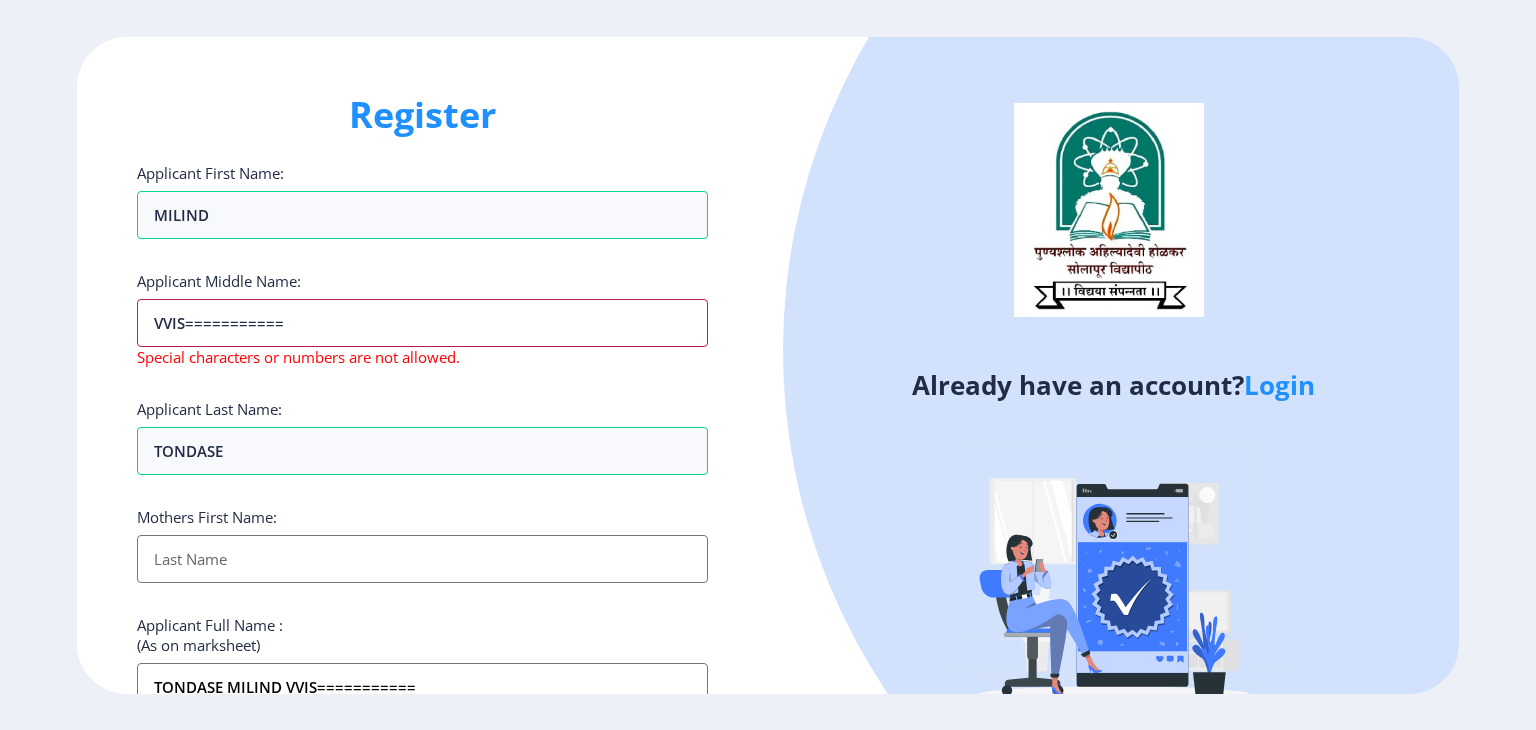 type on "vVIS==========" 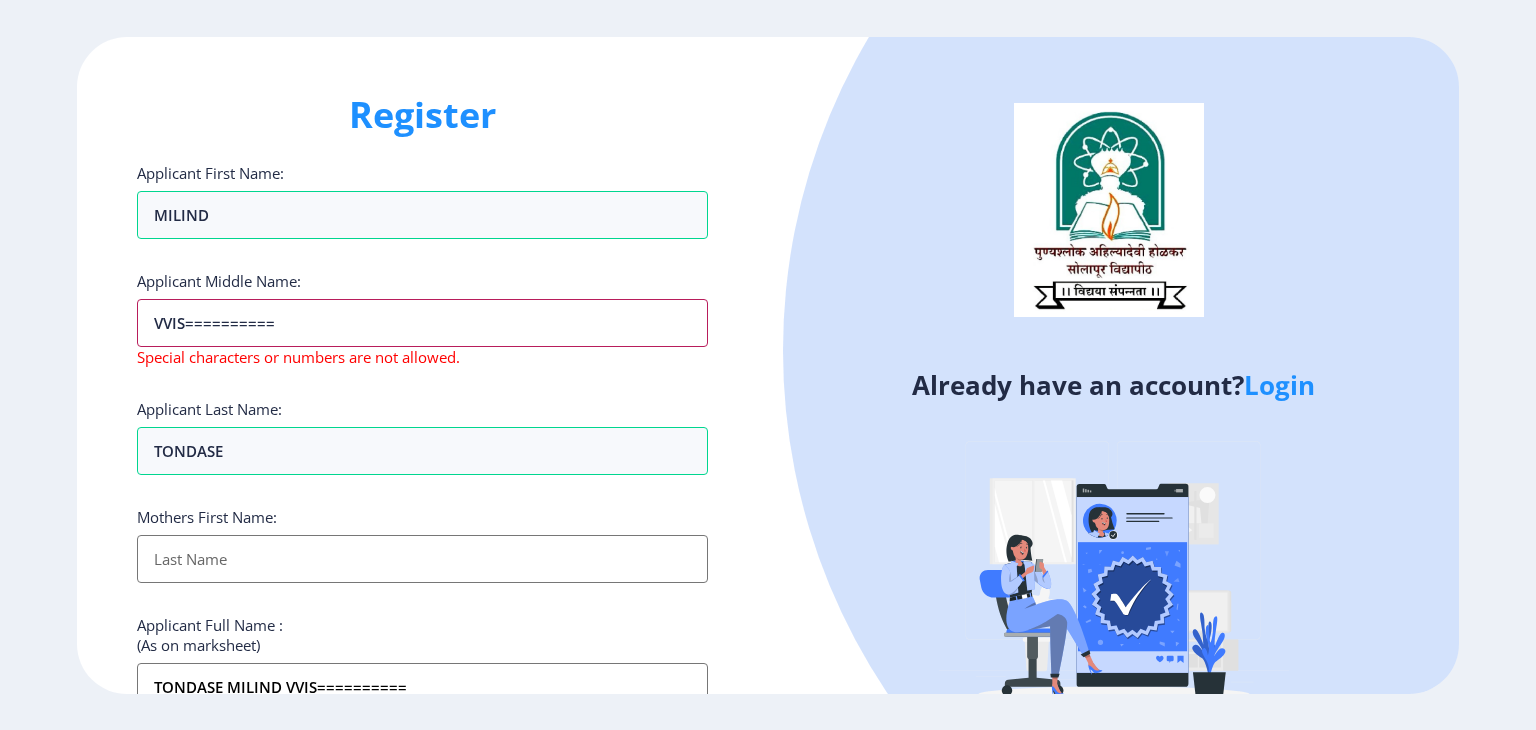 type on "vVIS=========" 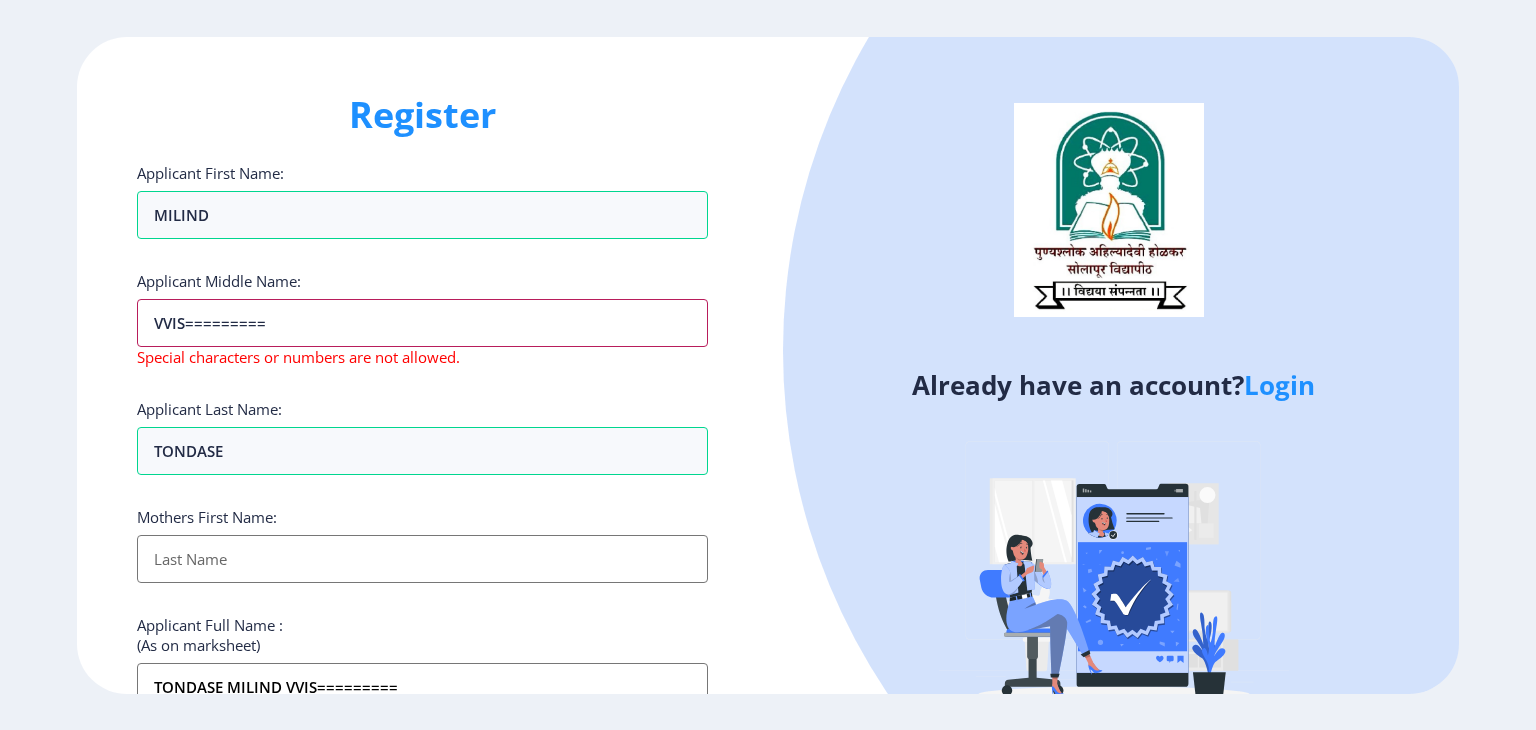 type on "vVIS========" 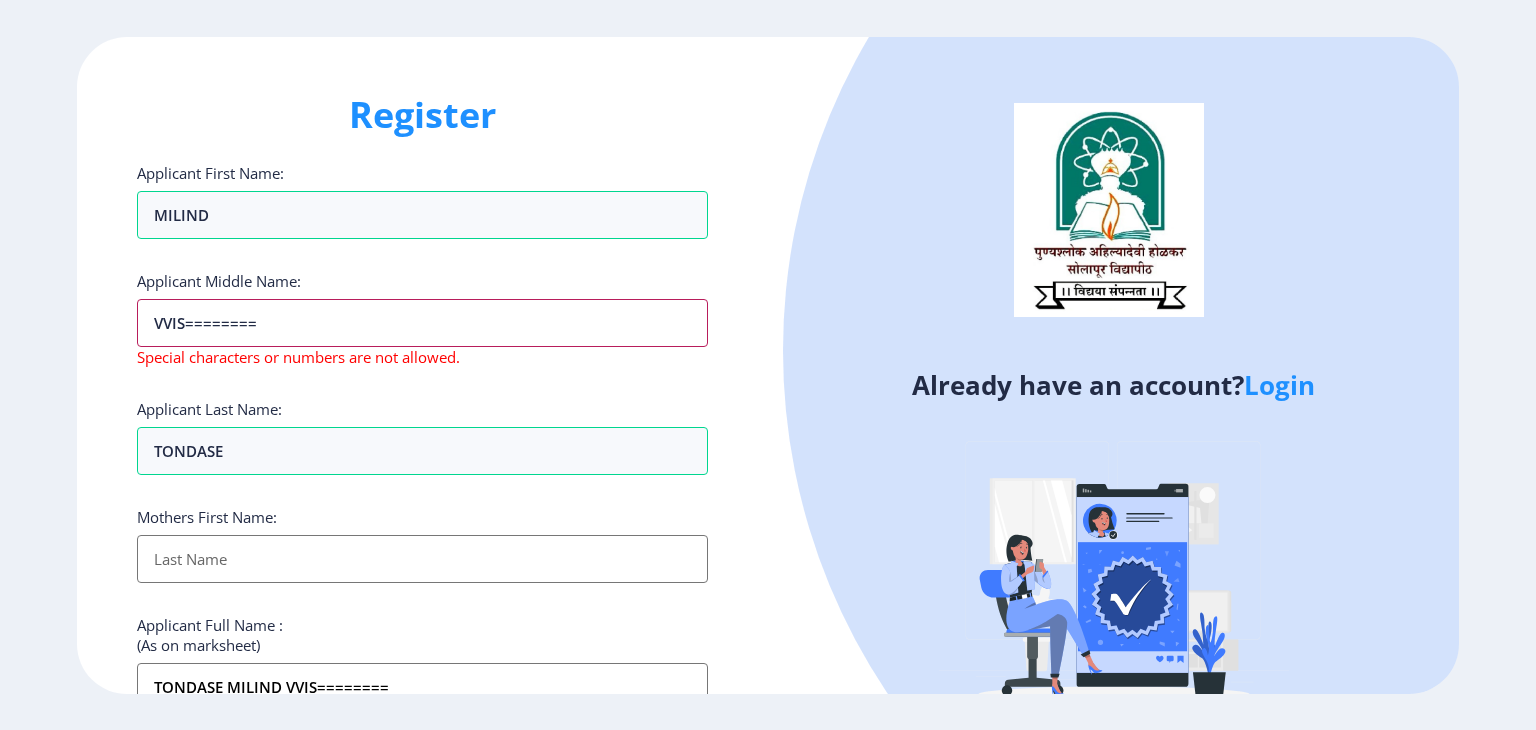 type on "vVIS=======" 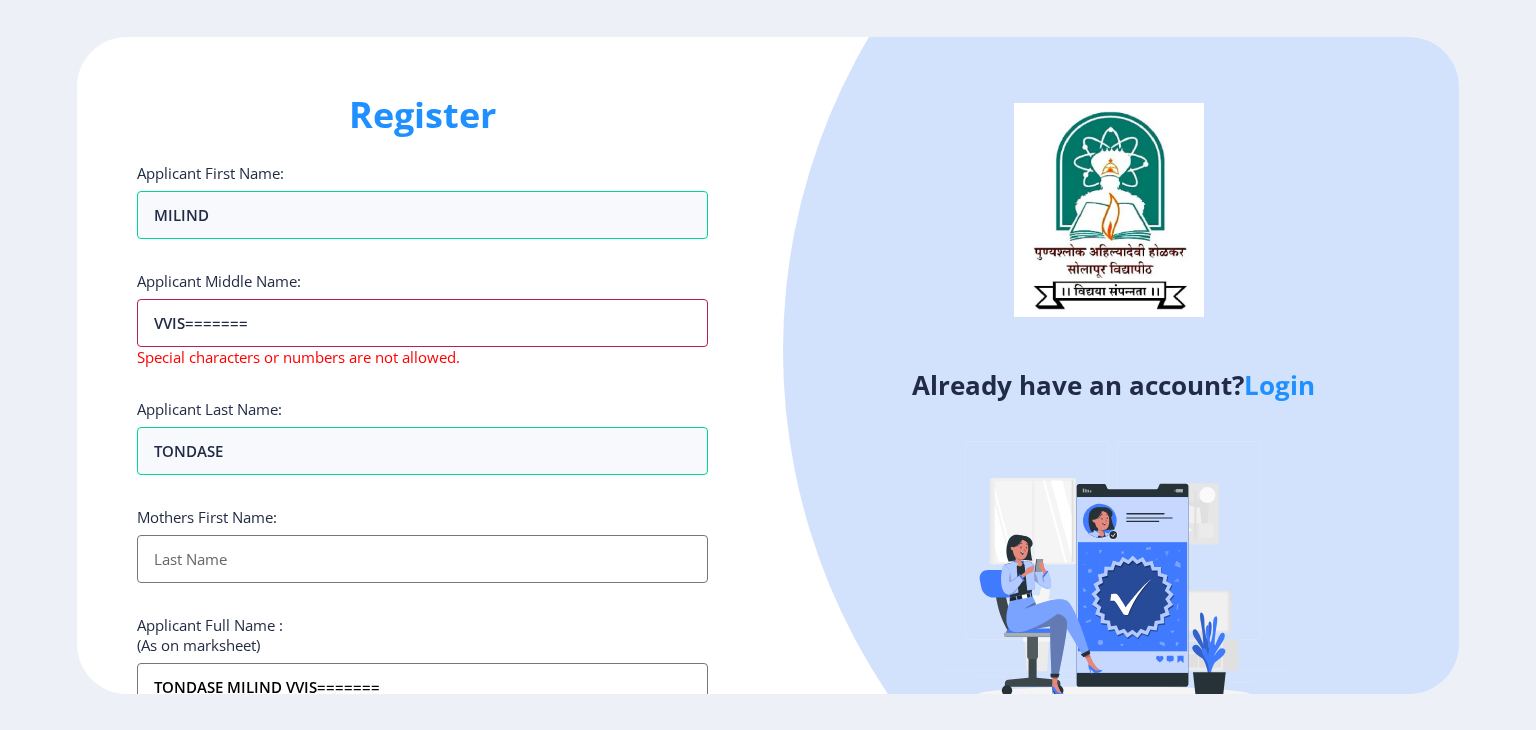 type on "vVIS======" 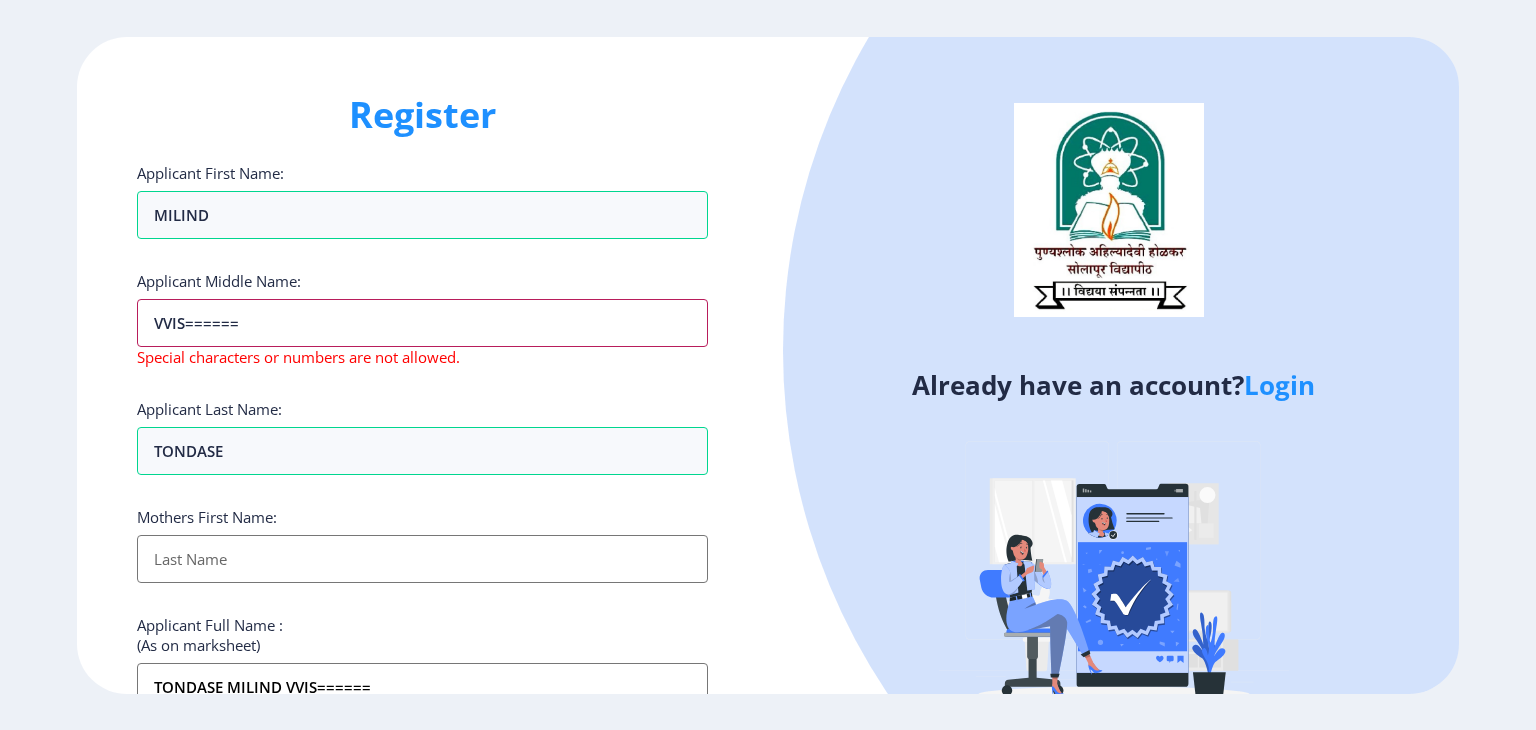 type on "vVIS=====" 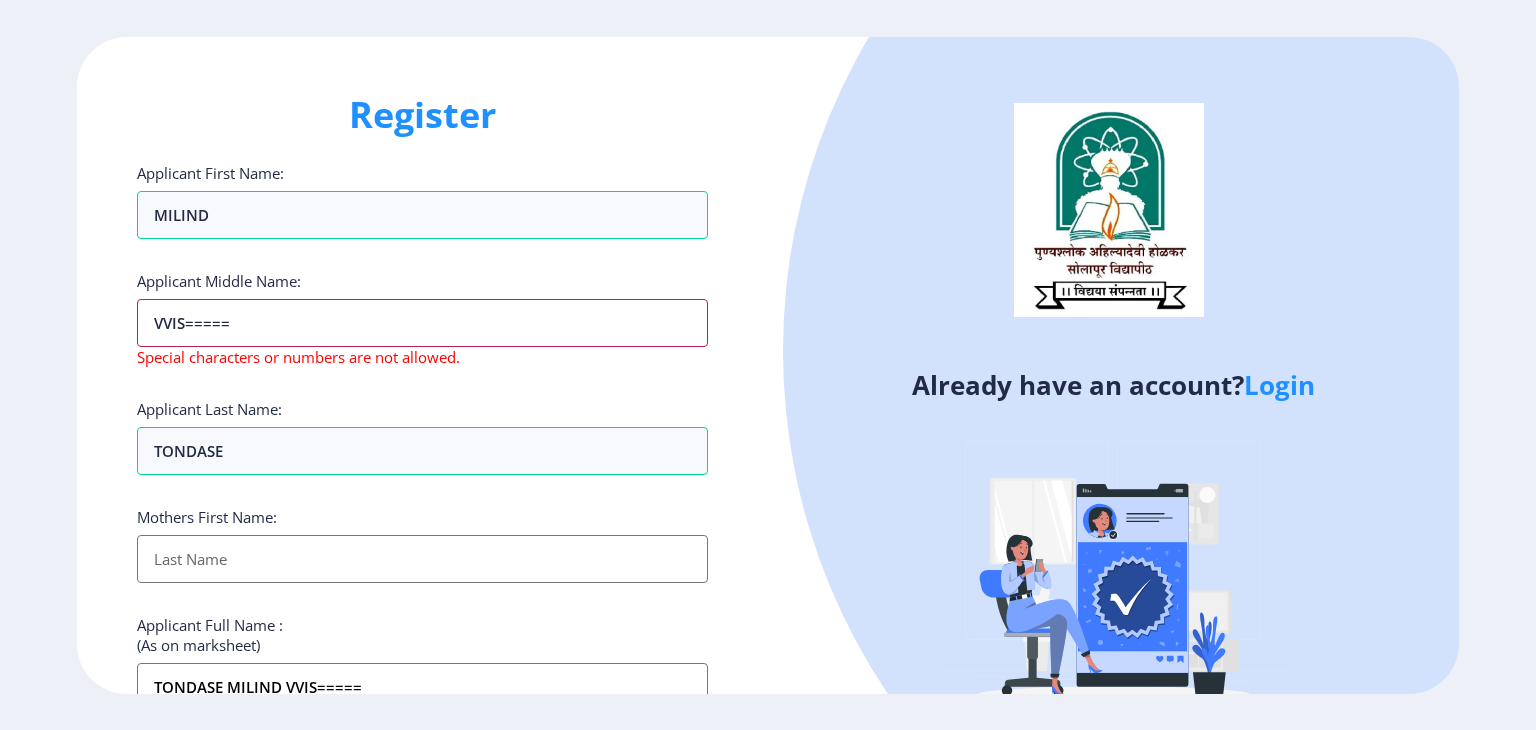 type on "vVIS====" 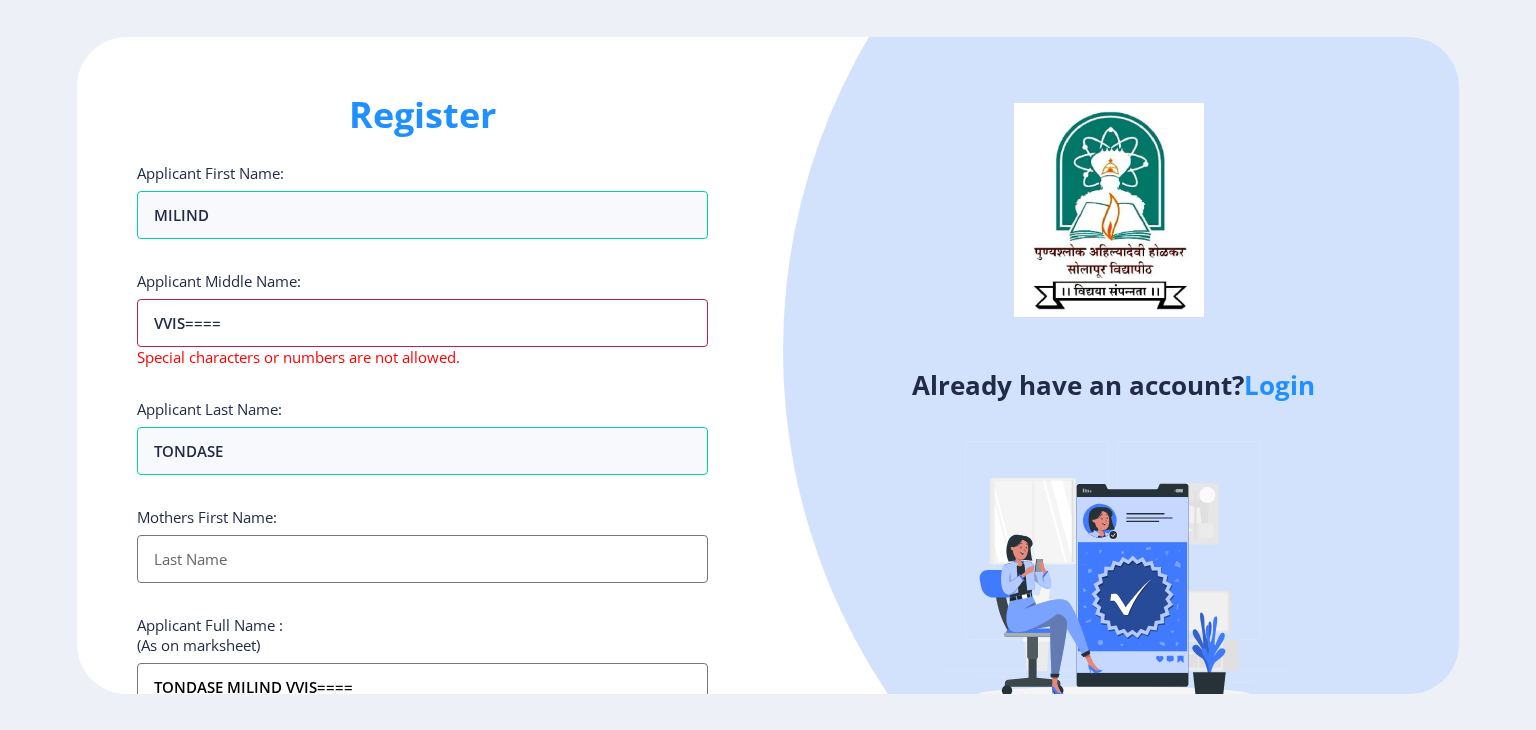 type on "vVIS===" 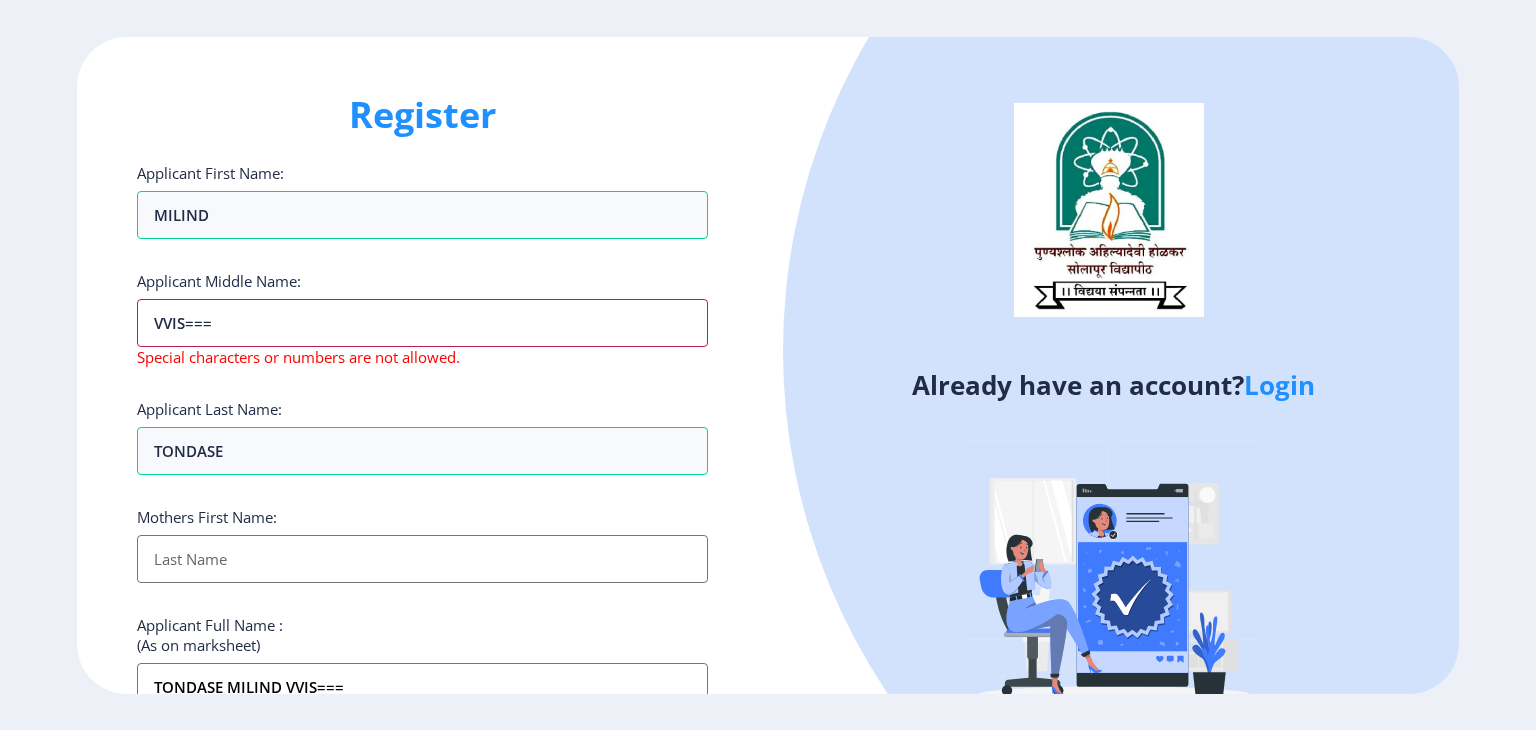 type on "vVIS==" 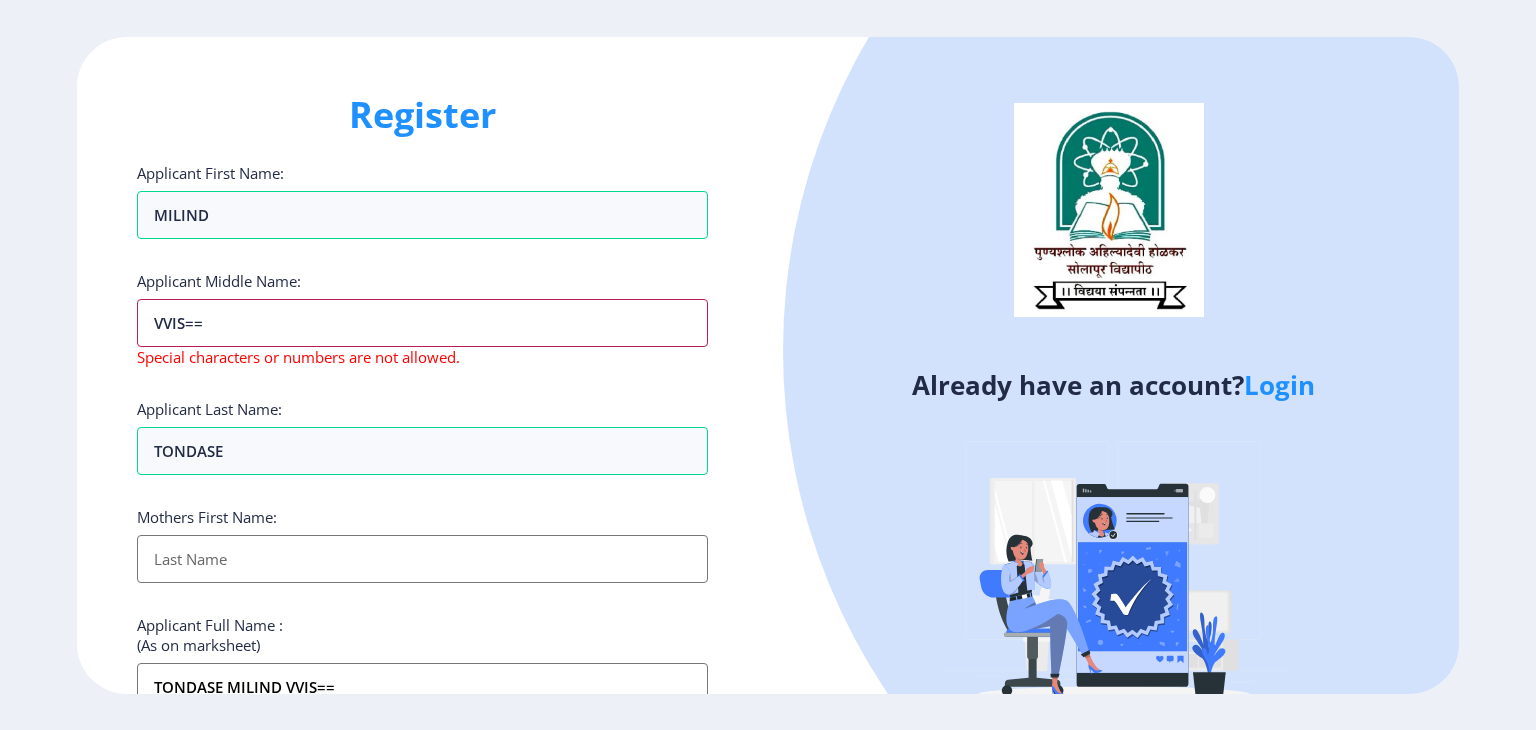 type on "vVIS=" 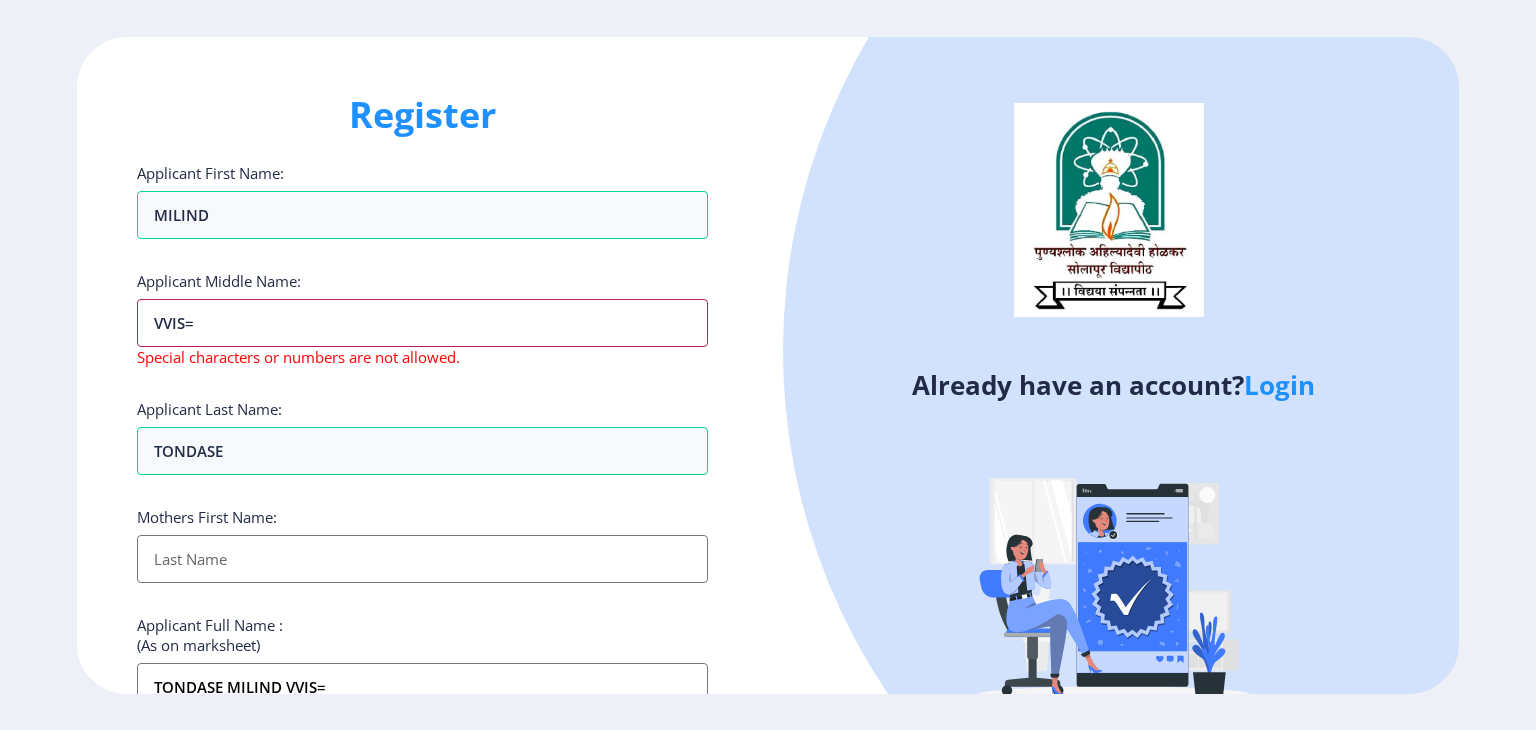 type on "vVIS" 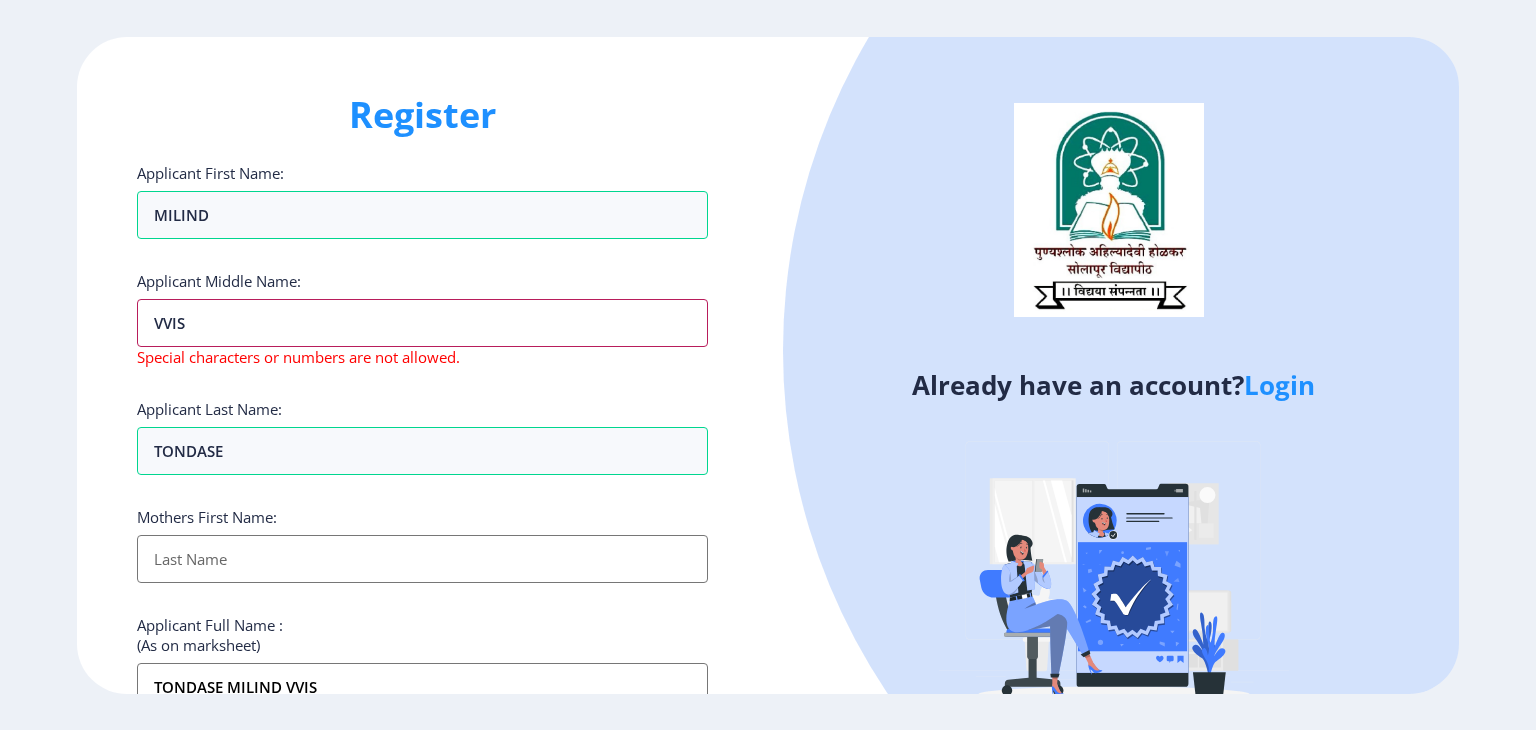 type on "vVI" 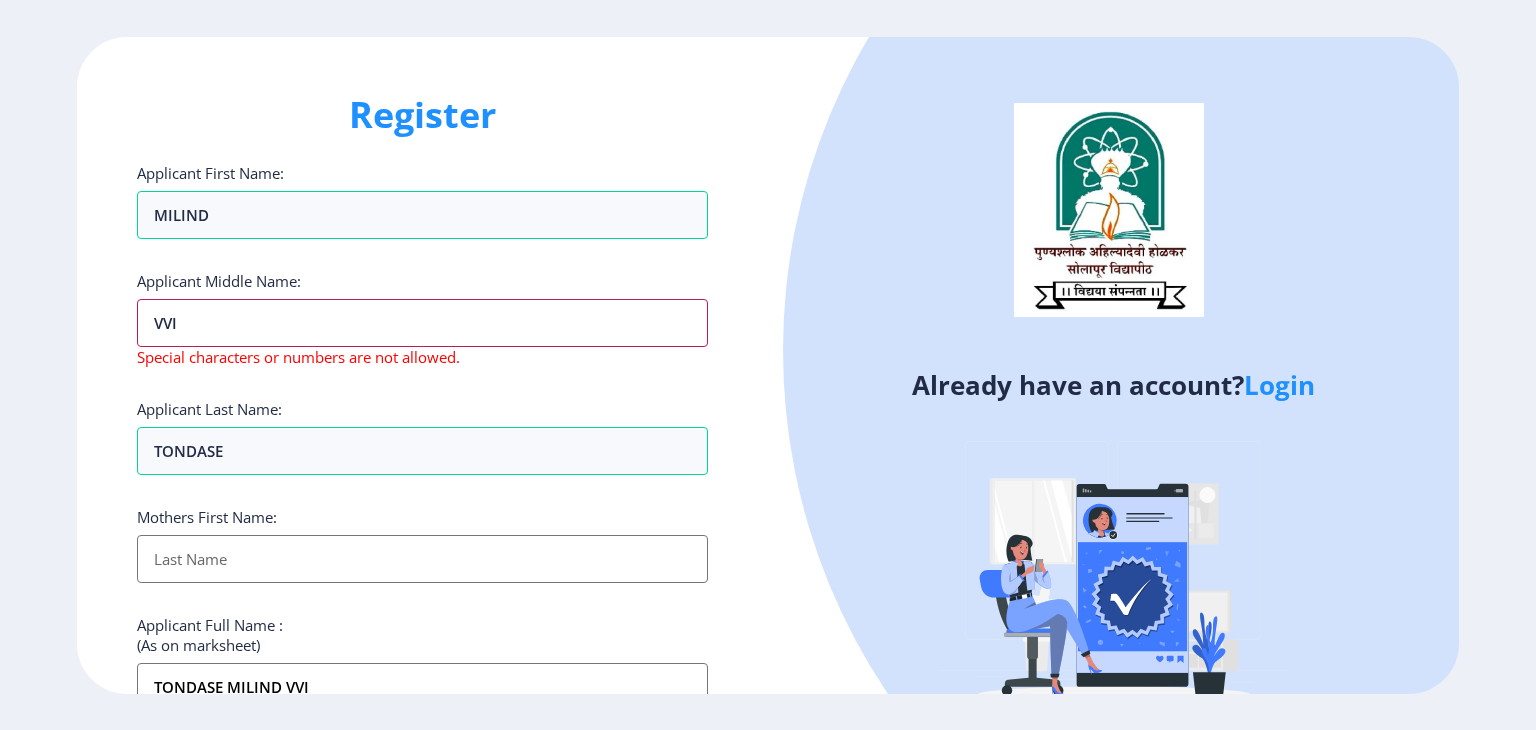 type on "vV" 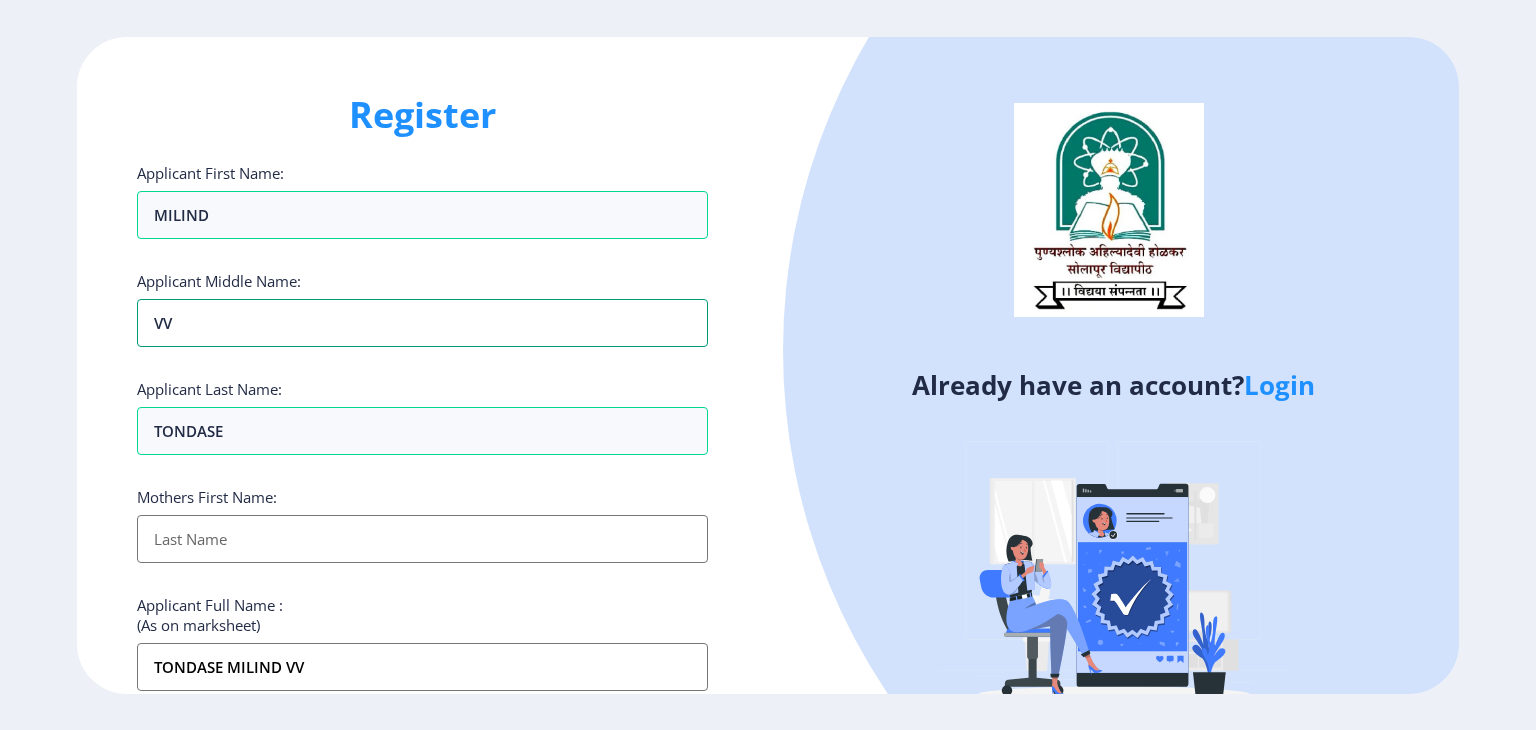 type on "v" 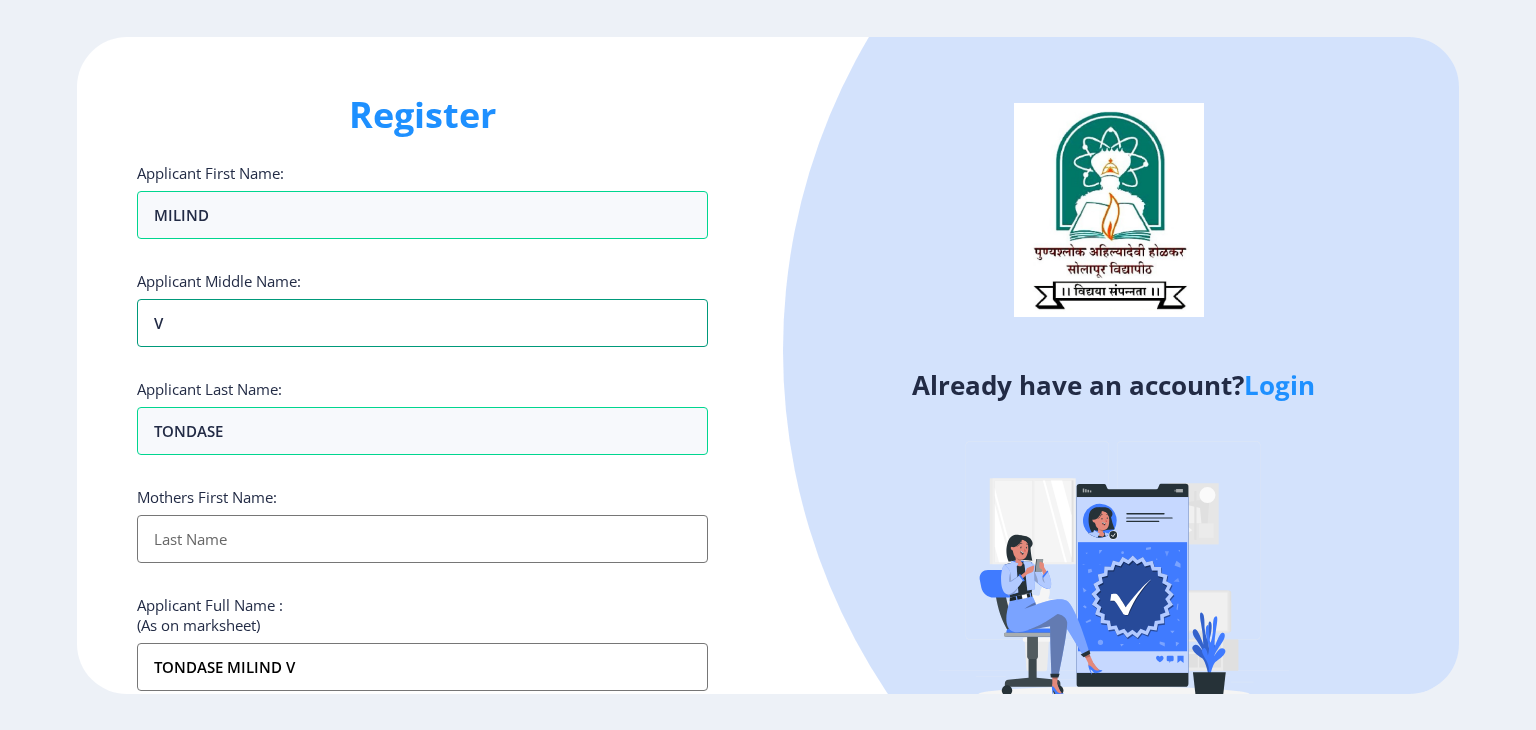 type 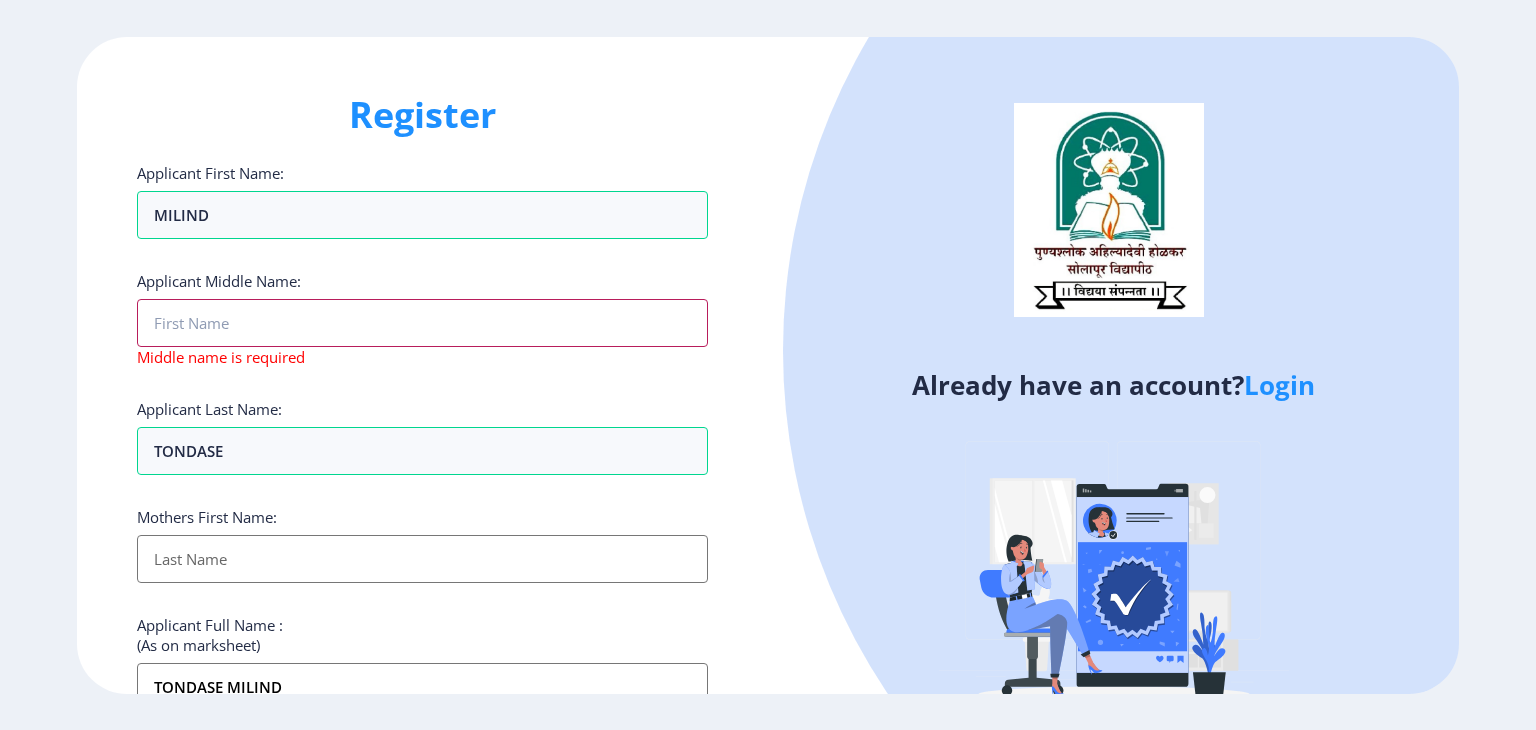 type on "V" 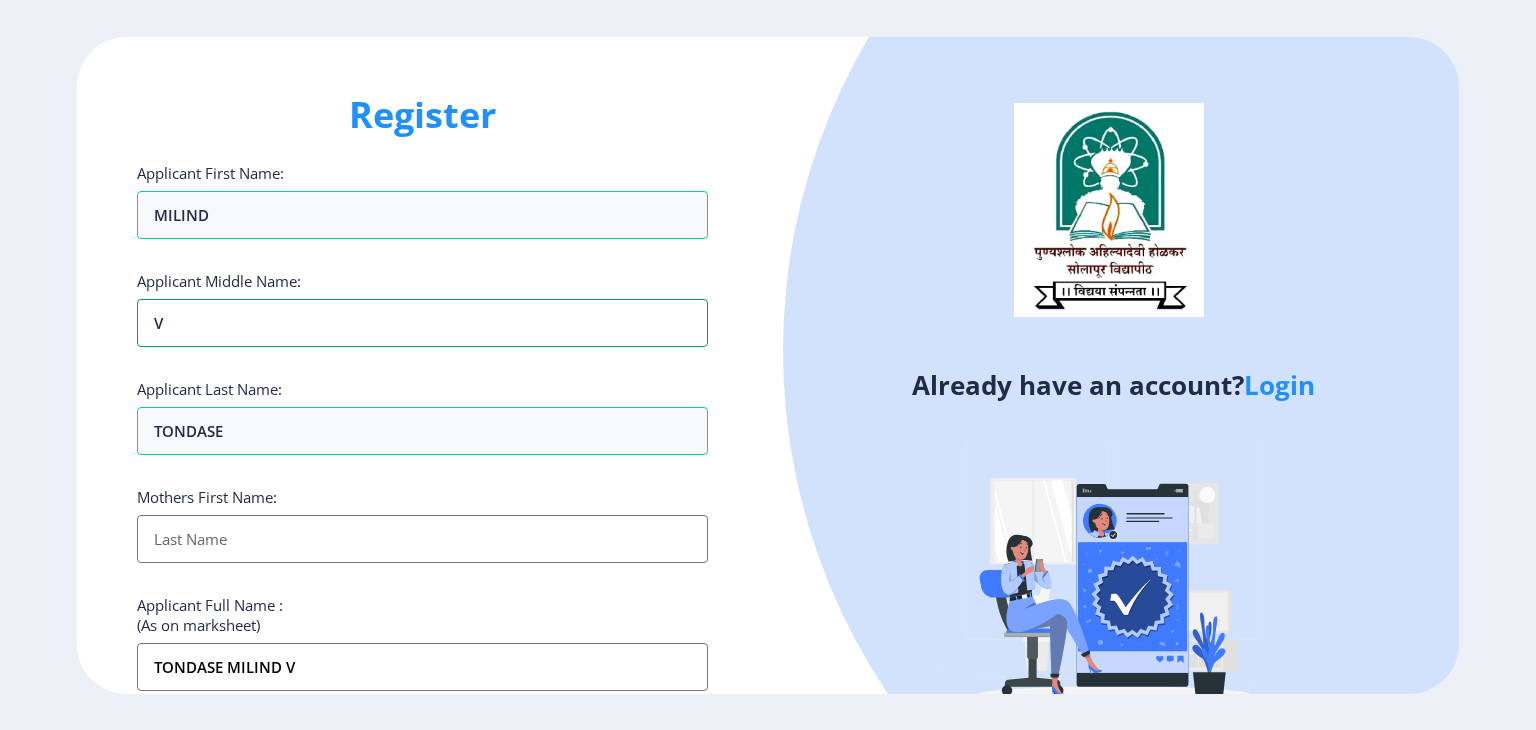 type on "VI" 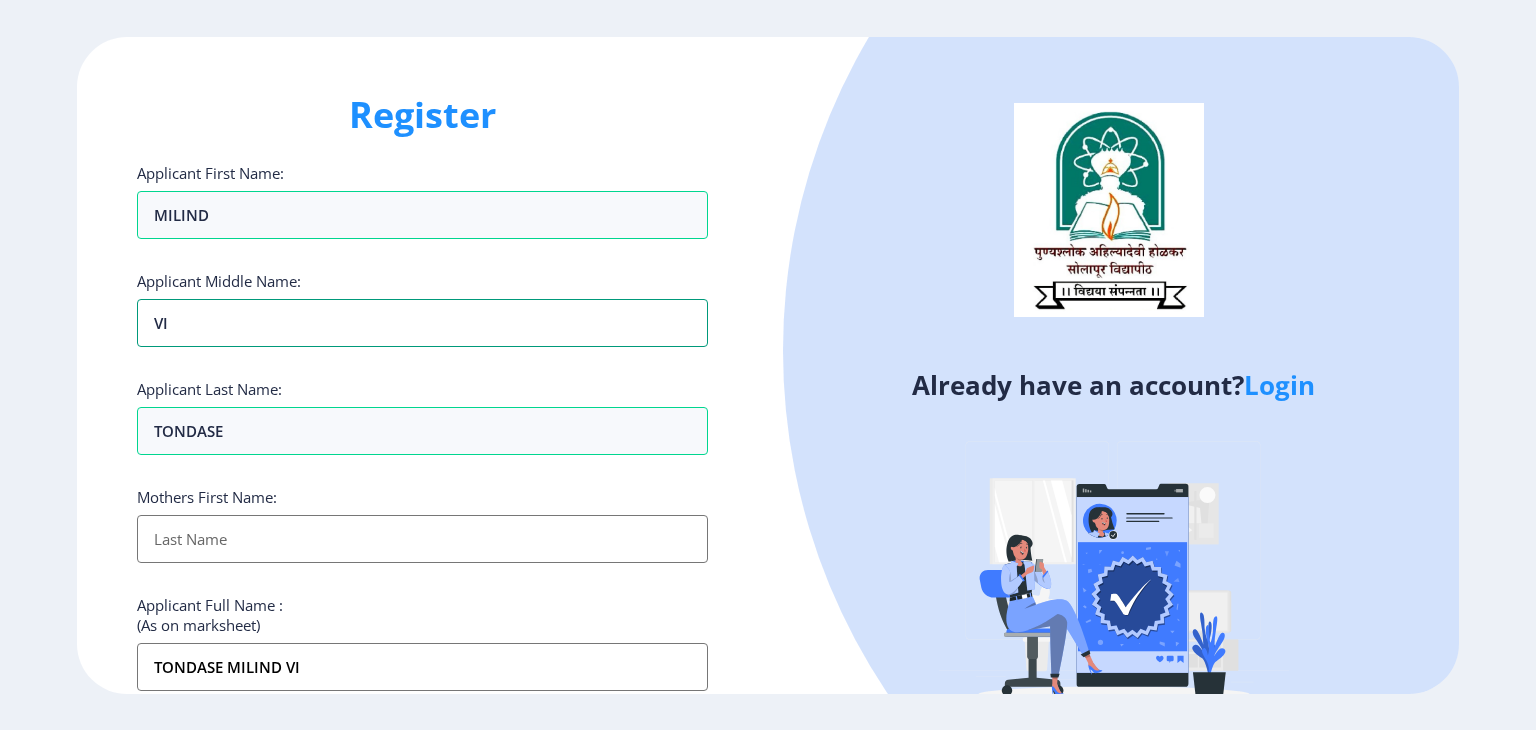 type on "VIS" 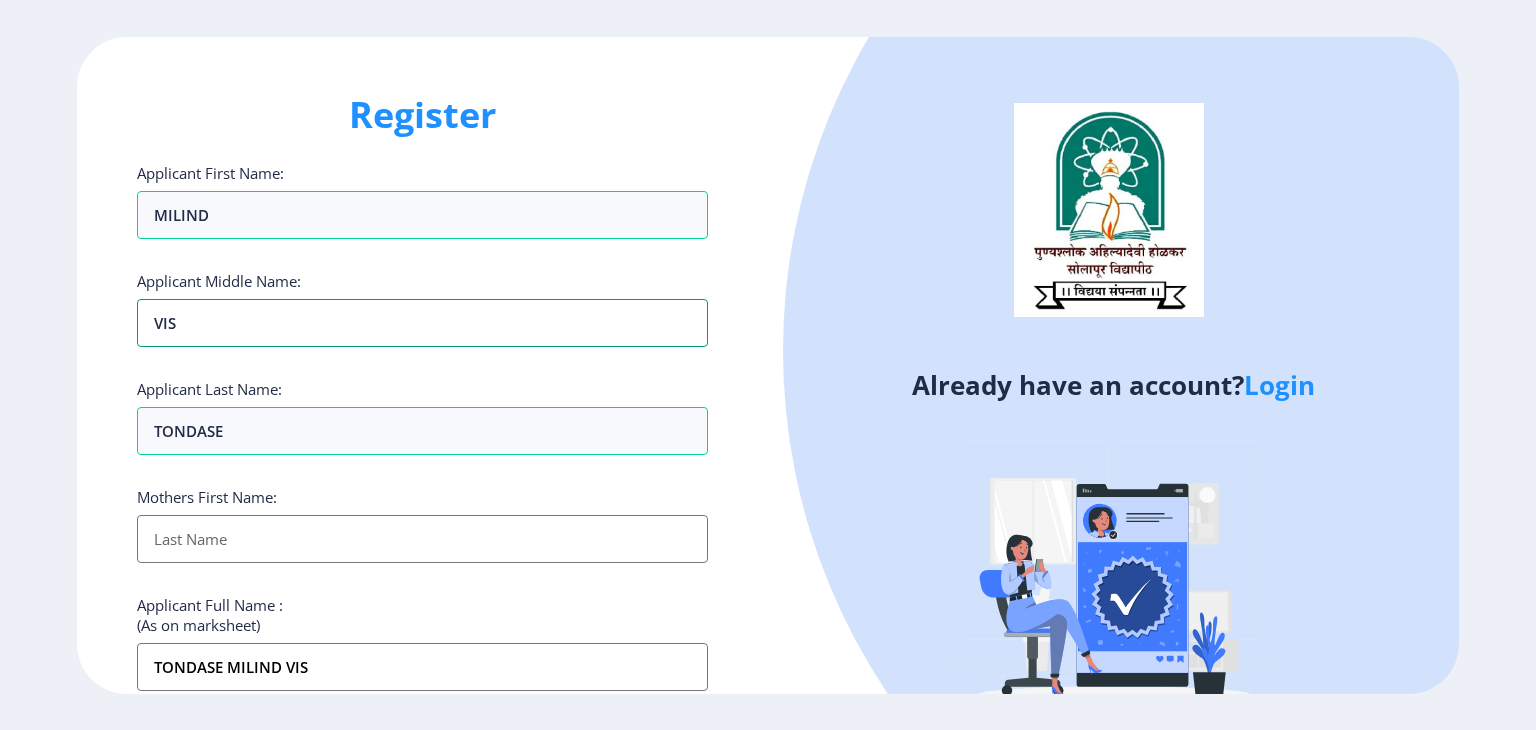 type on "VISH" 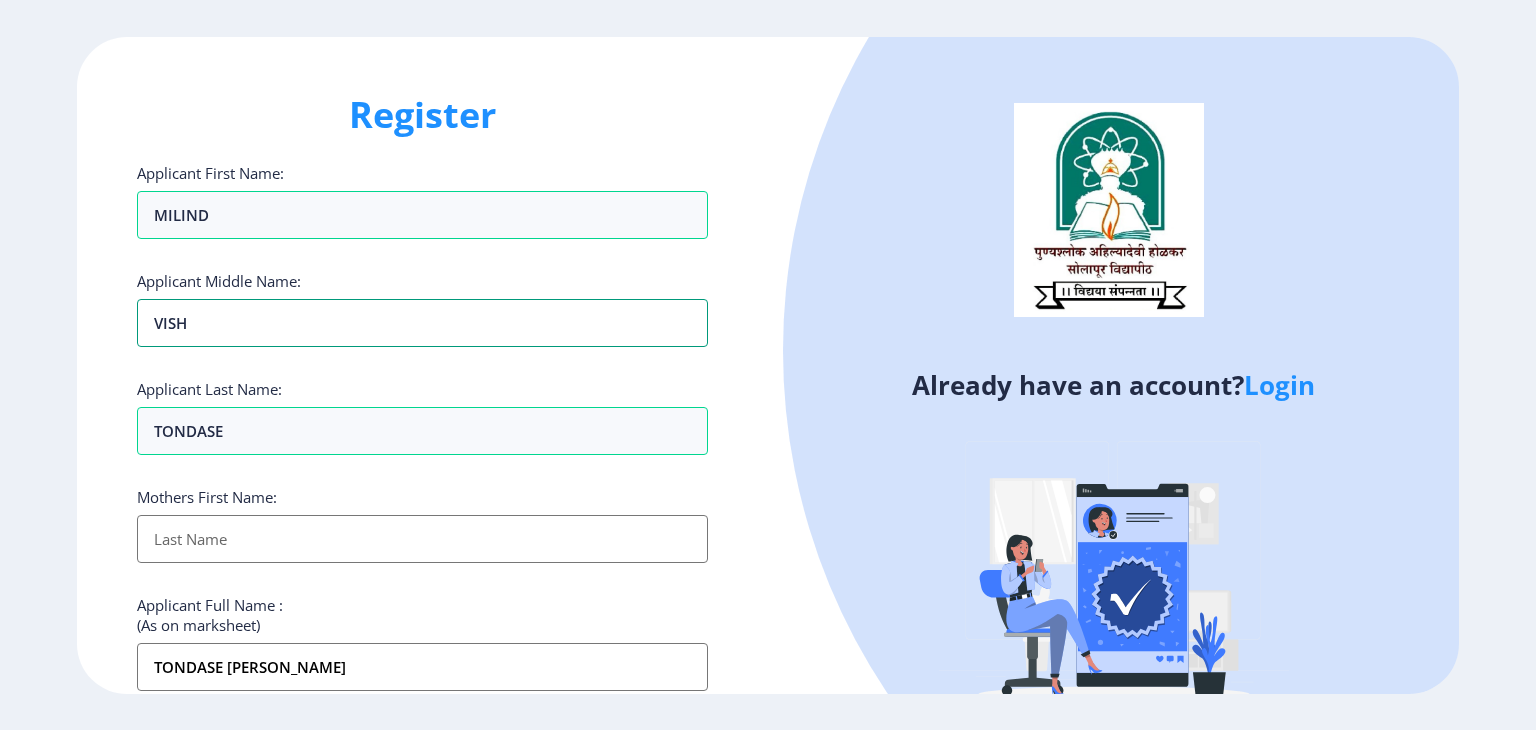 type on "VISHN" 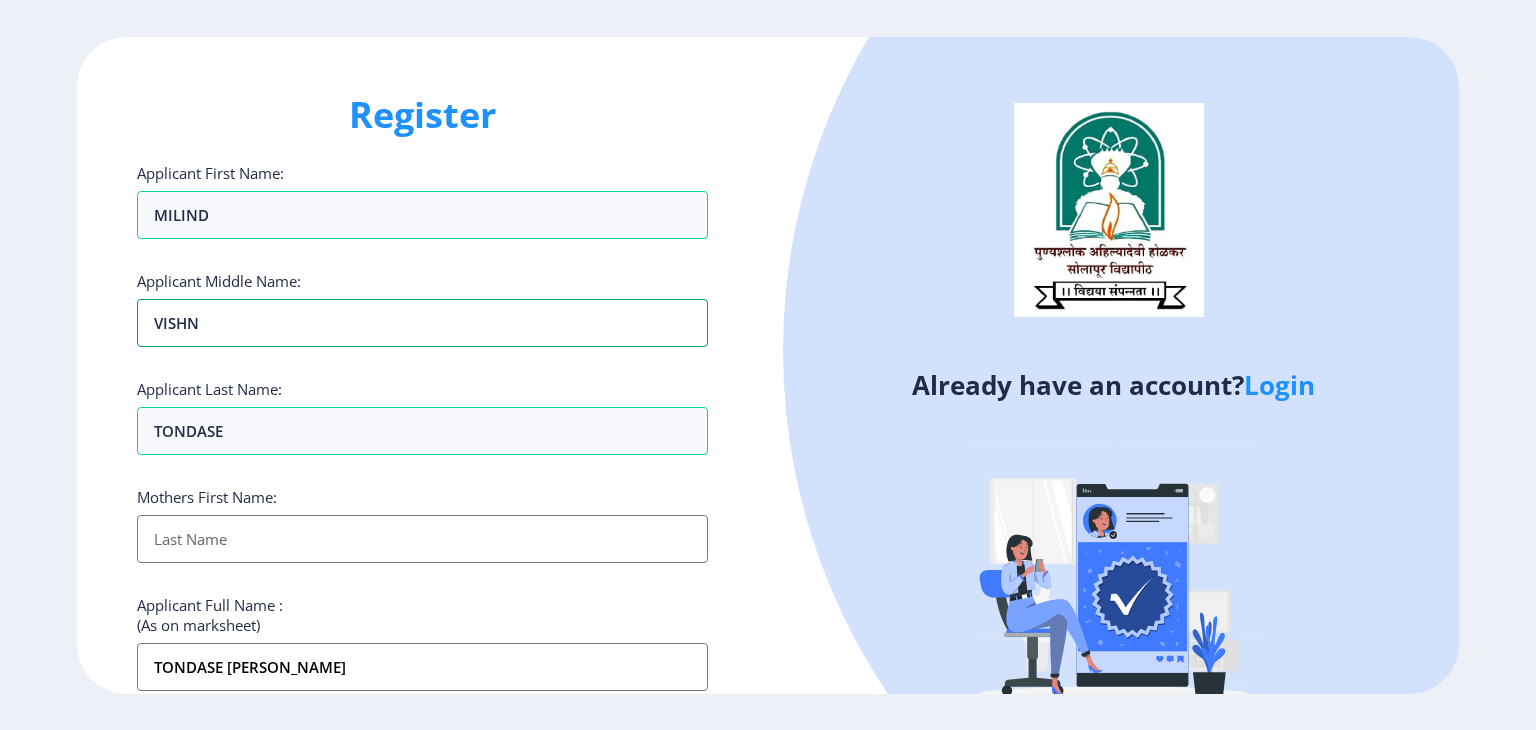 type on "[DEMOGRAPHIC_DATA]" 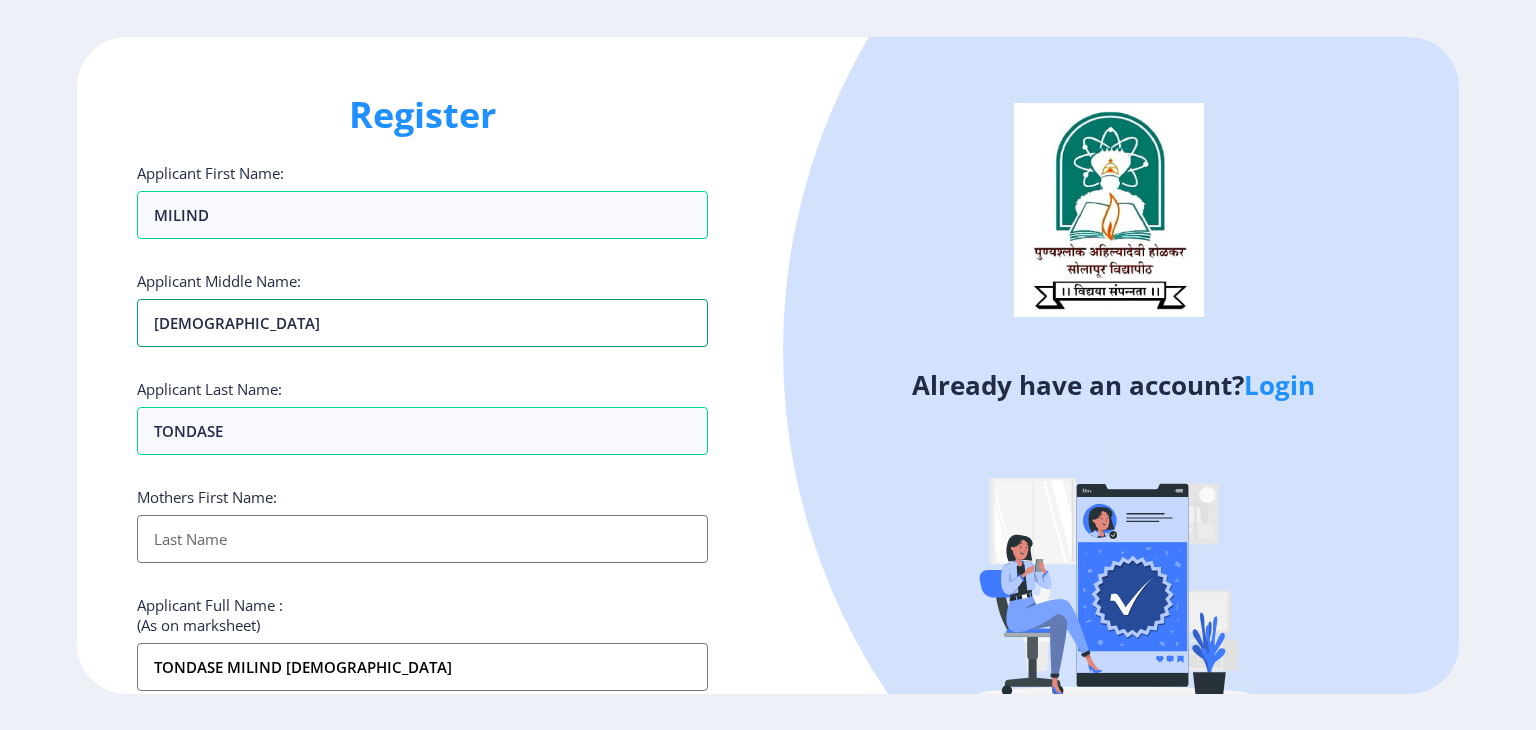 type on "[DEMOGRAPHIC_DATA]" 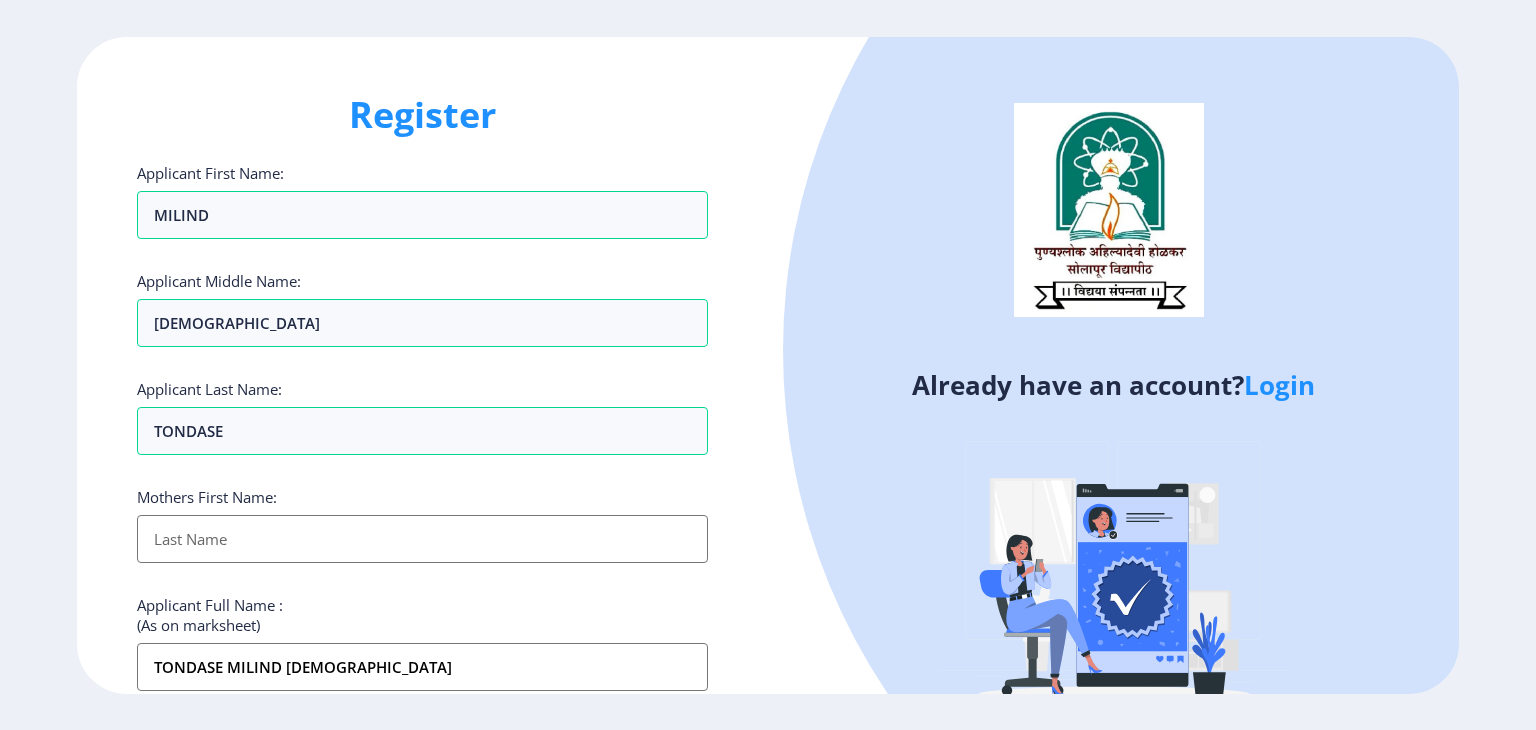 click on "Mothers First Name:" 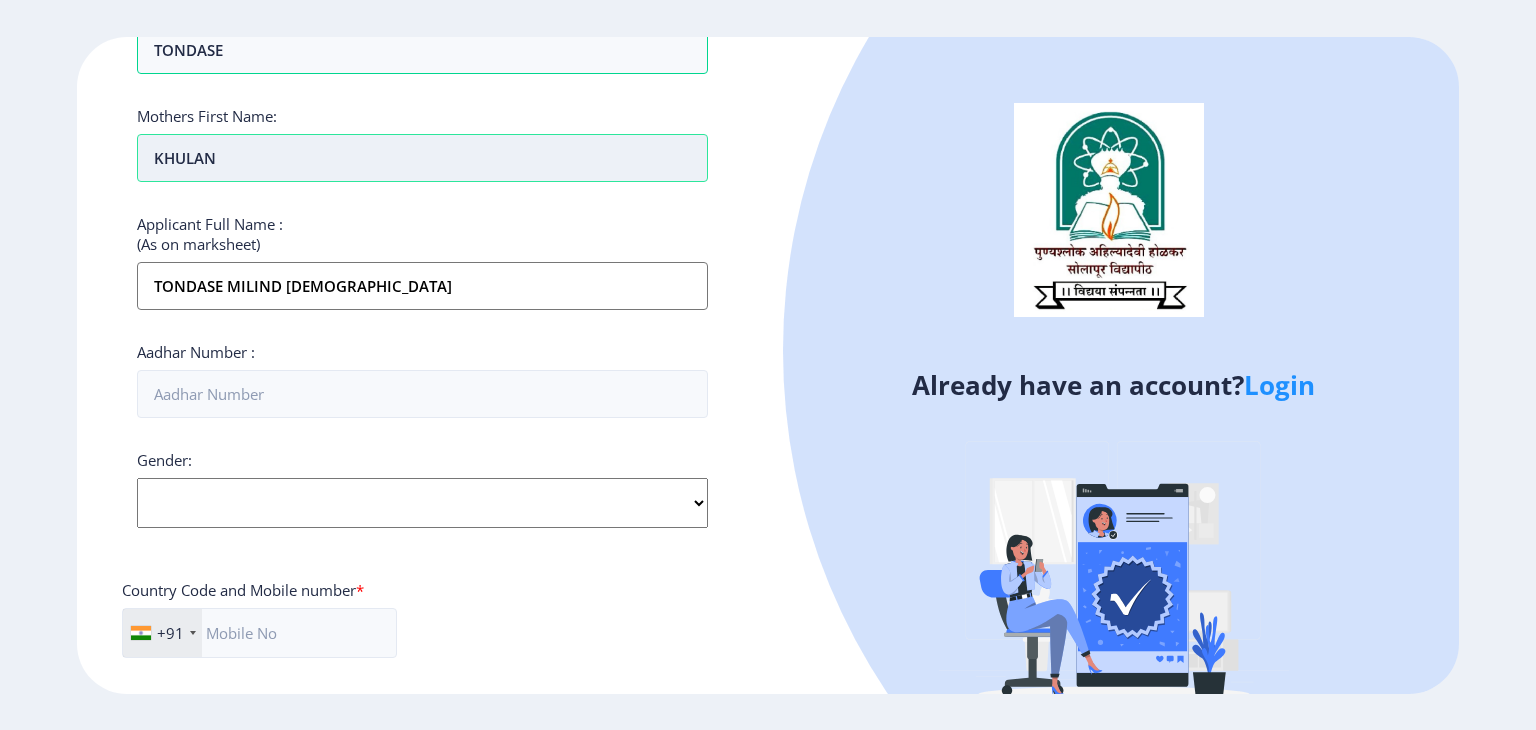 scroll, scrollTop: 400, scrollLeft: 0, axis: vertical 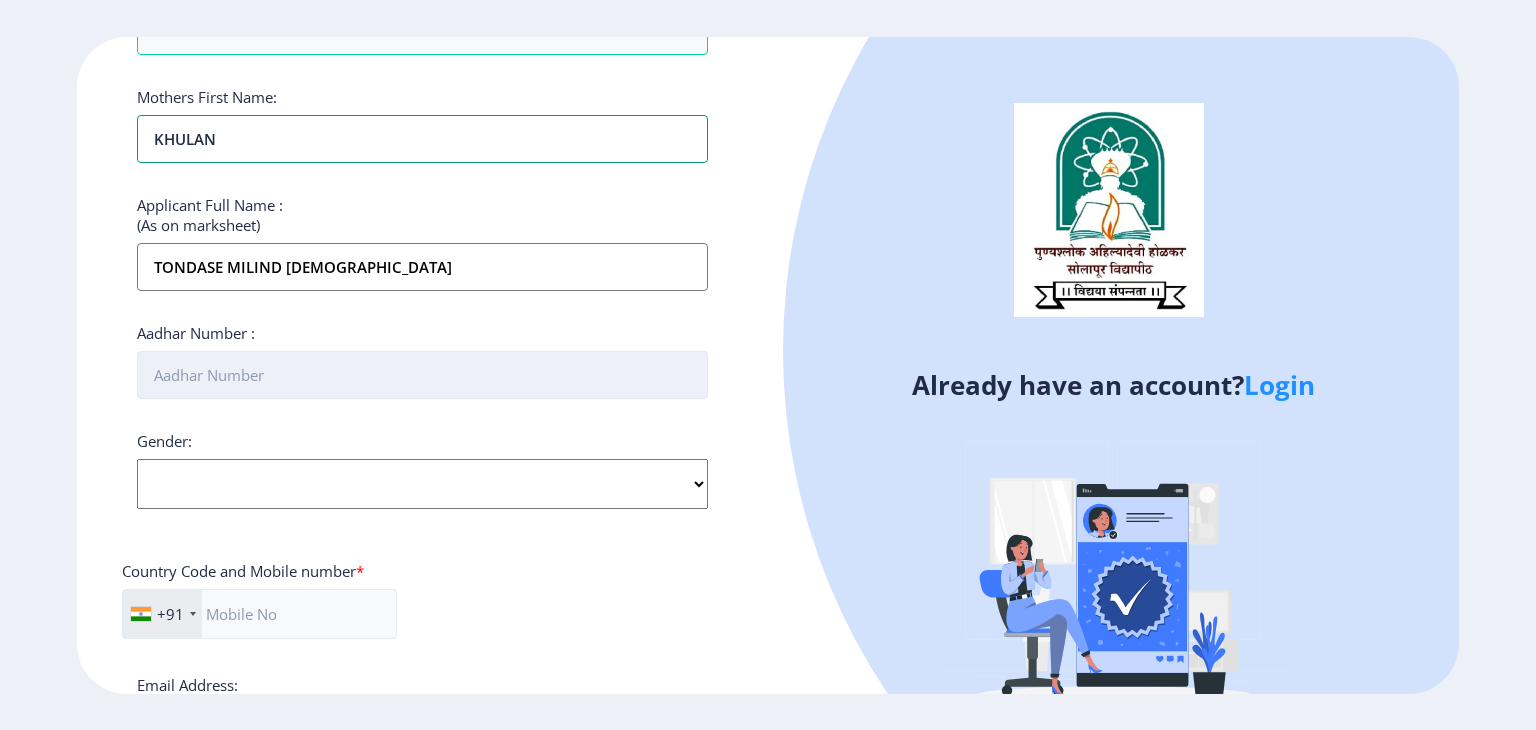 type on "KHULAN" 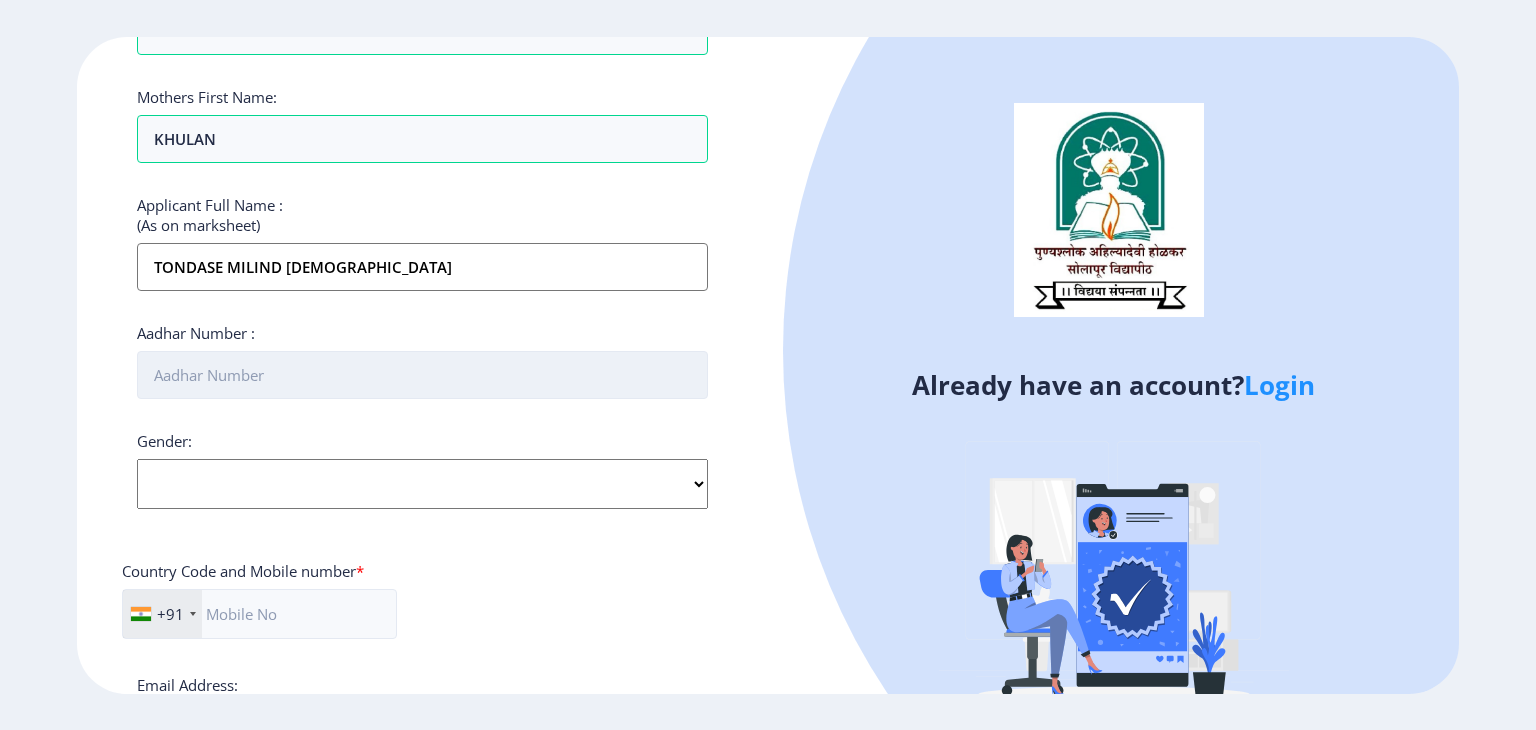 click on "Aadhar Number :" at bounding box center (422, 375) 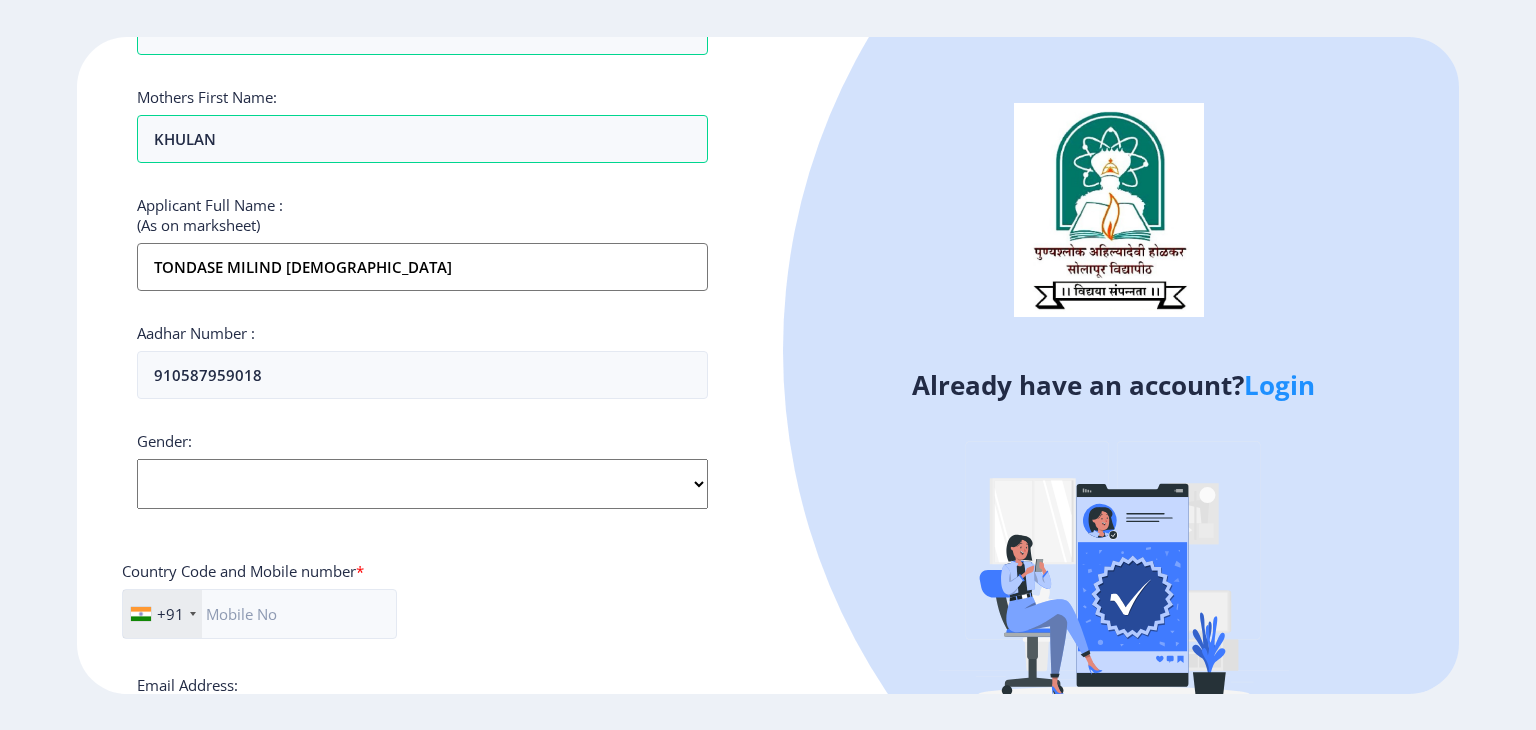 click on "Select Gender [DEMOGRAPHIC_DATA] [DEMOGRAPHIC_DATA] Other" 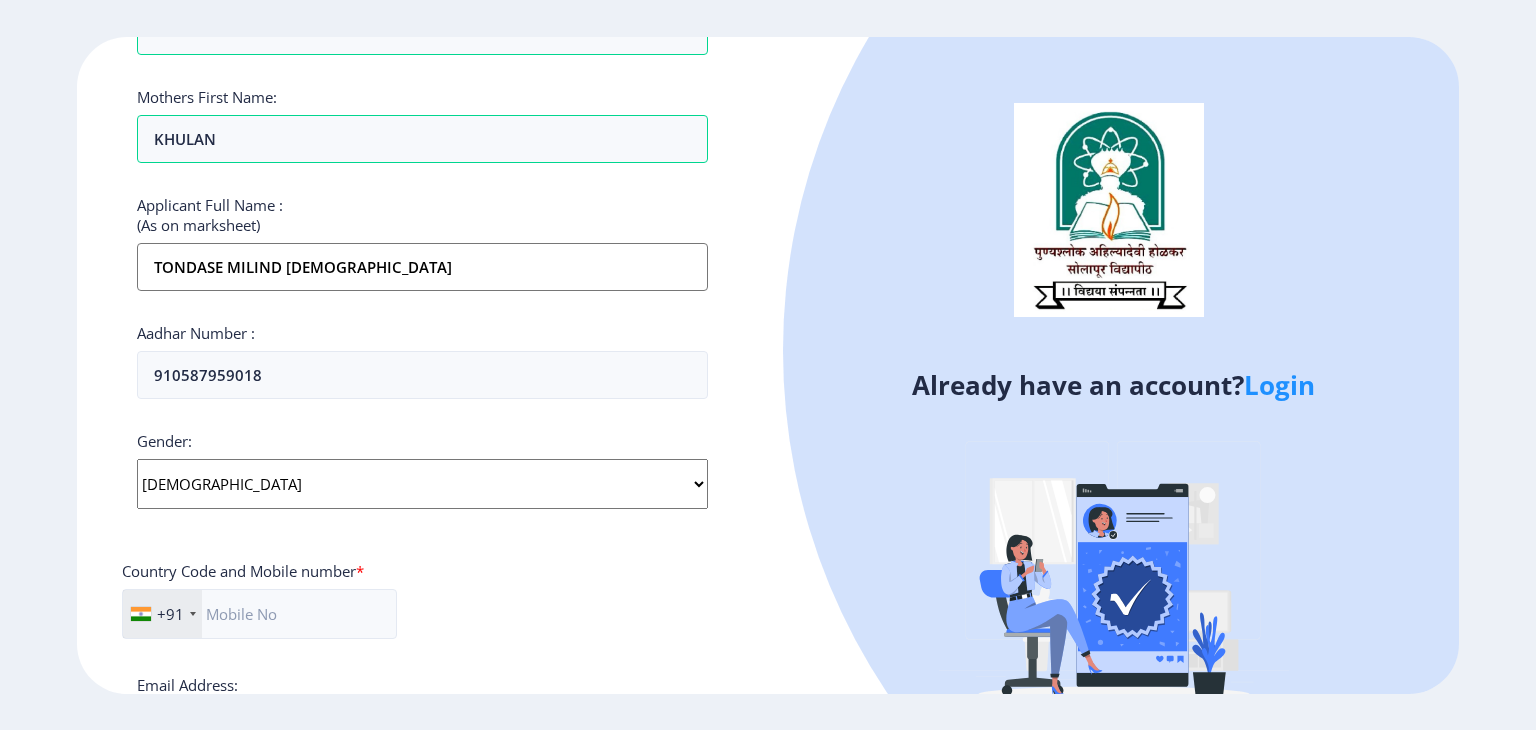 click on "Select Gender [DEMOGRAPHIC_DATA] [DEMOGRAPHIC_DATA] Other" 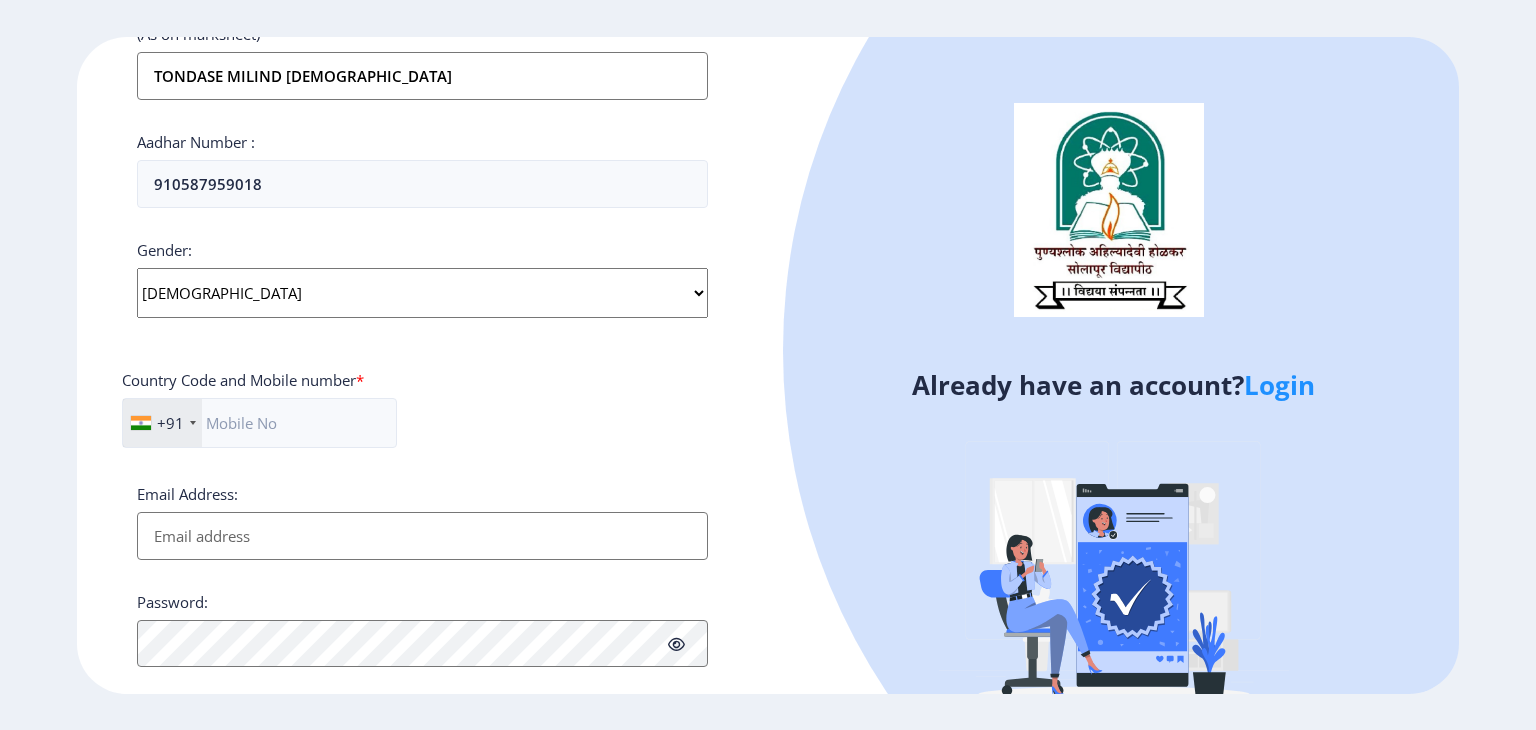 scroll, scrollTop: 600, scrollLeft: 0, axis: vertical 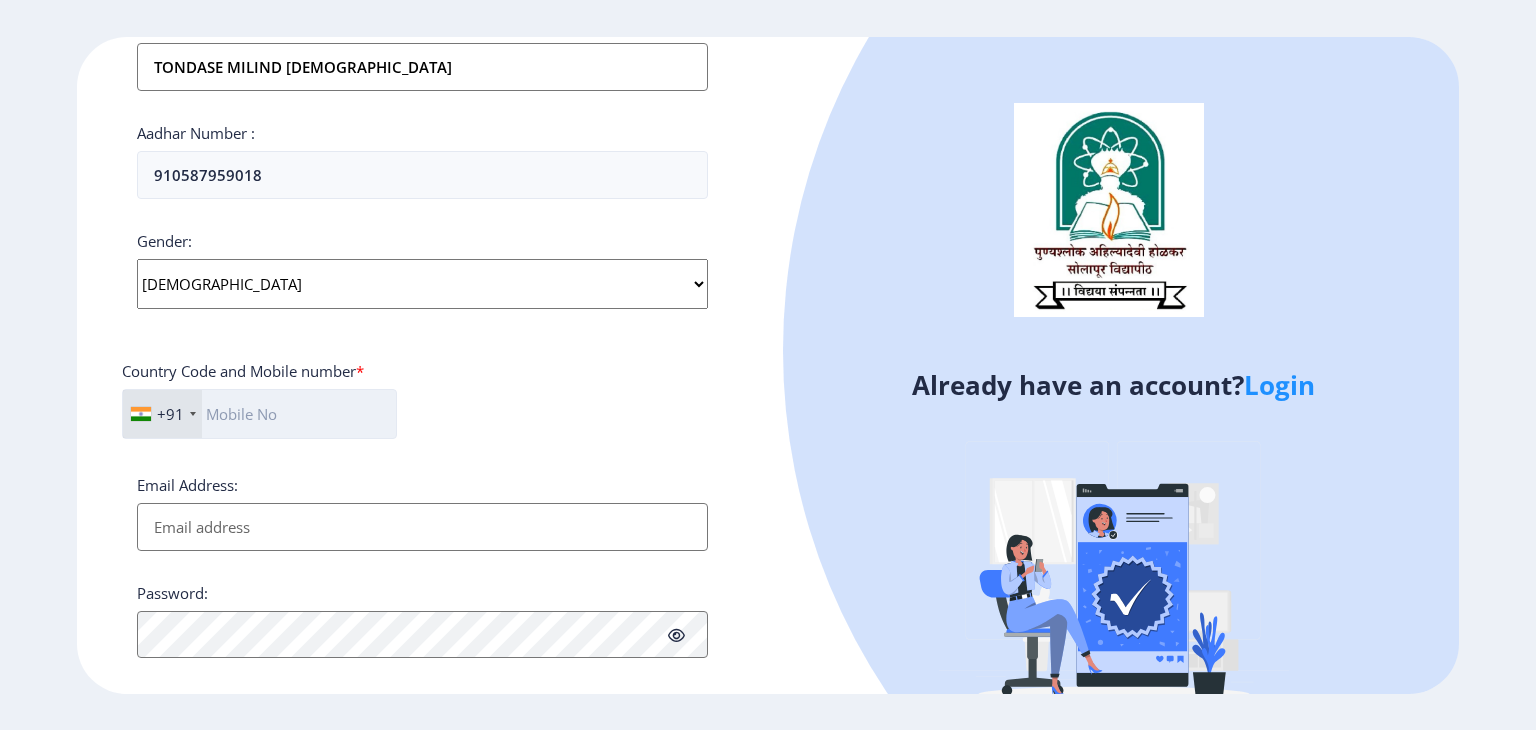 click 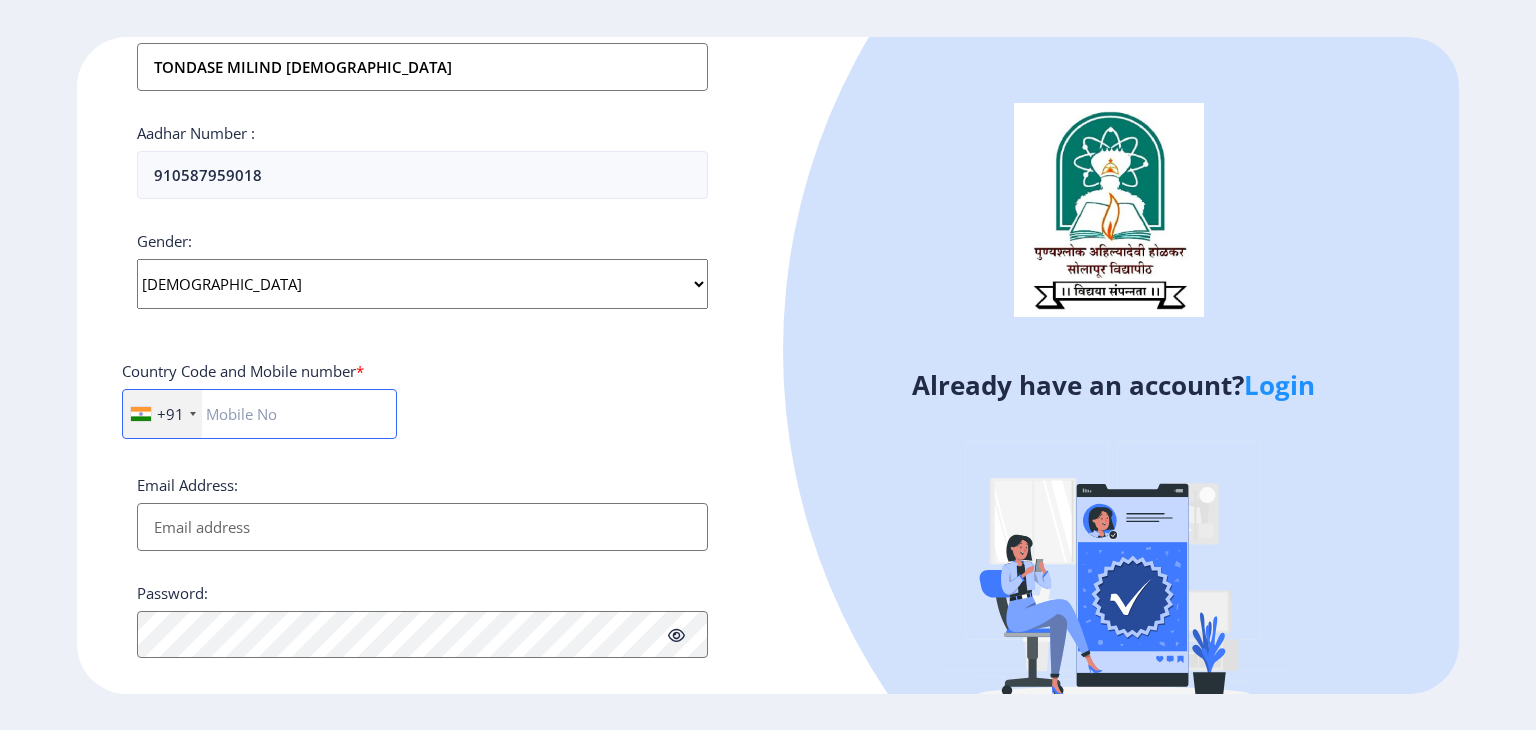 type on "09146289247" 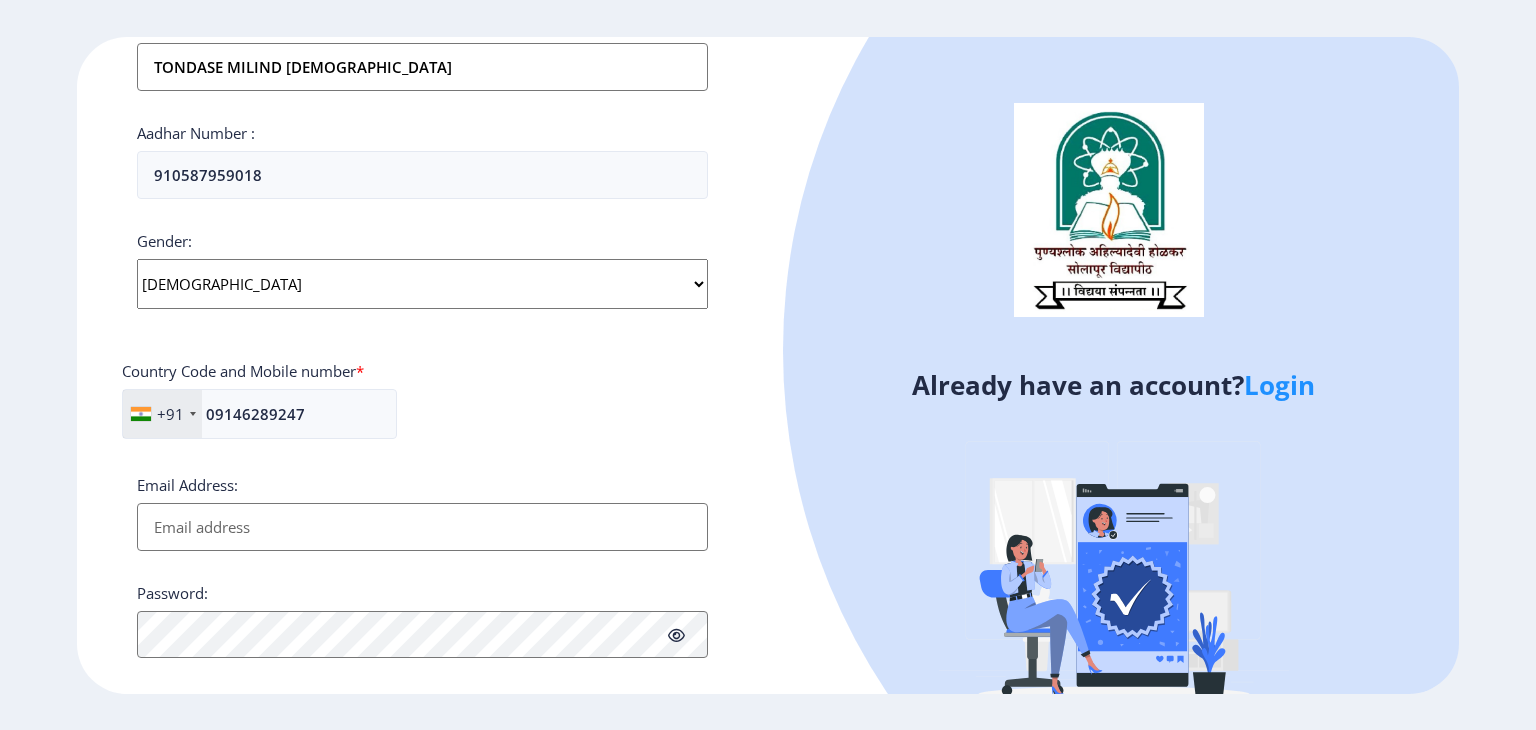 type on "[EMAIL_ADDRESS][DOMAIN_NAME]" 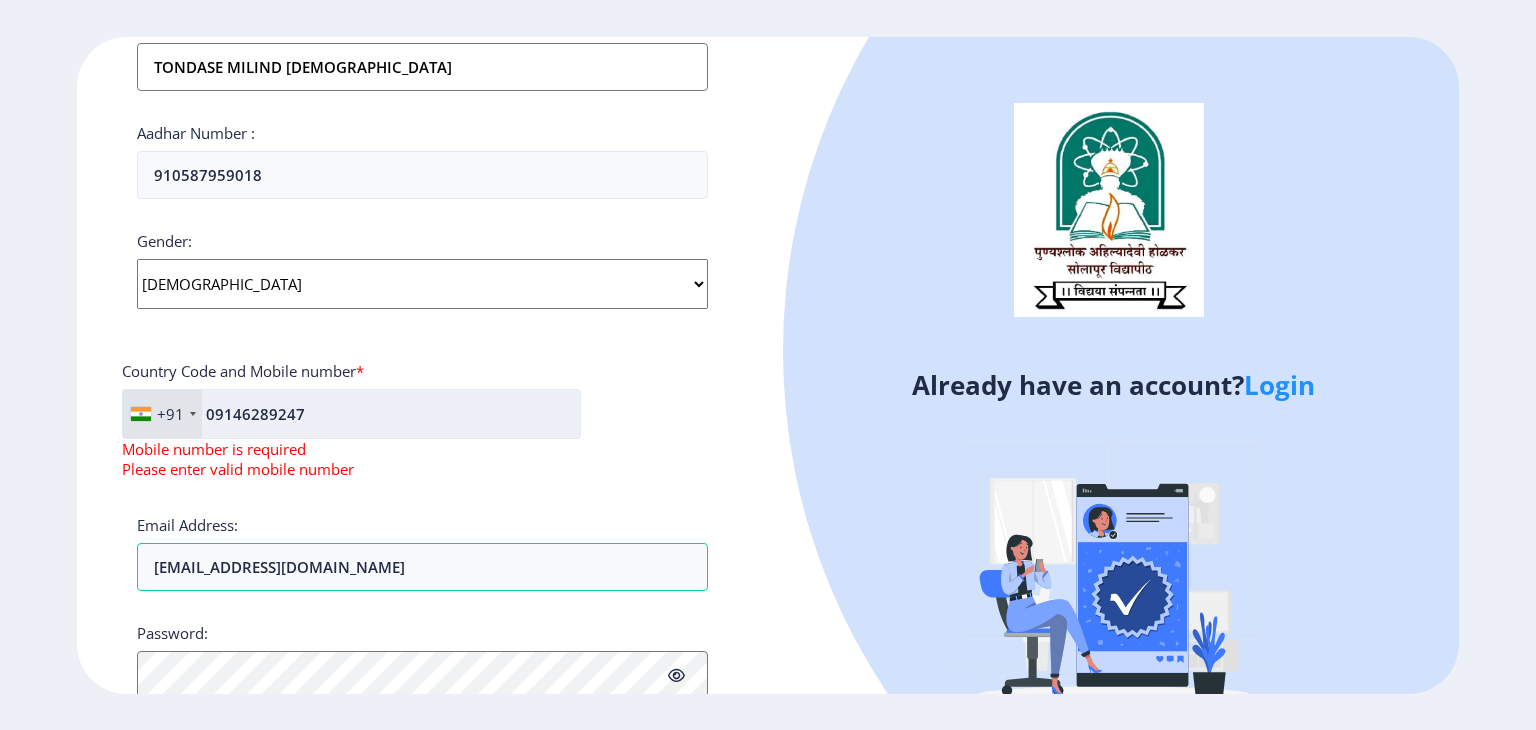 click on "09146289247" 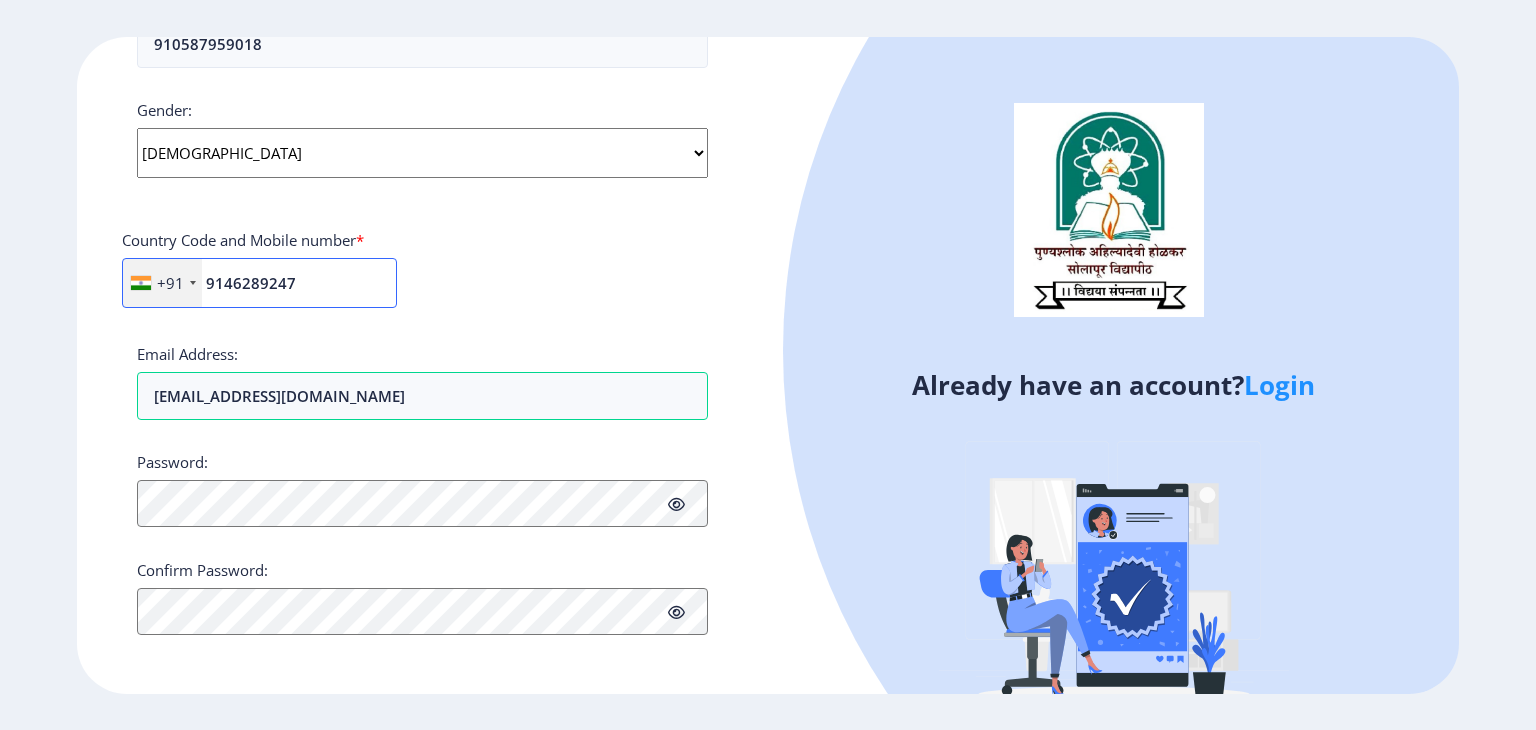 scroll, scrollTop: 732, scrollLeft: 0, axis: vertical 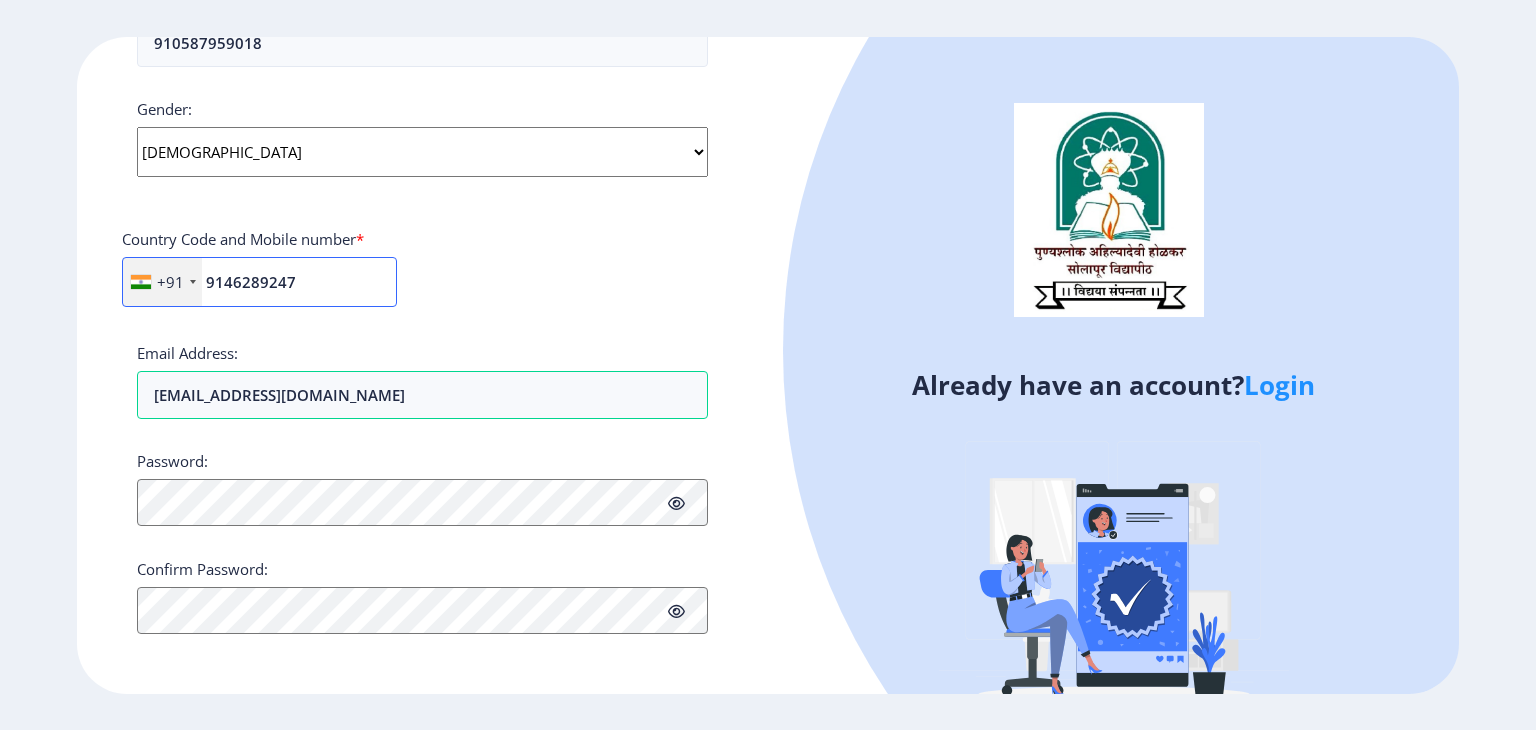 type on "9146289247" 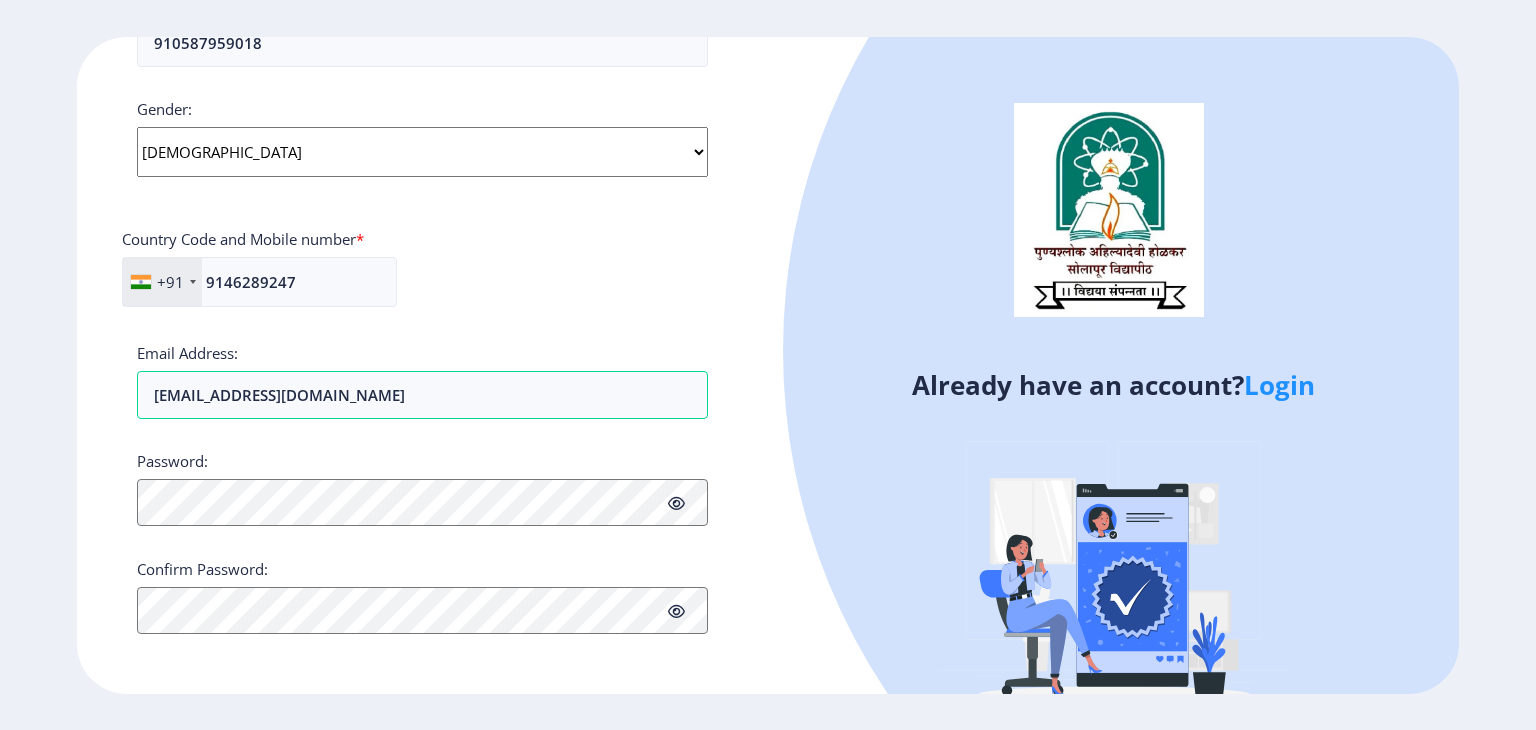 click 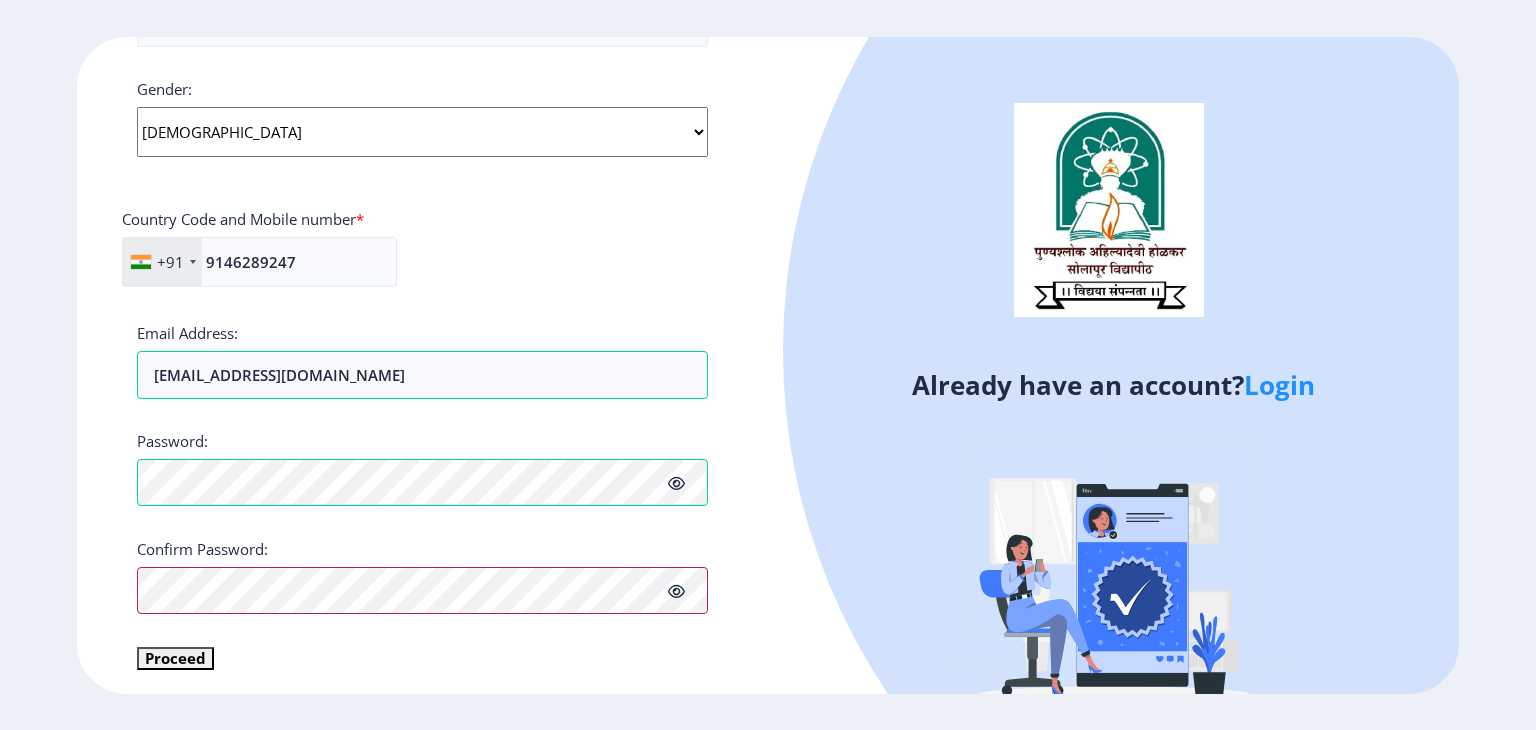 scroll, scrollTop: 756, scrollLeft: 0, axis: vertical 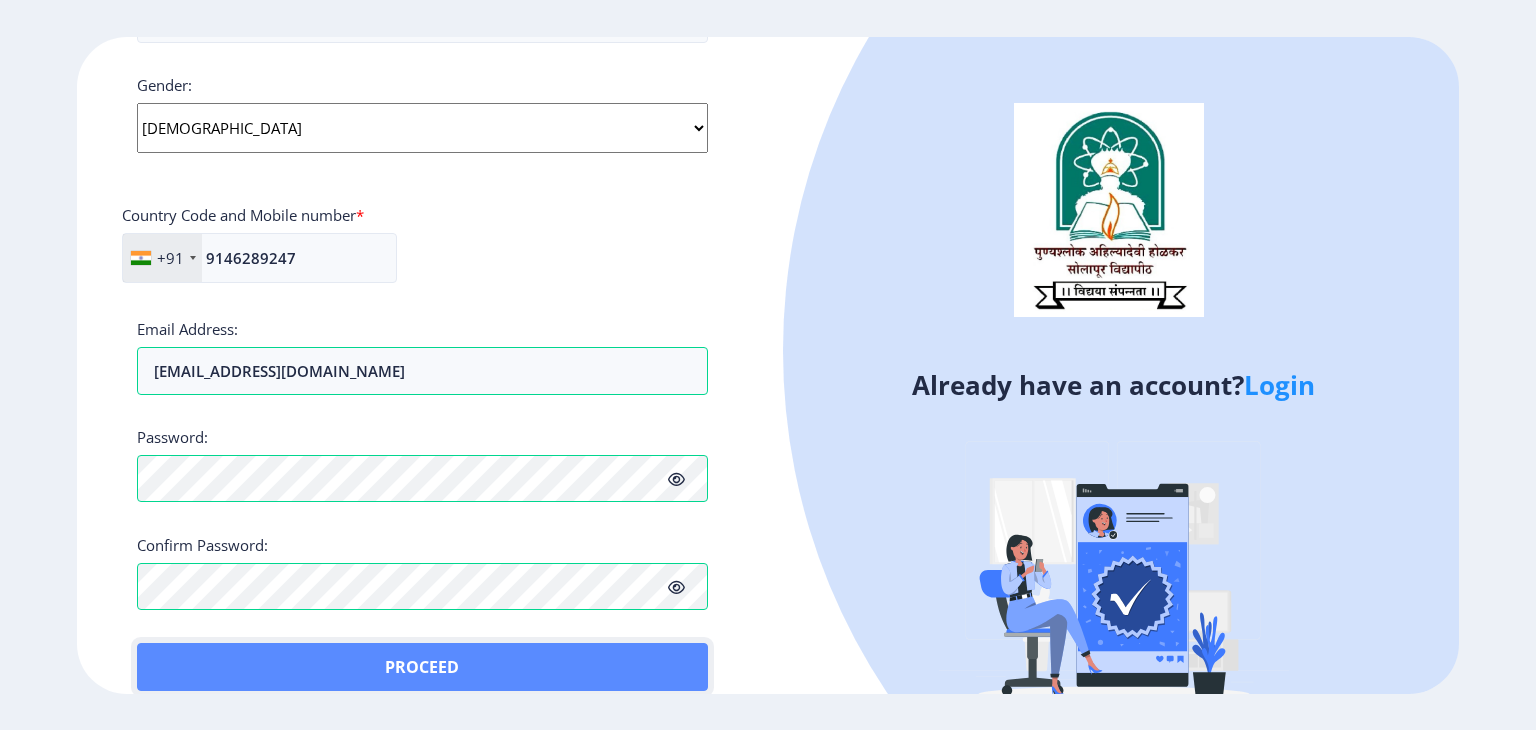click on "Proceed" 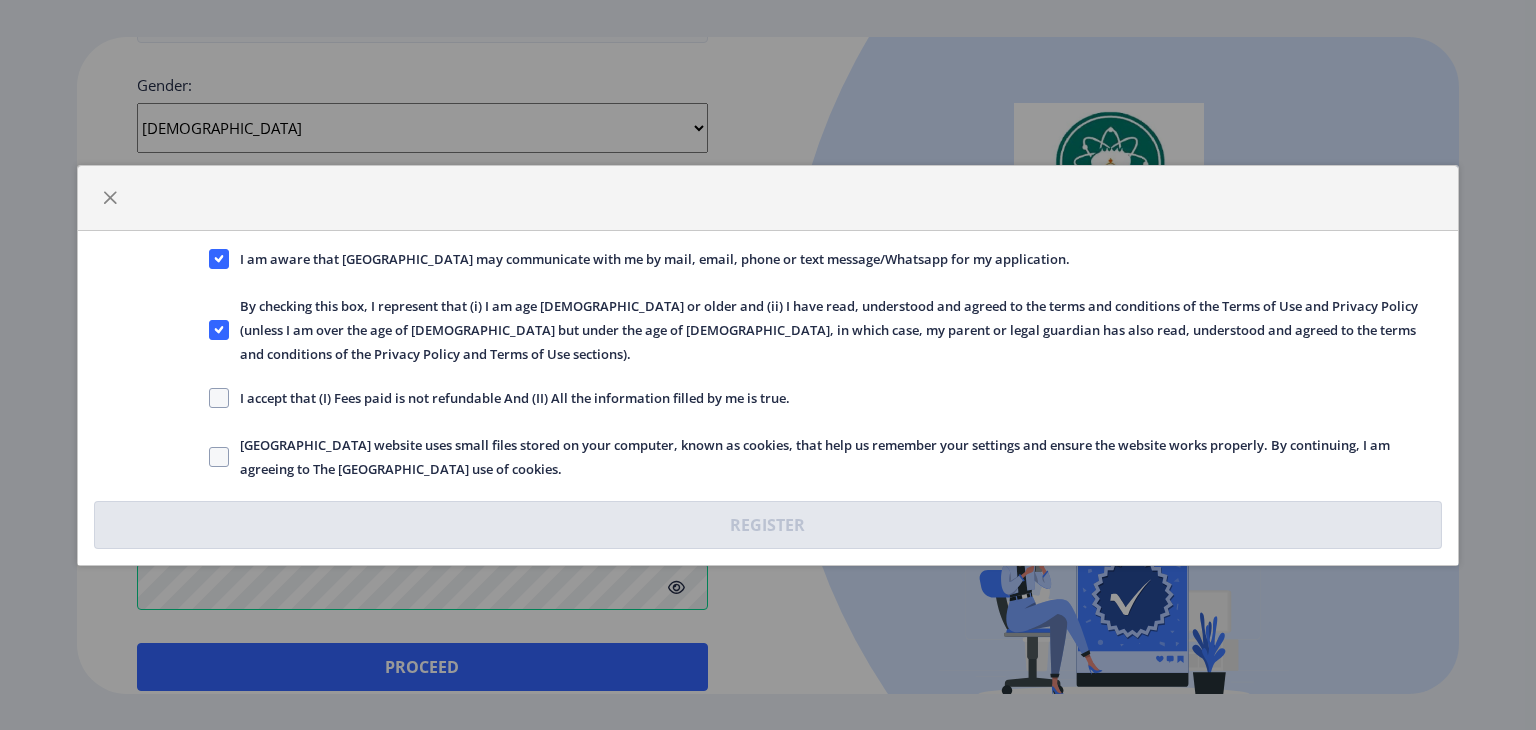 click on "I accept that (I) Fees paid is not refundable And (II) All the information filled by me is true." 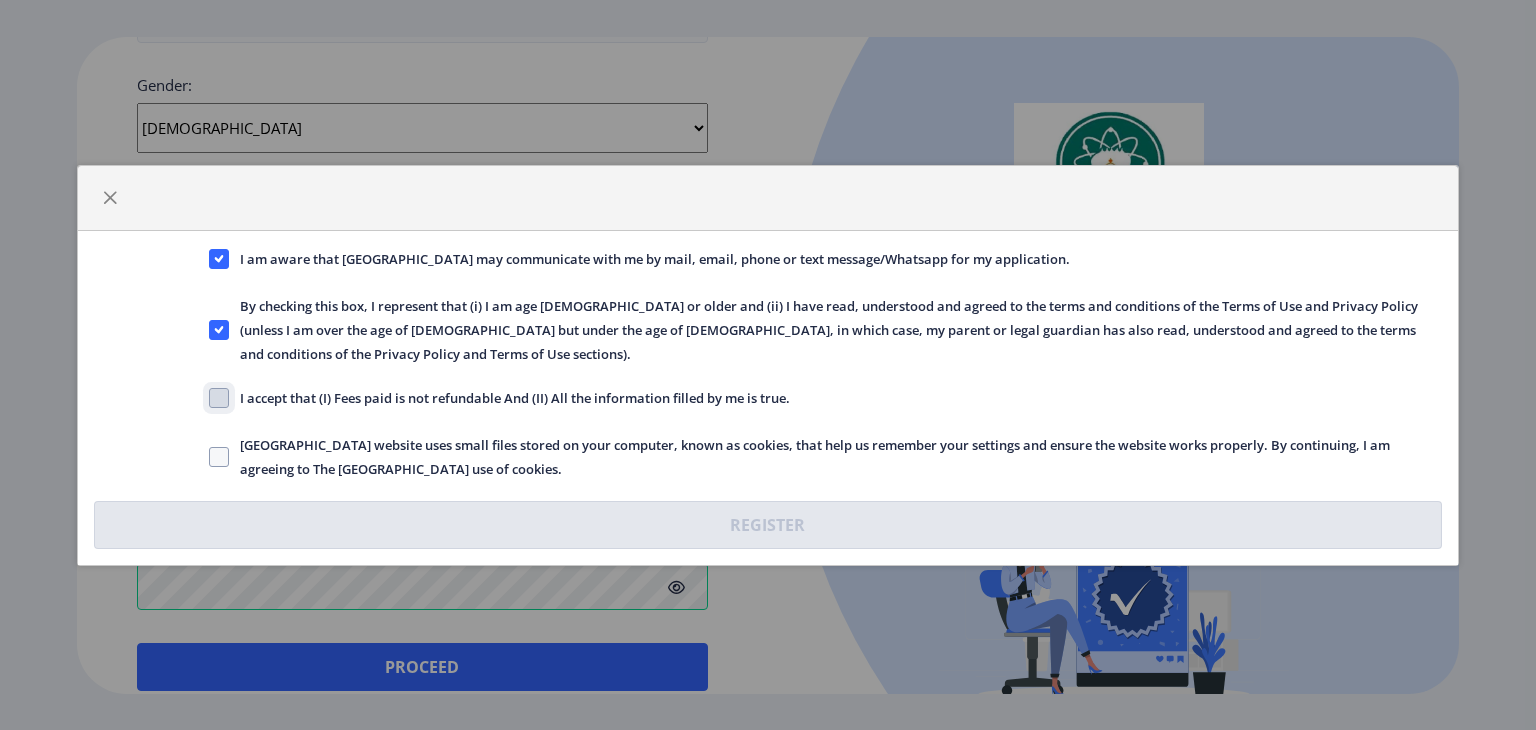 click on "I accept that (I) Fees paid is not refundable And (II) All the information filled by me is true." 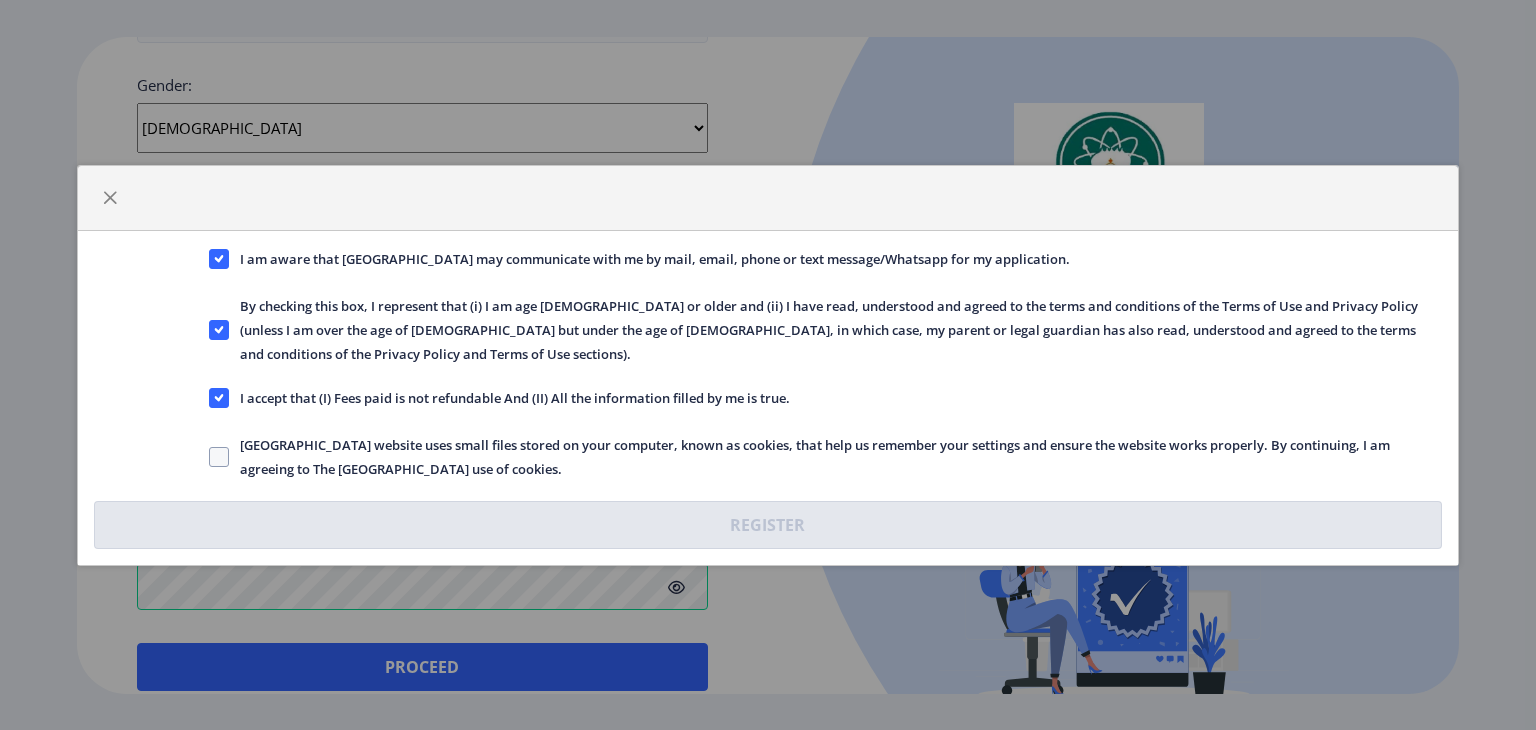 click on "[GEOGRAPHIC_DATA] website uses small files stored on your computer, known as cookies, that help us remember your settings and ensure the website works properly. By continuing, I am agreeing to The [GEOGRAPHIC_DATA] use of cookies." 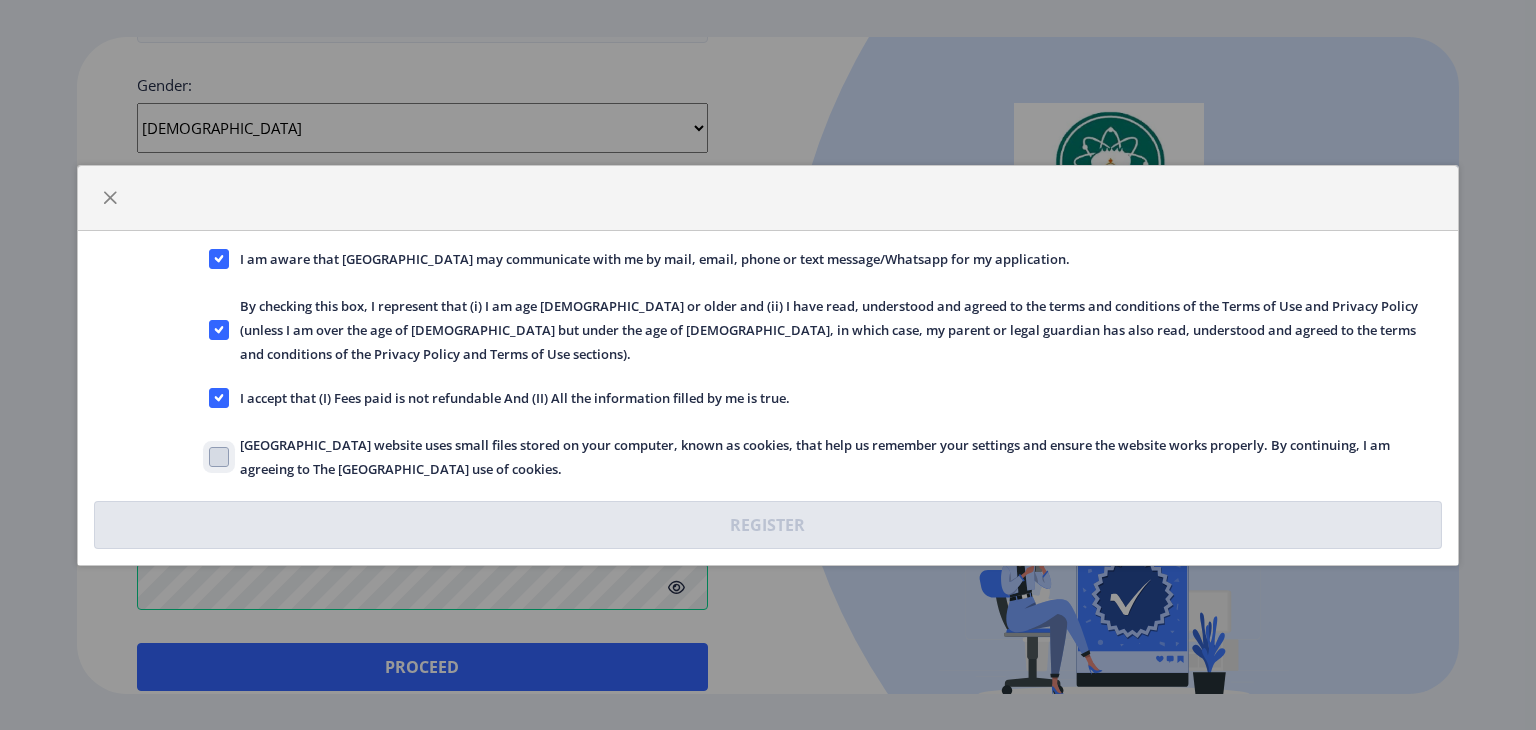 click on "[GEOGRAPHIC_DATA] website uses small files stored on your computer, known as cookies, that help us remember your settings and ensure the website works properly. By continuing, I am agreeing to The [GEOGRAPHIC_DATA] use of cookies." 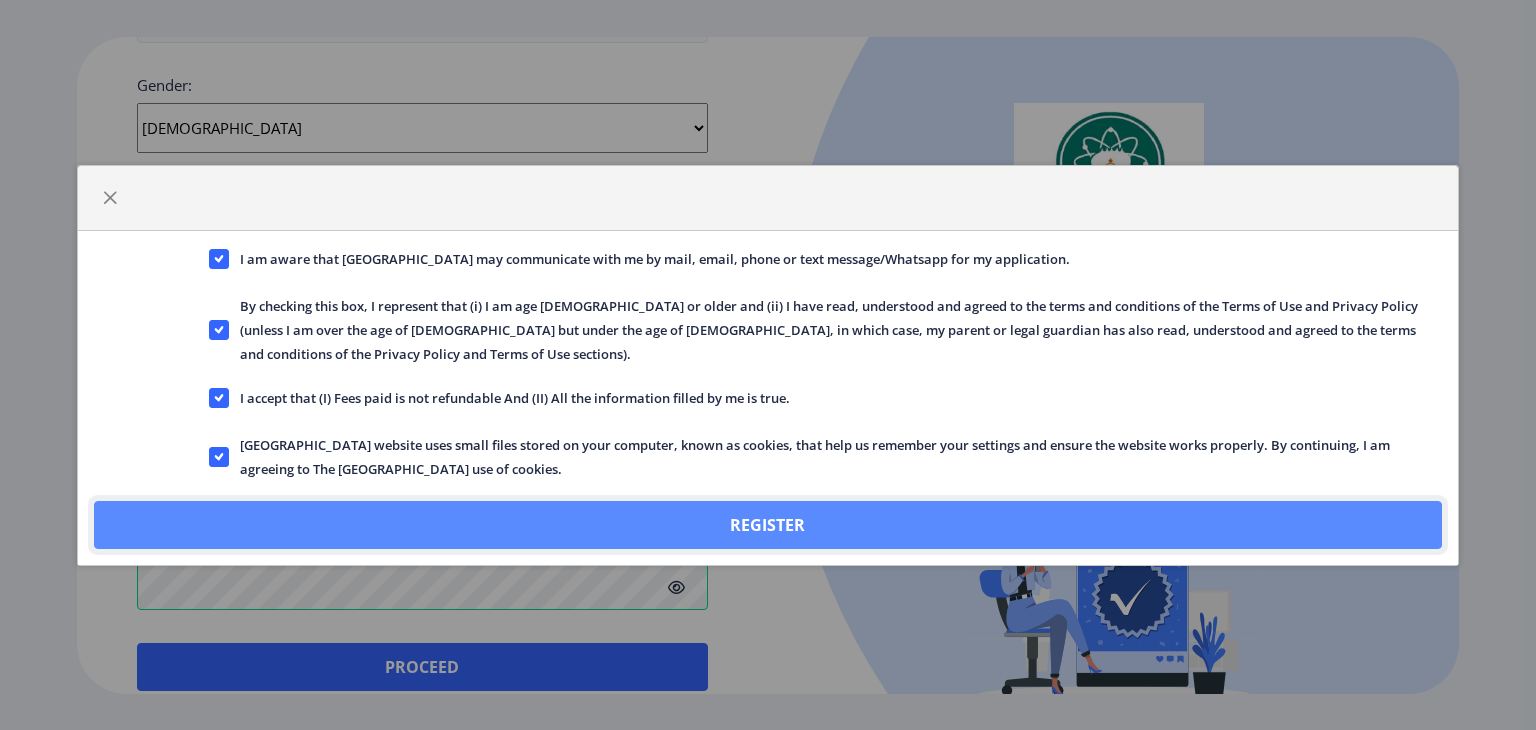 click on "Register" 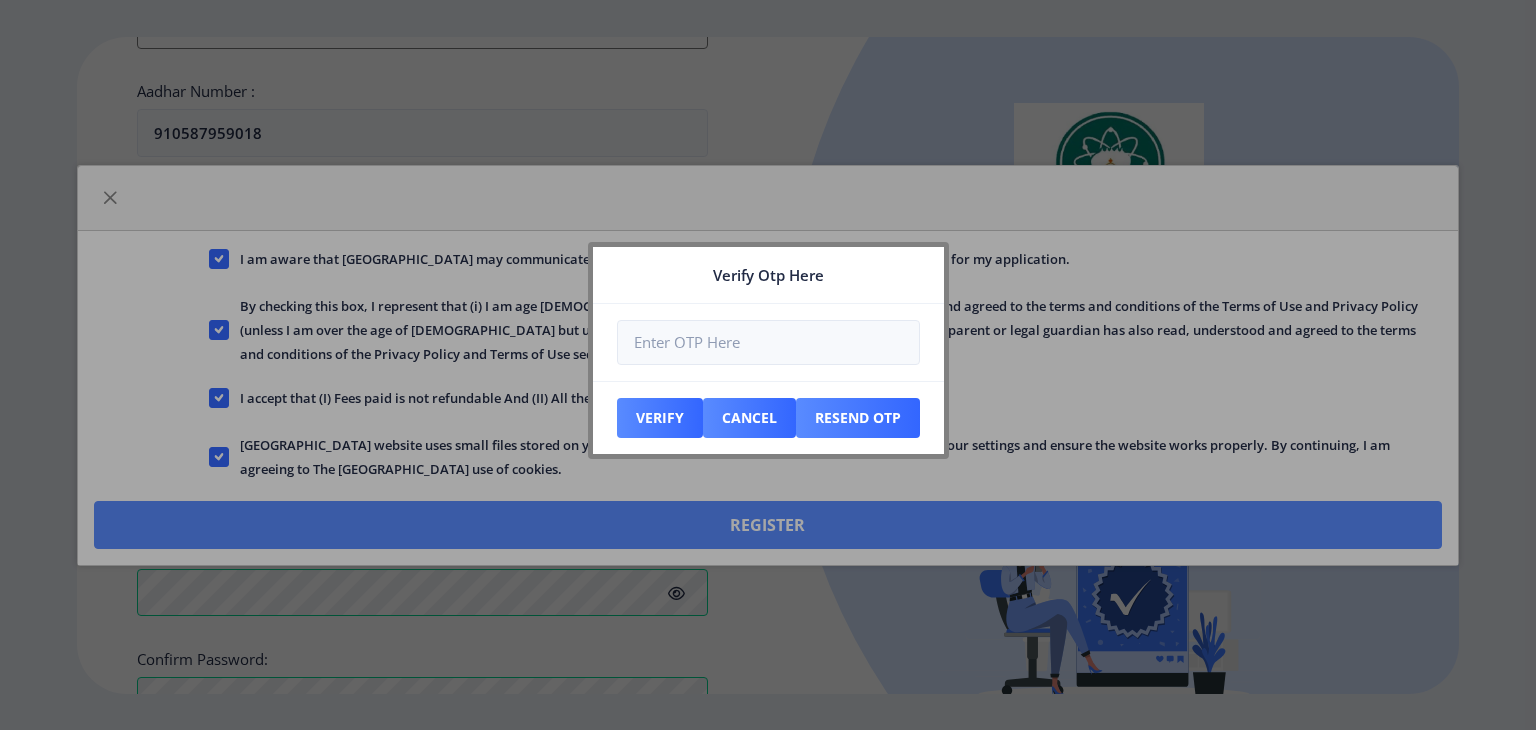 scroll, scrollTop: 869, scrollLeft: 0, axis: vertical 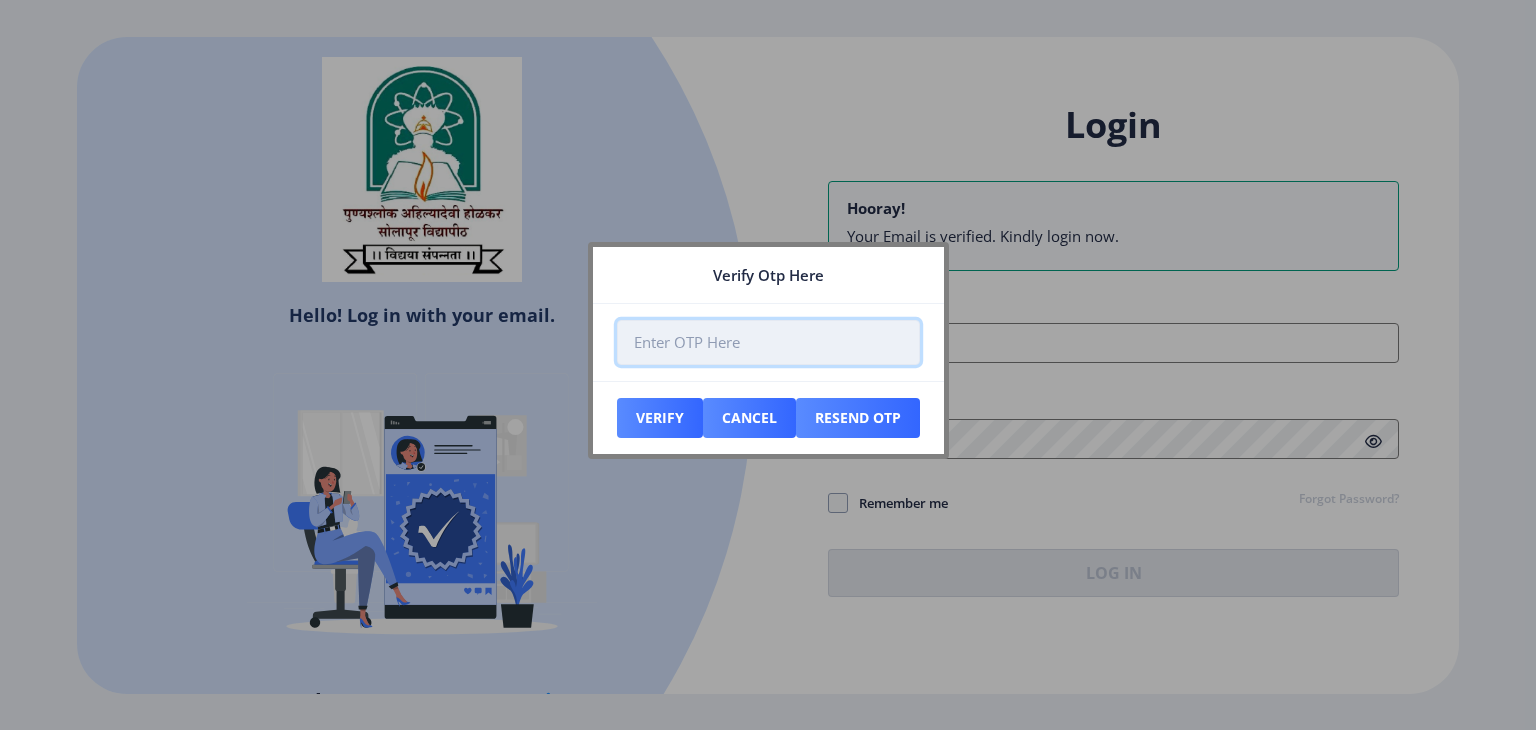 paste on "414552" 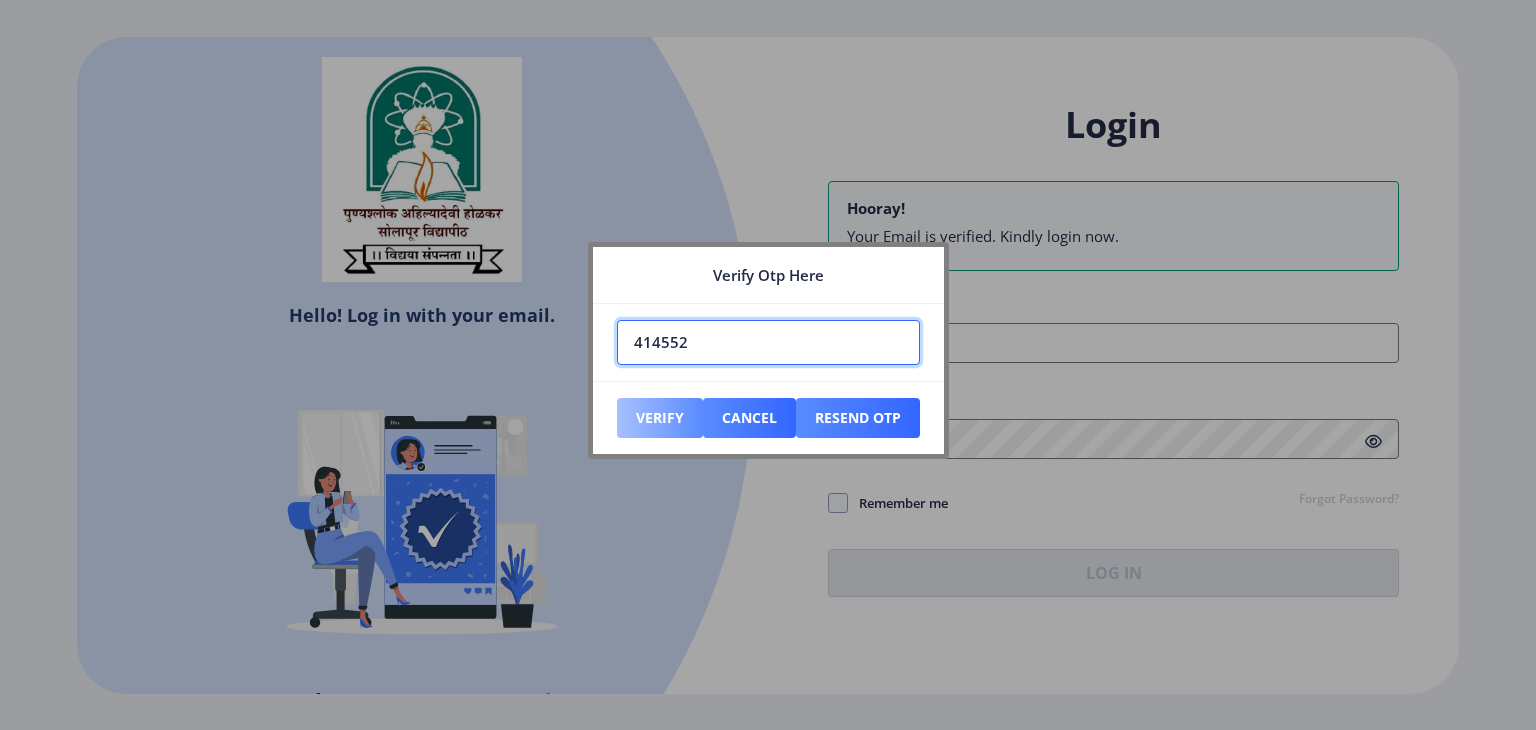 type on "414552" 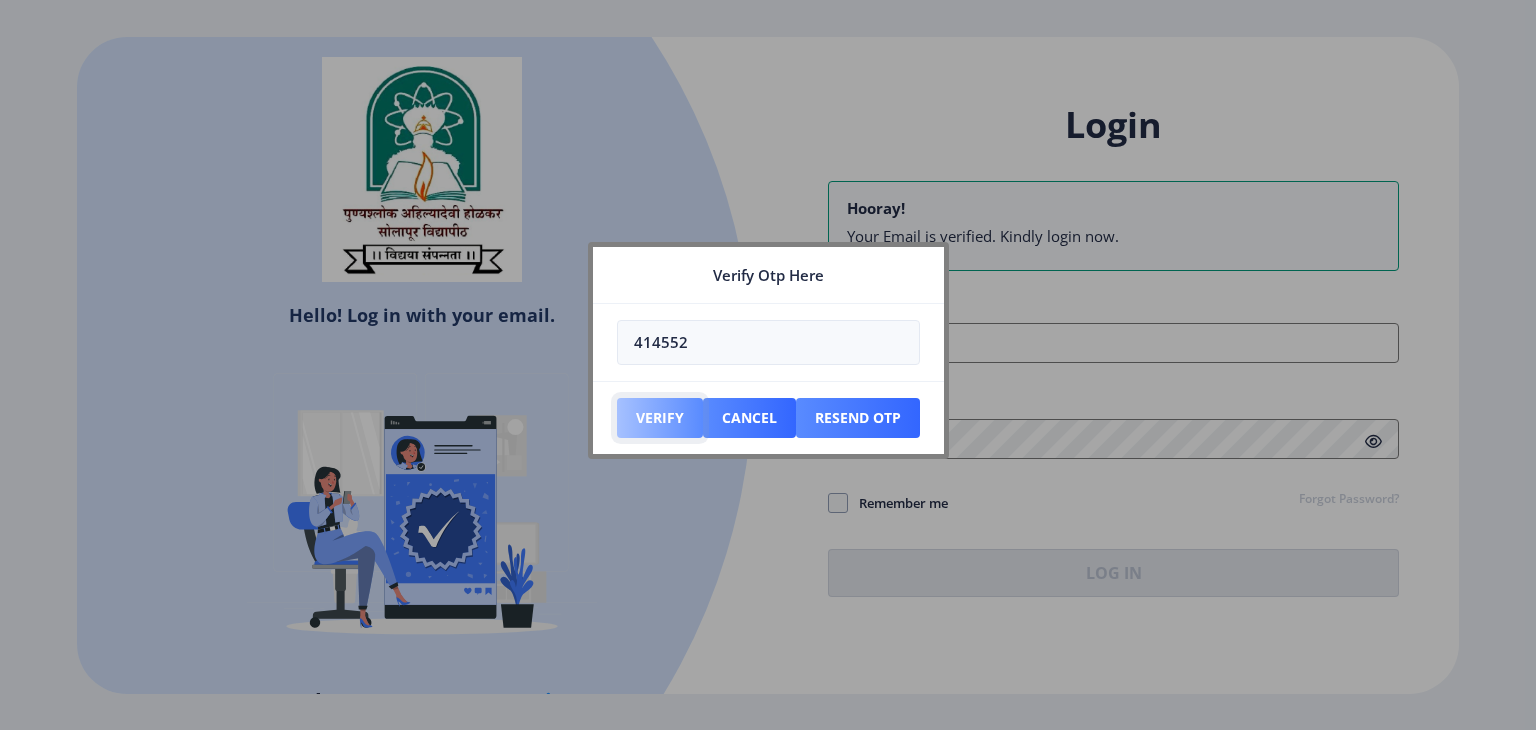 click on "Verify" at bounding box center (660, 418) 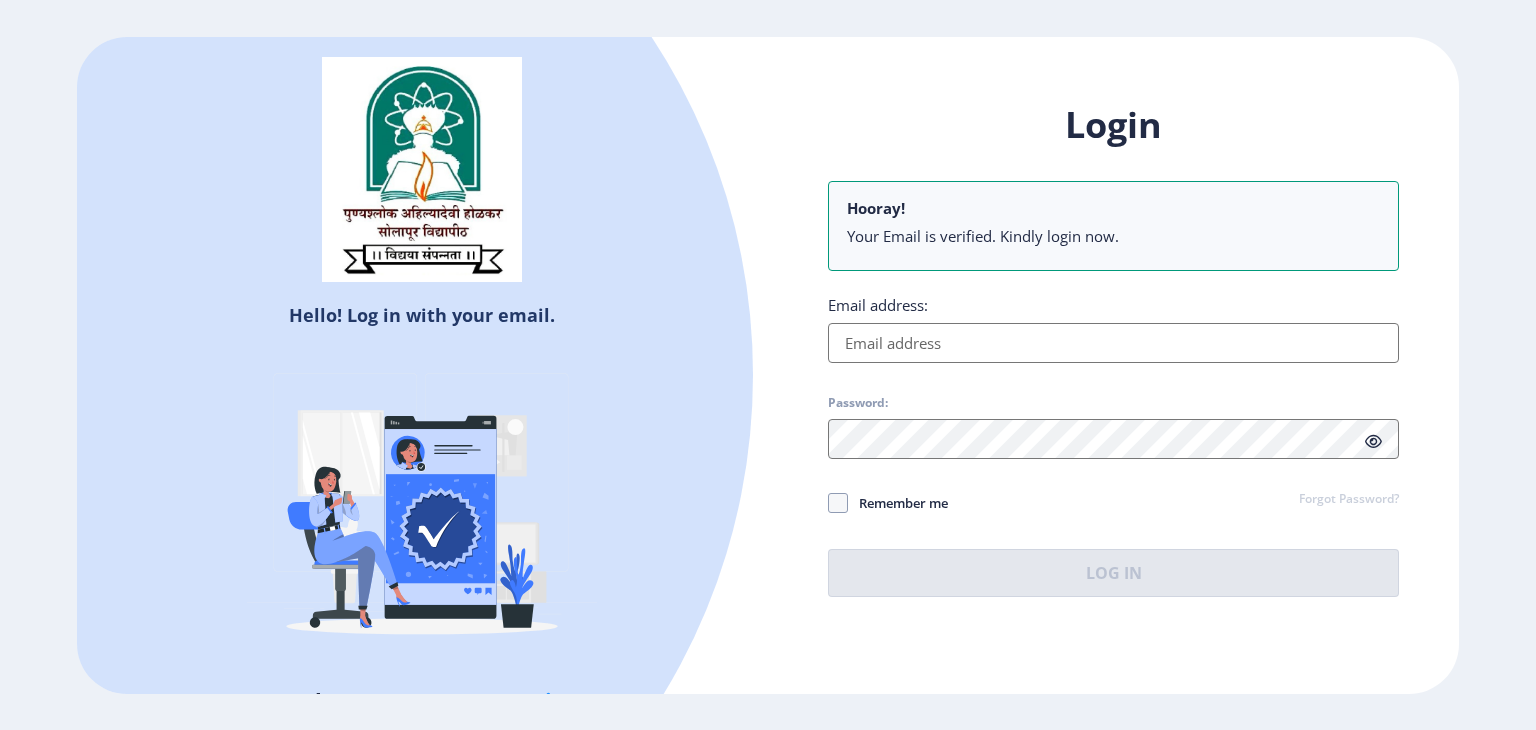 click on "Email address:" at bounding box center (1113, 343) 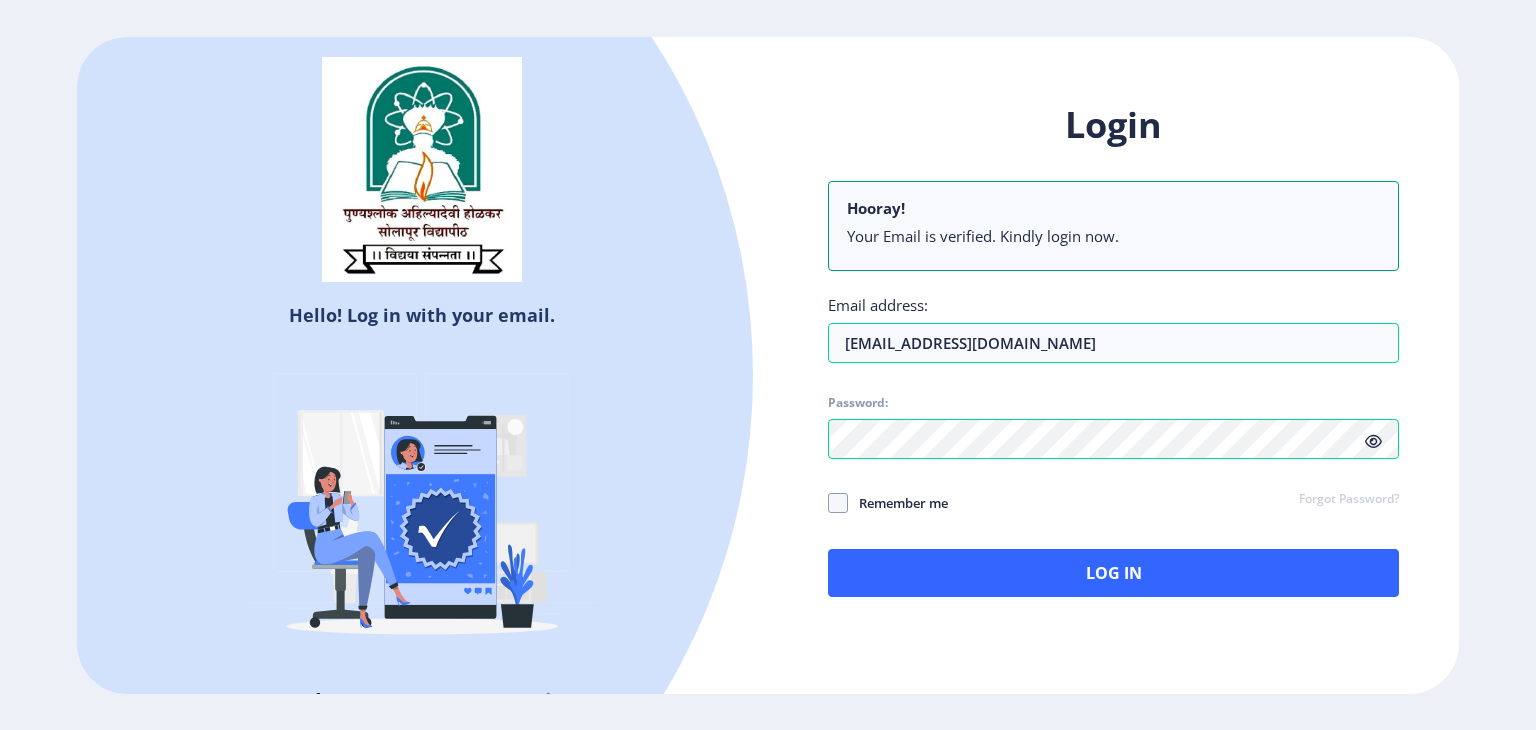 click on "Remember me" 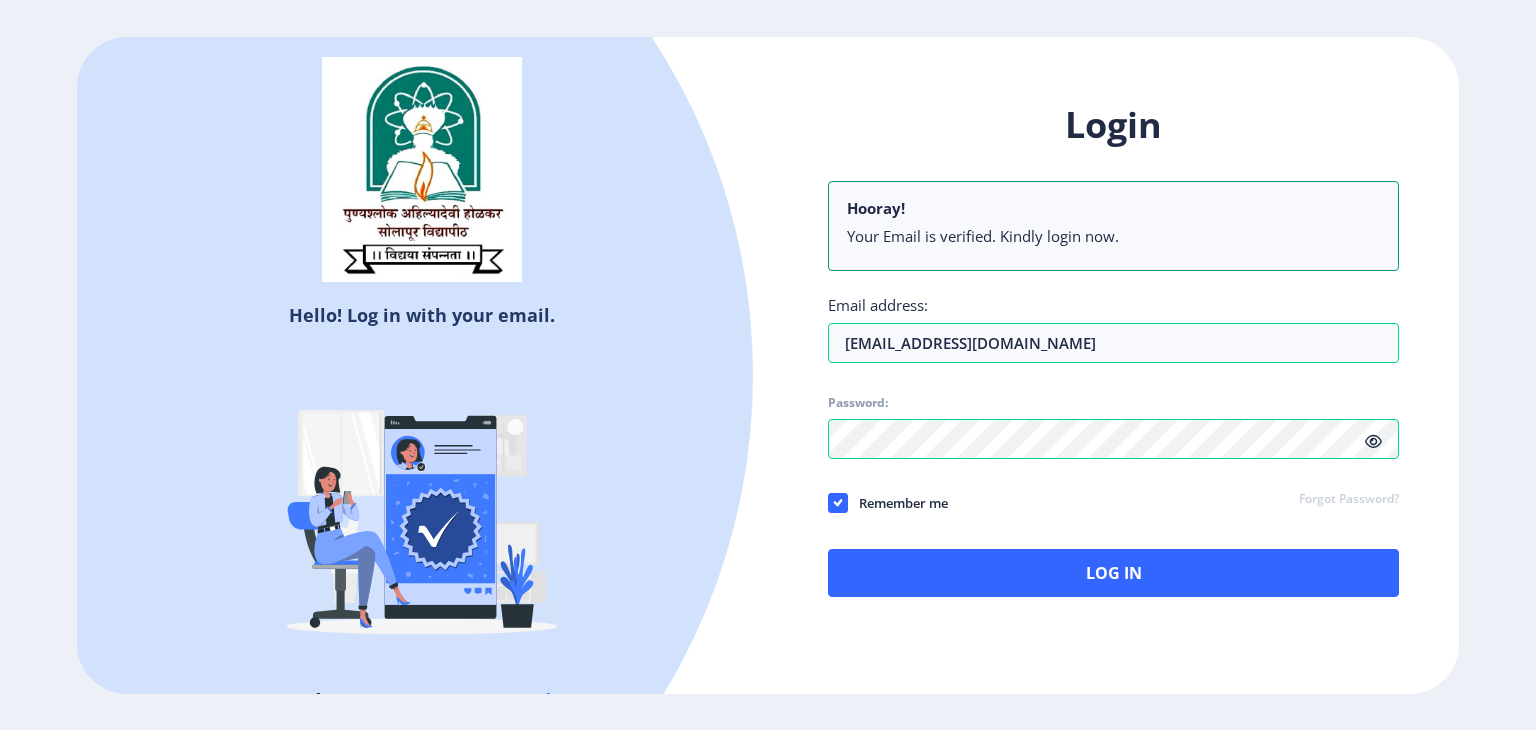 click on "Remember me" 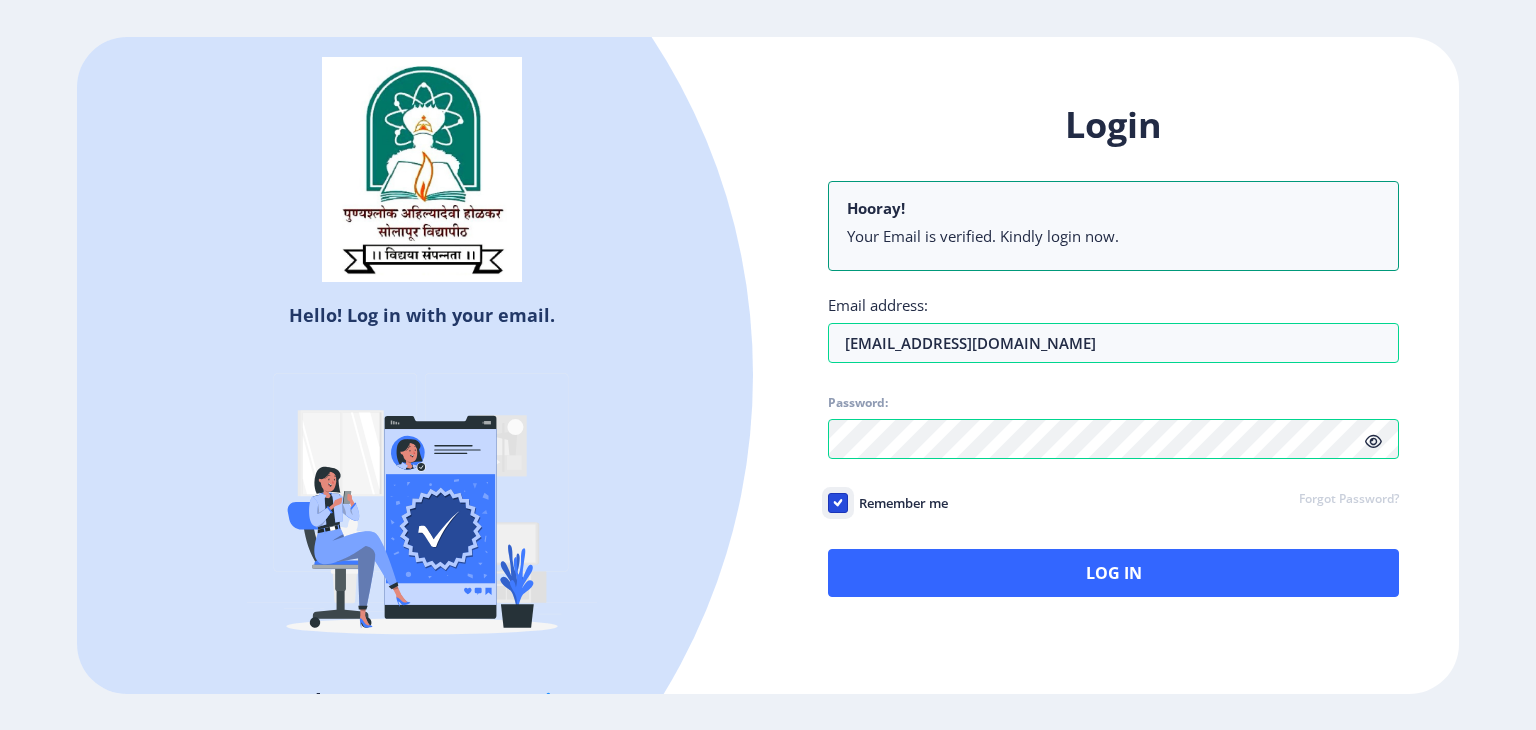 checkbox on "false" 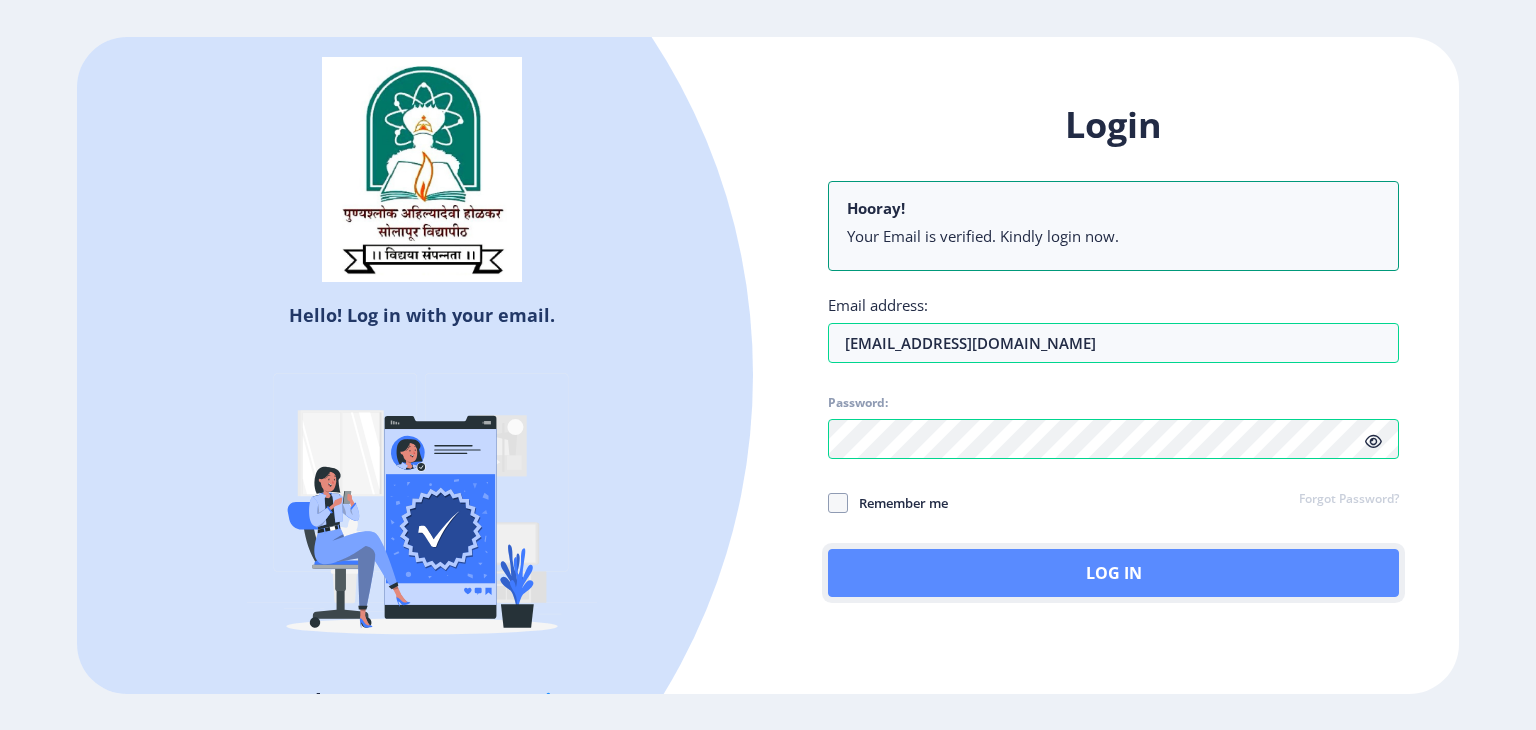 click on "Log In" 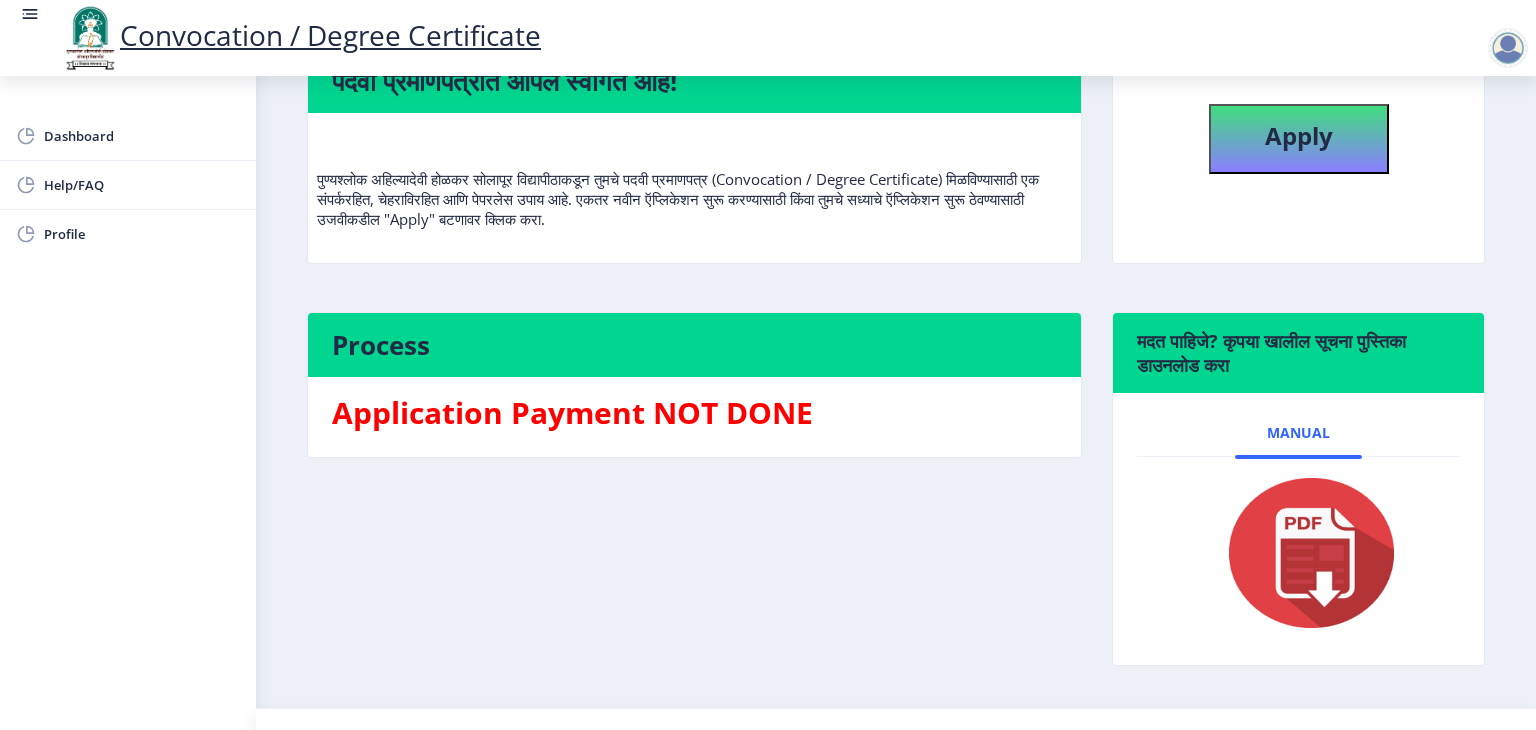 scroll, scrollTop: 200, scrollLeft: 0, axis: vertical 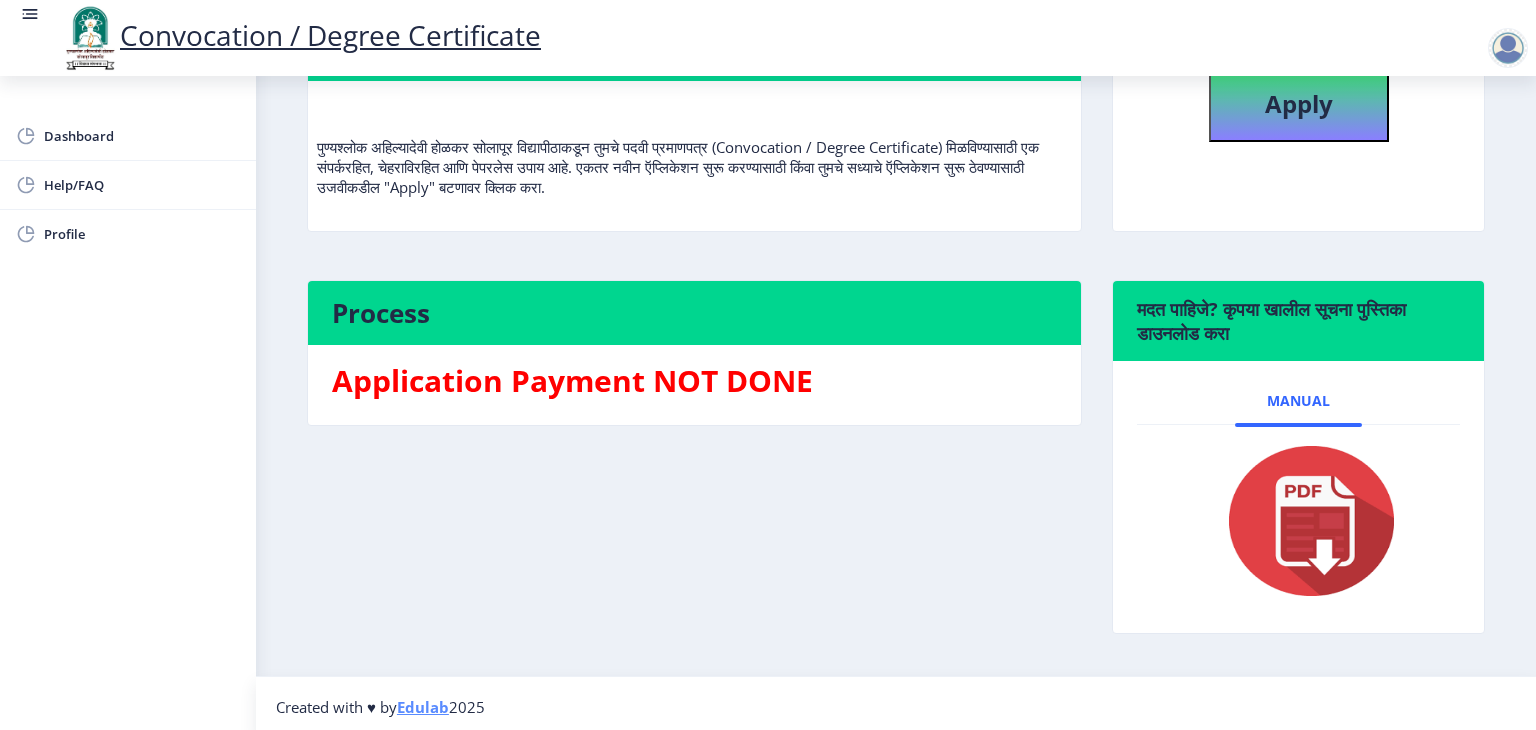click on "Application Payment NOT DONE" 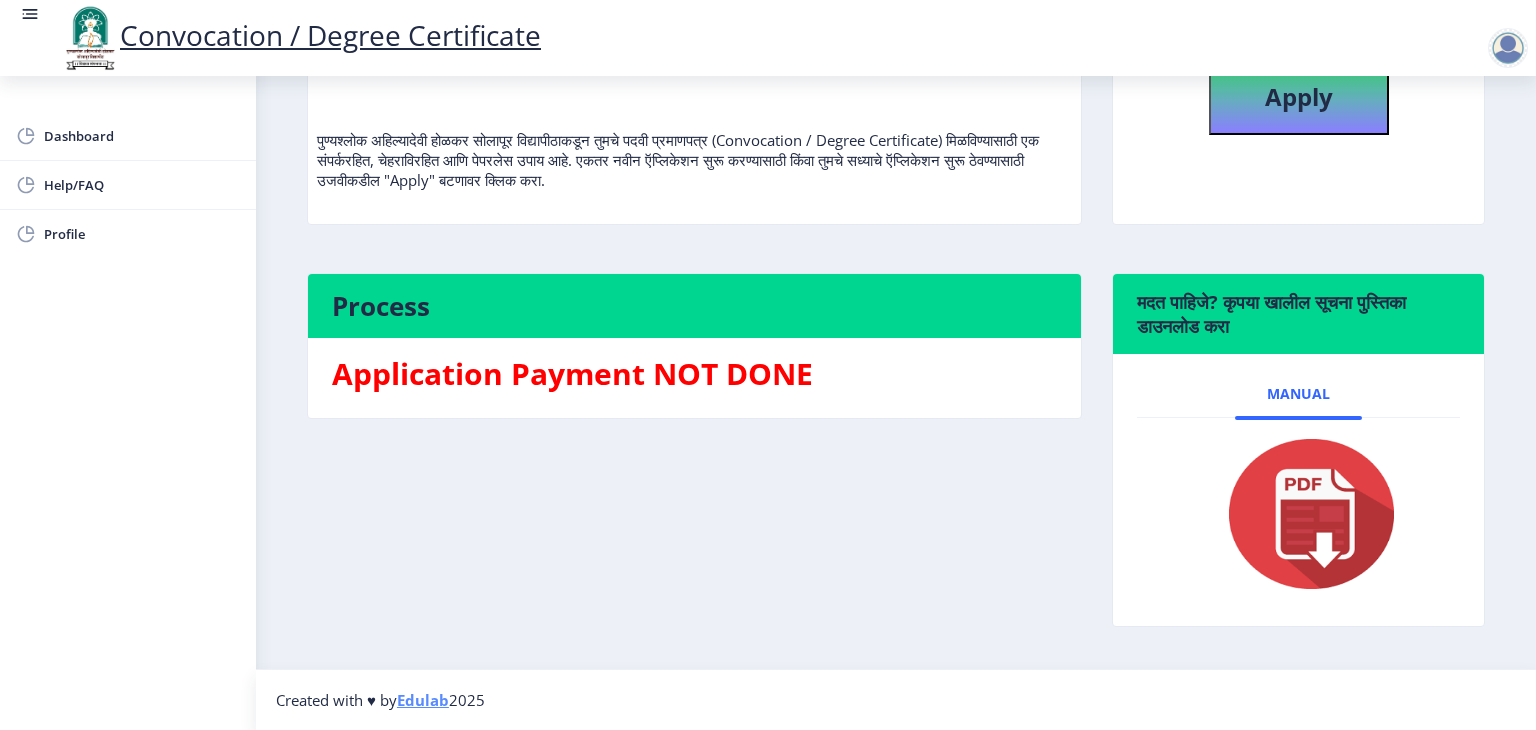 scroll, scrollTop: 0, scrollLeft: 0, axis: both 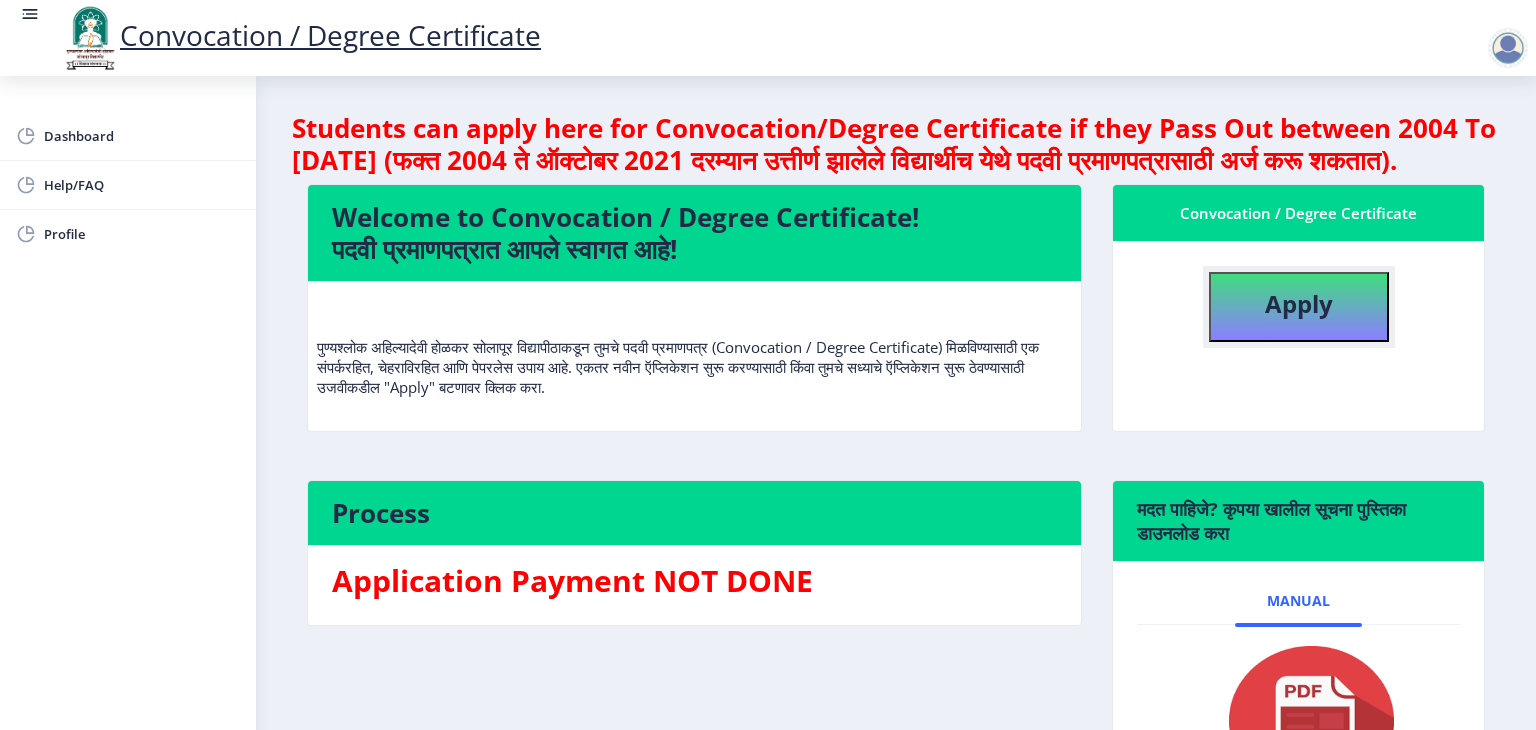 click on "Apply" 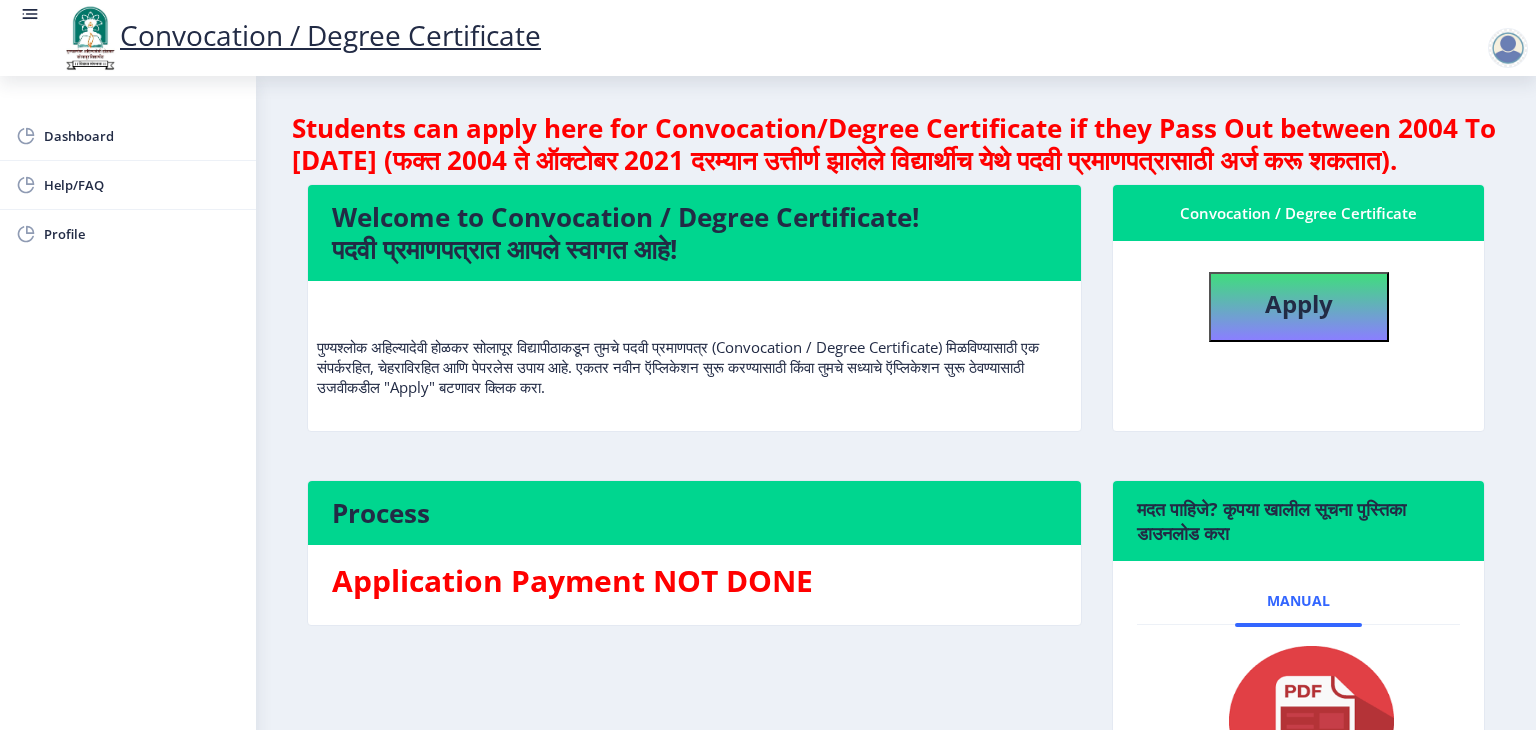select 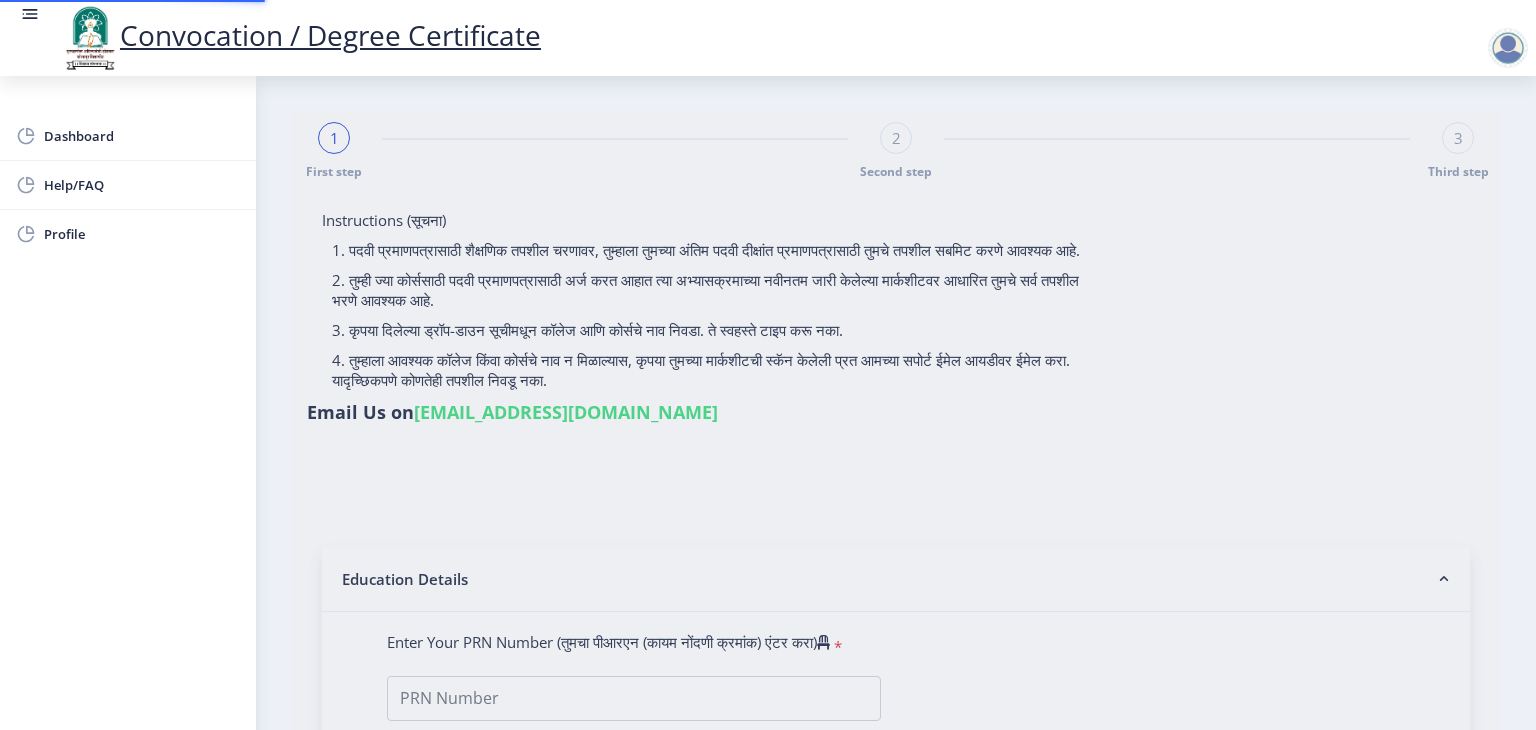 type on "TONDASE MILIND [DEMOGRAPHIC_DATA]" 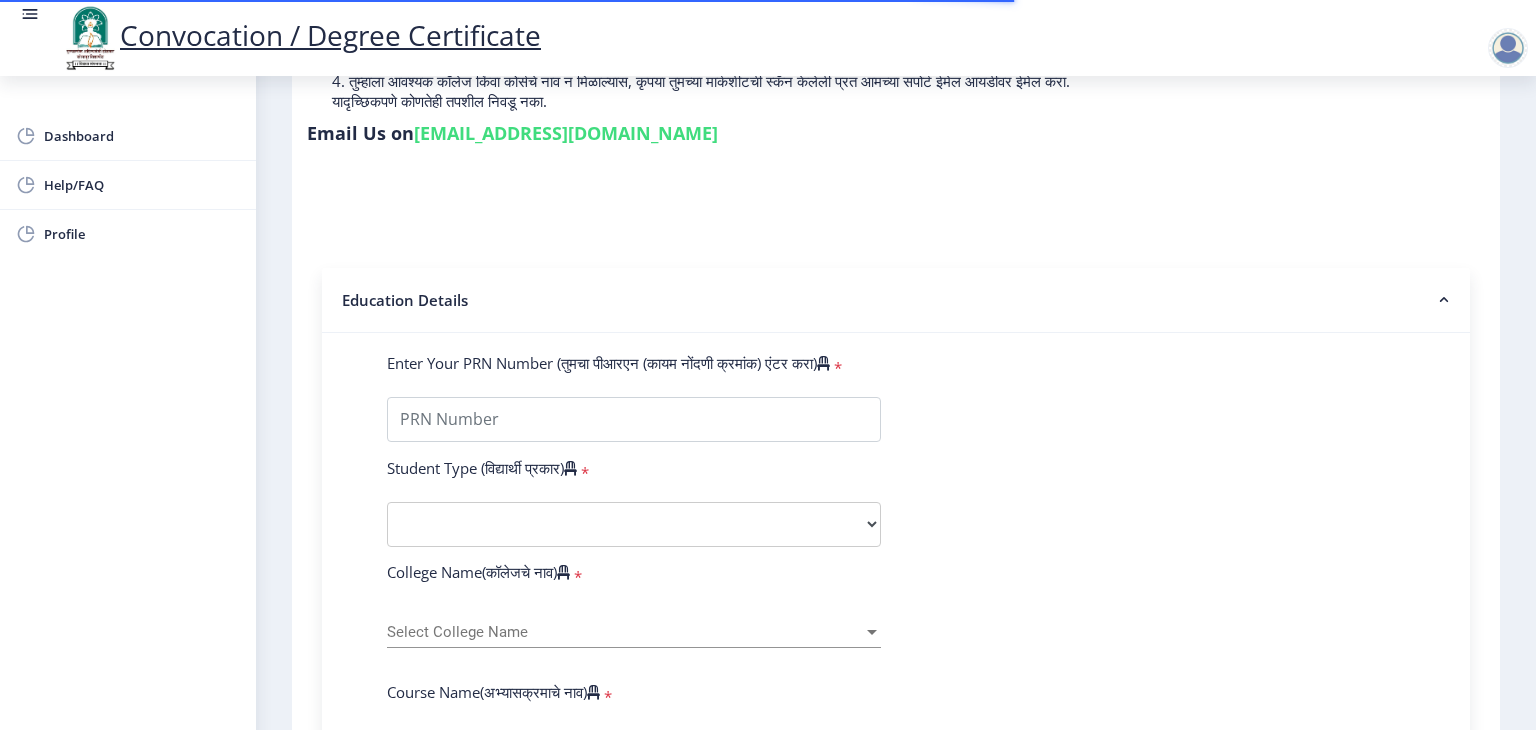 scroll, scrollTop: 400, scrollLeft: 0, axis: vertical 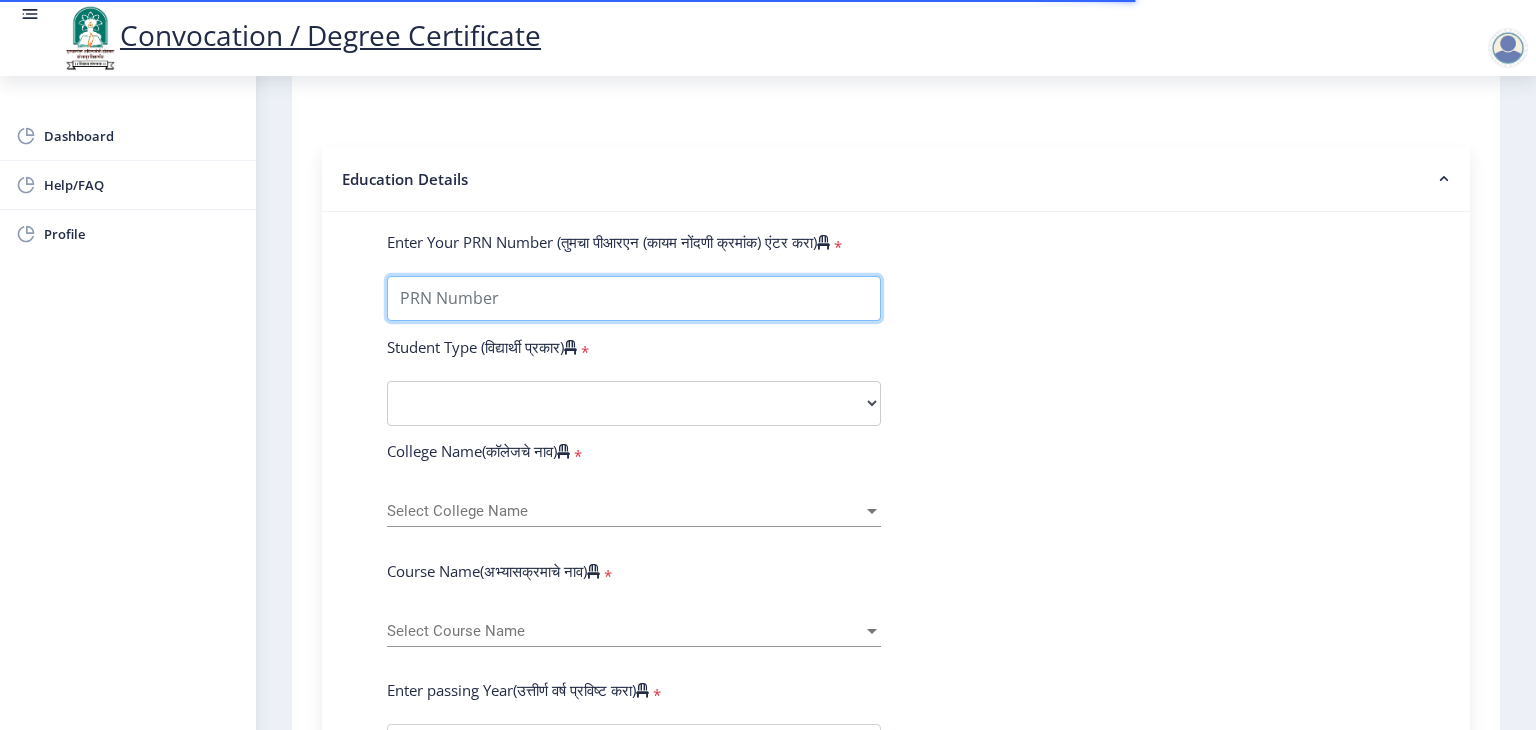 click on "Enter Your PRN Number (तुमचा पीआरएन (कायम नोंदणी क्रमांक) एंटर करा)" at bounding box center (634, 298) 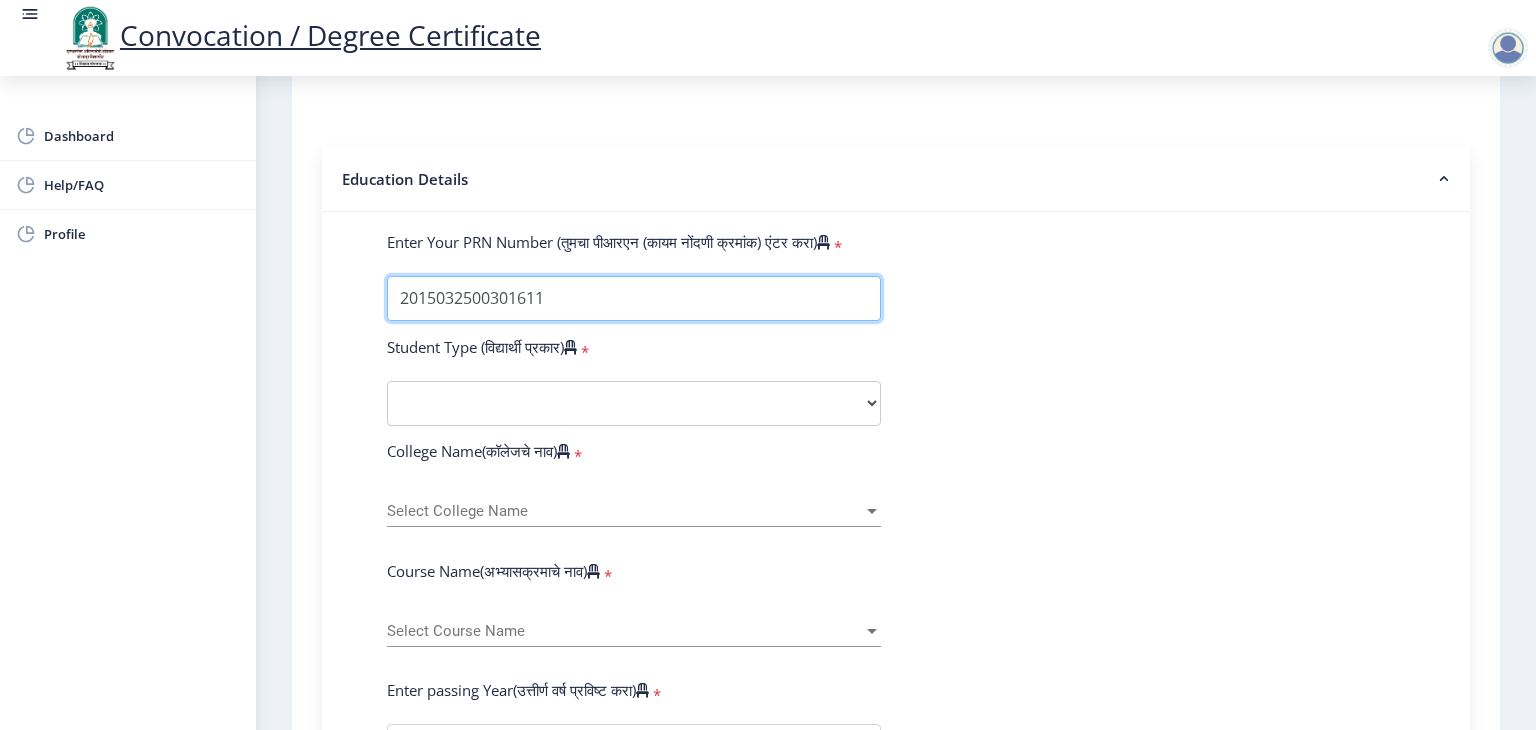 type on "2015032500301611" 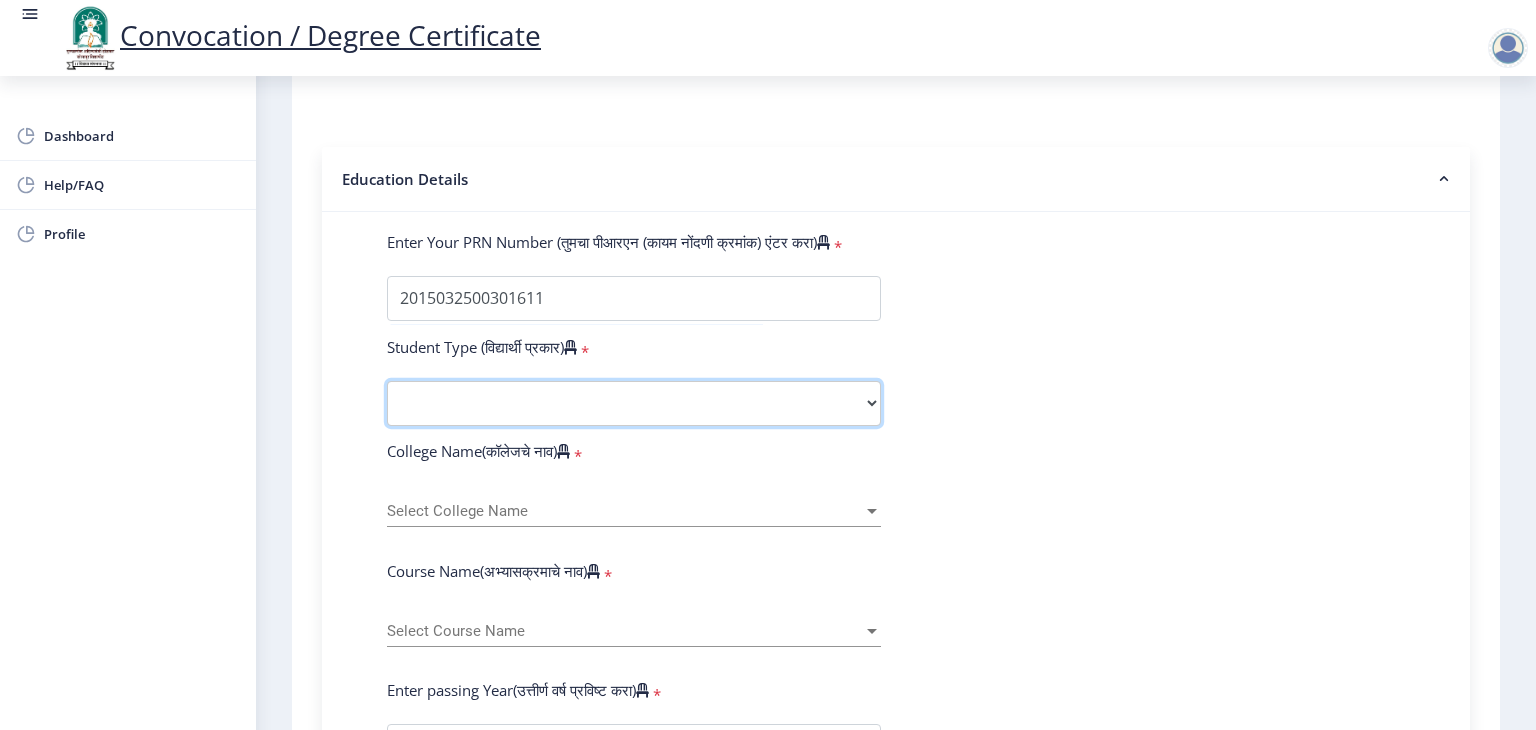 click on "Select Student Type Regular External" at bounding box center [634, 403] 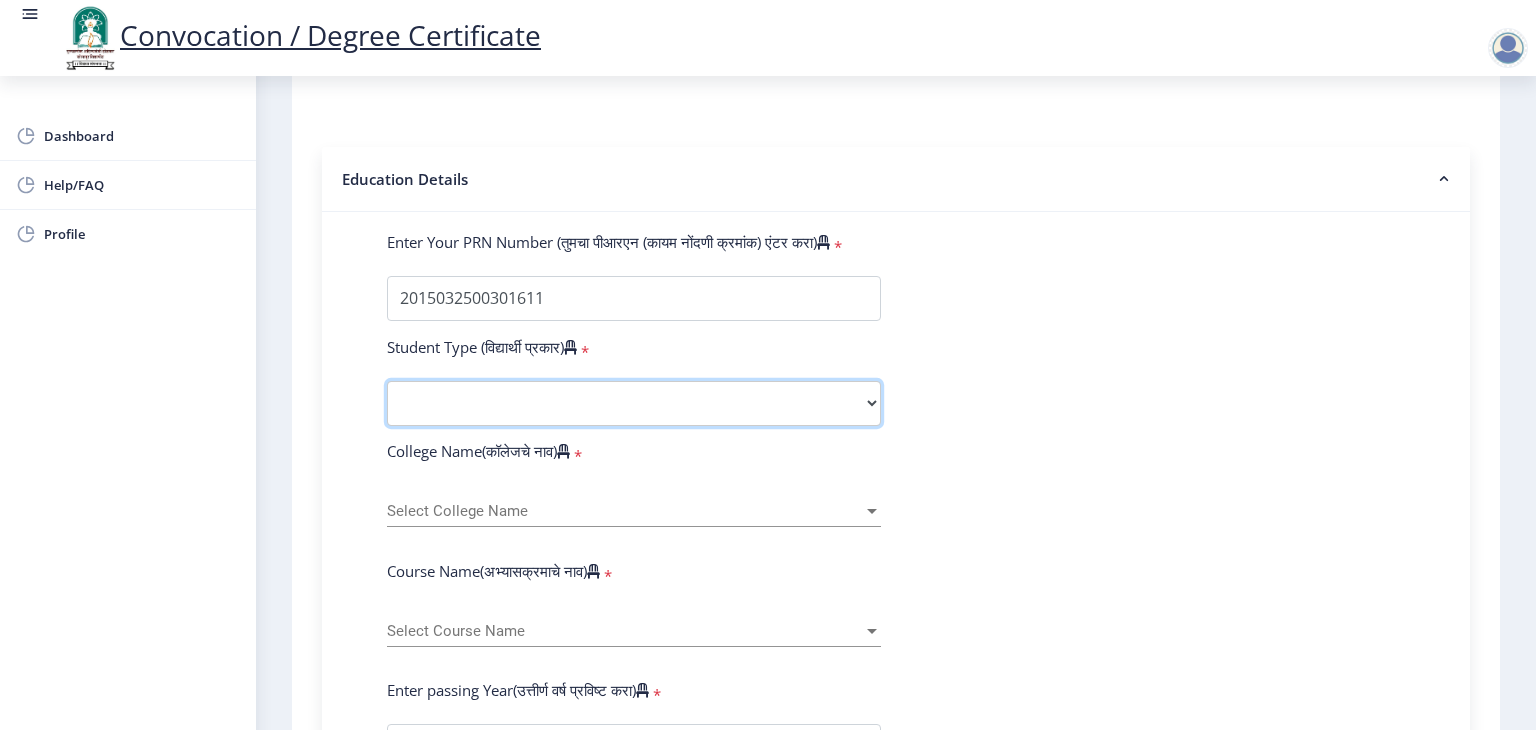 select on "Regular" 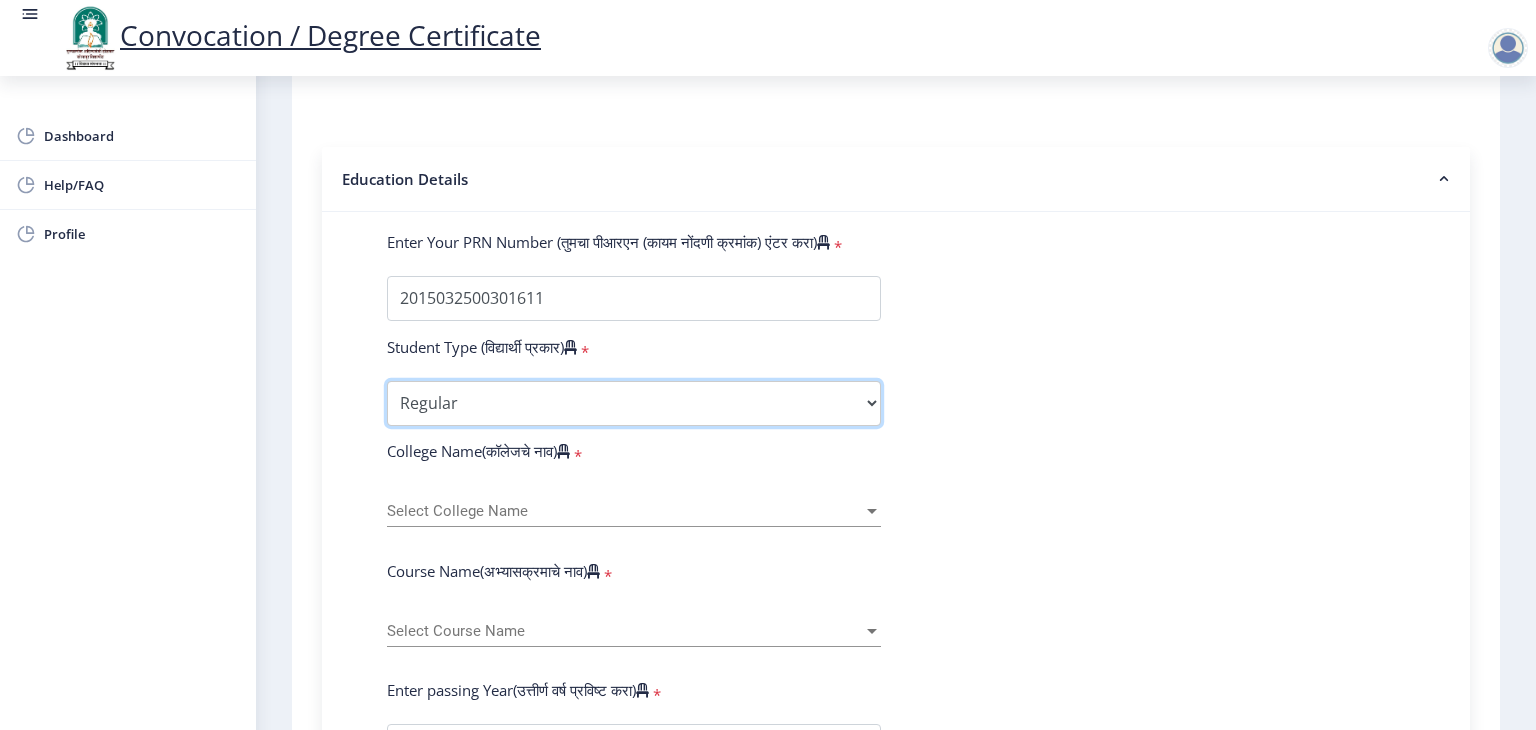 click on "Select Student Type Regular External" at bounding box center (634, 403) 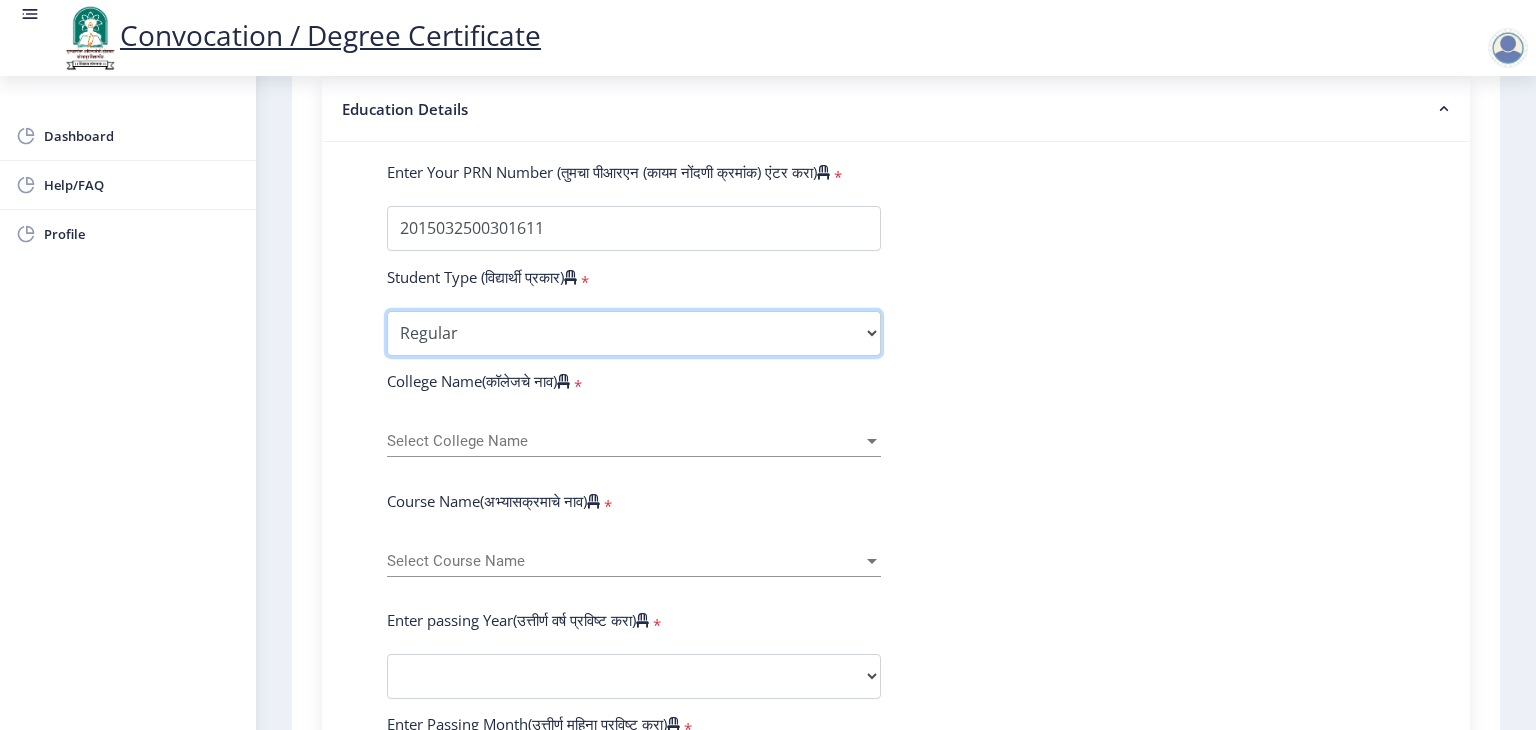 scroll, scrollTop: 500, scrollLeft: 0, axis: vertical 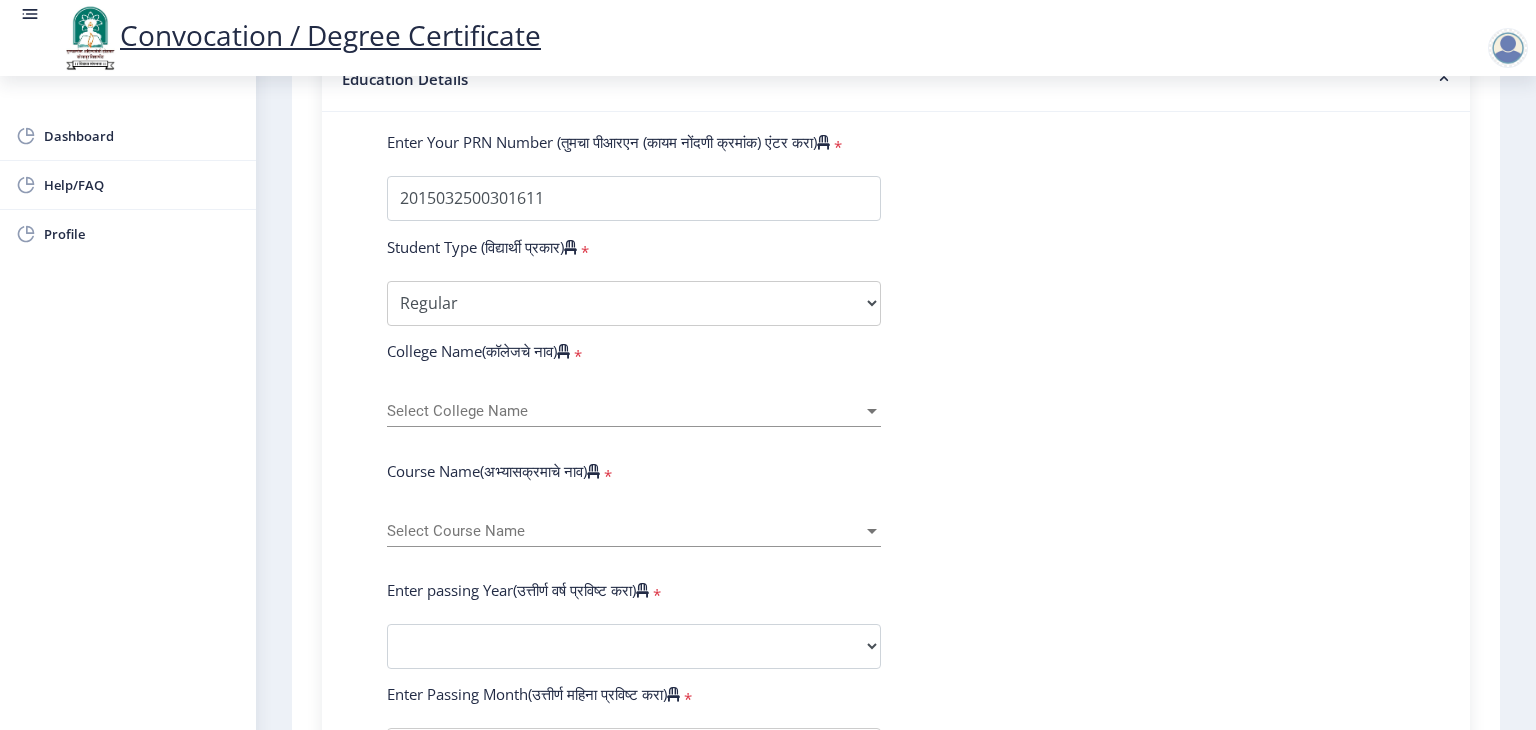 click on "Select College Name" at bounding box center [625, 411] 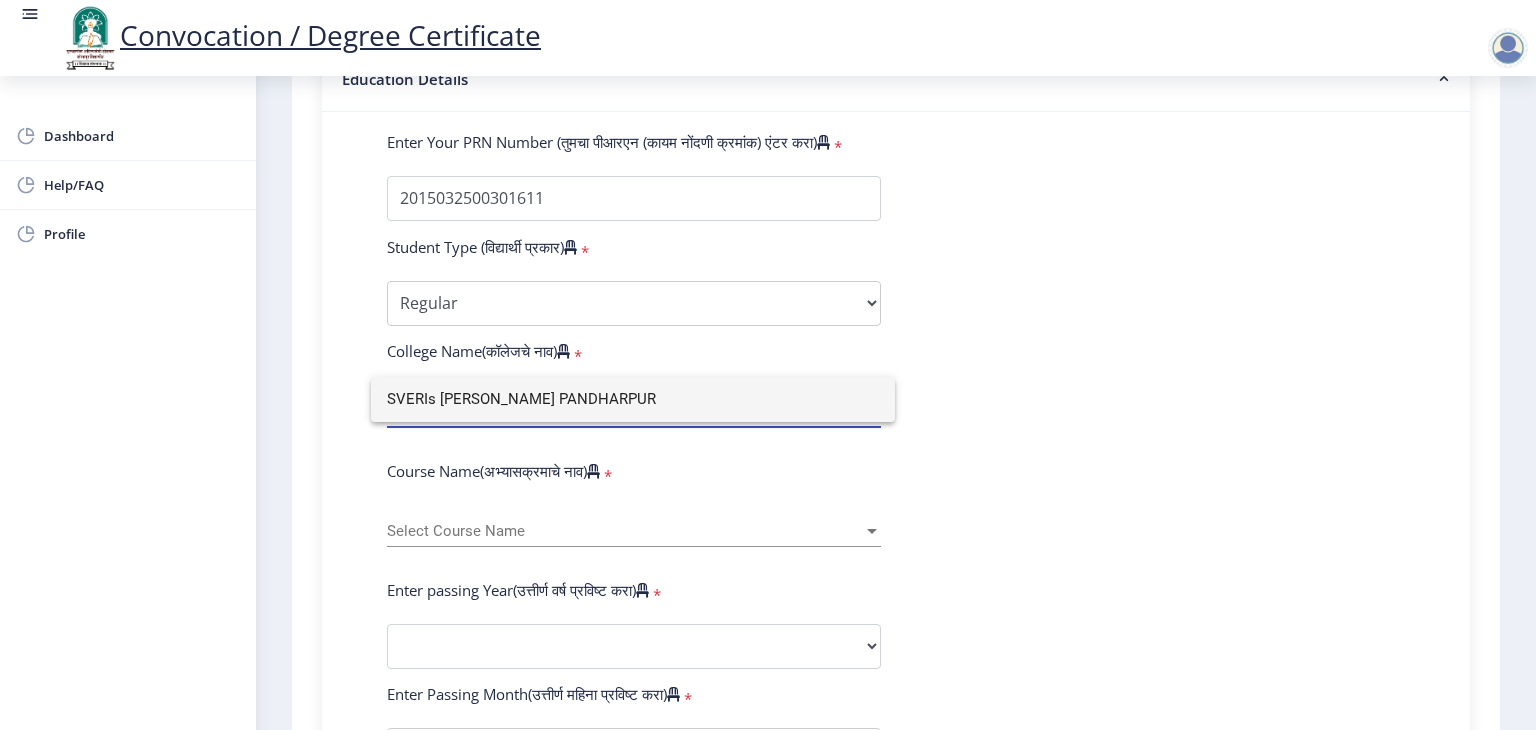 type on "SVERIs [PERSON_NAME] PANDHARPUR" 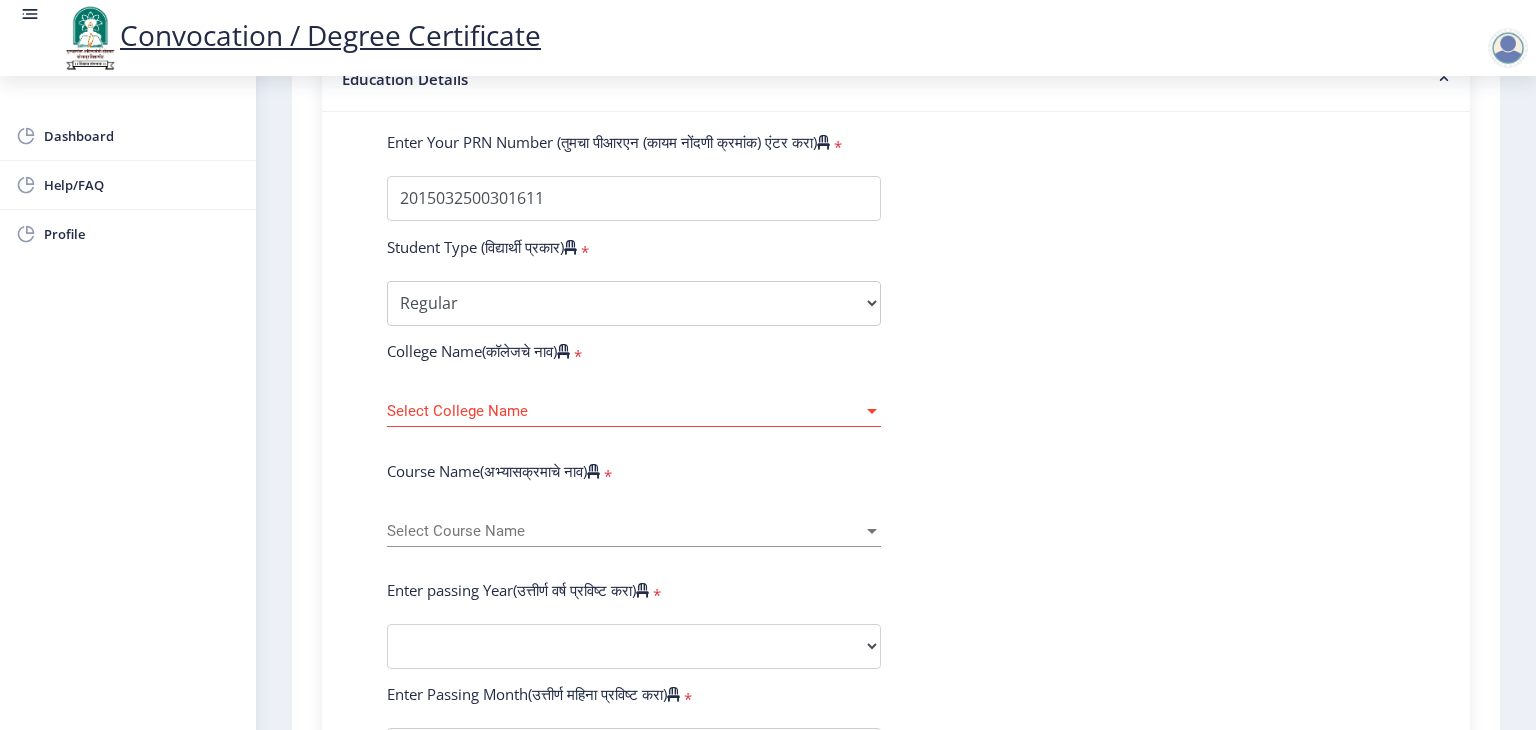click on "Select Course Name" at bounding box center (625, 531) 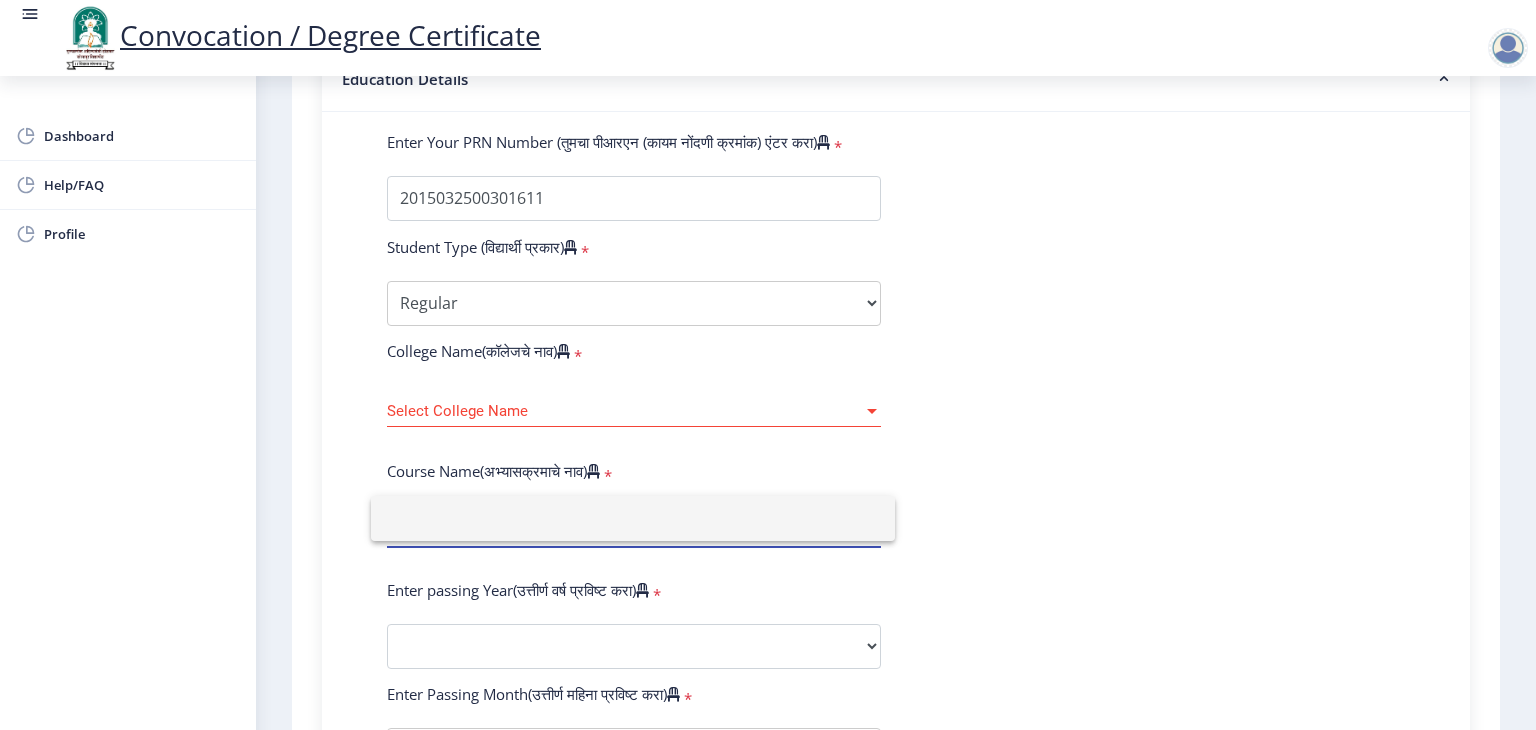 click 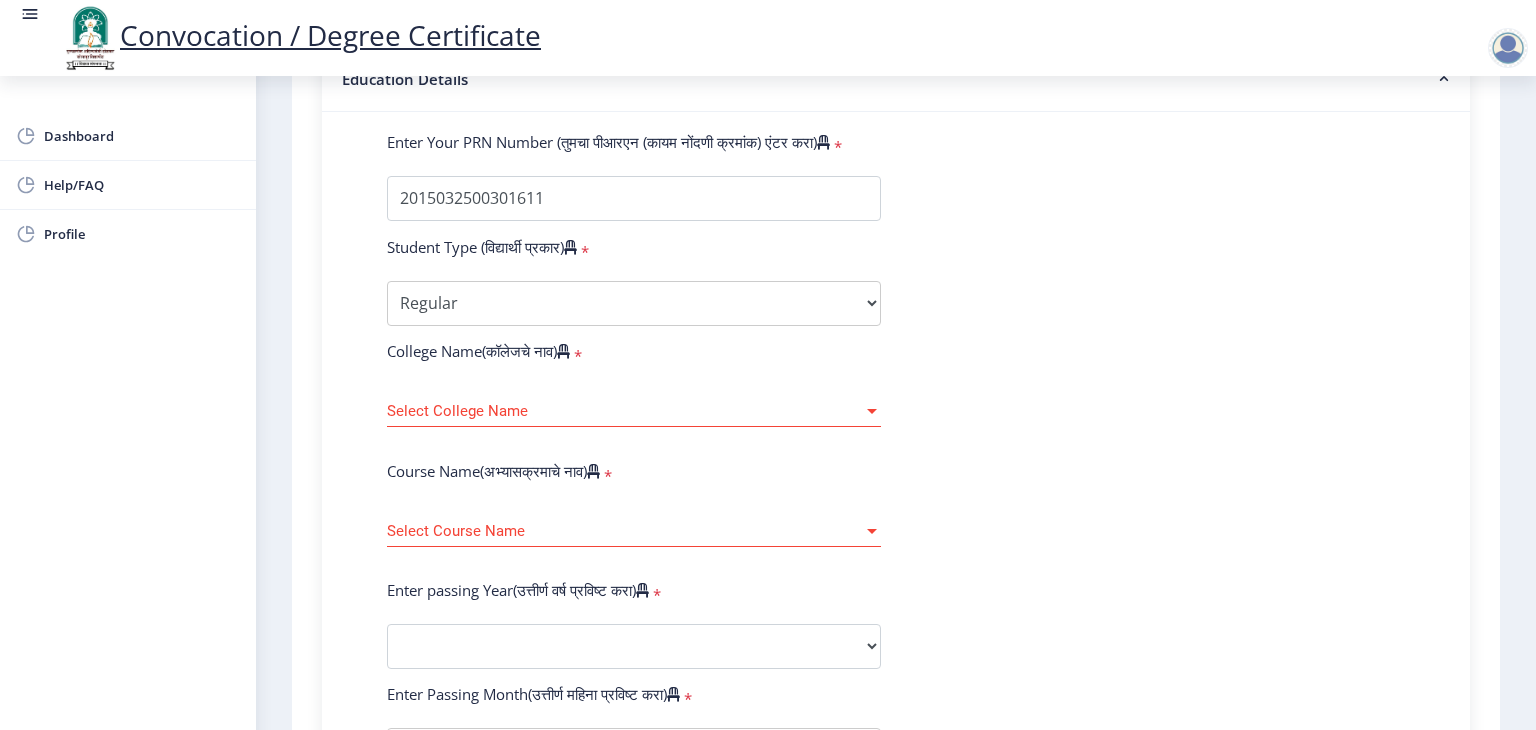 click on "Select College Name Select College Name" 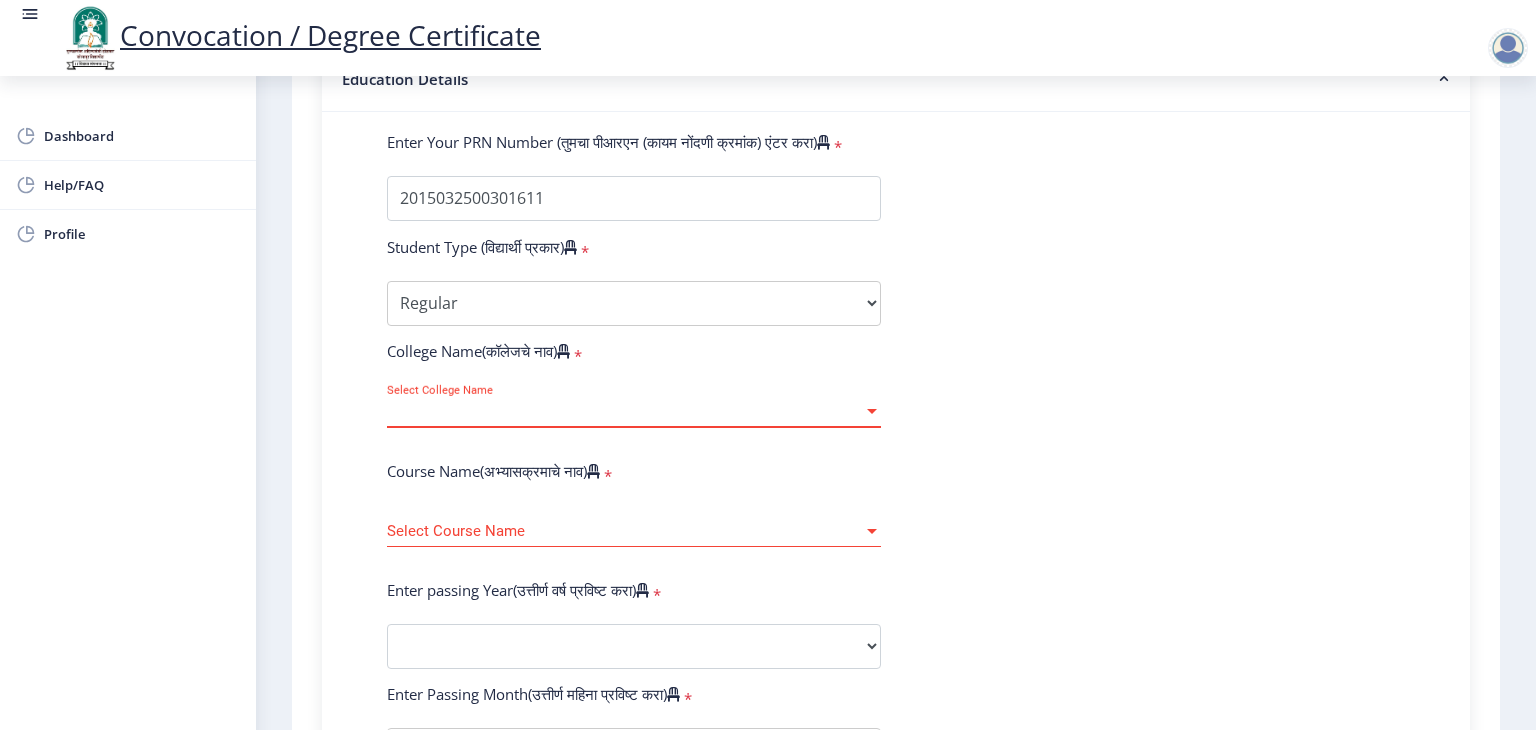 click at bounding box center (872, 411) 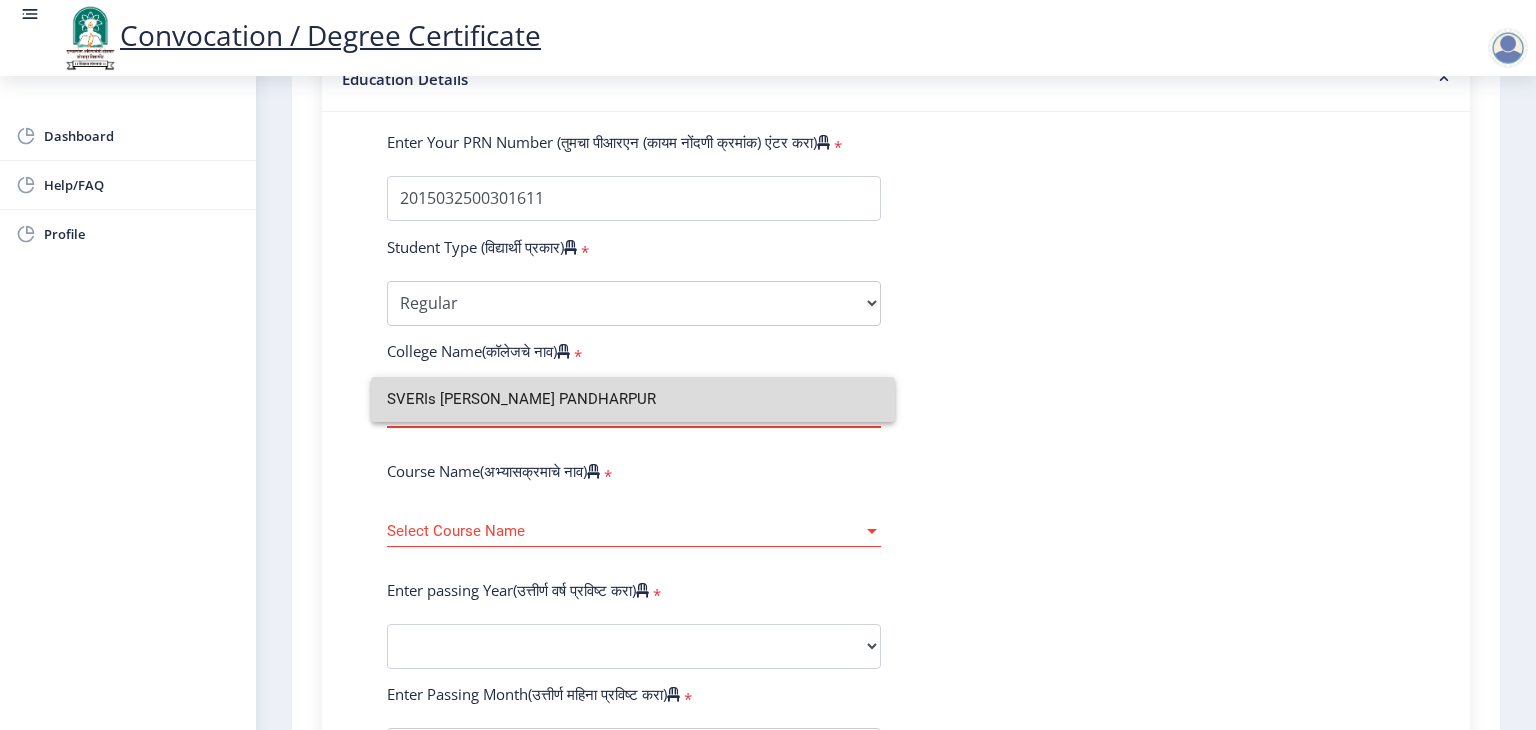 drag, startPoint x: 870, startPoint y: 398, endPoint x: 385, endPoint y: 391, distance: 485.0505 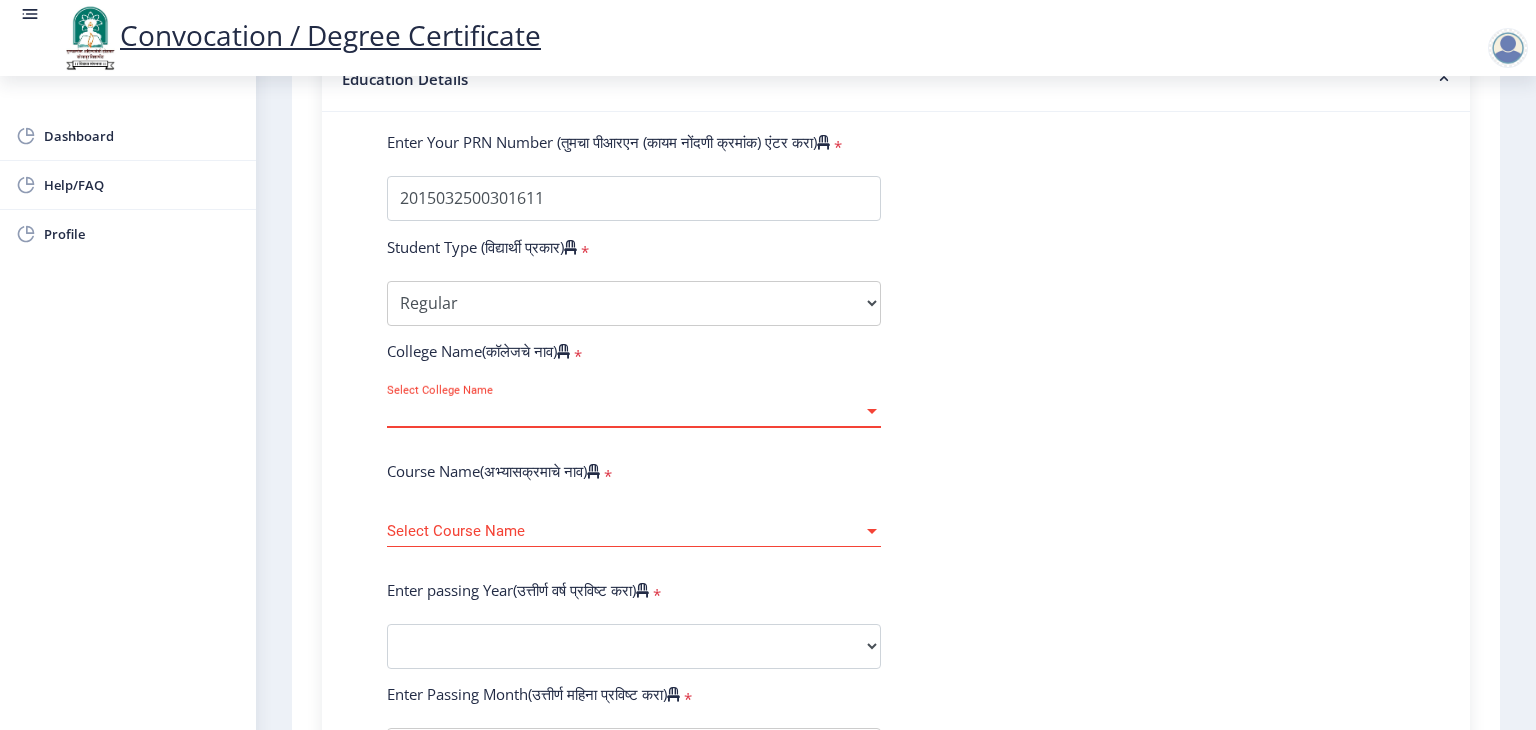 click on "Select College Name" at bounding box center (625, 411) 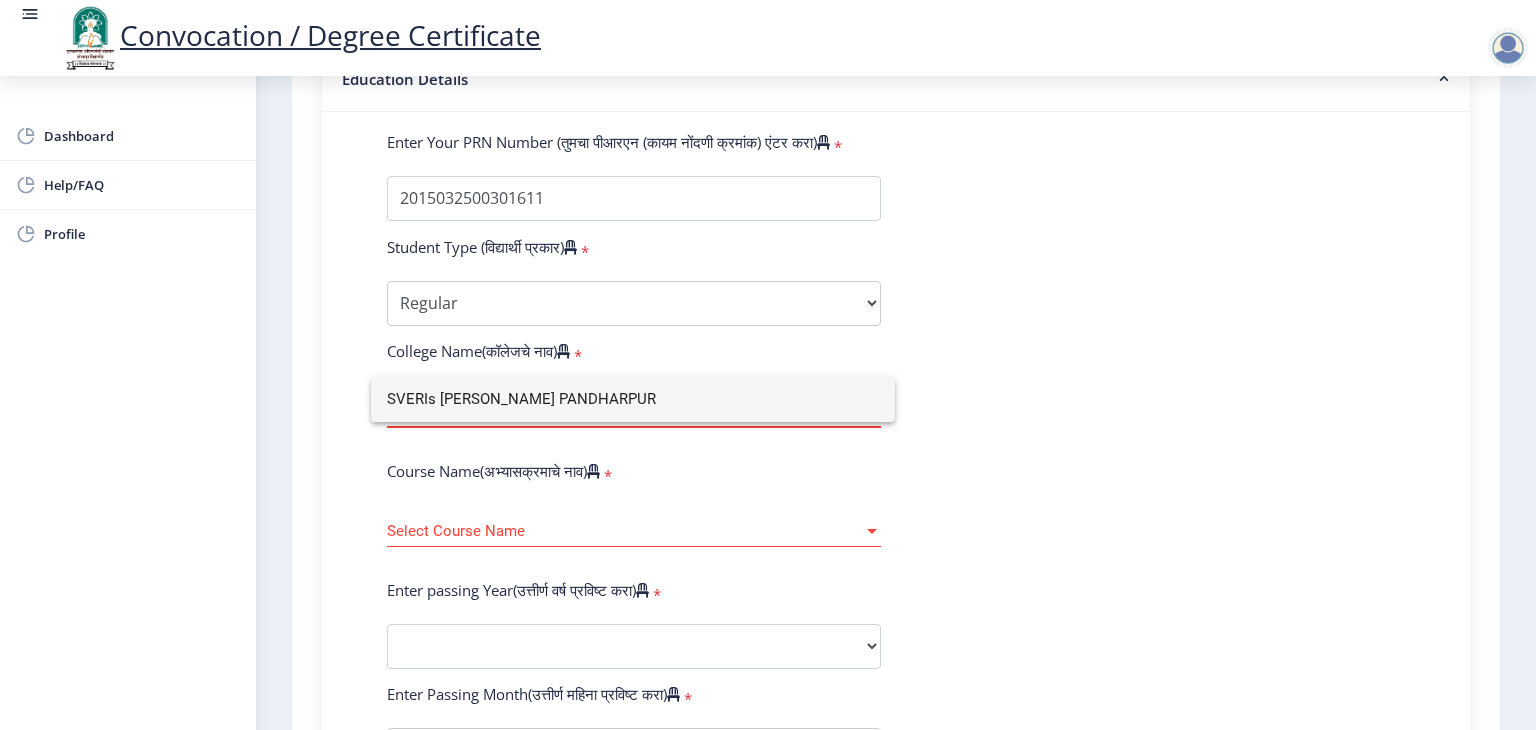 click 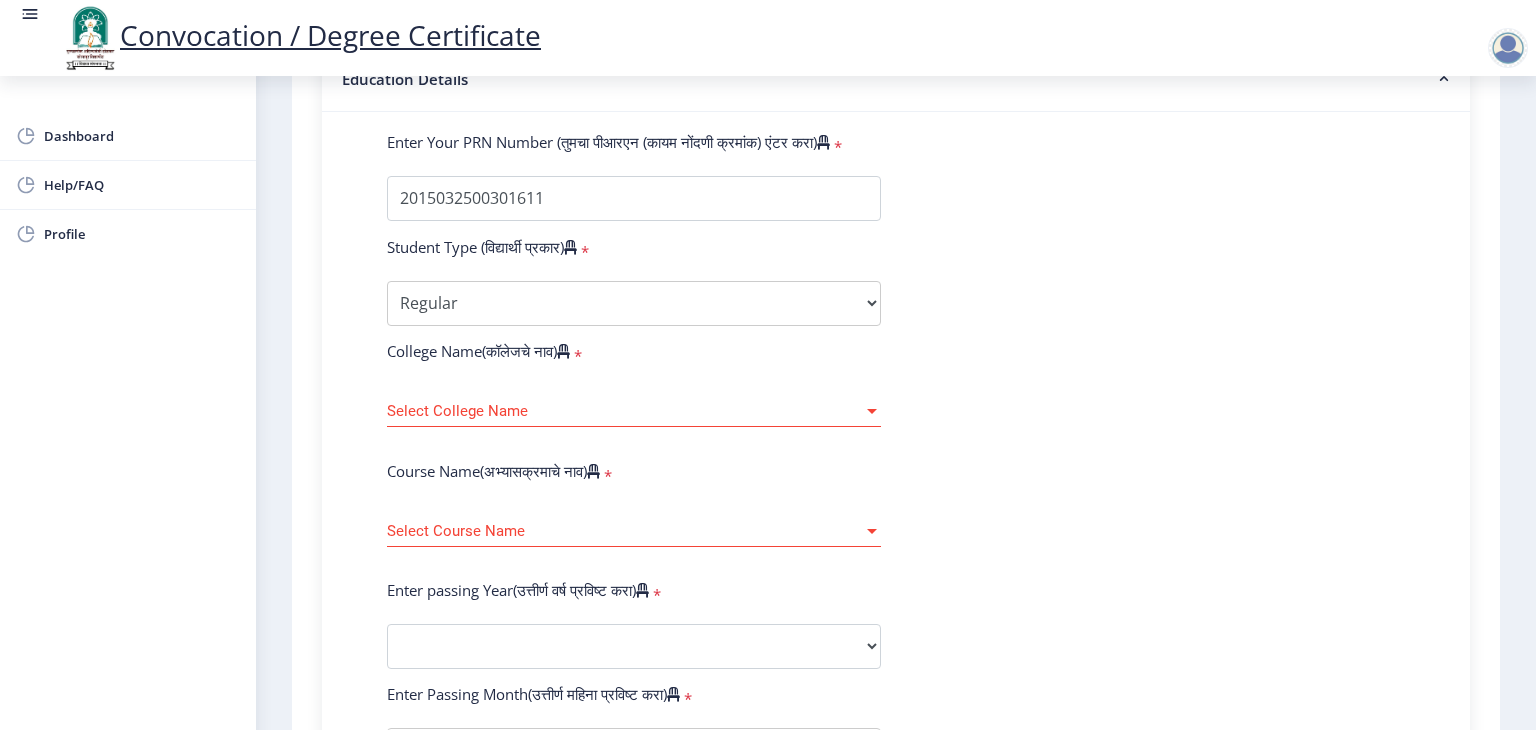 click on "Select Course Name Select Course Name" 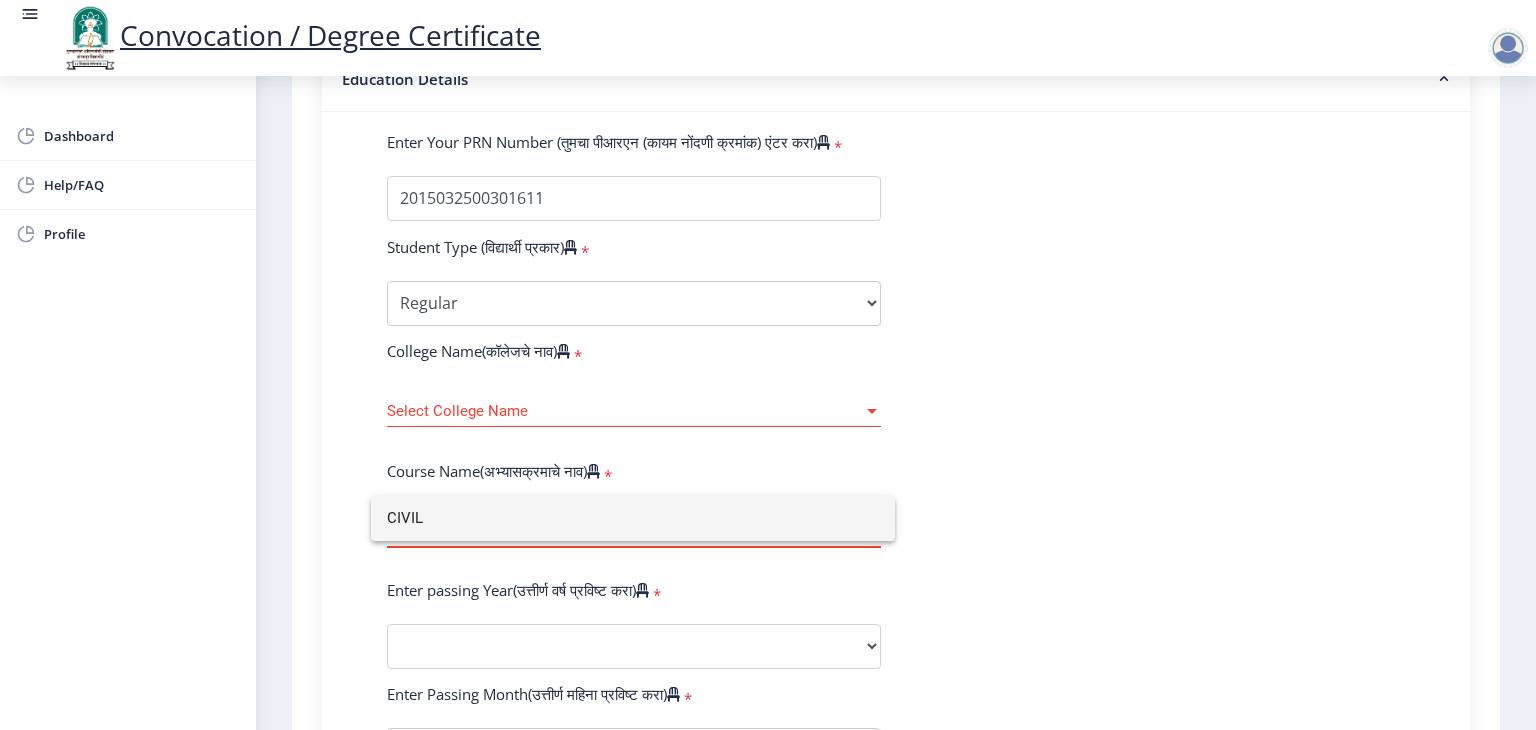 type on "CIVIL" 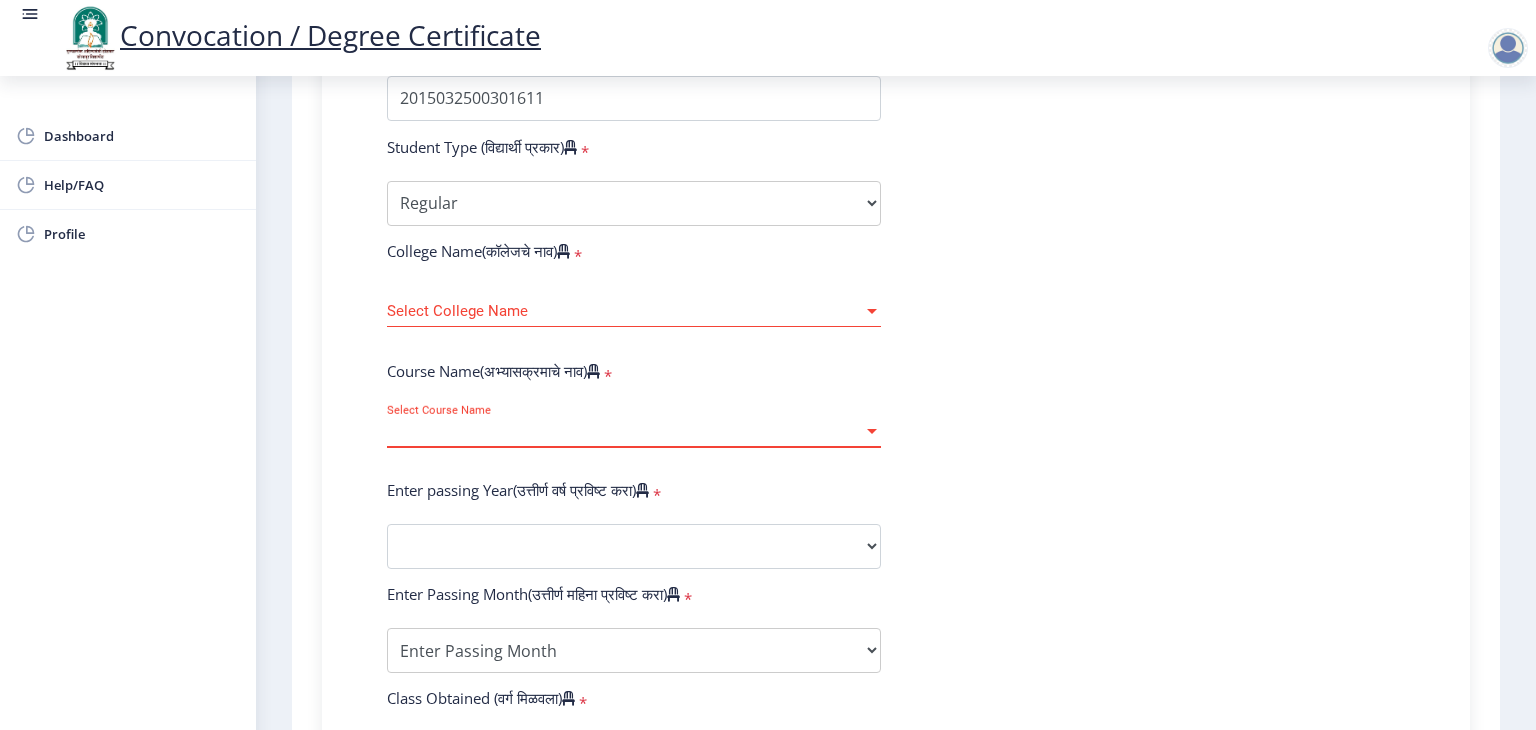 scroll, scrollTop: 300, scrollLeft: 0, axis: vertical 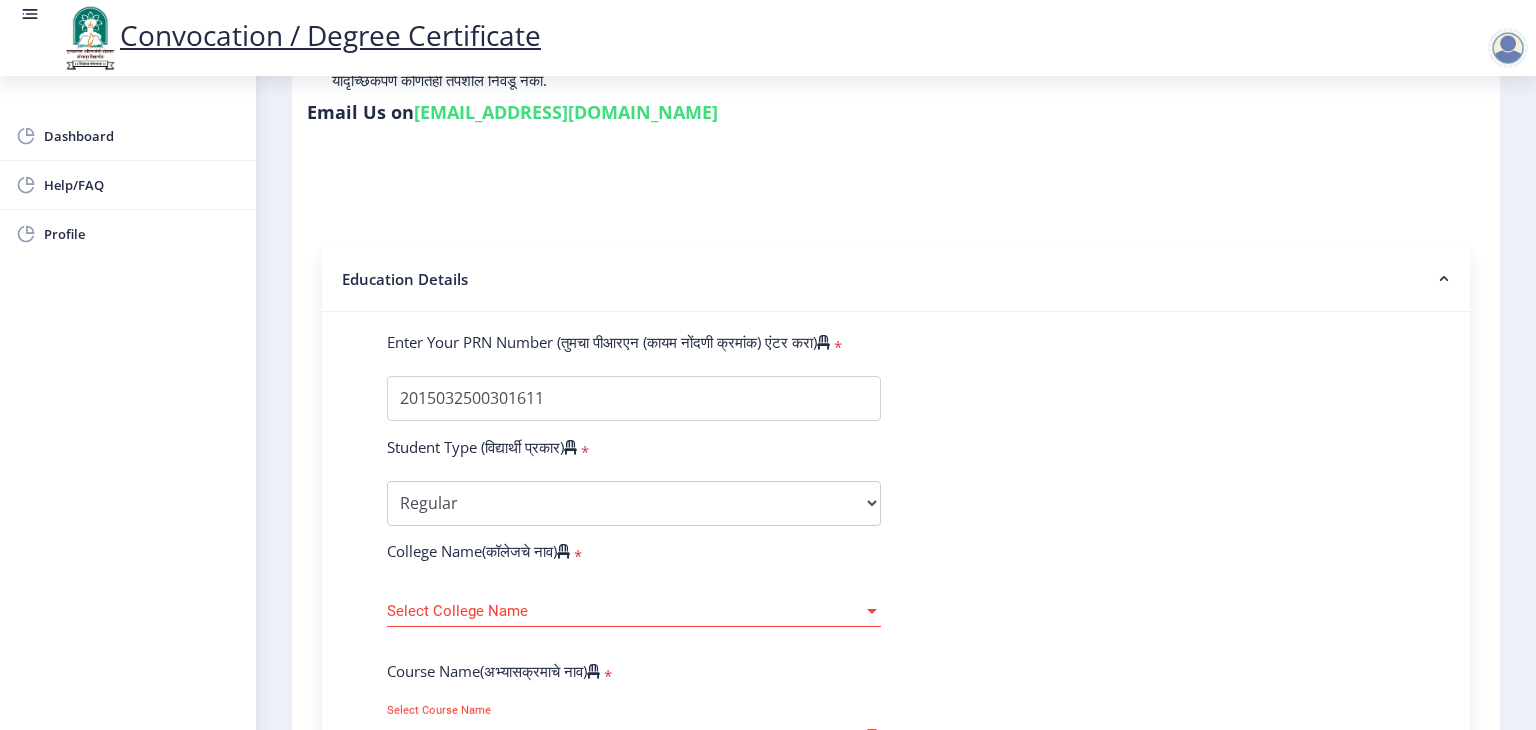 click on "Enter Your PRN Number (तुमचा पीआरएन (कायम नोंदणी क्रमांक) एंटर करा)   * Student Type (विद्यार्थी प्रकार)    * Select Student Type Regular External College Name(कॉलेजचे नाव)   * Select College Name Select College Name Course Name(अभ्यासक्रमाचे नाव)   * Select Course Name Select Course Name Enter passing Year(उत्तीर्ण वर्ष प्रविष्ट करा)   *  2025   2024   2023   2022   2021   2020   2019   2018   2017   2016   2015   2014   2013   2012   2011   2010   2009   2008   2007   2006   2005   2004   2003   2002   2001   2000   1999   1998   1997   1996   1995   1994   1993   1992   1991   1990   1989   1988   1987   1986   1985   1984   1983   1982   1981   1980   1979   1978   1977   1976  Enter Passing Month(उत्तीर्ण महिना प्रविष्ट करा)   * Enter Passing Month" 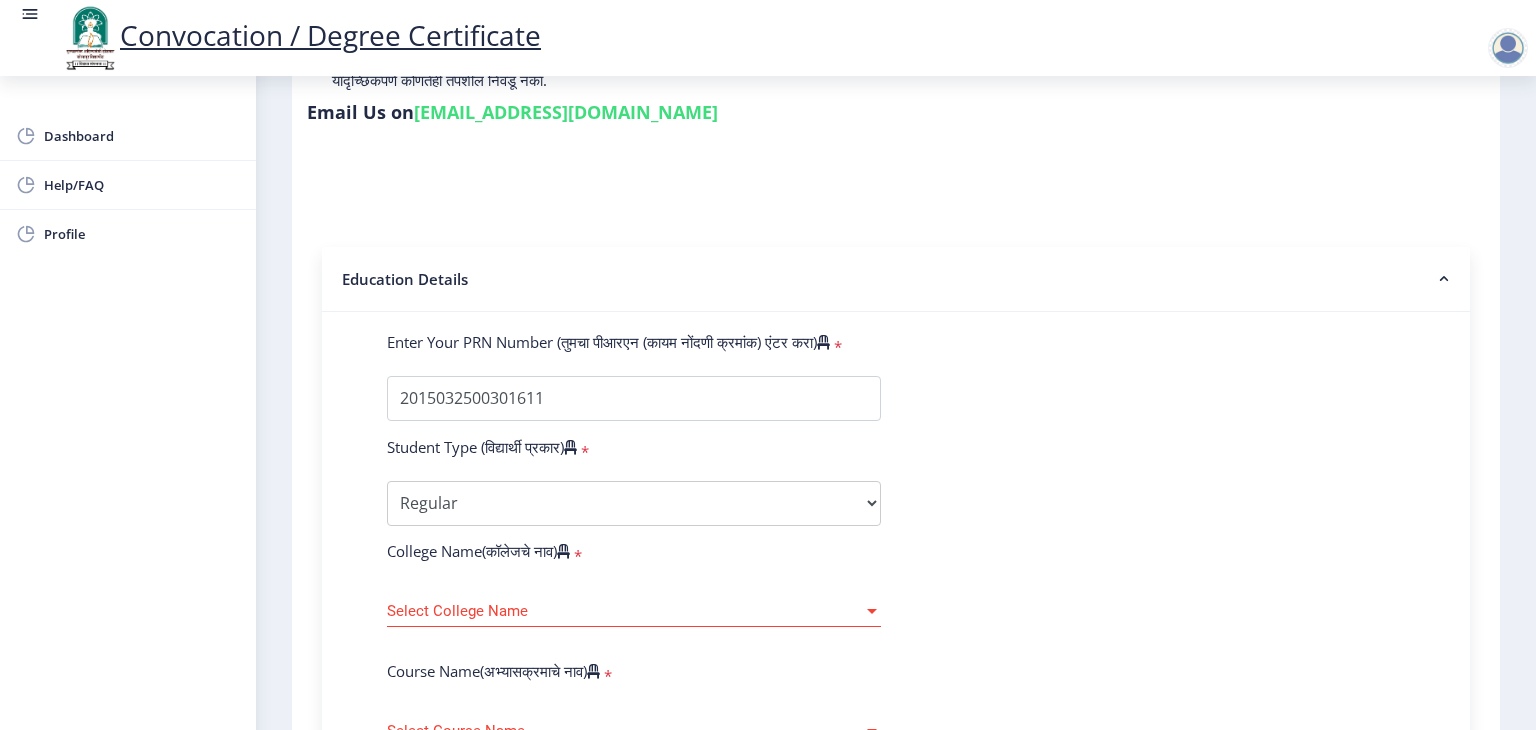 click 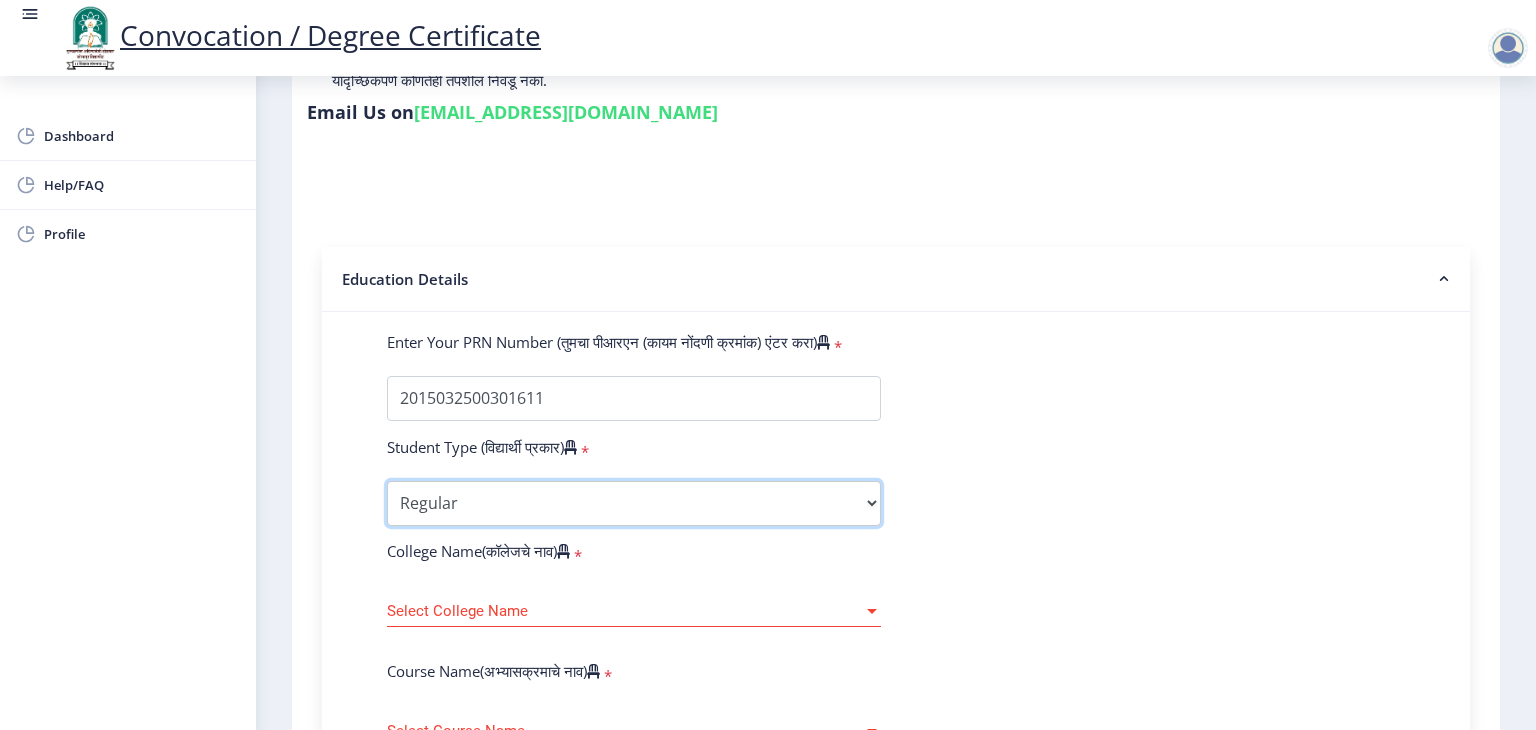 click on "Select Student Type Regular External" at bounding box center (634, 503) 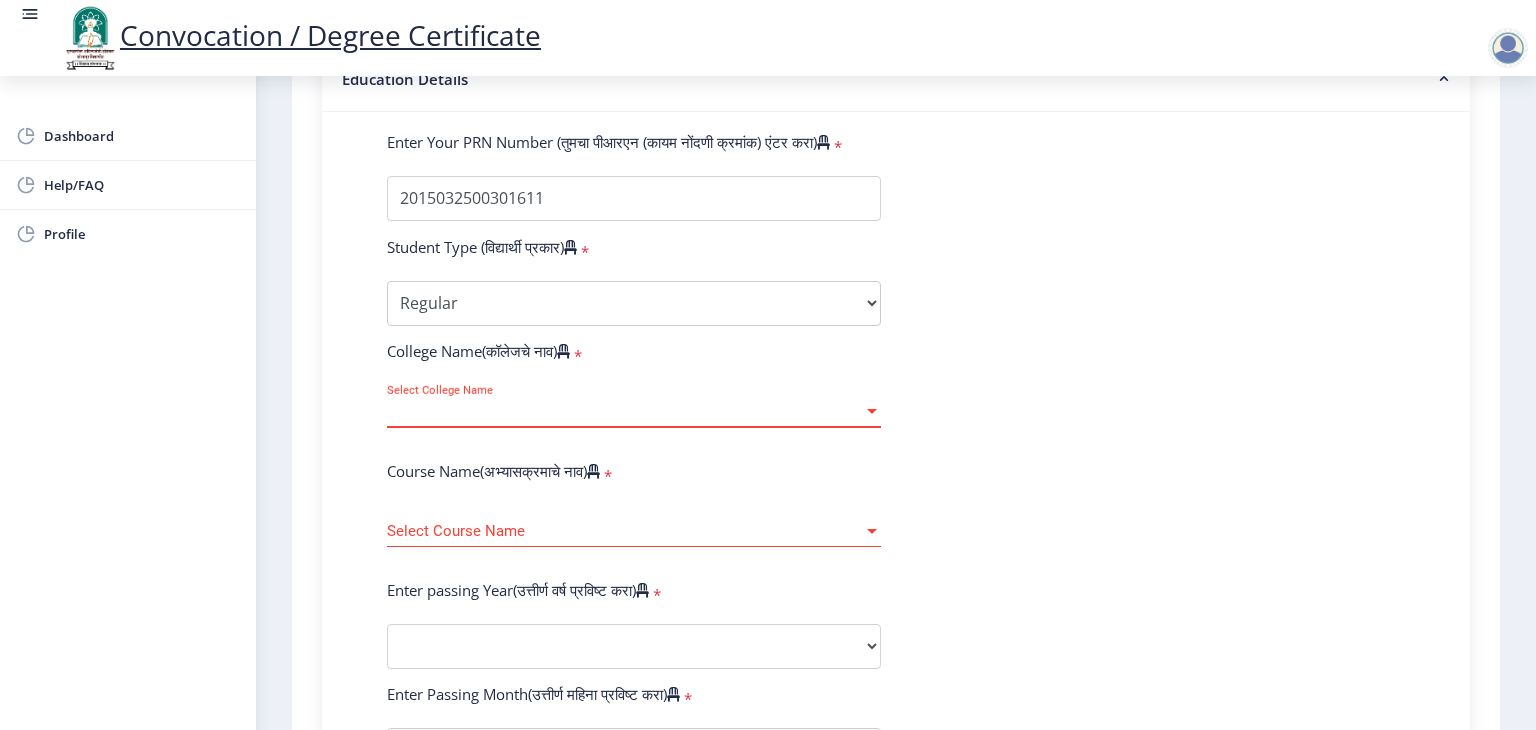 click on "Select College Name" at bounding box center [625, 411] 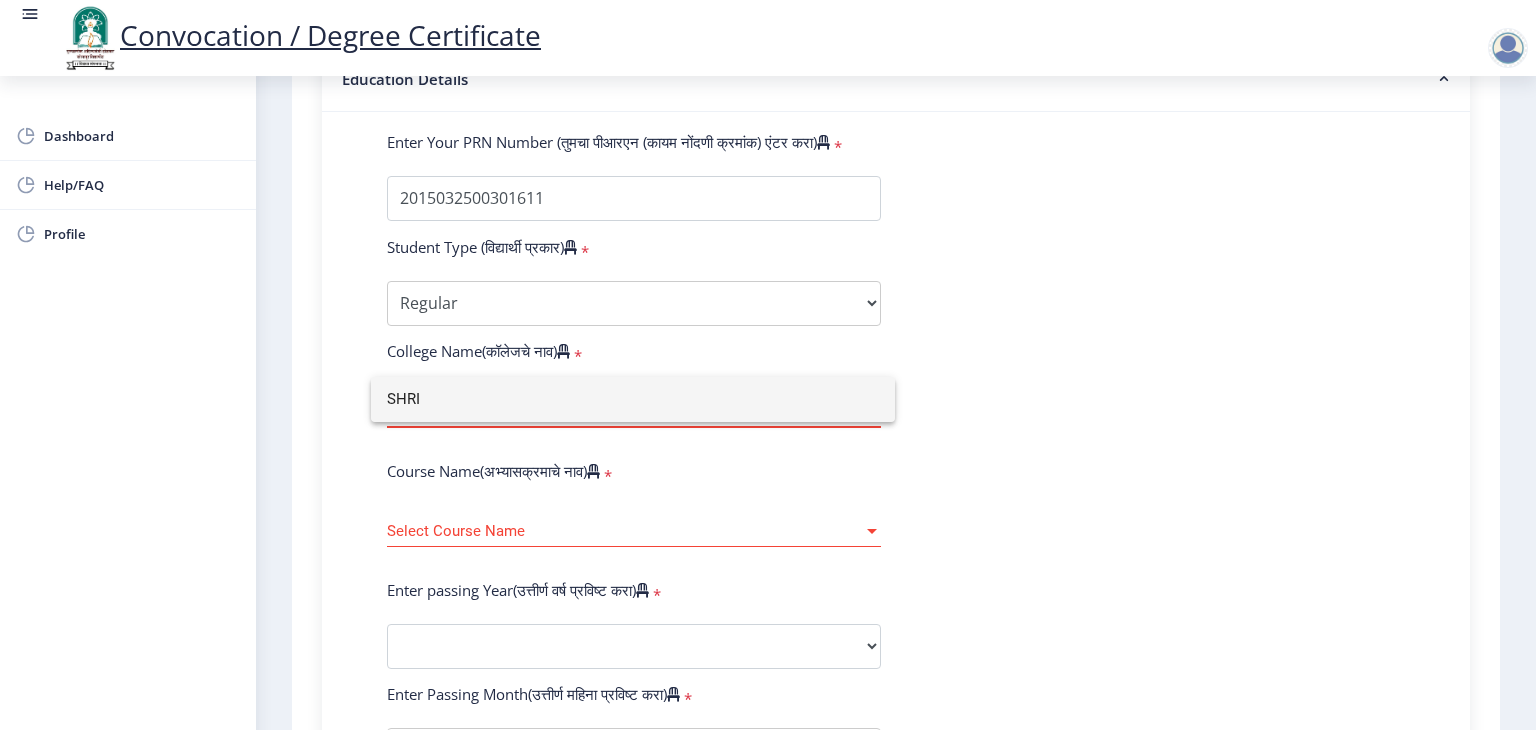 type on "SHRI" 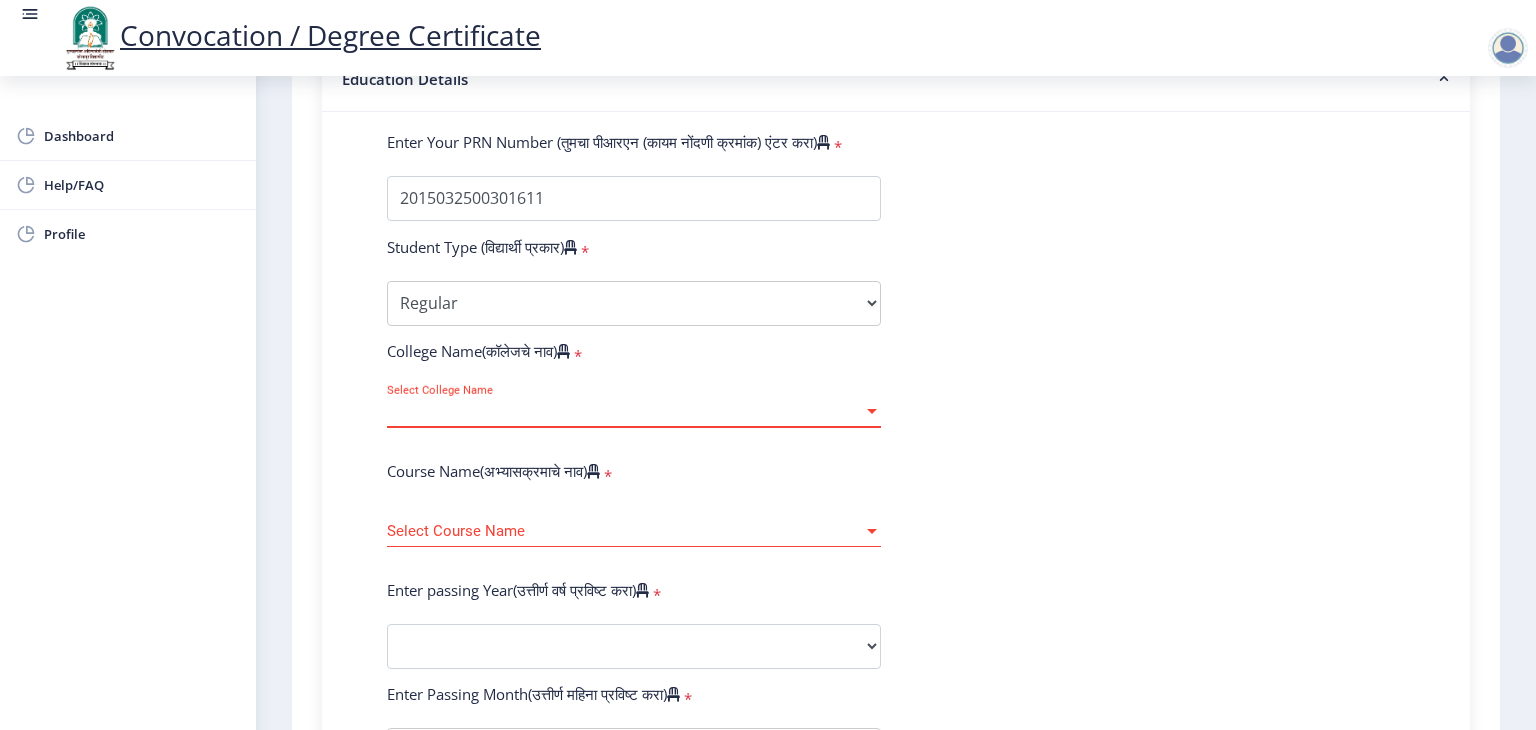 click at bounding box center [872, 411] 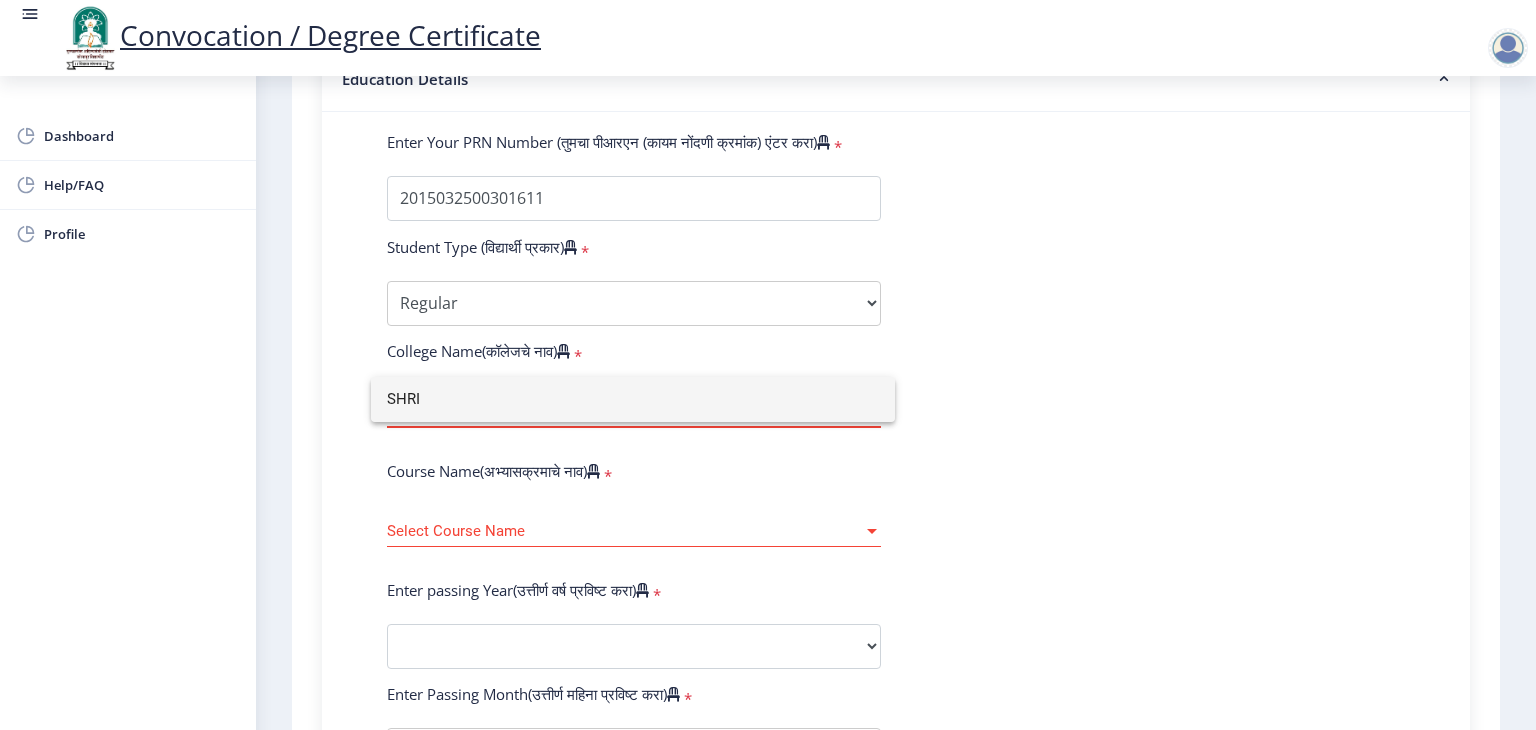 click on "SHRI" at bounding box center (633, 399) 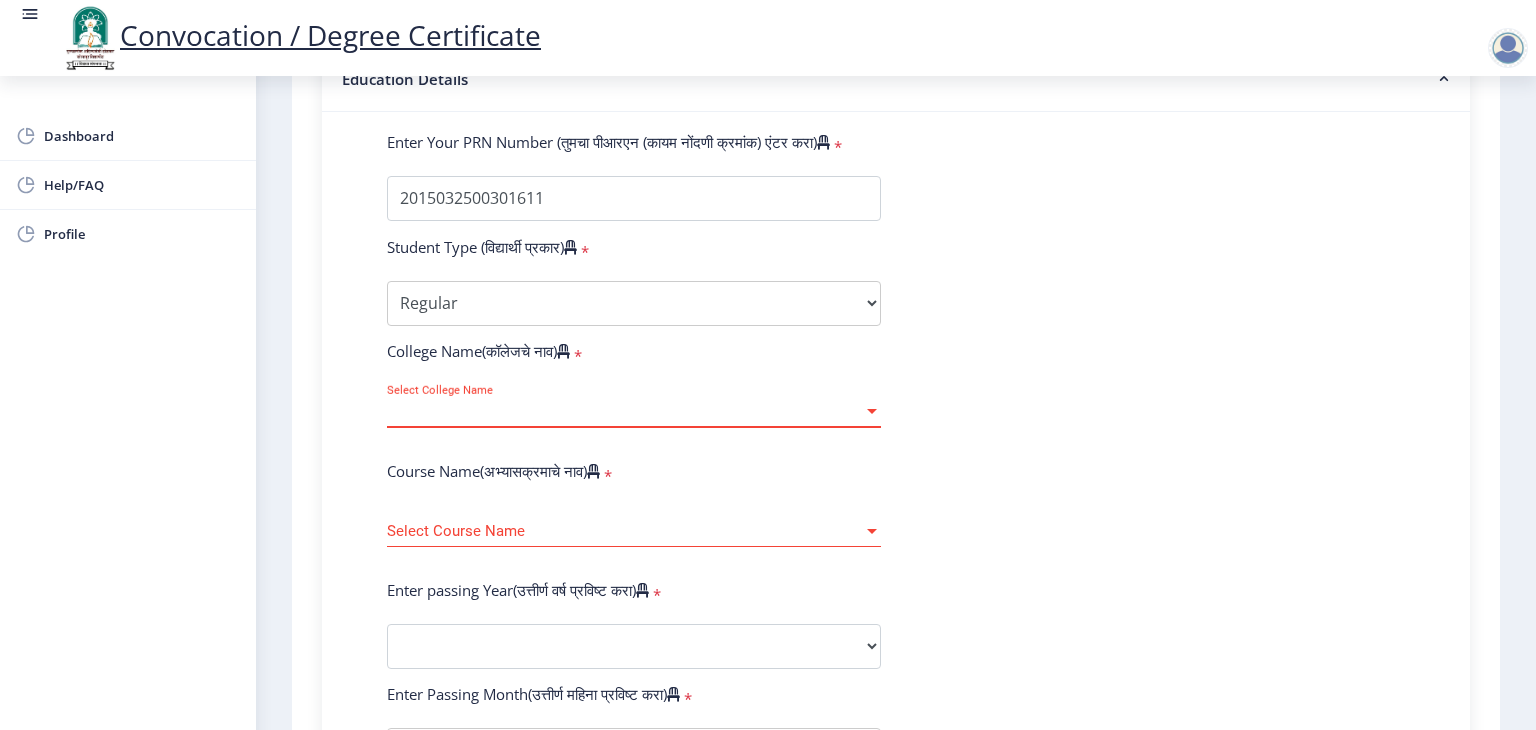 click at bounding box center [872, 411] 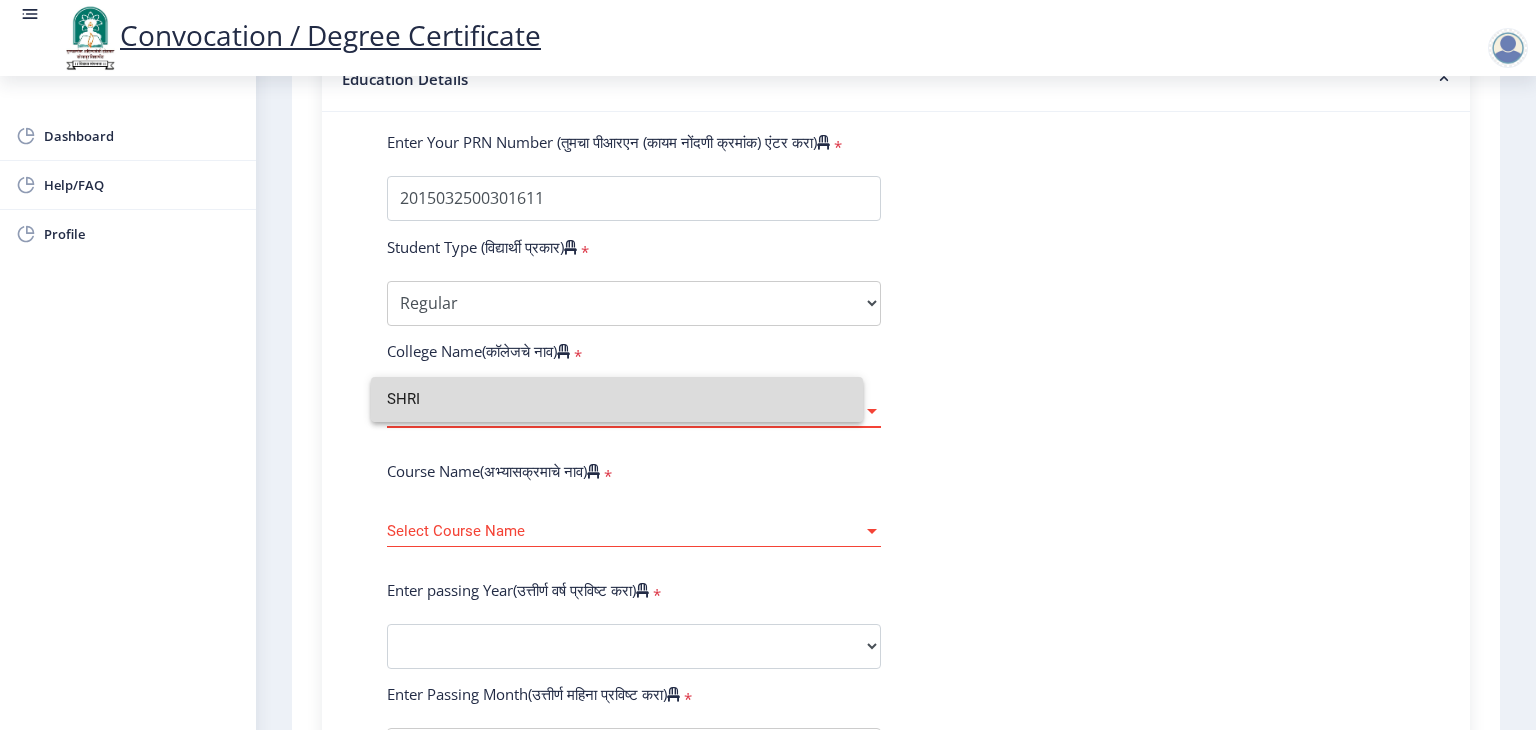 click on "SHRI" at bounding box center [617, 399] 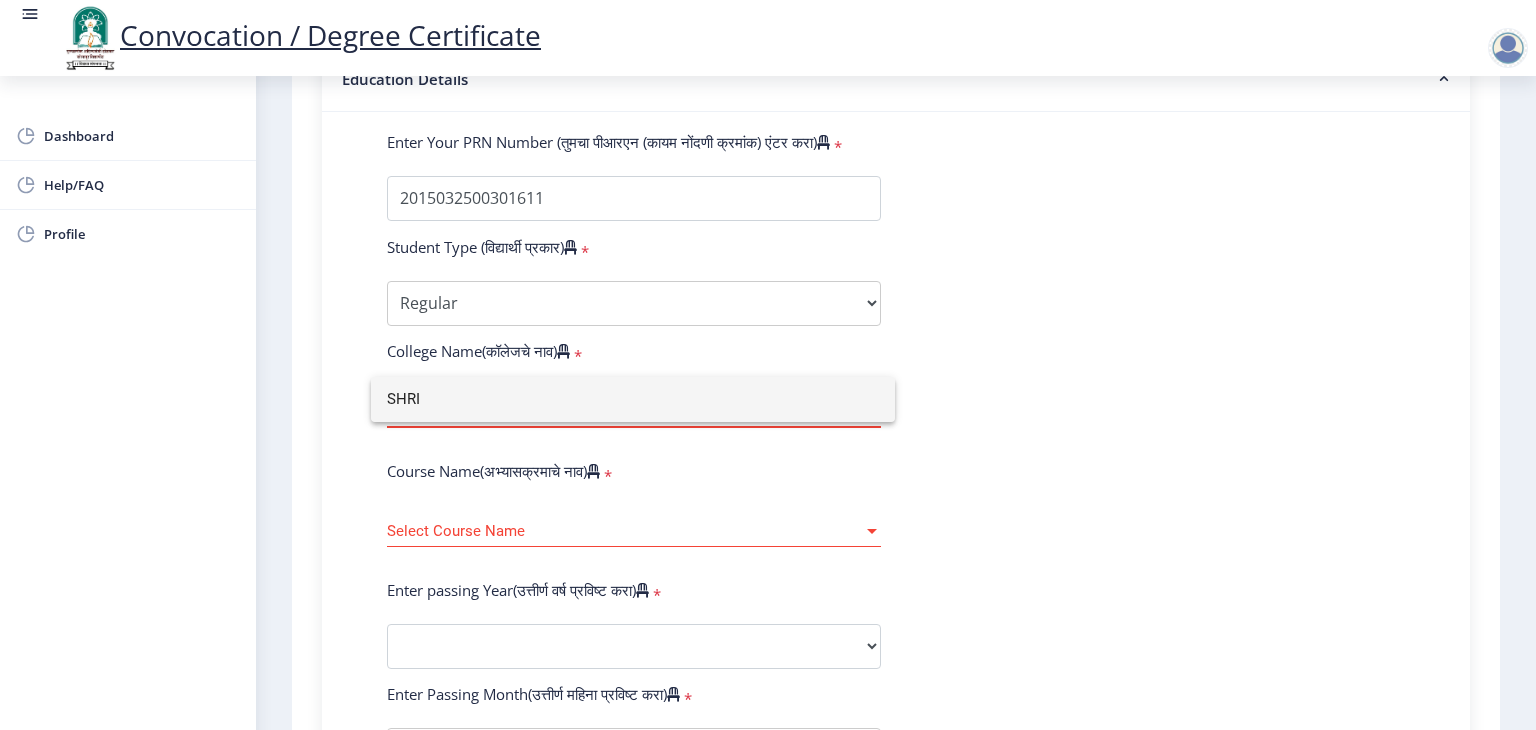click 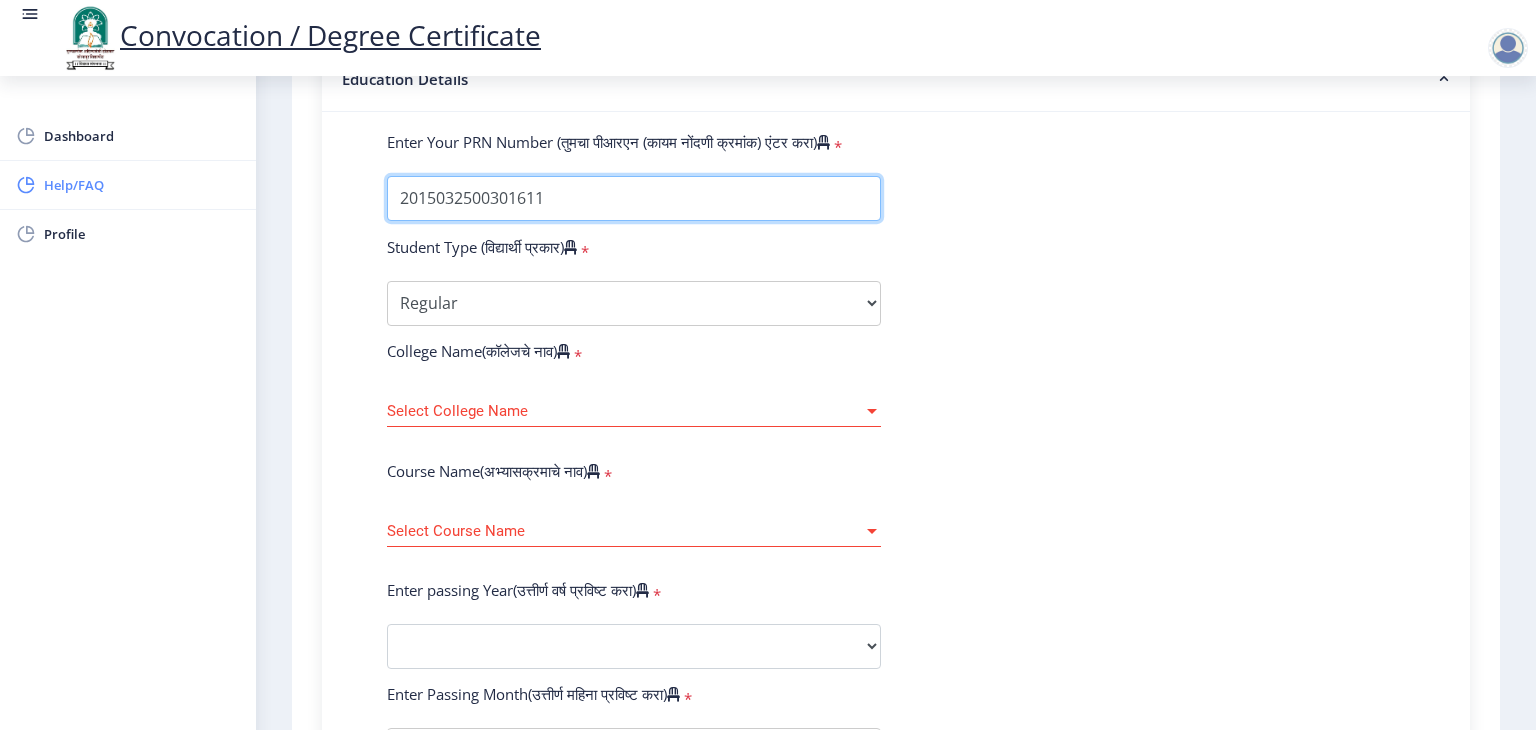drag, startPoint x: 560, startPoint y: 184, endPoint x: 239, endPoint y: 190, distance: 321.05606 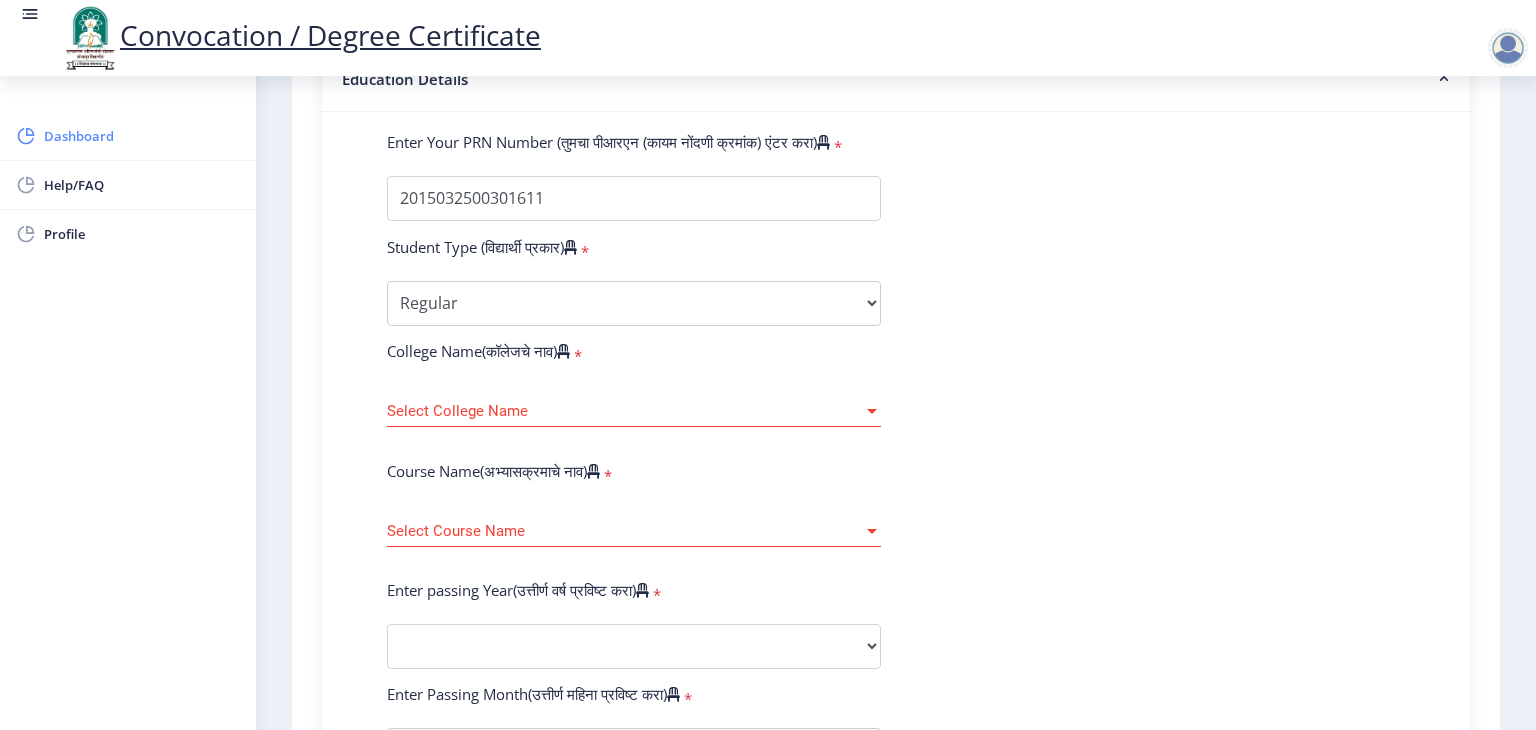 click on "Dashboard" 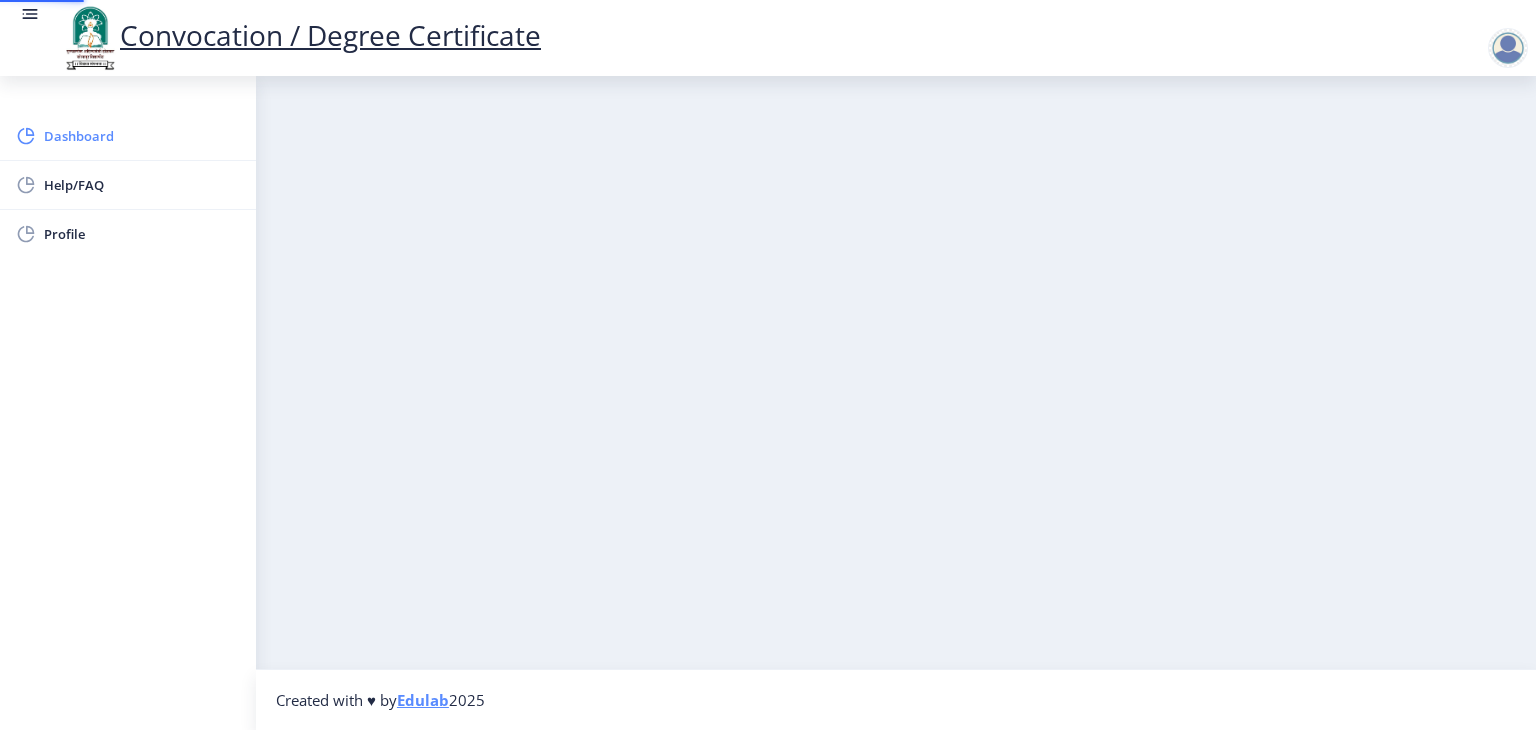 scroll, scrollTop: 0, scrollLeft: 0, axis: both 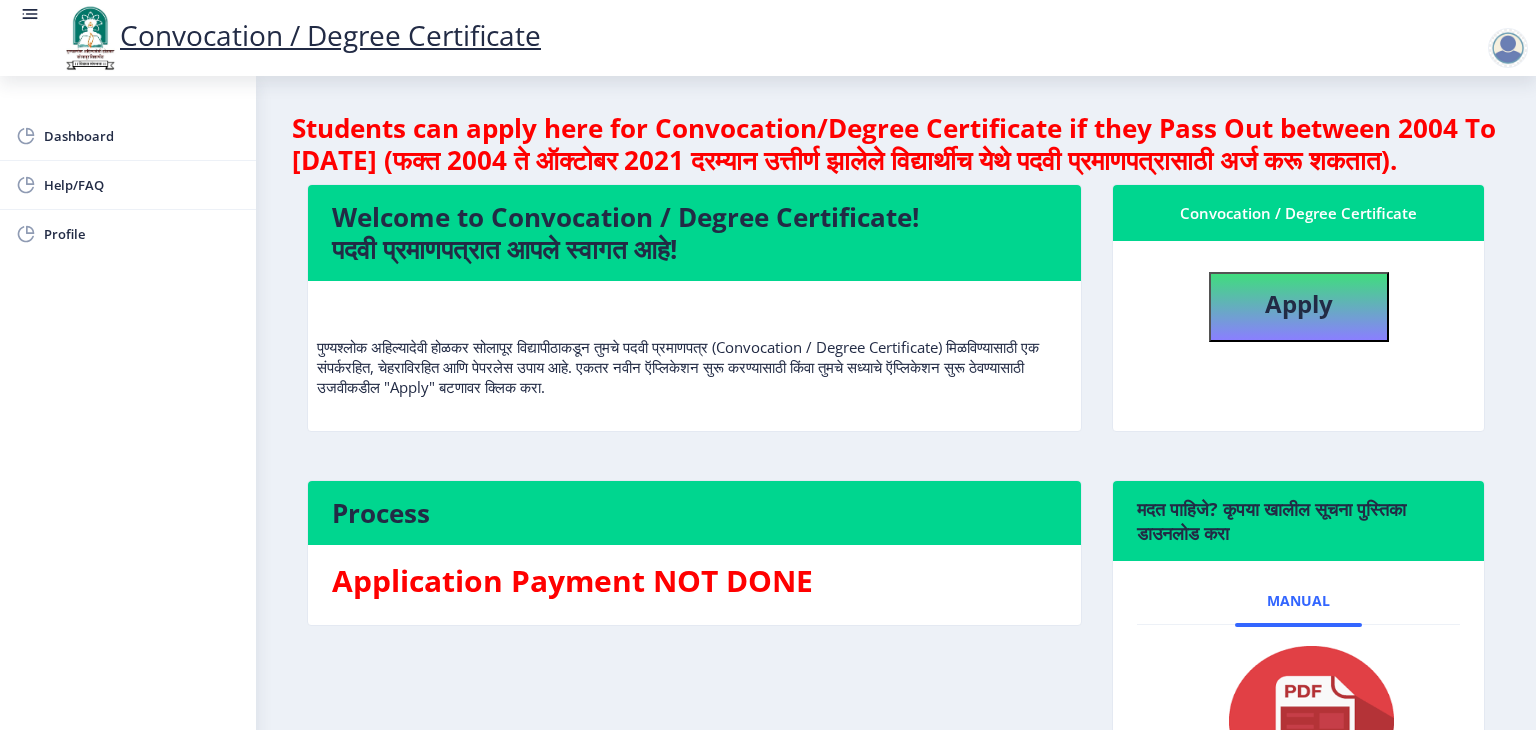 click 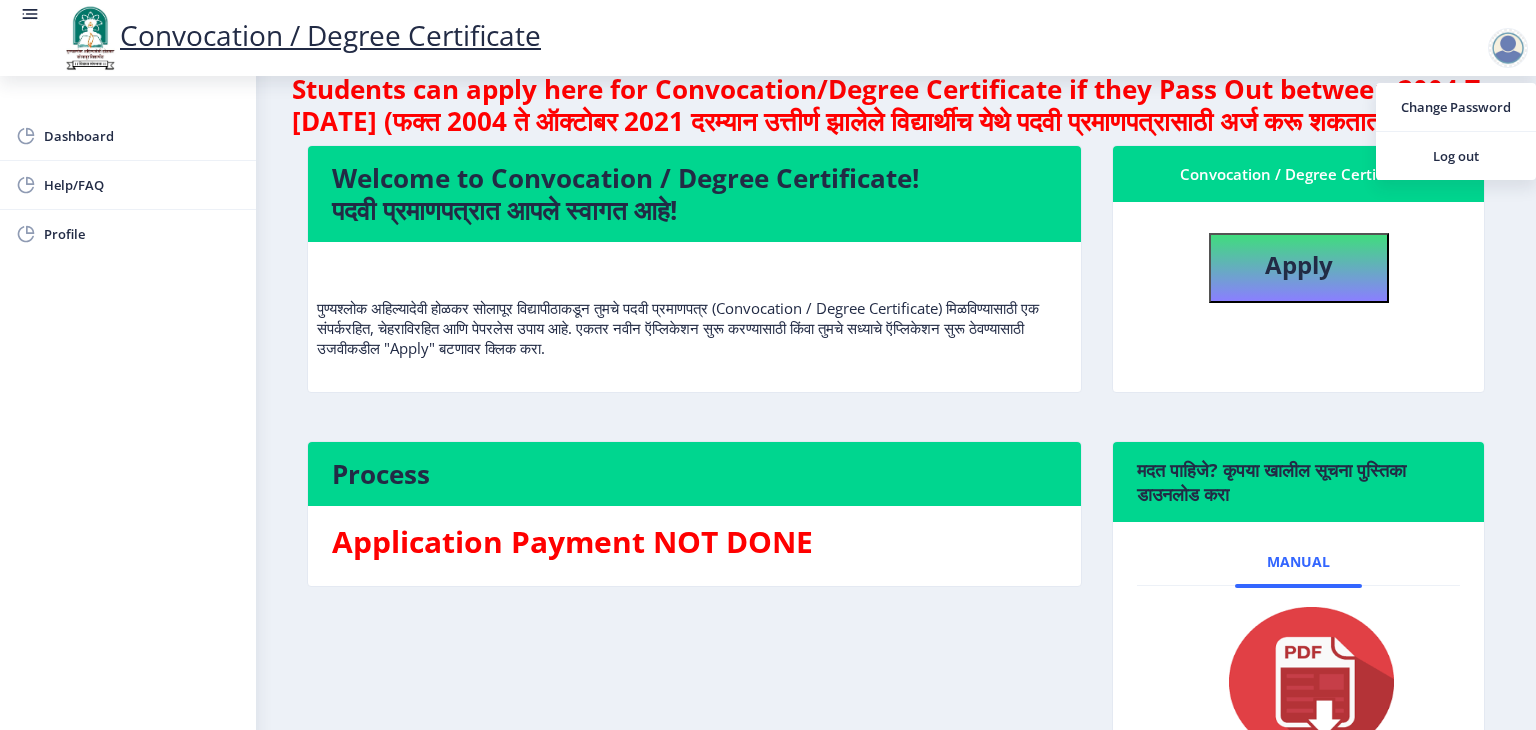 scroll, scrollTop: 100, scrollLeft: 0, axis: vertical 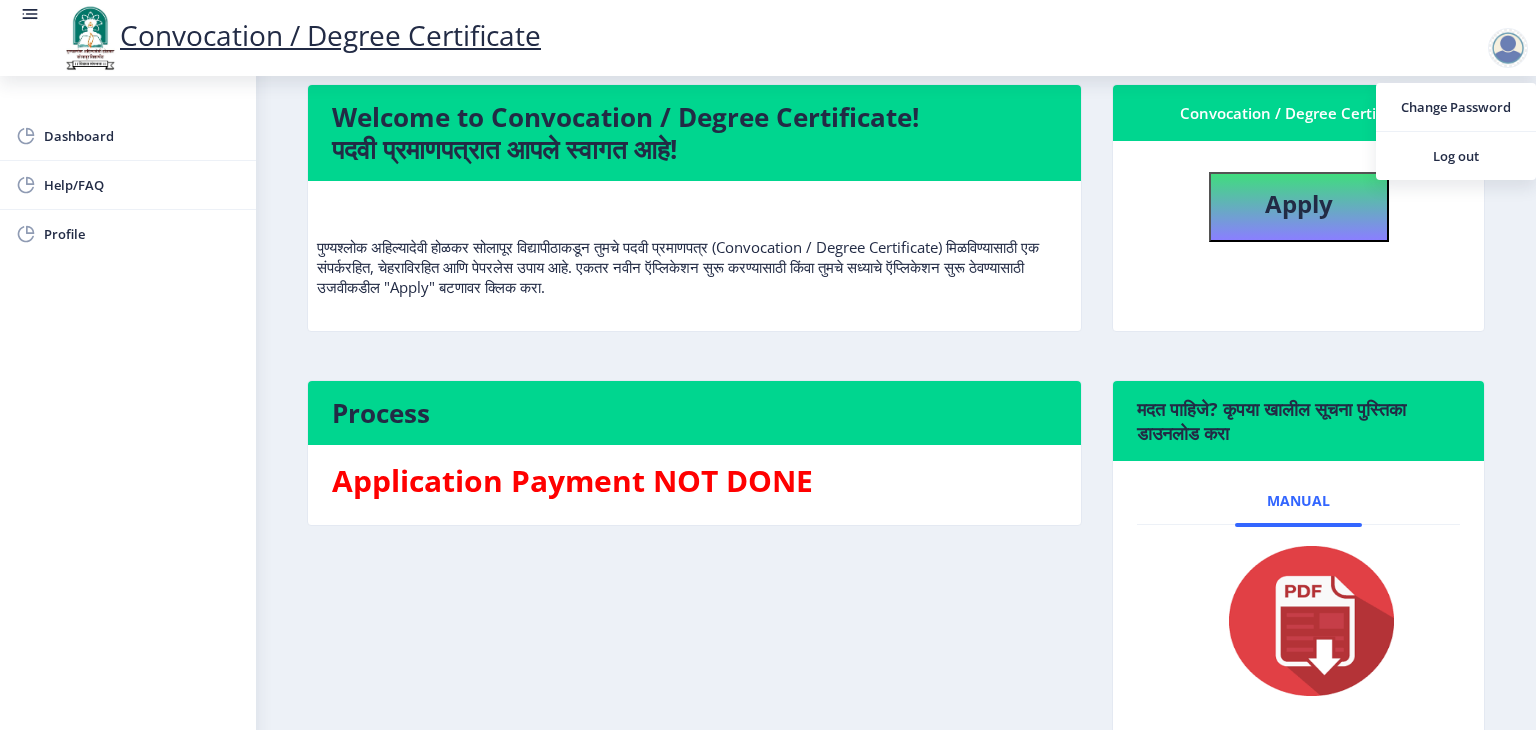 click on "Process" 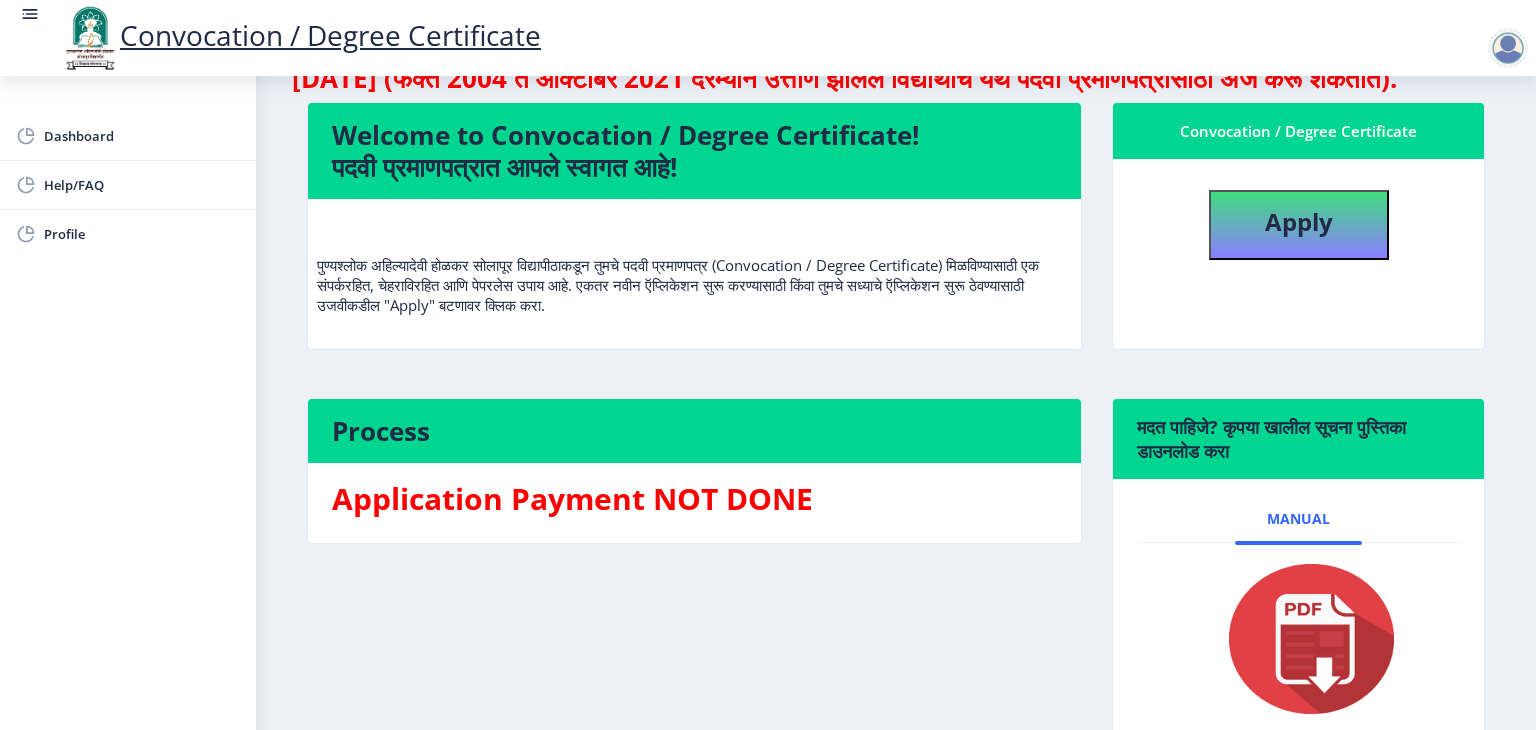 scroll, scrollTop: 0, scrollLeft: 0, axis: both 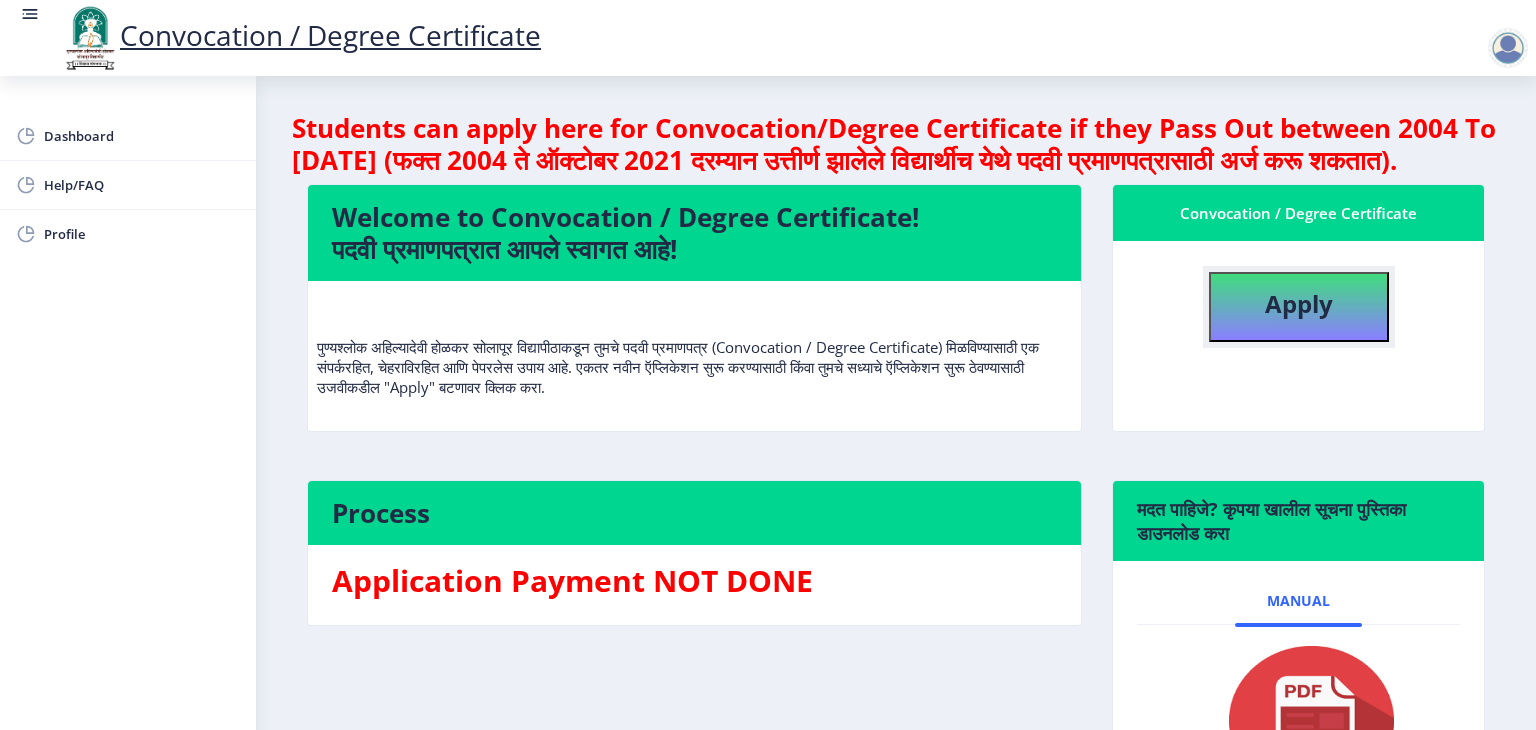 click on "Apply" 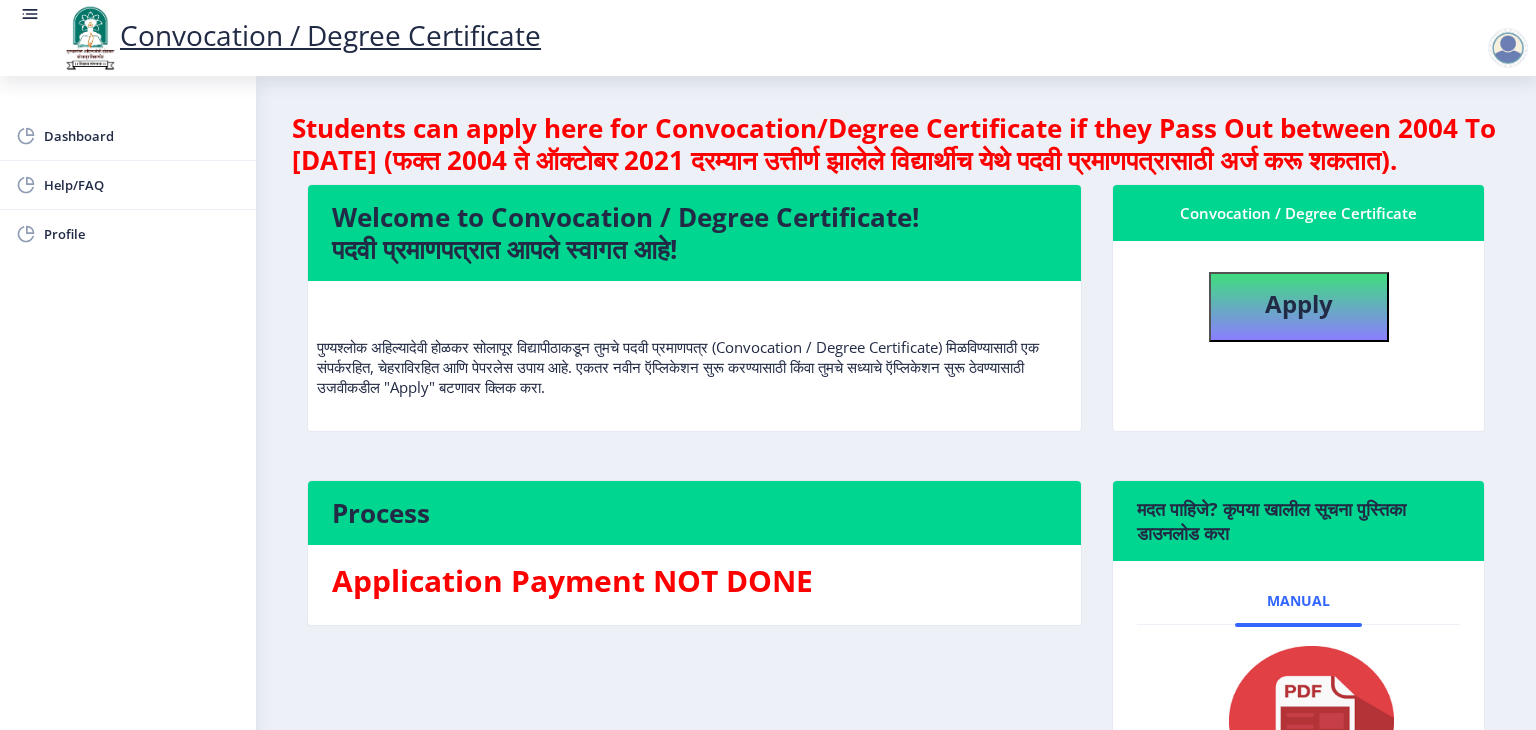 select 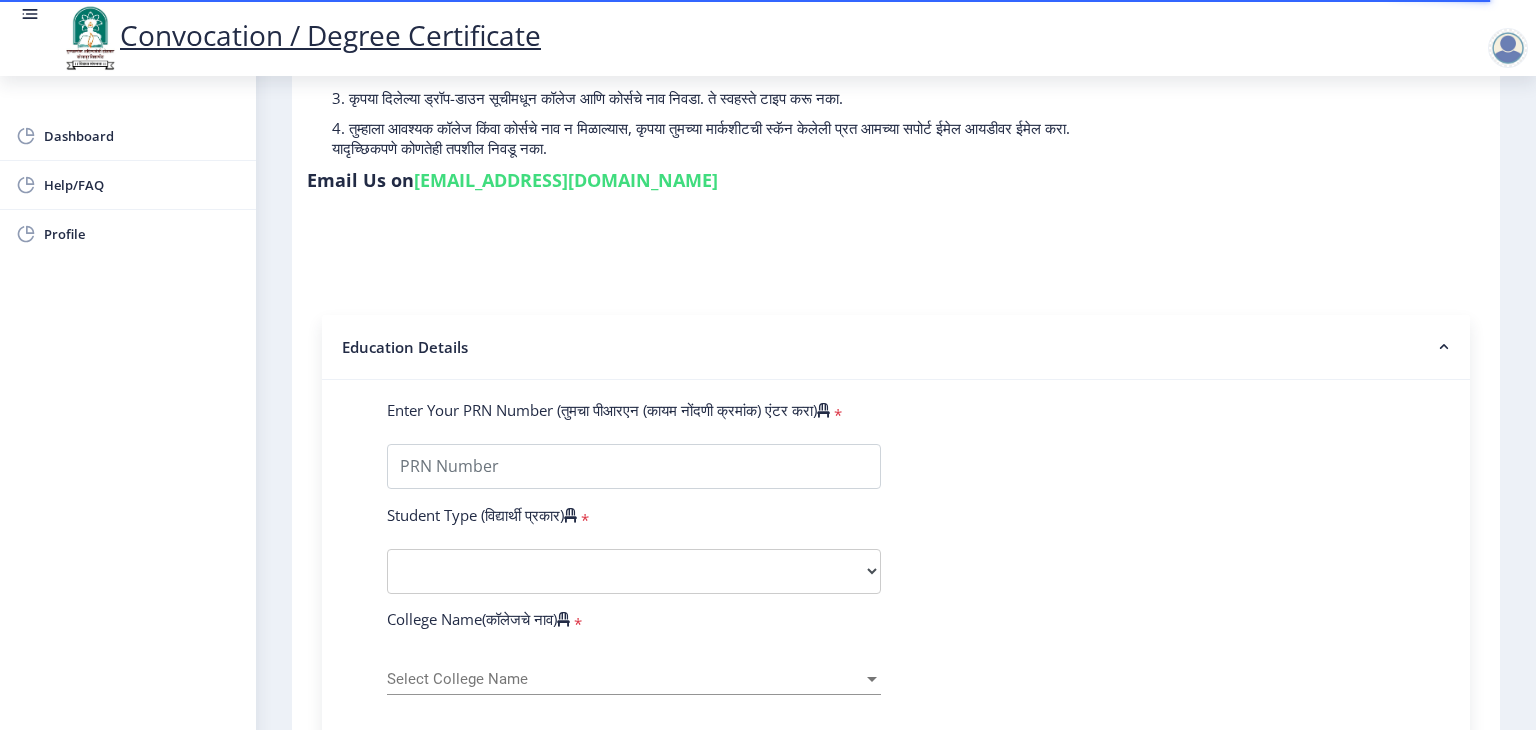 scroll, scrollTop: 505, scrollLeft: 0, axis: vertical 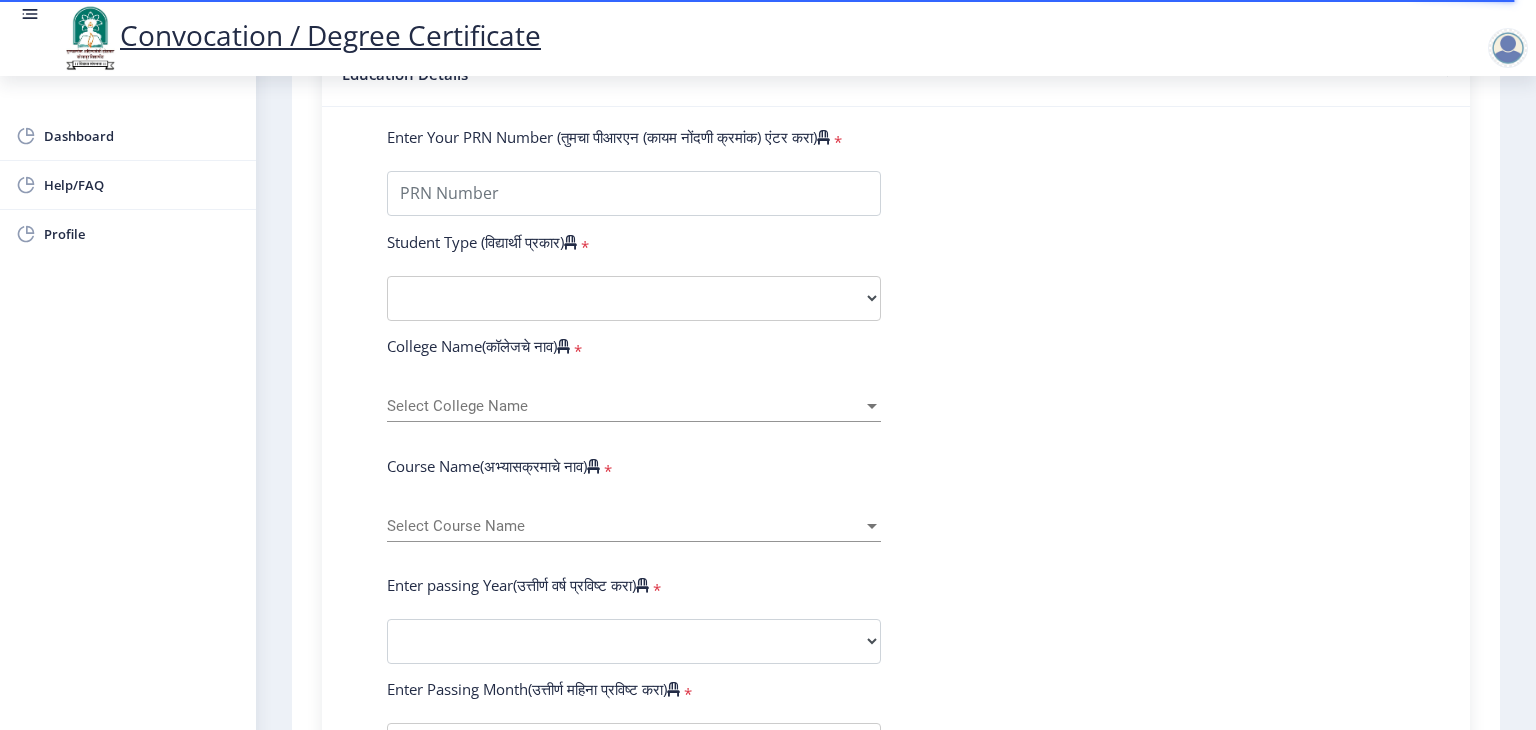 click on "Select College Name Select College Name" 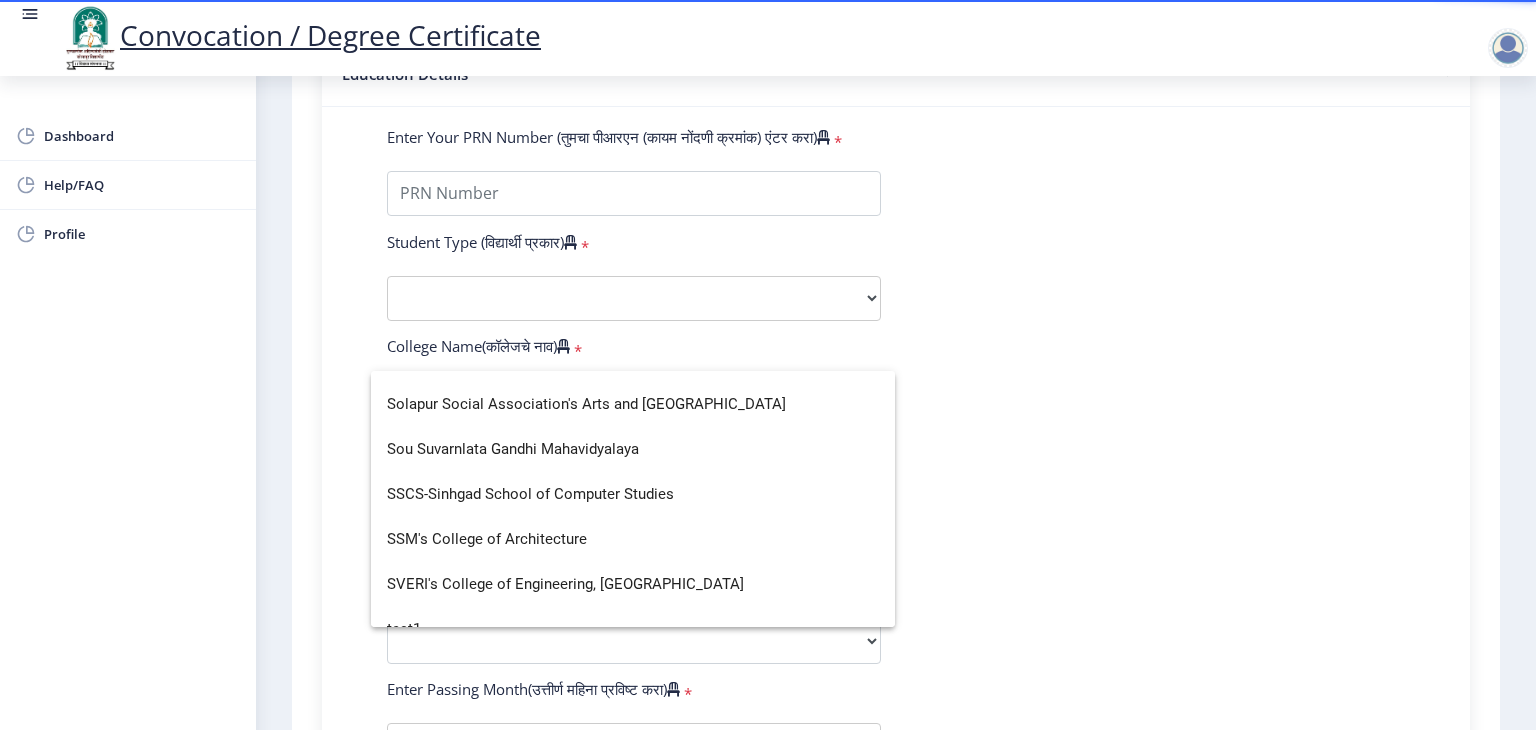 scroll, scrollTop: 6254, scrollLeft: 0, axis: vertical 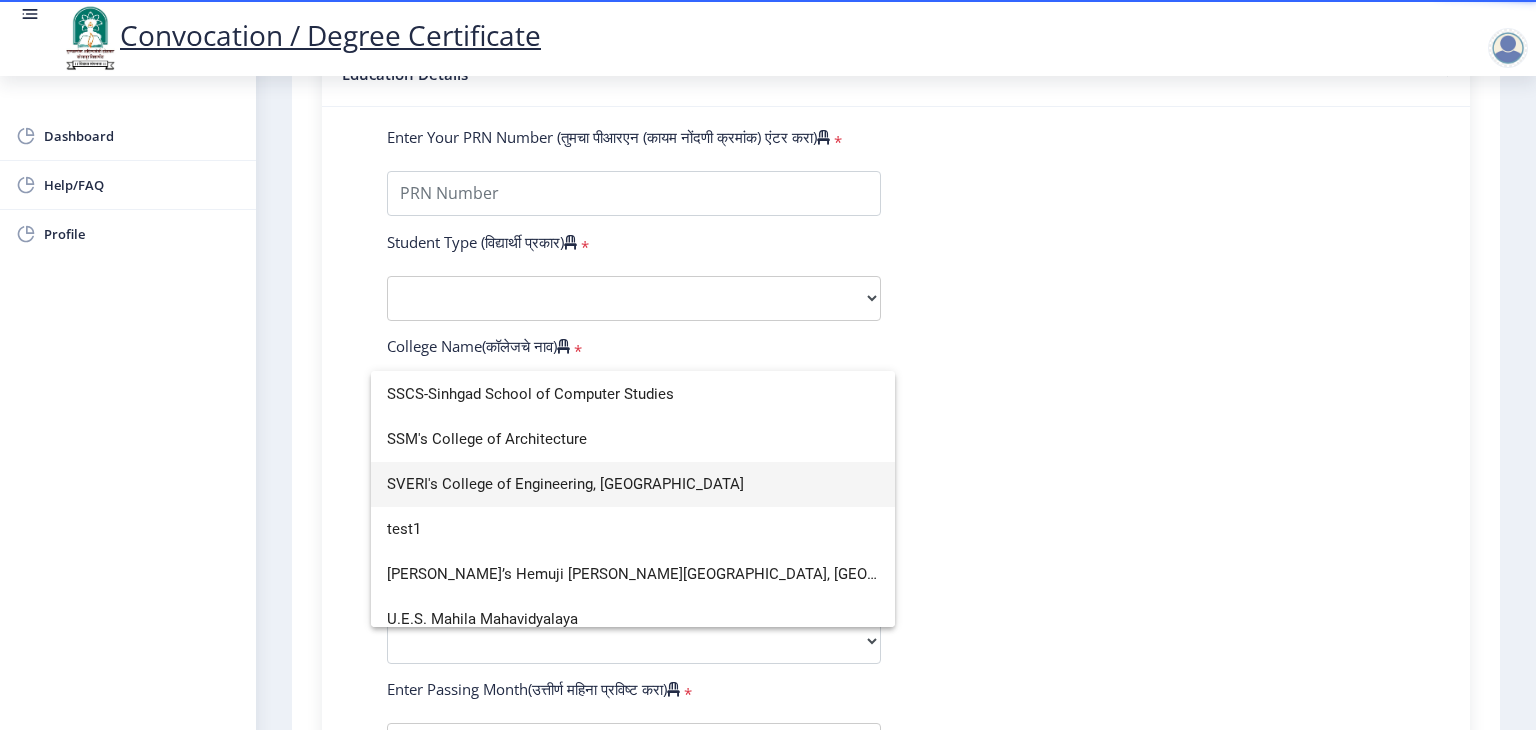 click on "SVERI's College of Engineering, [GEOGRAPHIC_DATA]" at bounding box center (633, 484) 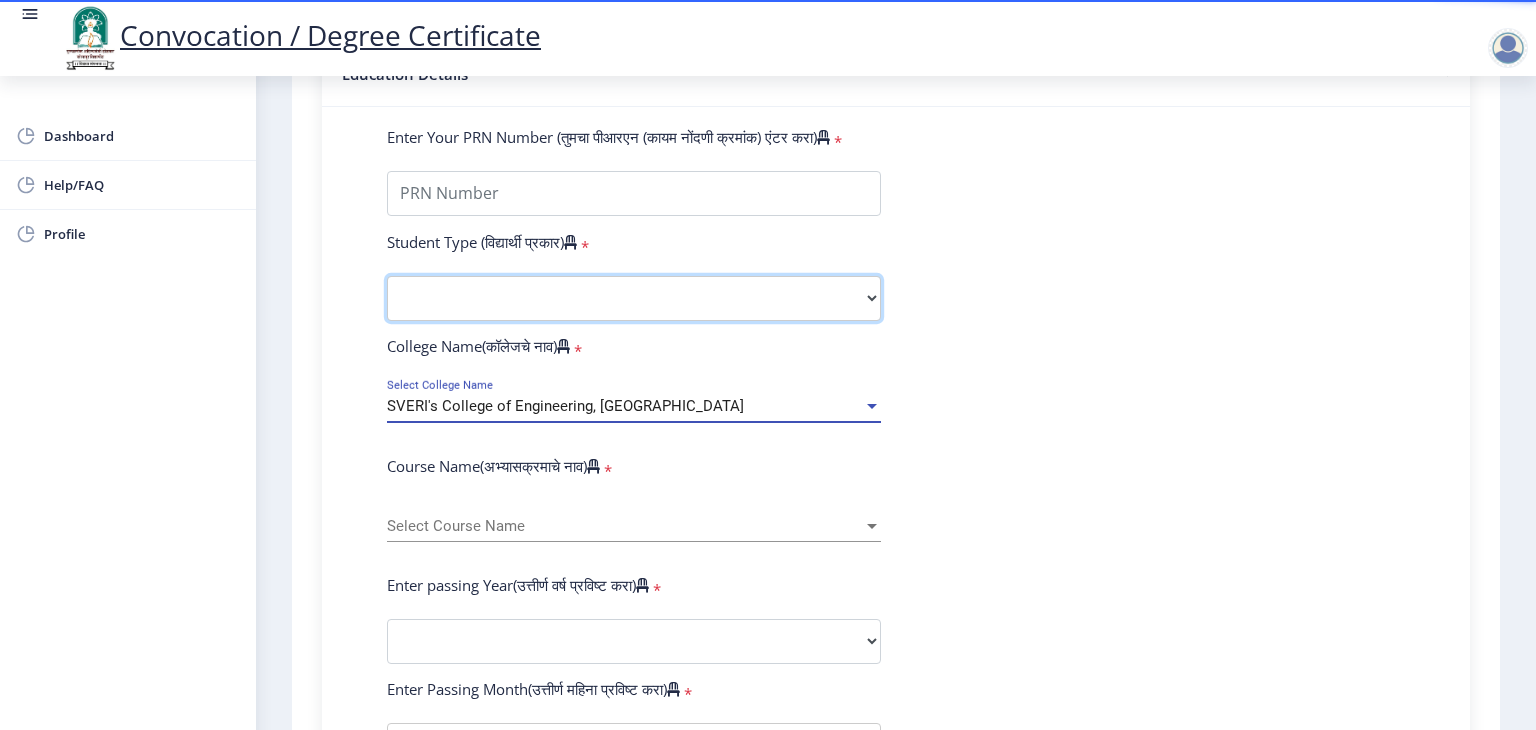 click on "Select Student Type Regular External" at bounding box center (634, 298) 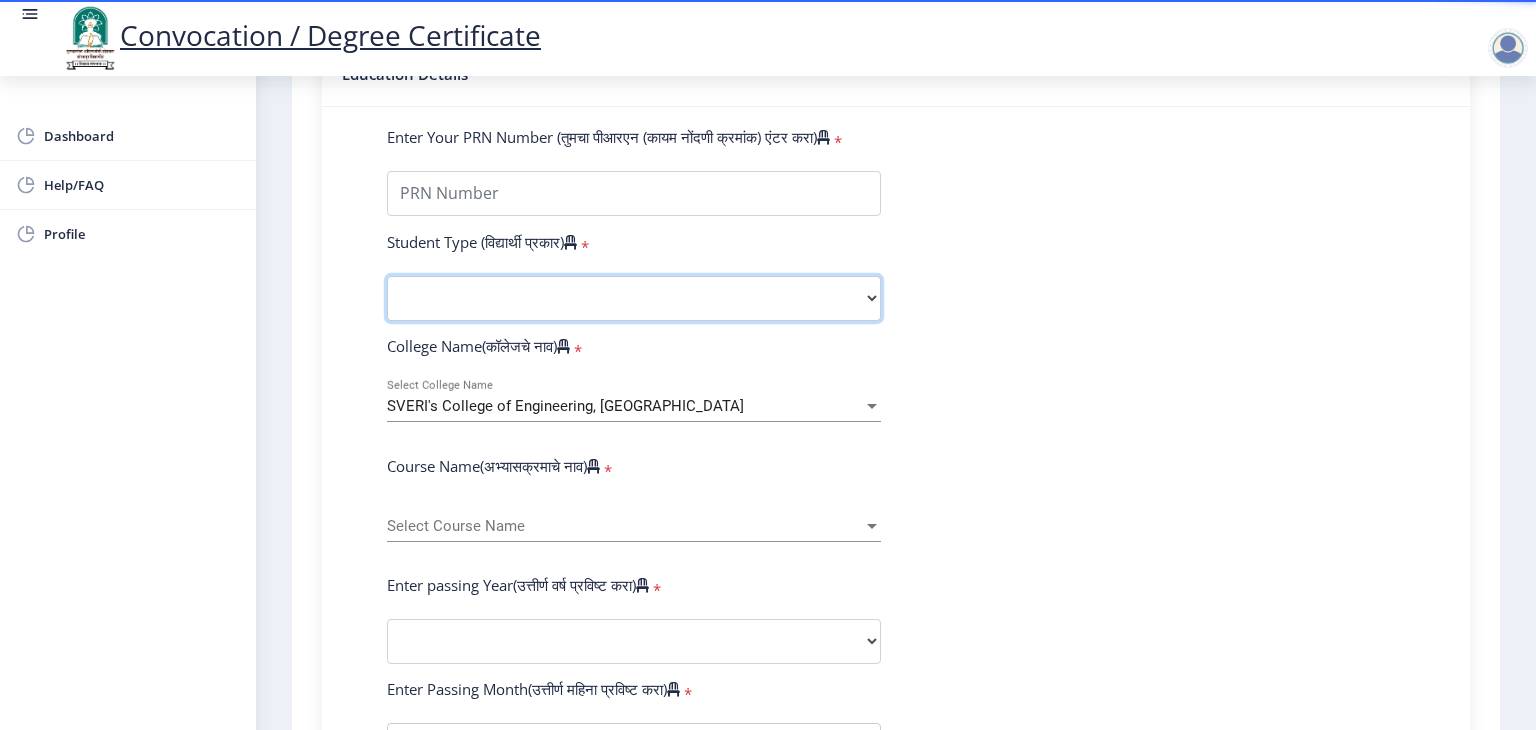 select on "Regular" 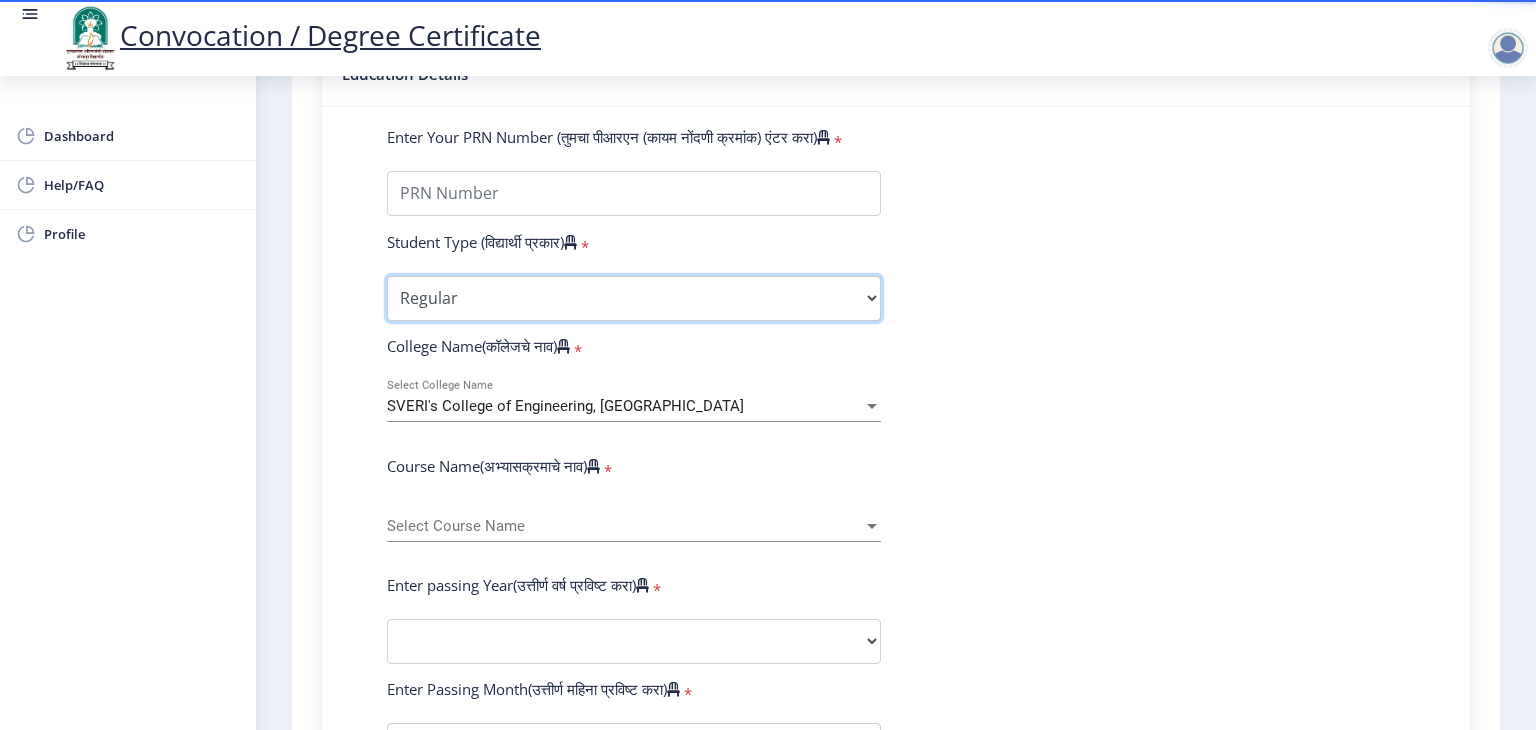click on "Select Student Type Regular External" at bounding box center (634, 298) 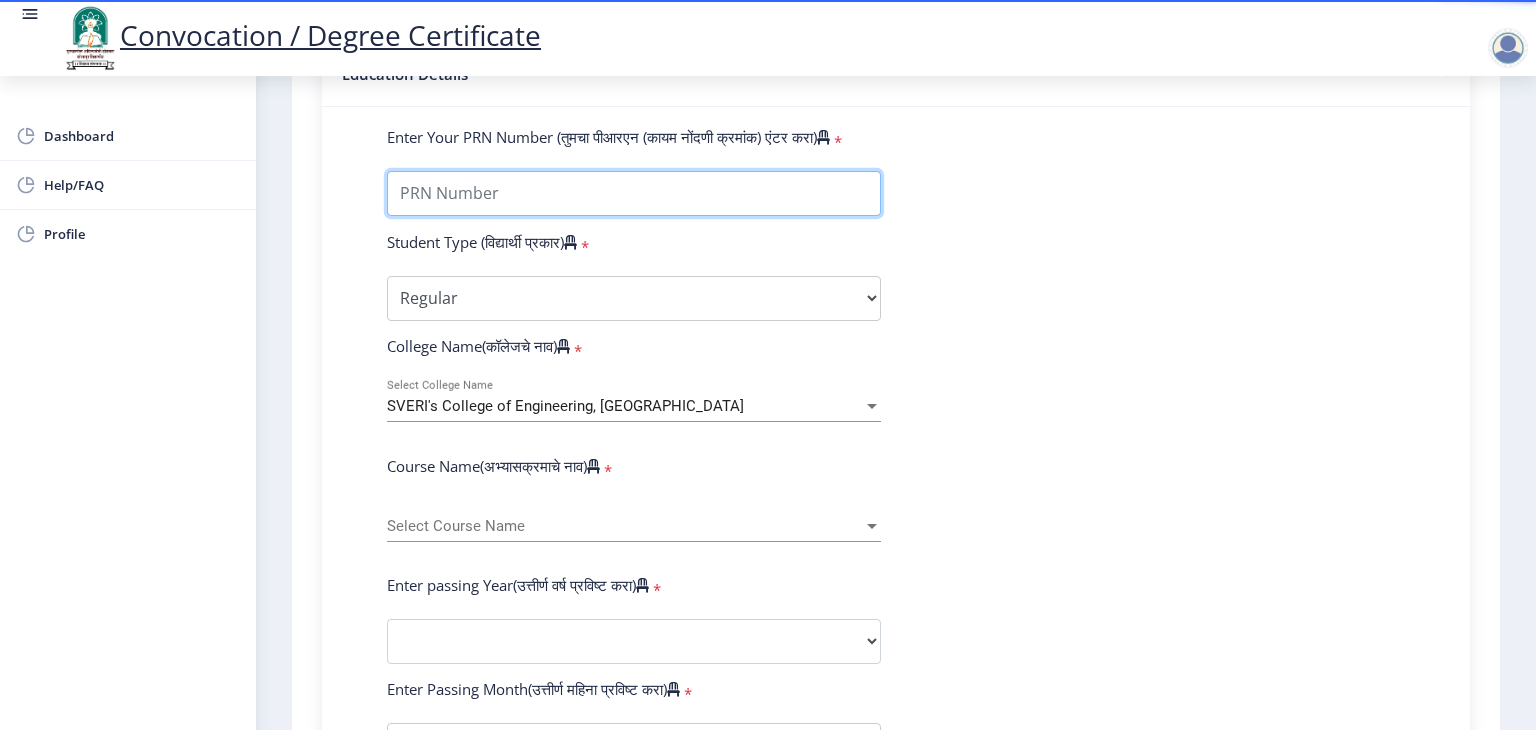 click on "Enter Your PRN Number (तुमचा पीआरएन (कायम नोंदणी क्रमांक) एंटर करा)" at bounding box center [634, 193] 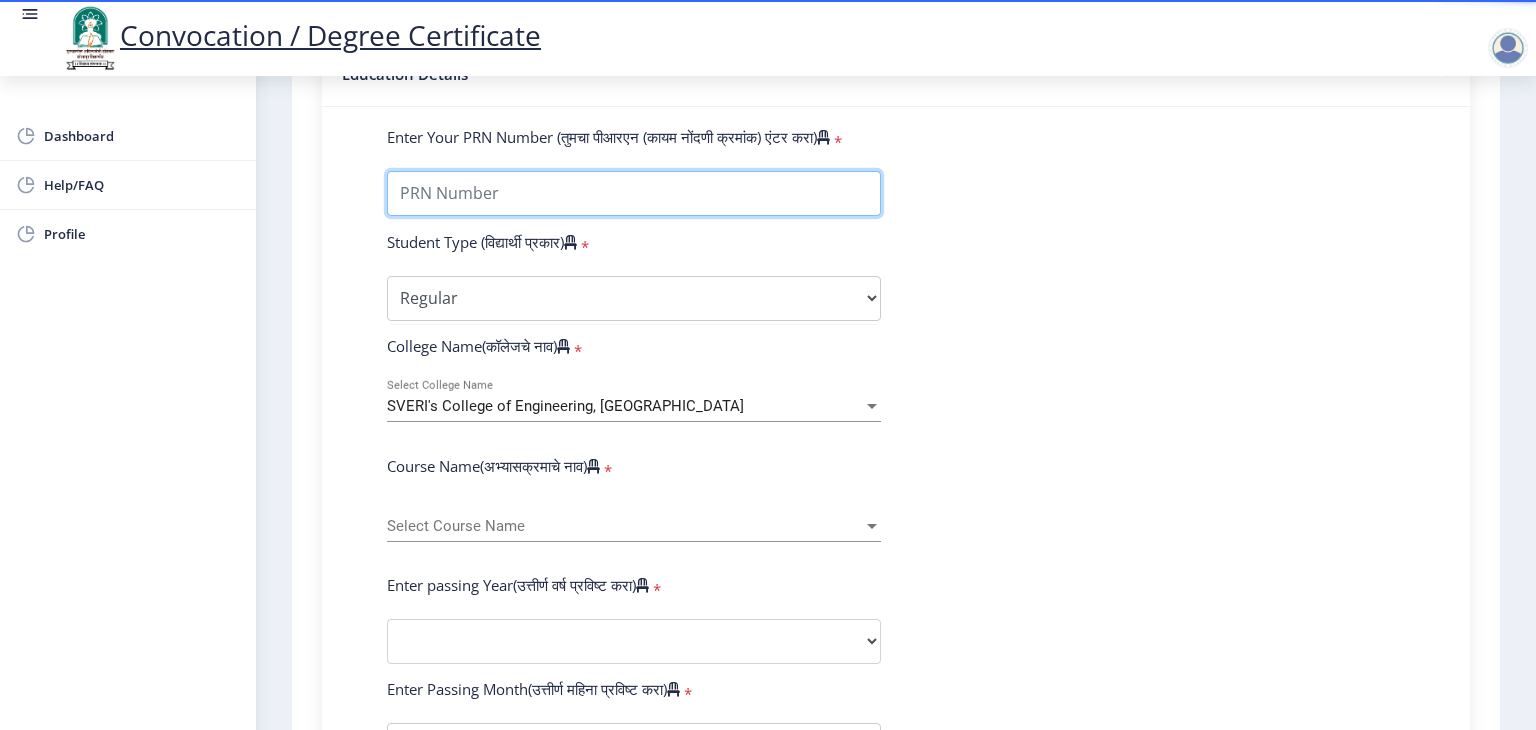 paste on "2015032500301611" 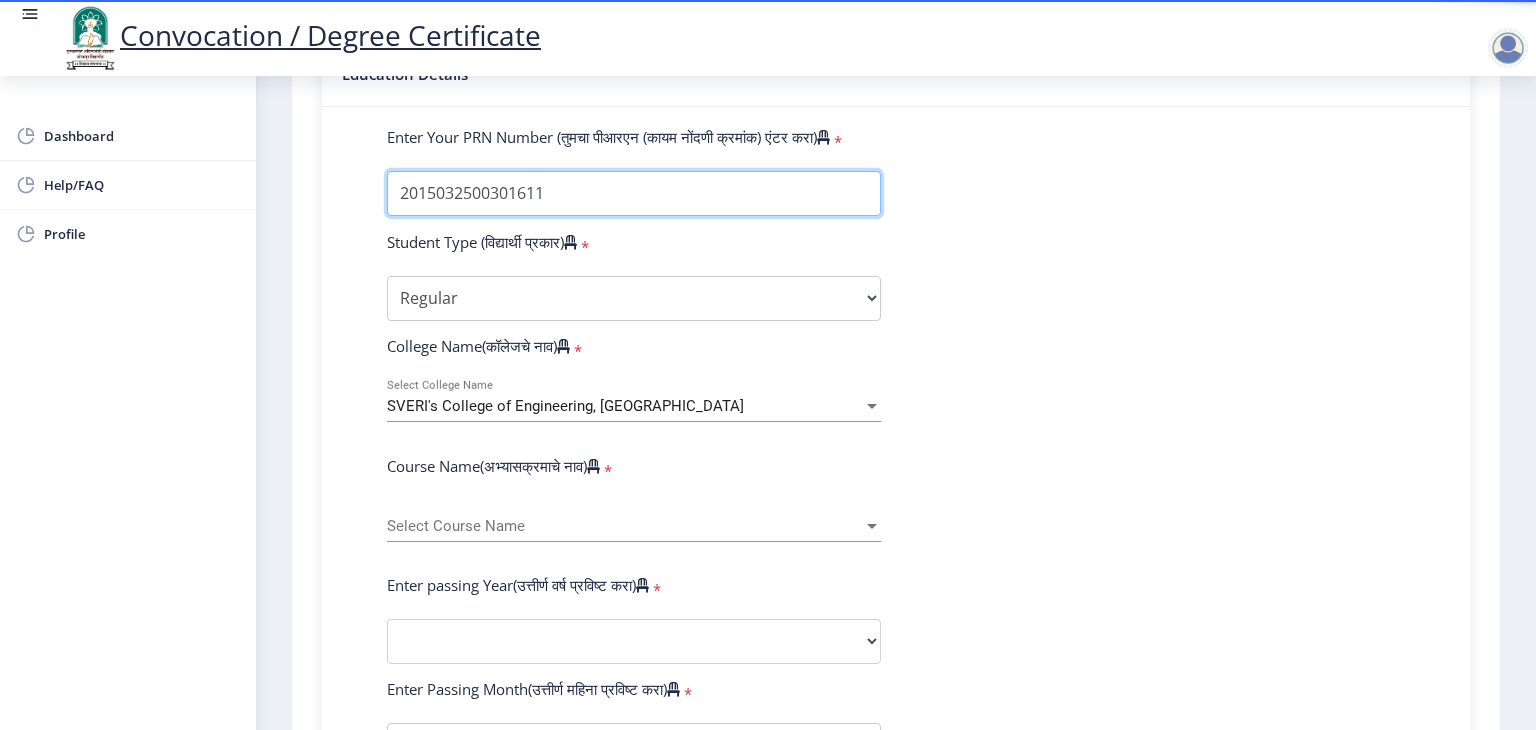type on "2015032500301611" 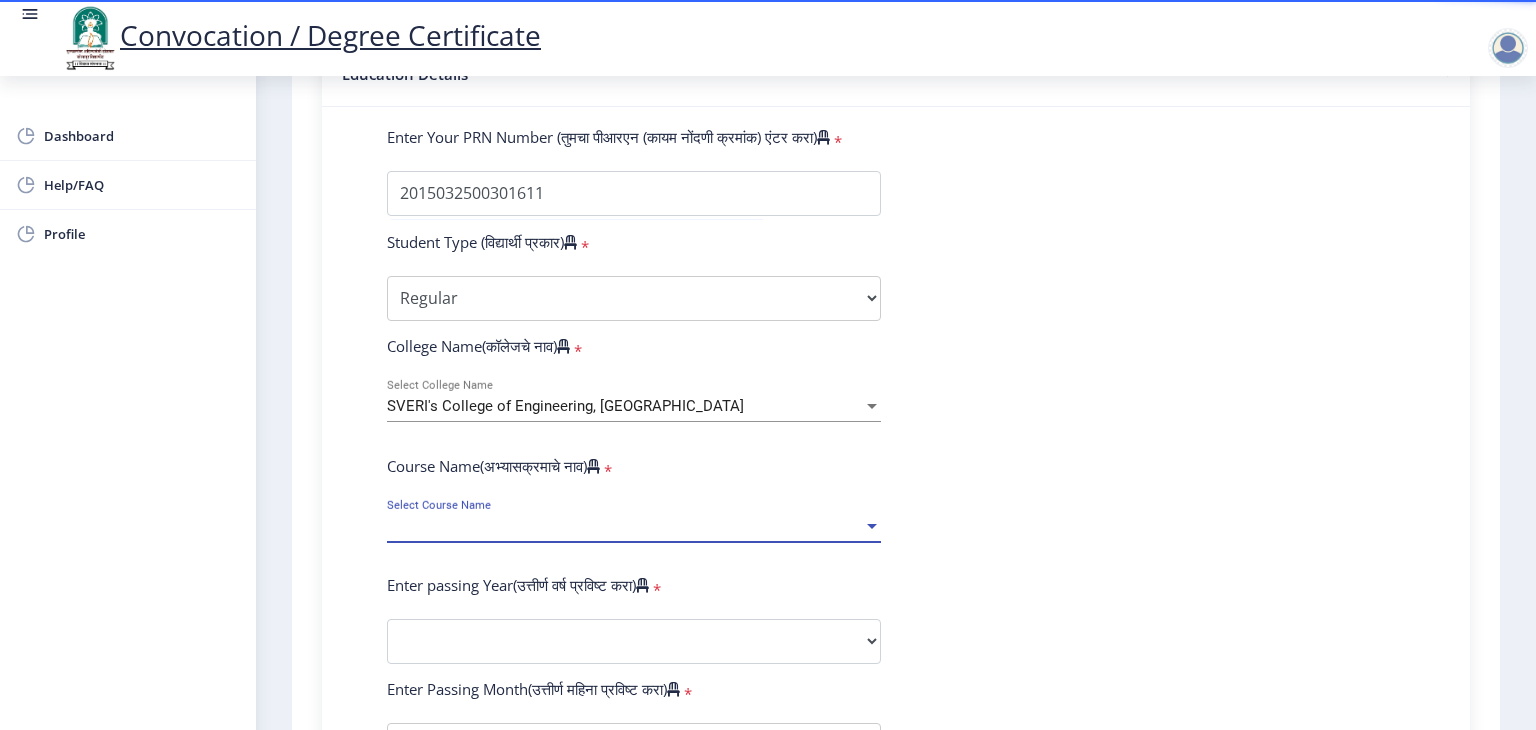 click on "Select Course Name" at bounding box center (625, 526) 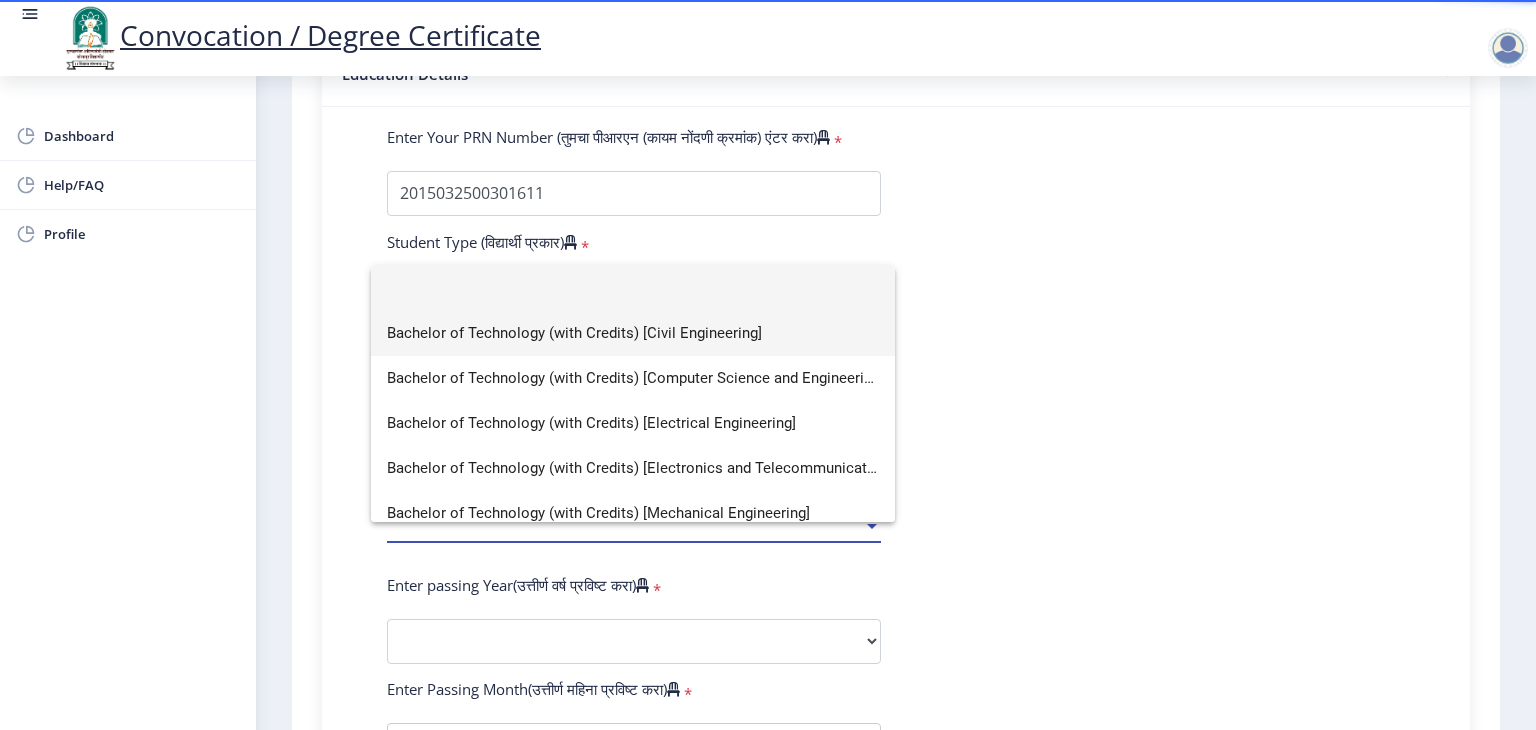 click on "Bachelor of Technology (with Credits) [Civil Engineering]" at bounding box center [633, 333] 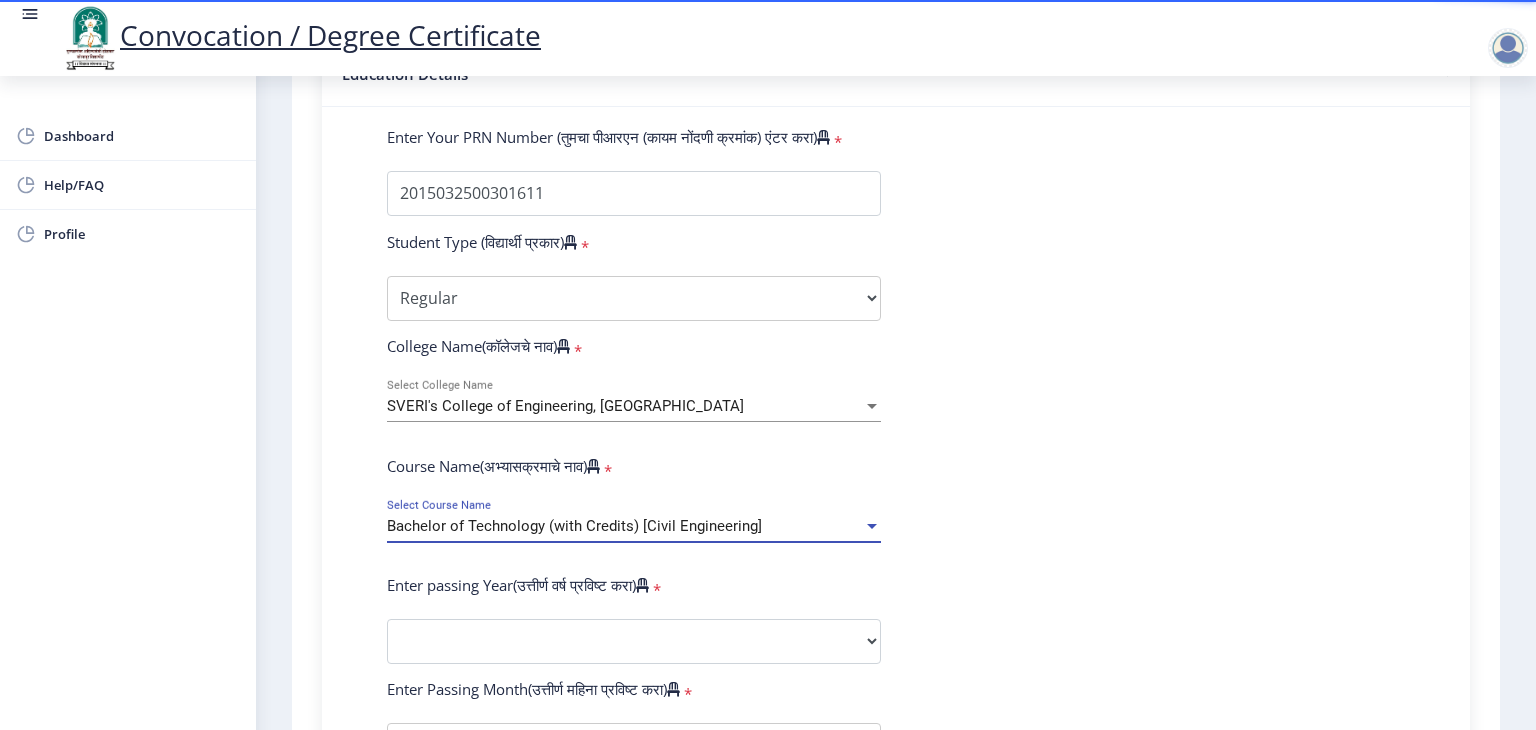 click on "Bachelor of Technology (with Credits) [Civil Engineering]" at bounding box center [625, 526] 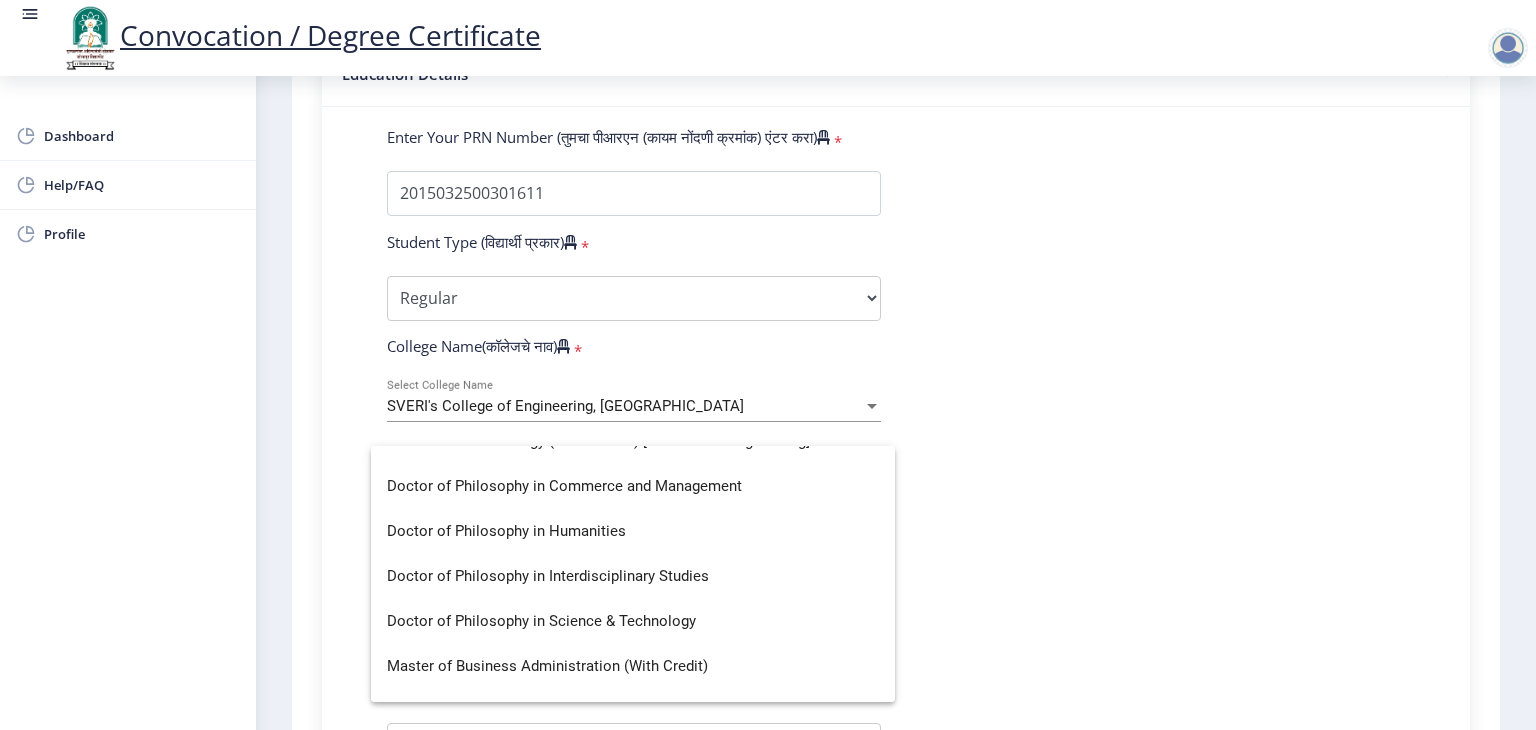 scroll, scrollTop: 464, scrollLeft: 0, axis: vertical 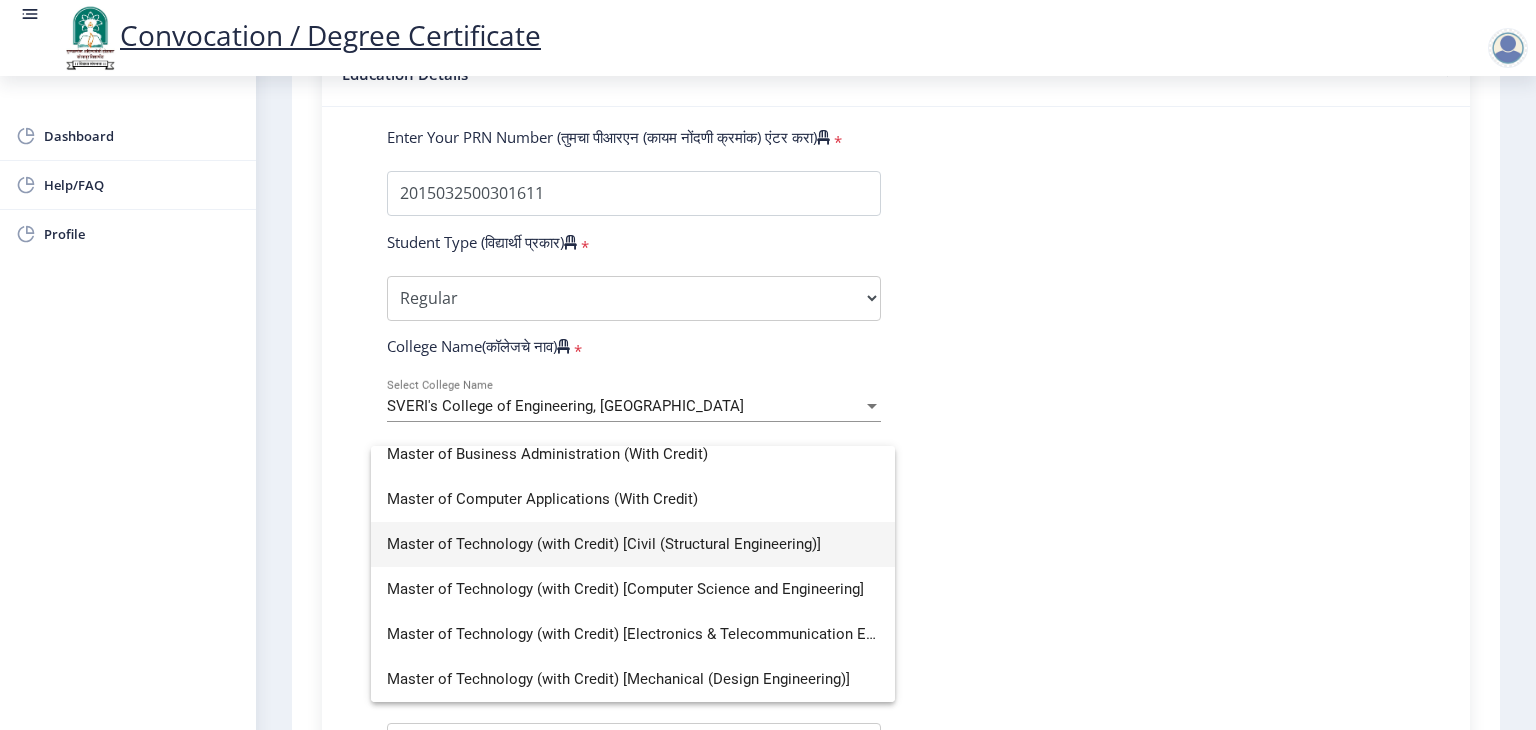 click on "Master of Technology (with Credit) [Civil (Structural Engineering)]" at bounding box center [633, 544] 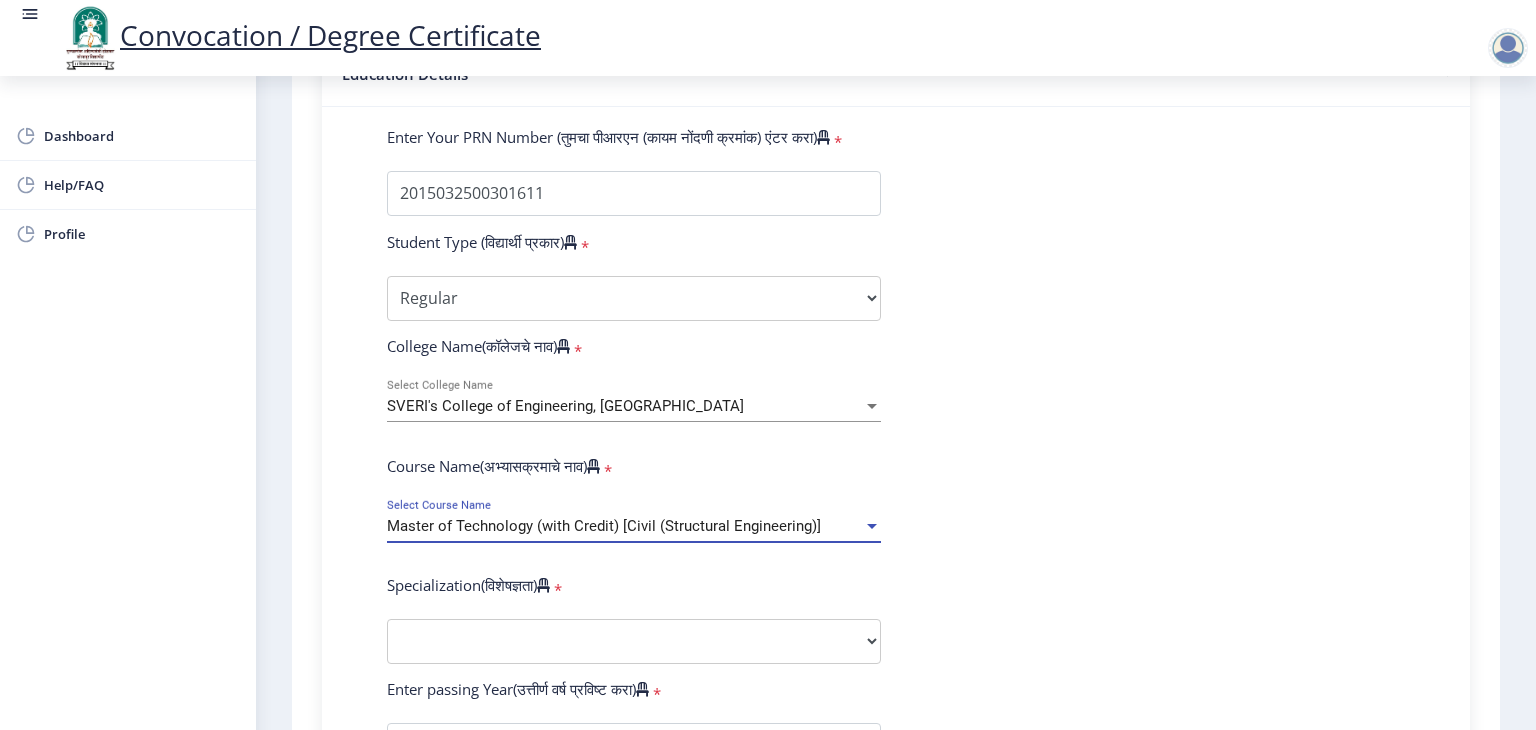 click on "Master of Technology (with Credit) [Civil (Structural Engineering)]" at bounding box center (625, 526) 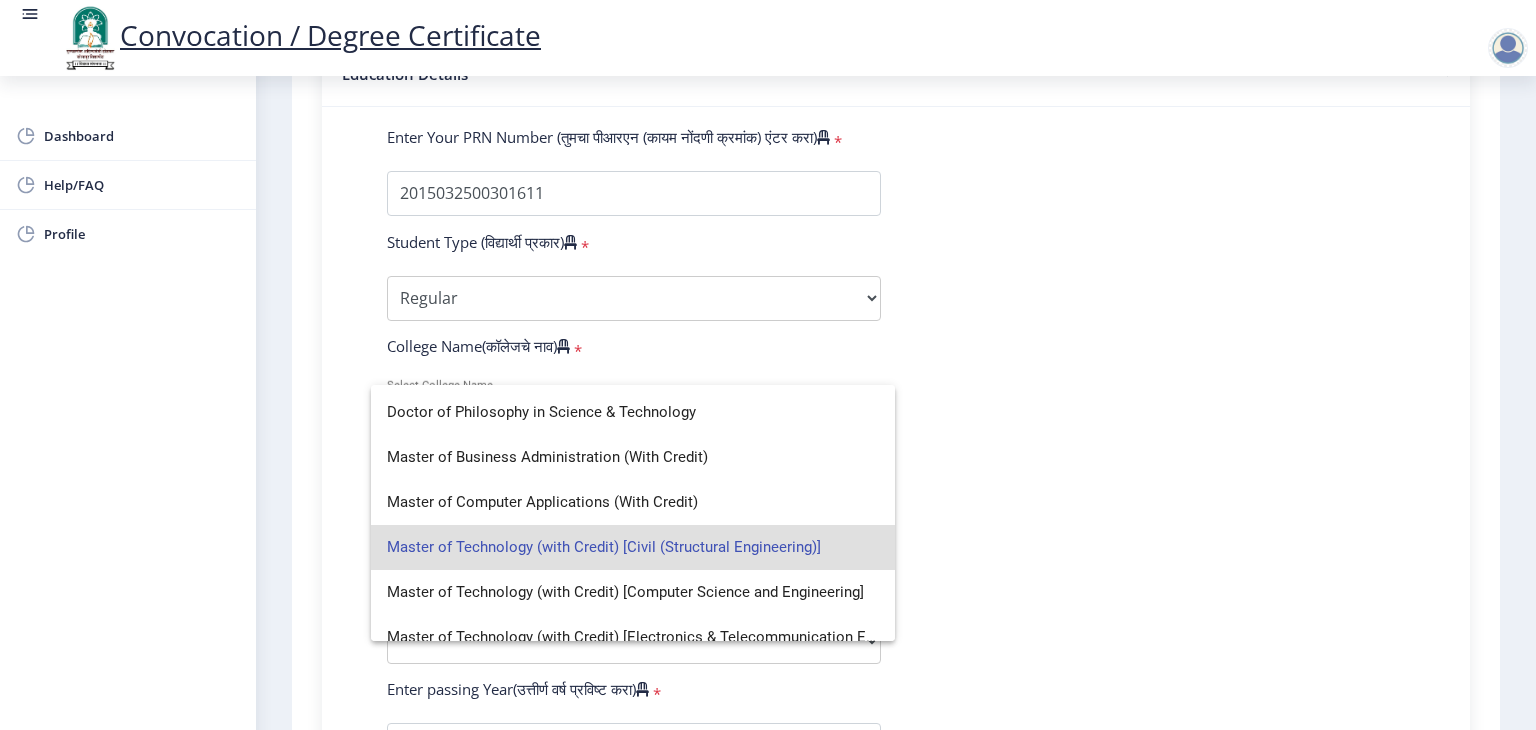 scroll, scrollTop: 464, scrollLeft: 0, axis: vertical 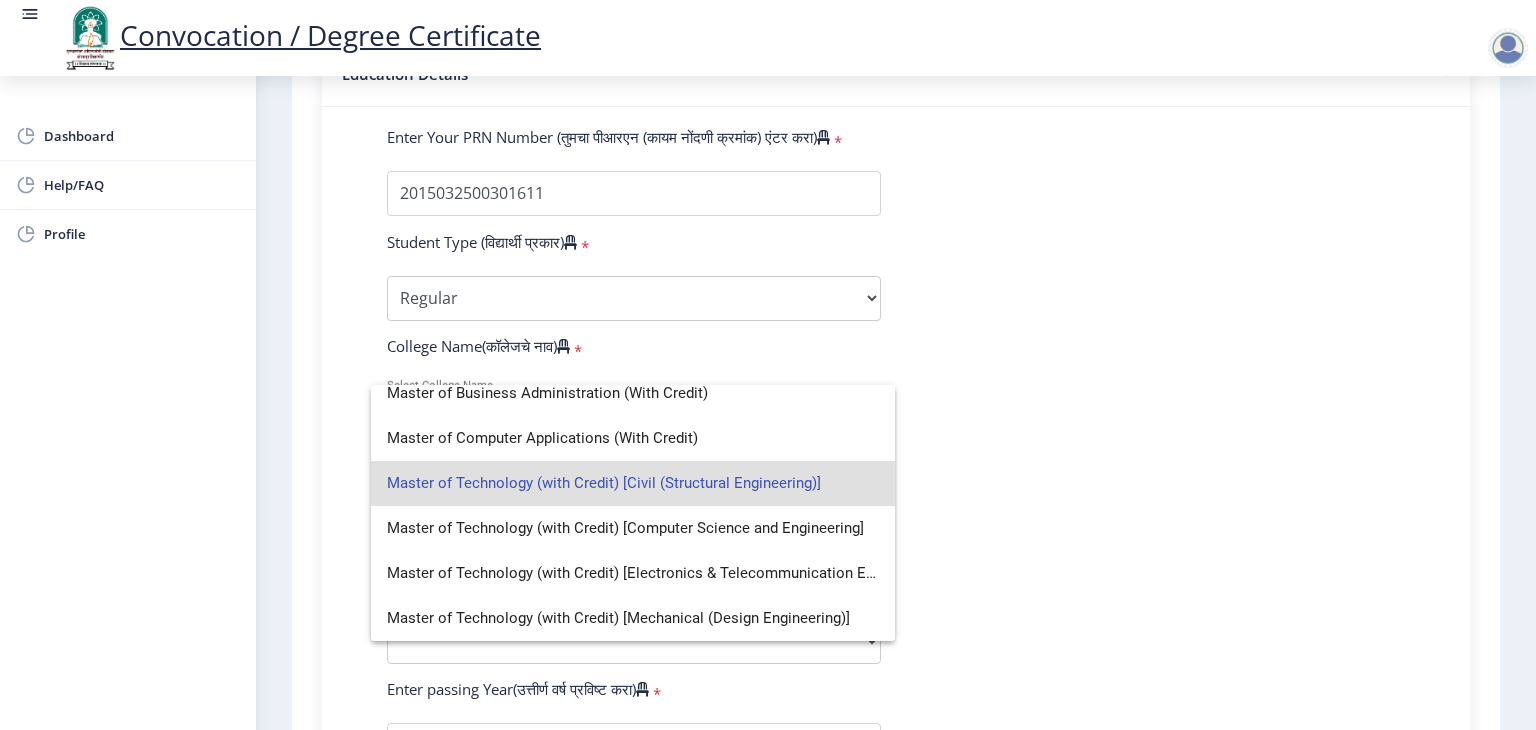 click 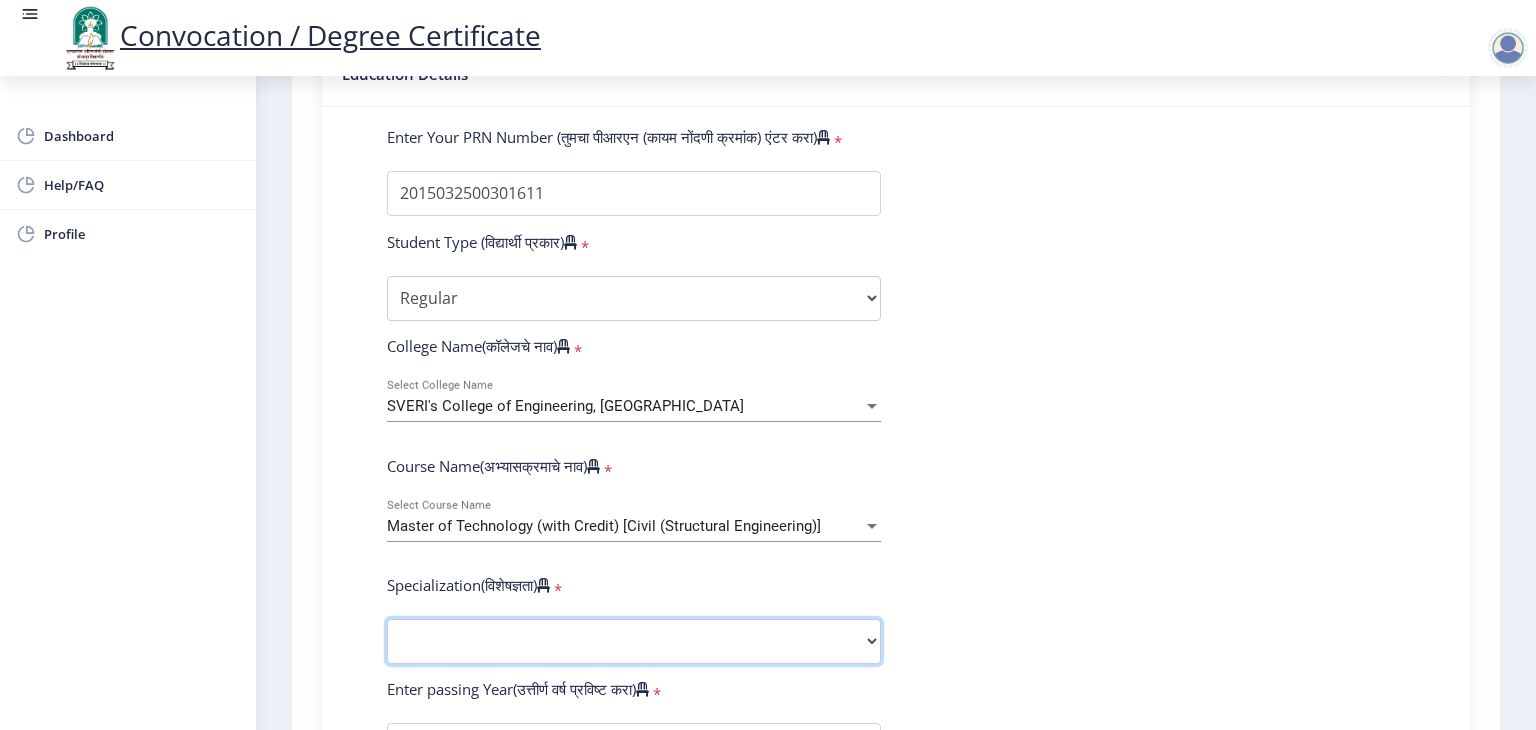 click on "Specialization Civil (Structural Engineering) Electronics & Telecommunication Engineering Mechanical (Design Engineering) Other" at bounding box center (634, 641) 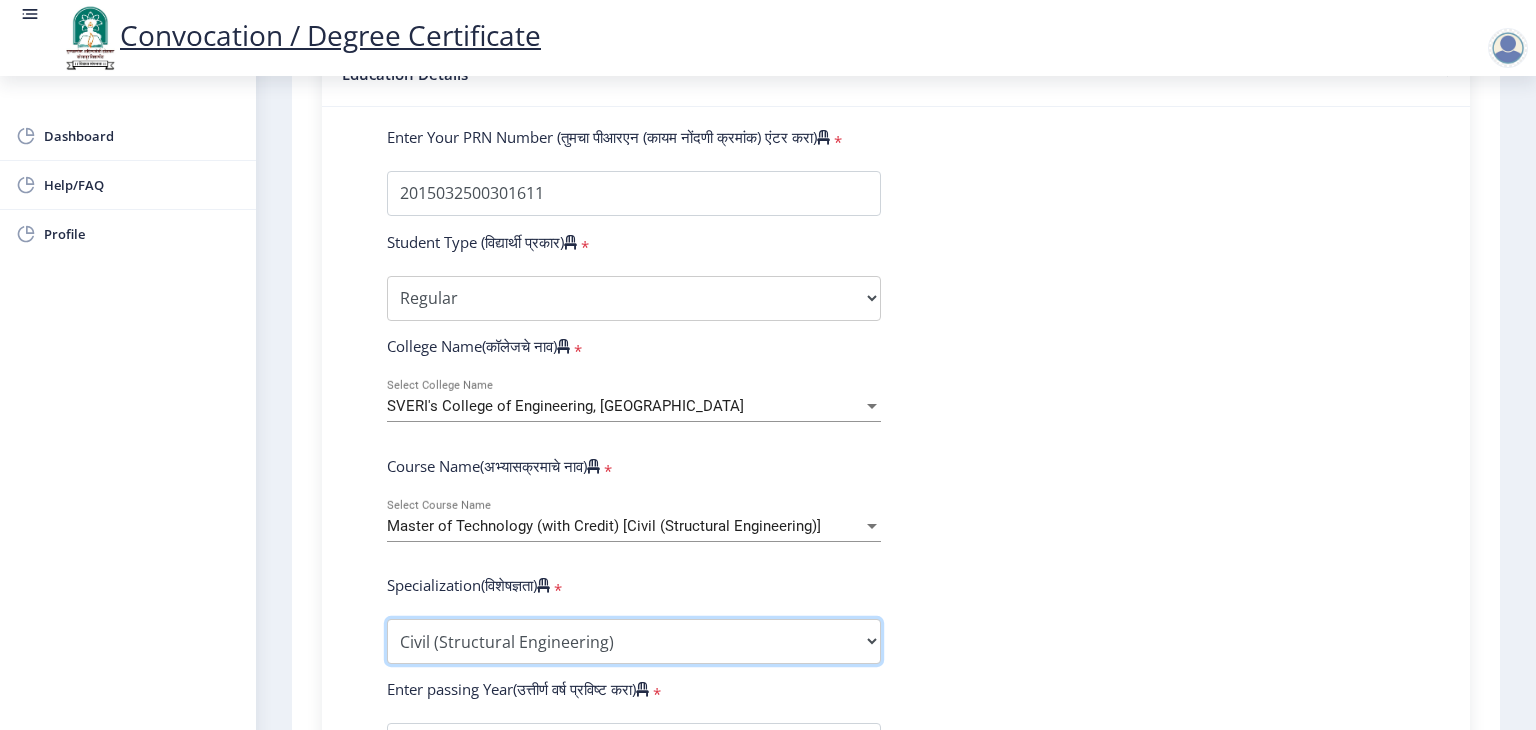 click on "Specialization Civil (Structural Engineering) Electronics & Telecommunication Engineering Mechanical (Design Engineering) Other" at bounding box center (634, 641) 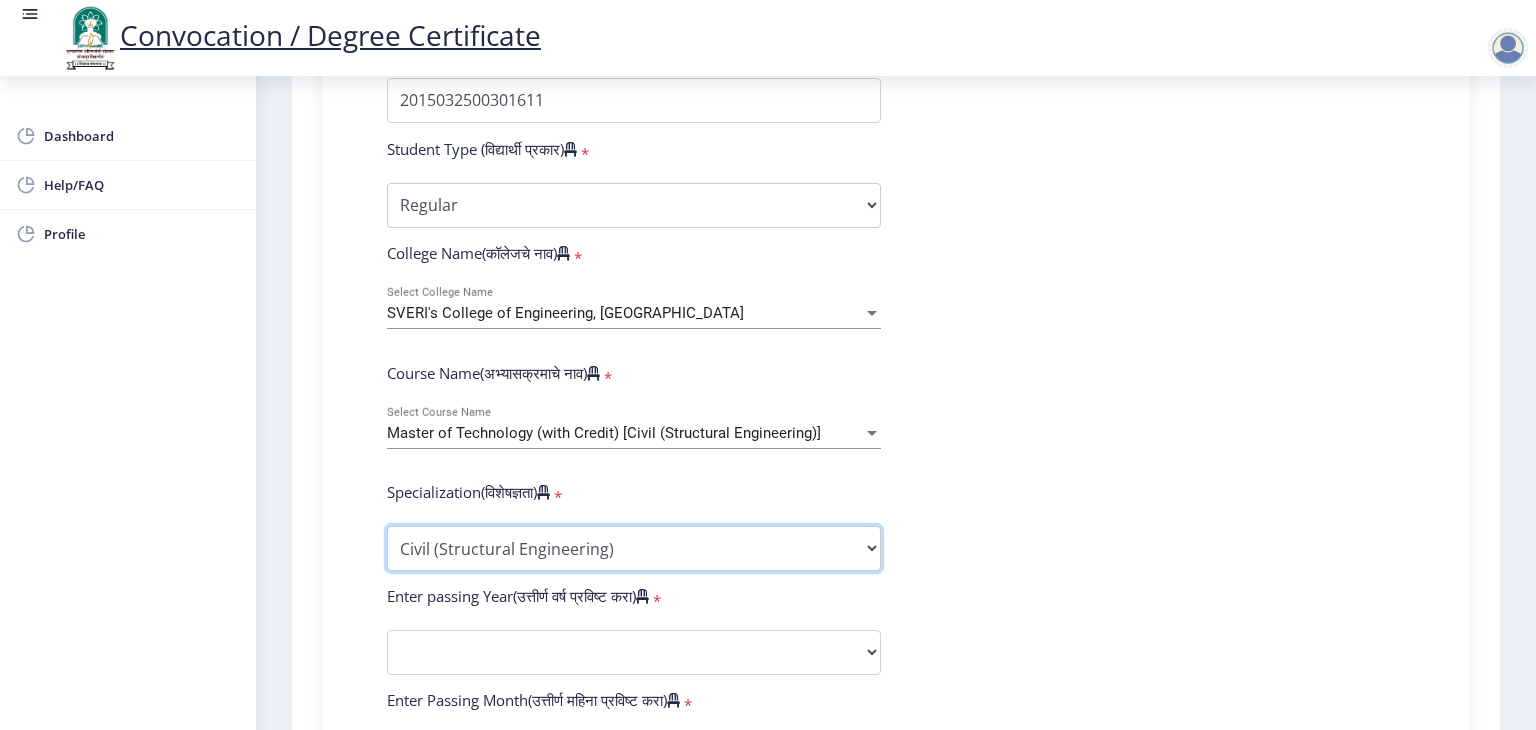 scroll, scrollTop: 705, scrollLeft: 0, axis: vertical 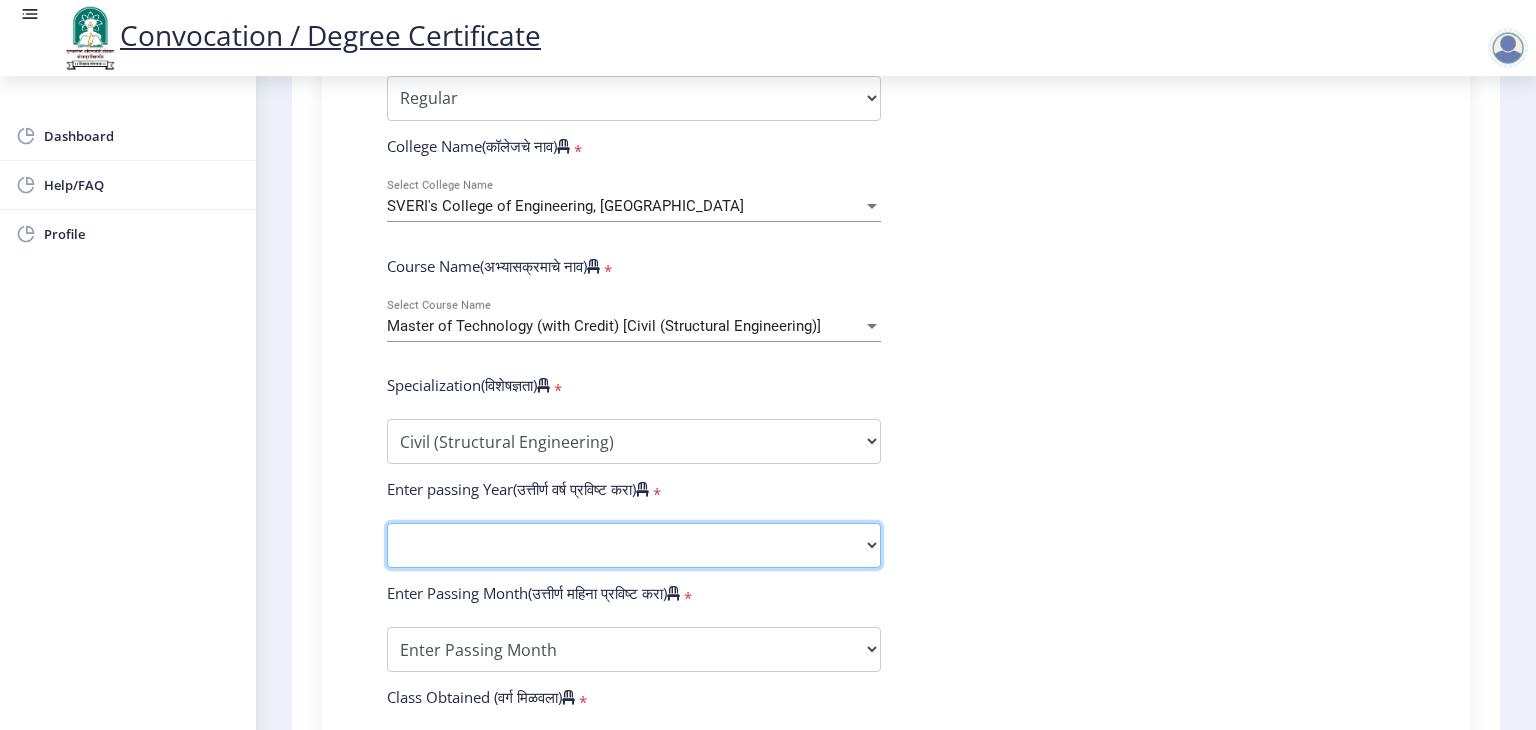 click on "2025   2024   2023   2022   2021   2020   2019   2018   2017   2016   2015   2014   2013   2012   2011   2010   2009   2008   2007   2006   2005   2004   2003   2002   2001   2000   1999   1998   1997   1996   1995   1994   1993   1992   1991   1990   1989   1988   1987   1986   1985   1984   1983   1982   1981   1980   1979   1978   1977   1976" 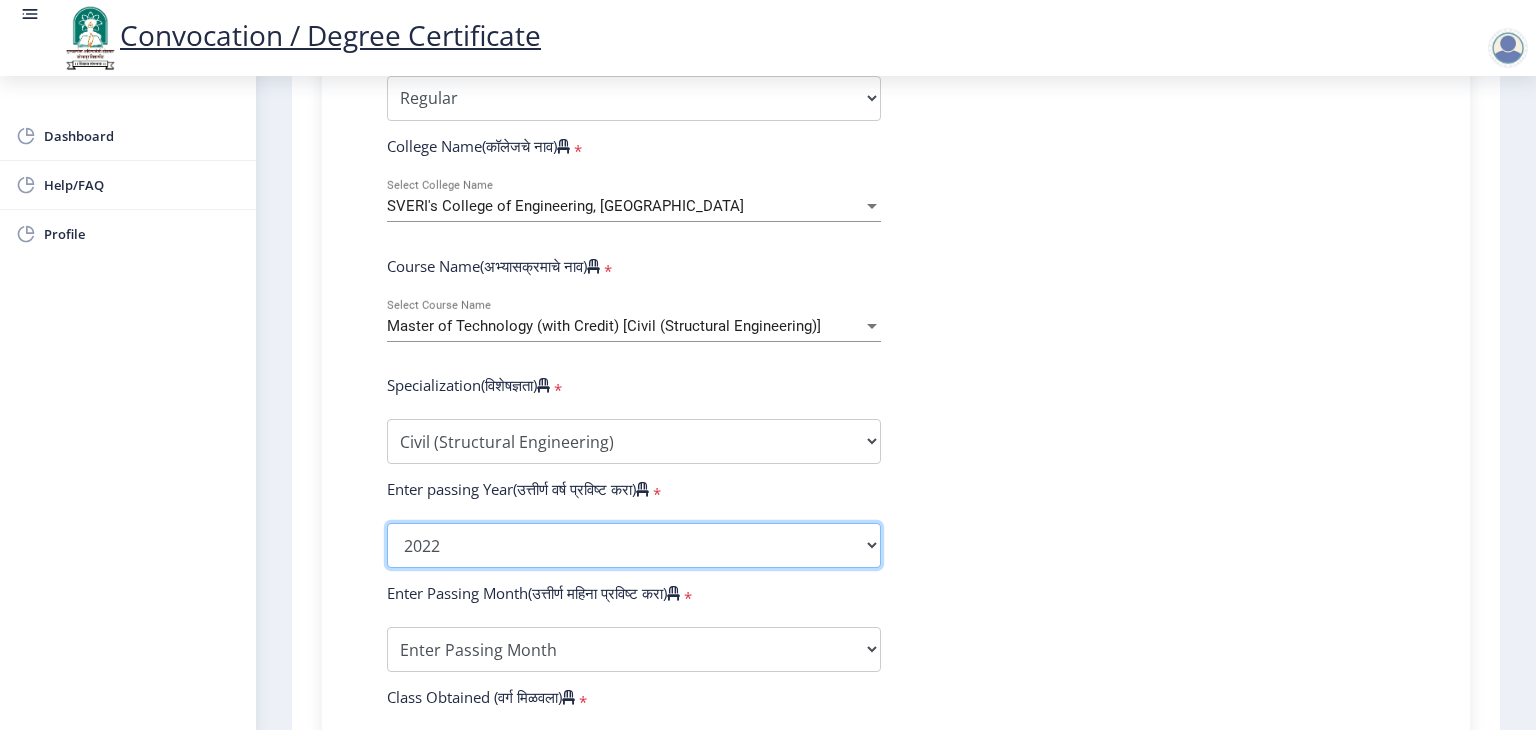 click on "2025   2024   2023   2022   2021   2020   2019   2018   2017   2016   2015   2014   2013   2012   2011   2010   2009   2008   2007   2006   2005   2004   2003   2002   2001   2000   1999   1998   1997   1996   1995   1994   1993   1992   1991   1990   1989   1988   1987   1986   1985   1984   1983   1982   1981   1980   1979   1978   1977   1976" 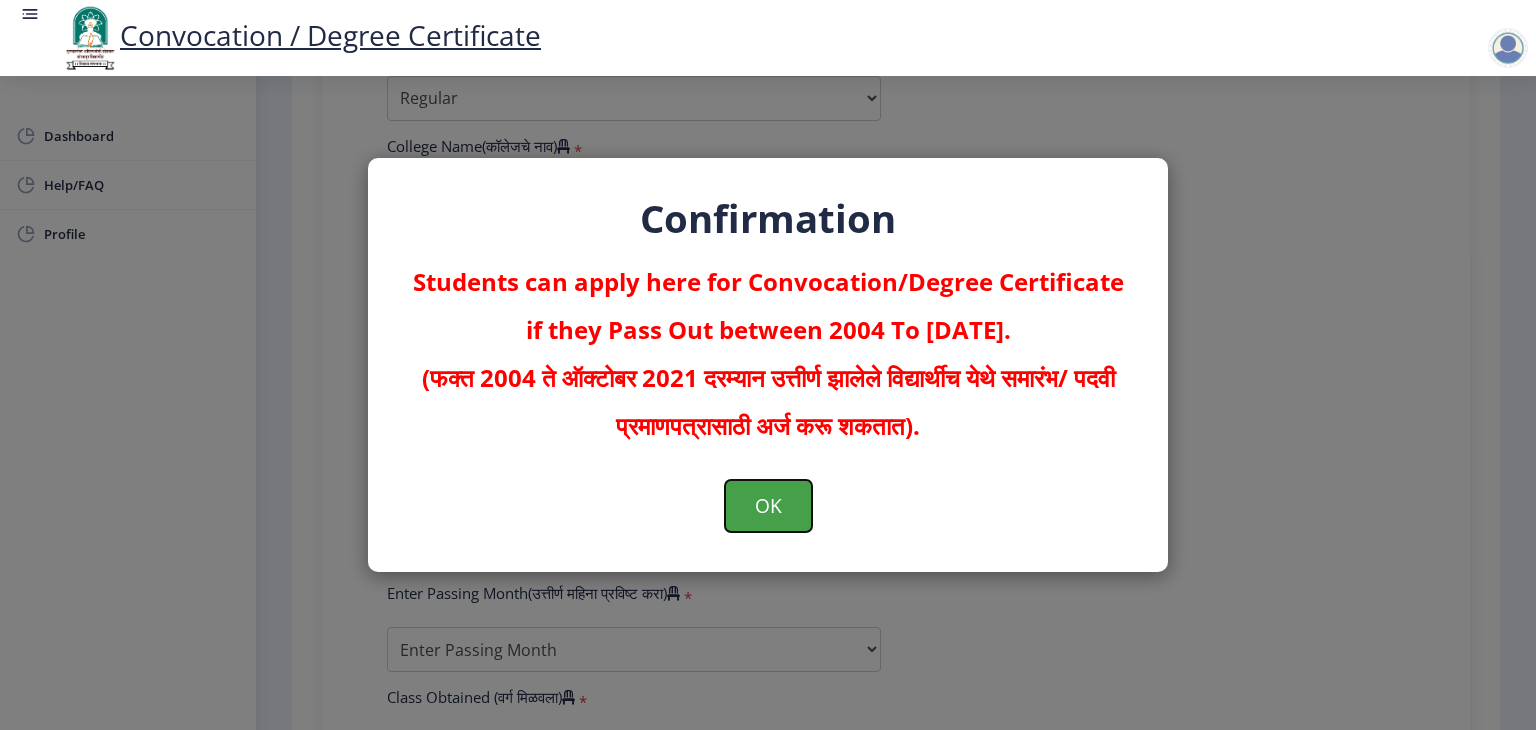 click on "OK" 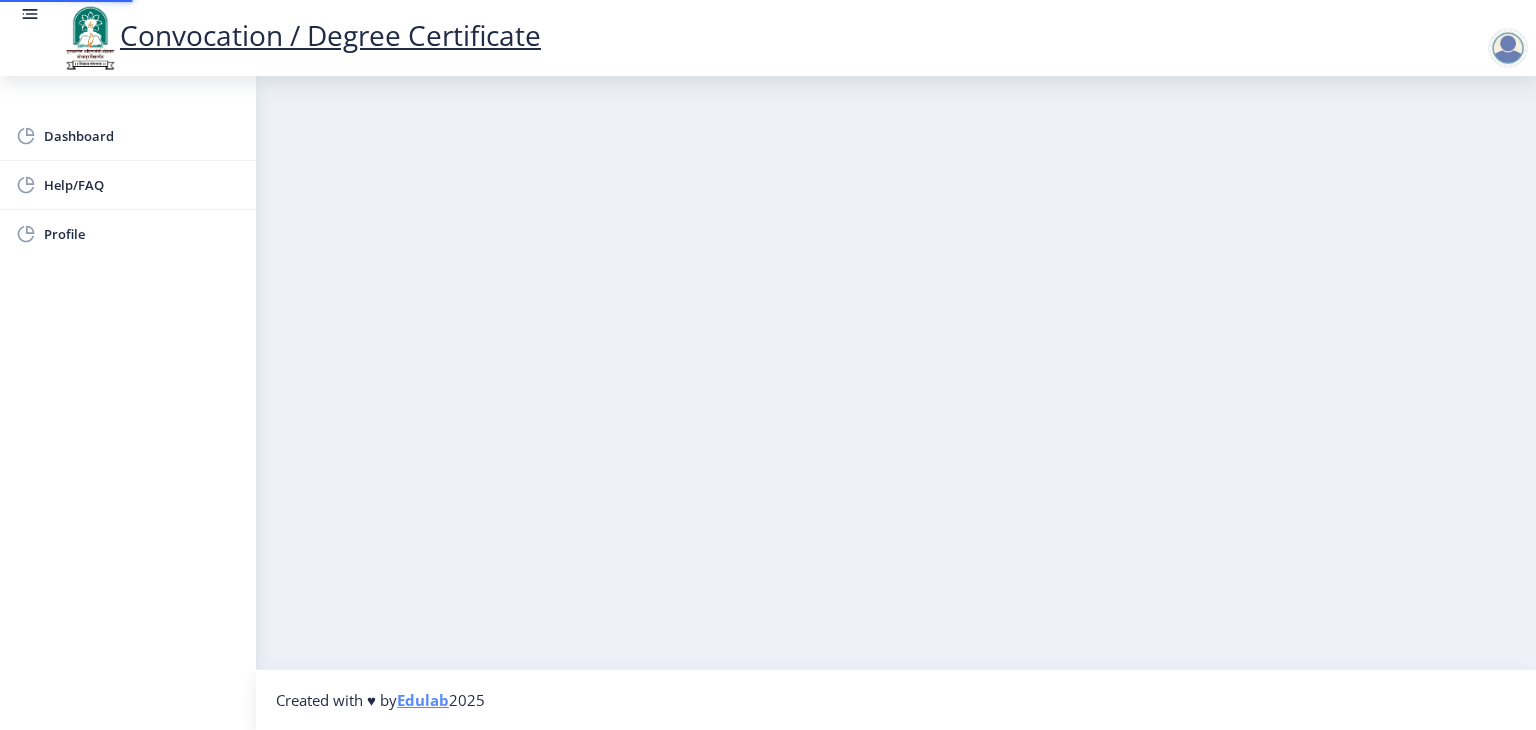 scroll, scrollTop: 0, scrollLeft: 0, axis: both 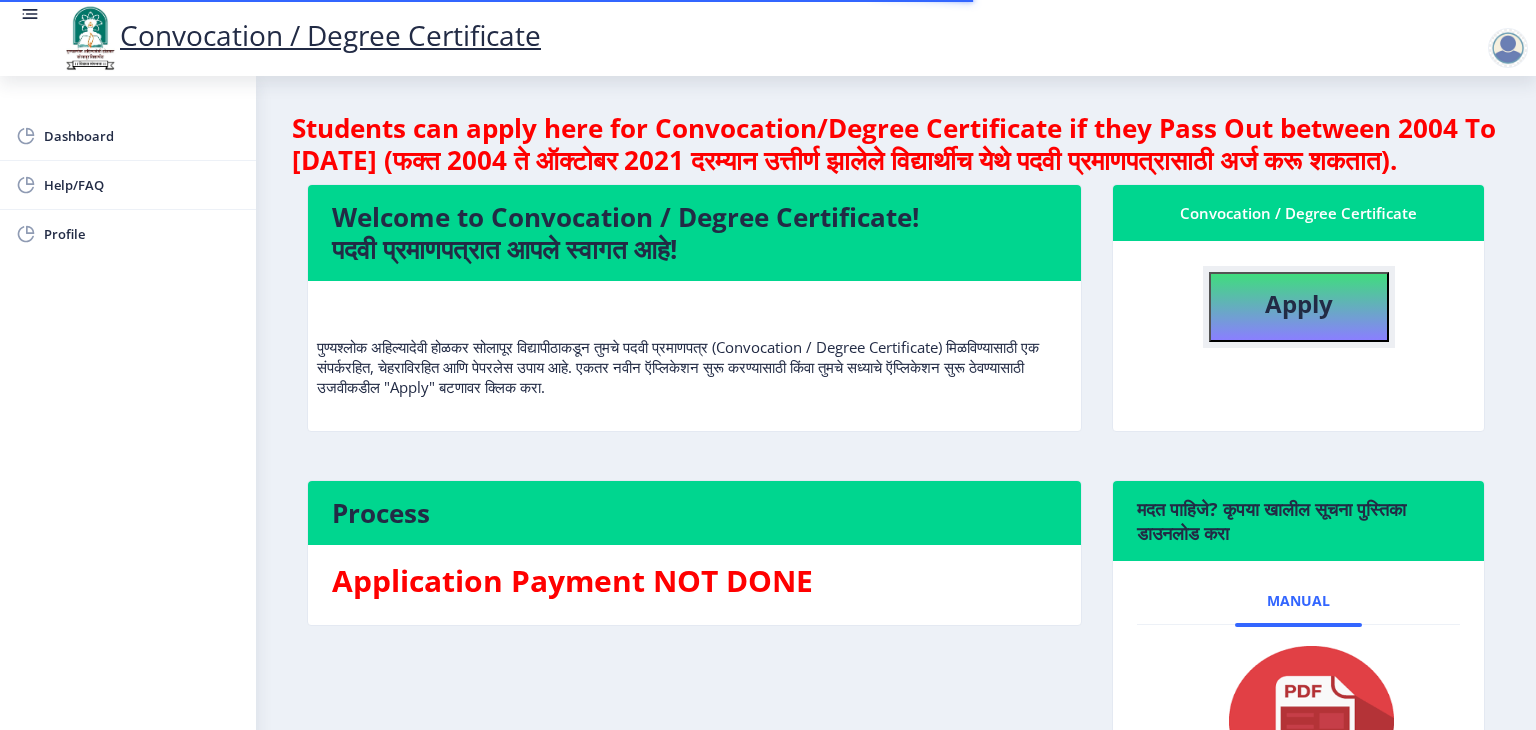 click on "Apply" 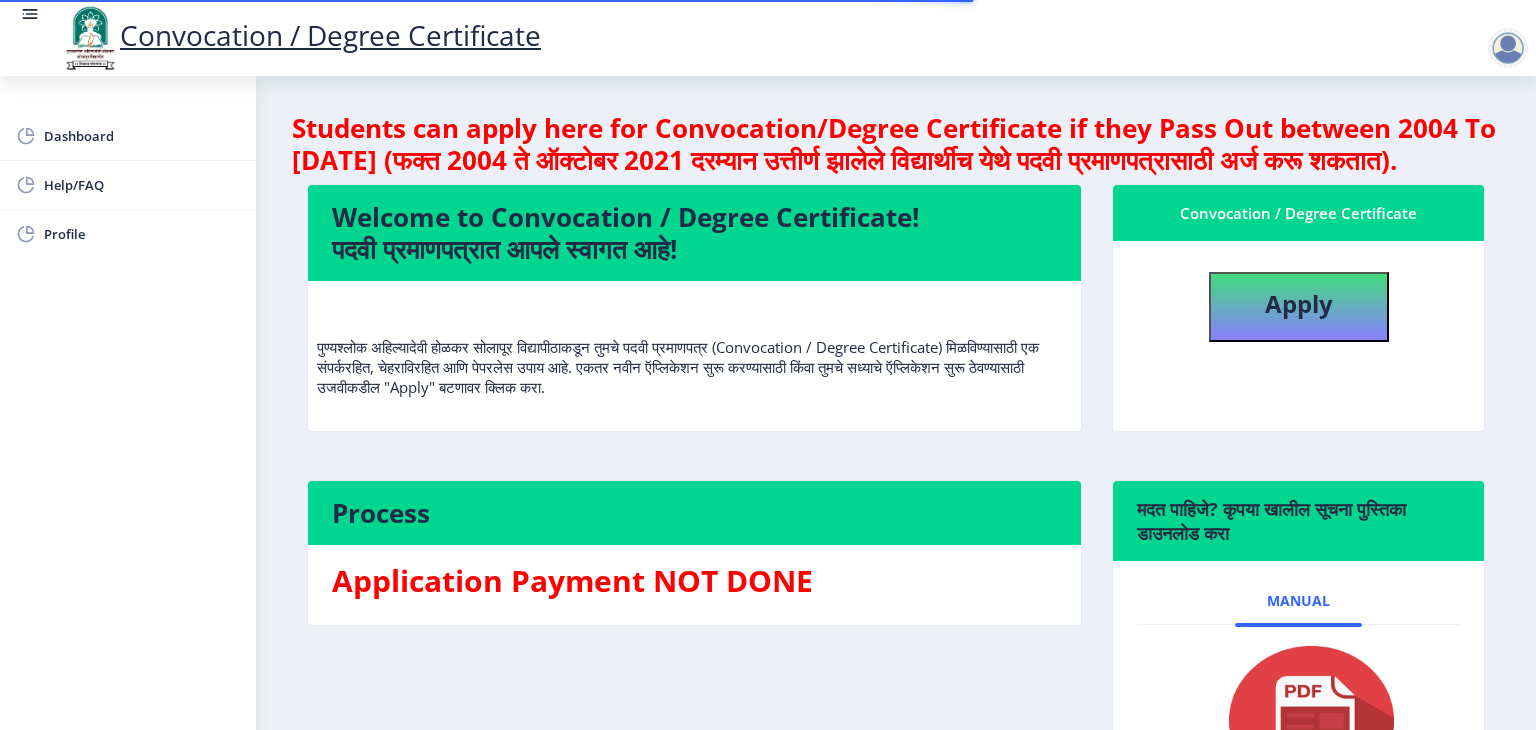select 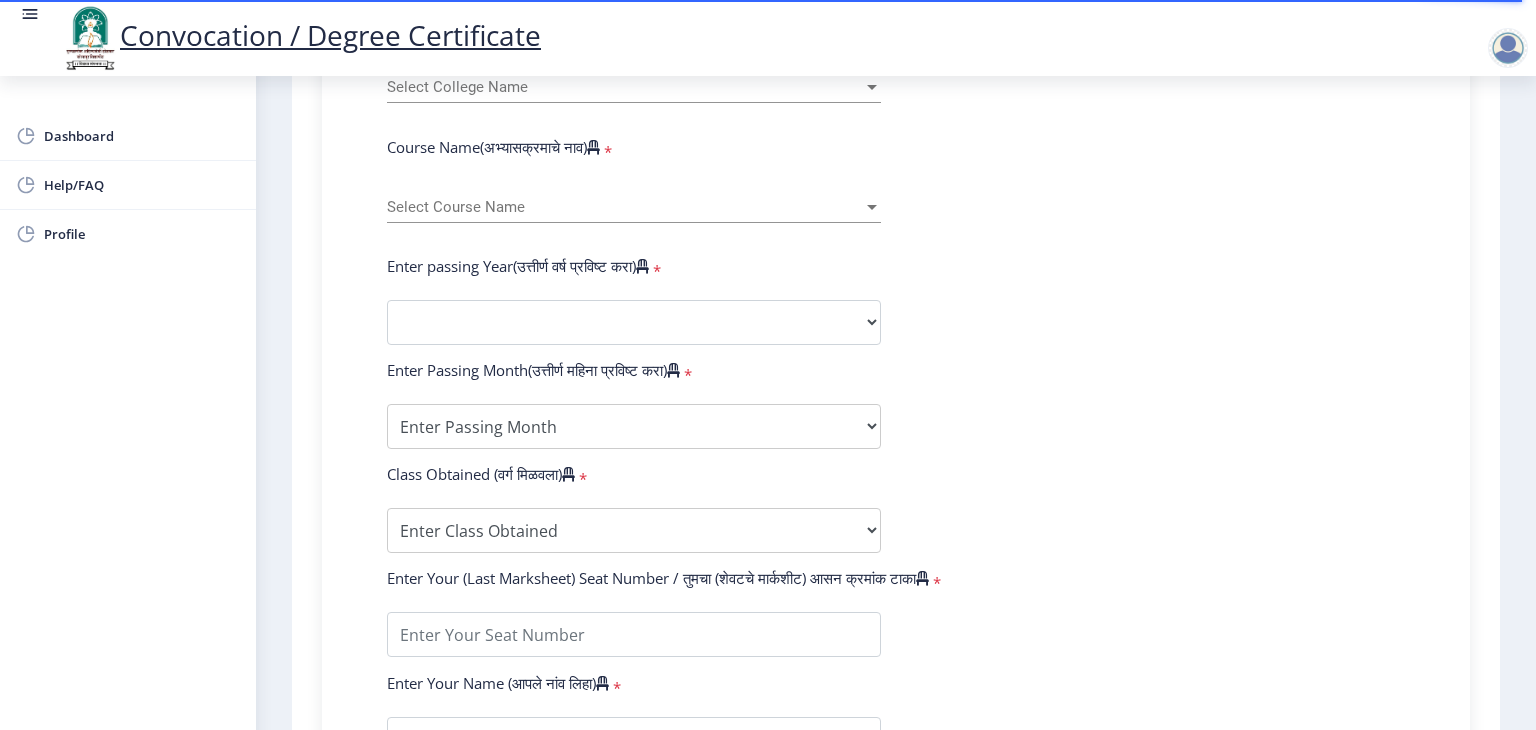 scroll, scrollTop: 900, scrollLeft: 0, axis: vertical 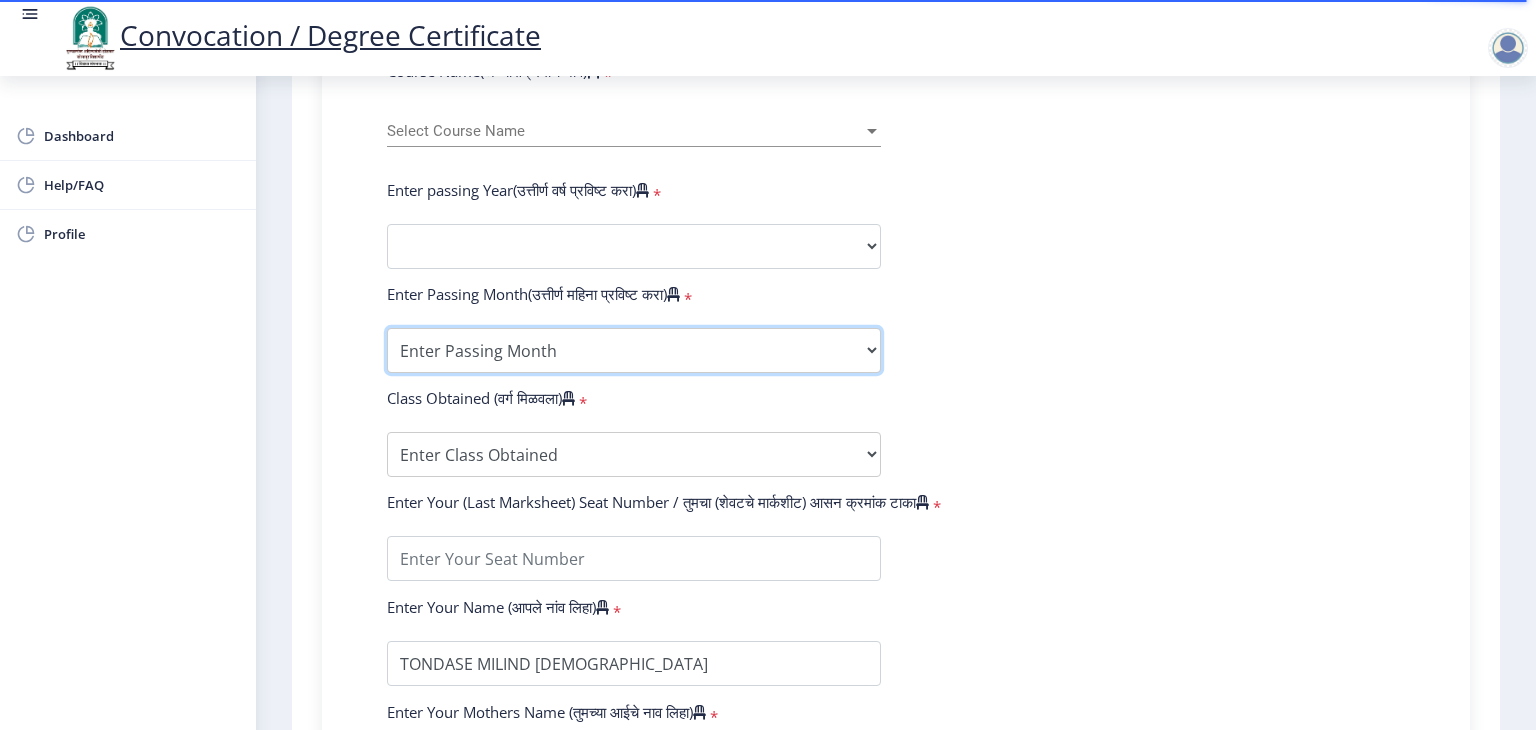 click on "Enter Passing Month March April May October November December" at bounding box center [634, 350] 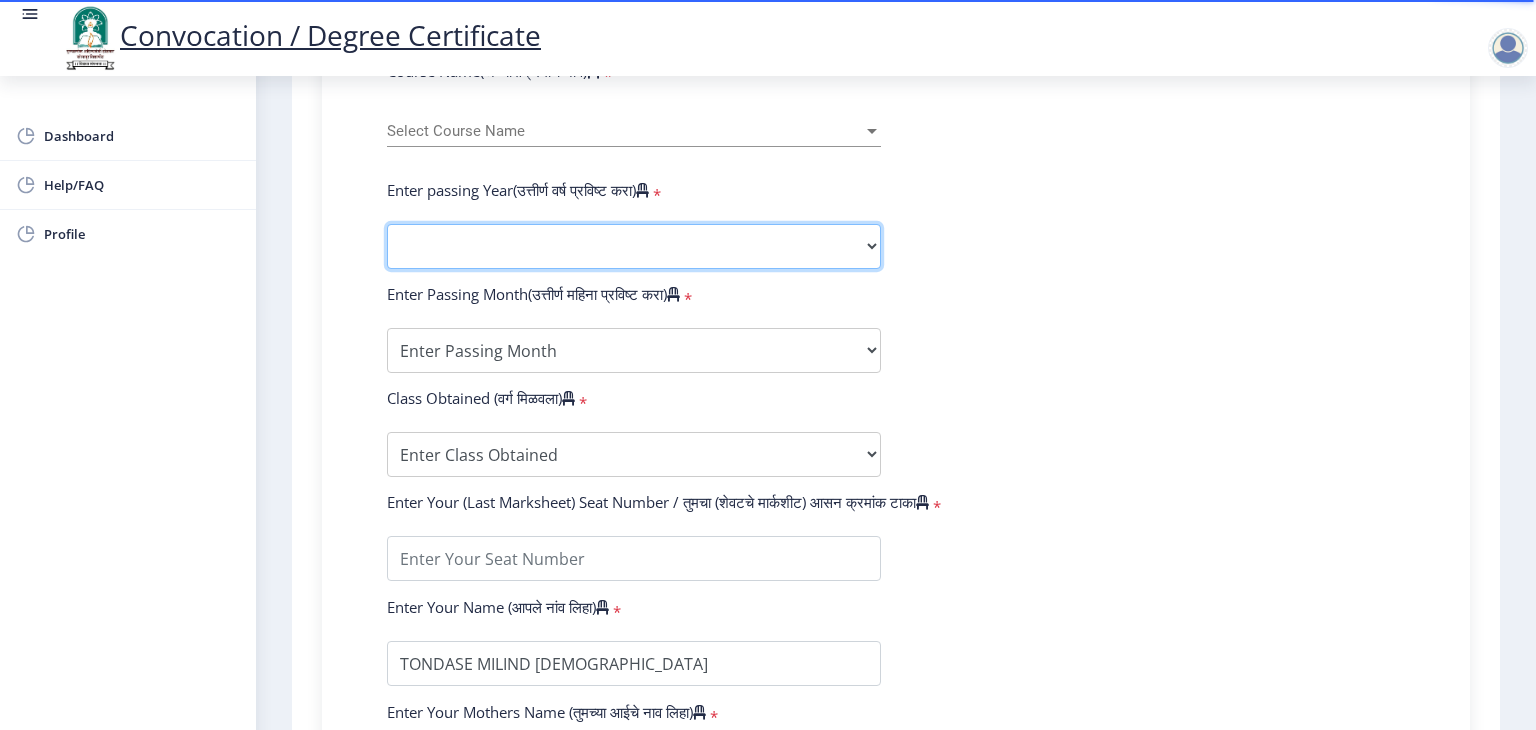 click on "2025   2024   2023   2022   2021   2020   2019   2018   2017   2016   2015   2014   2013   2012   2011   2010   2009   2008   2007   2006   2005   2004   2003   2002   2001   2000   1999   1998   1997   1996   1995   1994   1993   1992   1991   1990   1989   1988   1987   1986   1985   1984   1983   1982   1981   1980   1979   1978   1977   1976" 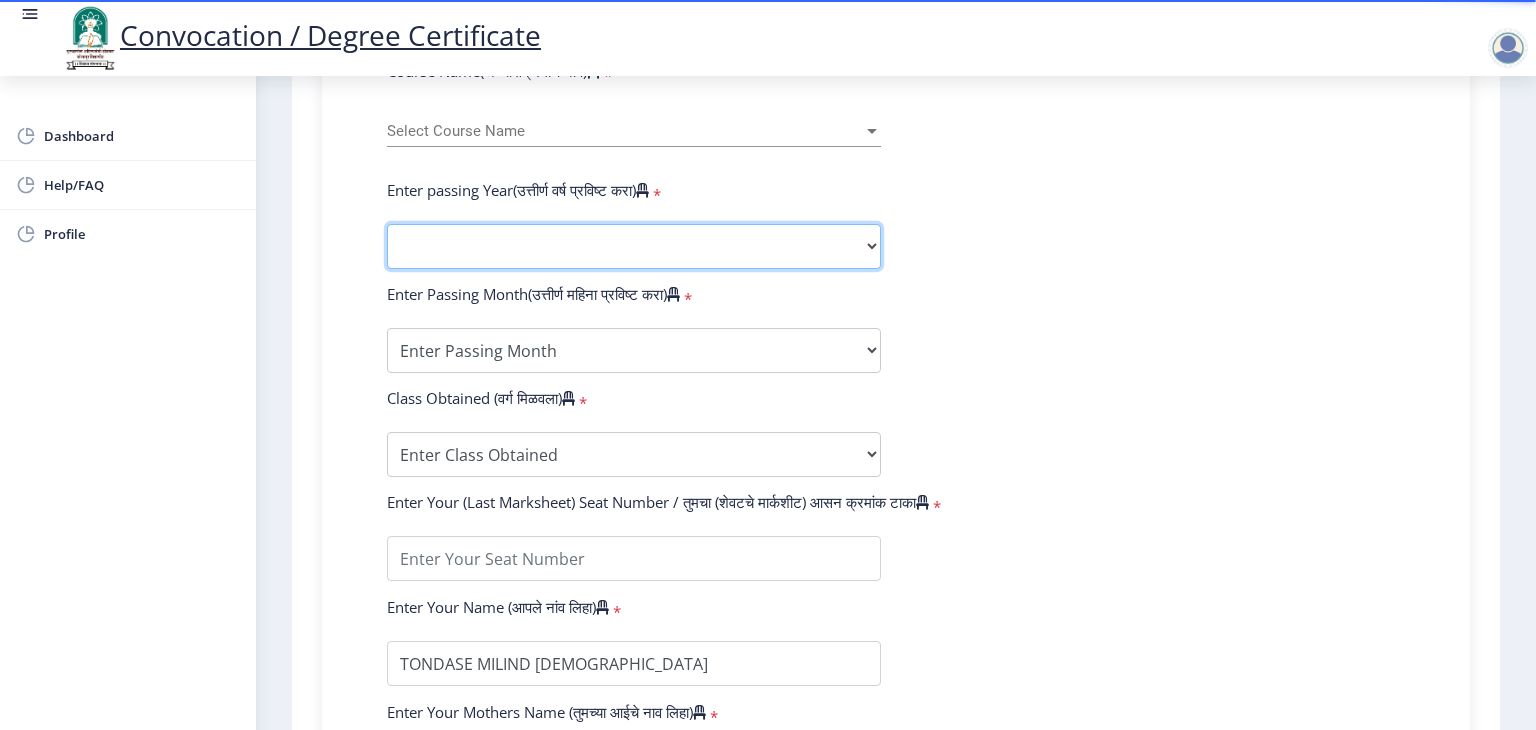 select on "2022" 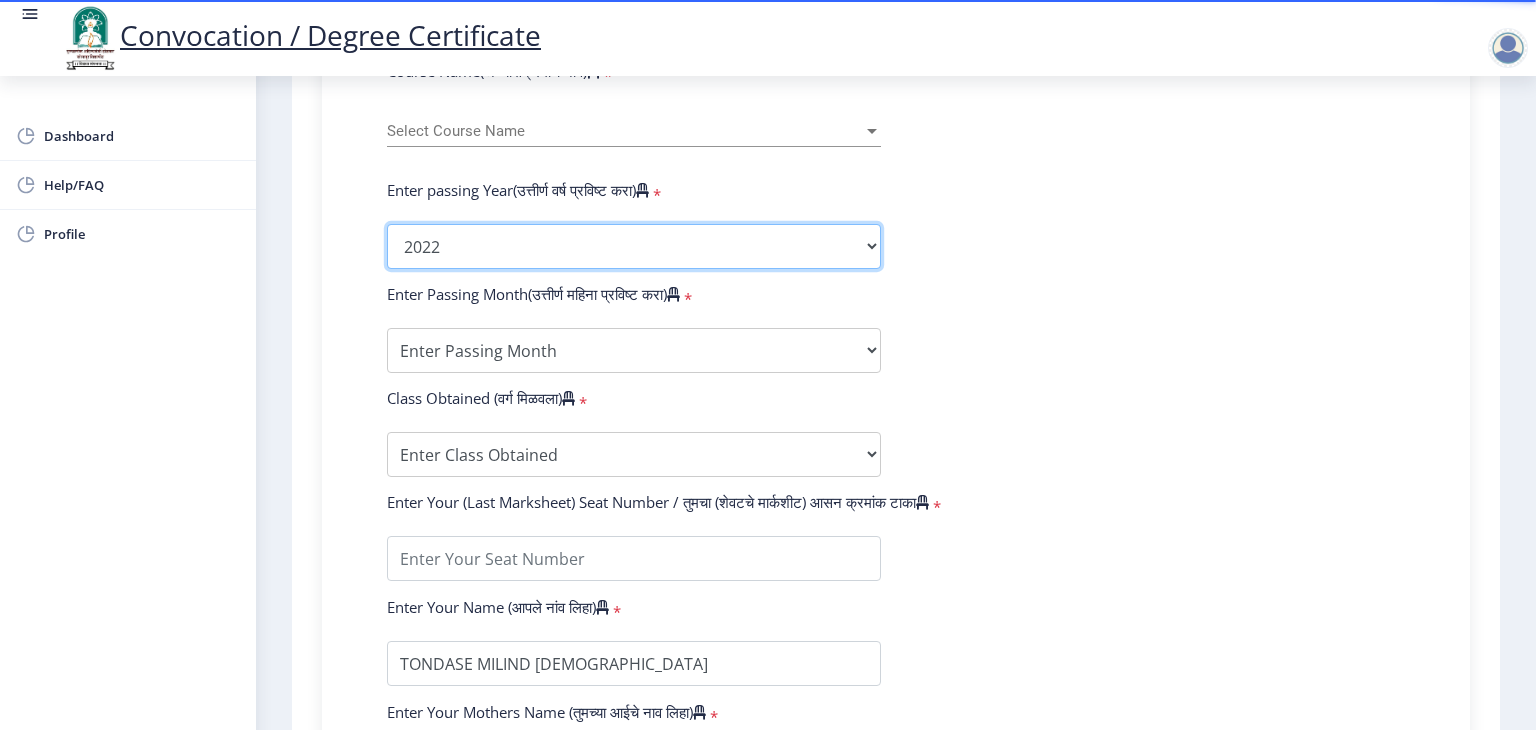 click on "2025   2024   2023   2022   2021   2020   2019   2018   2017   2016   2015   2014   2013   2012   2011   2010   2009   2008   2007   2006   2005   2004   2003   2002   2001   2000   1999   1998   1997   1996   1995   1994   1993   1992   1991   1990   1989   1988   1987   1986   1985   1984   1983   1982   1981   1980   1979   1978   1977   1976" 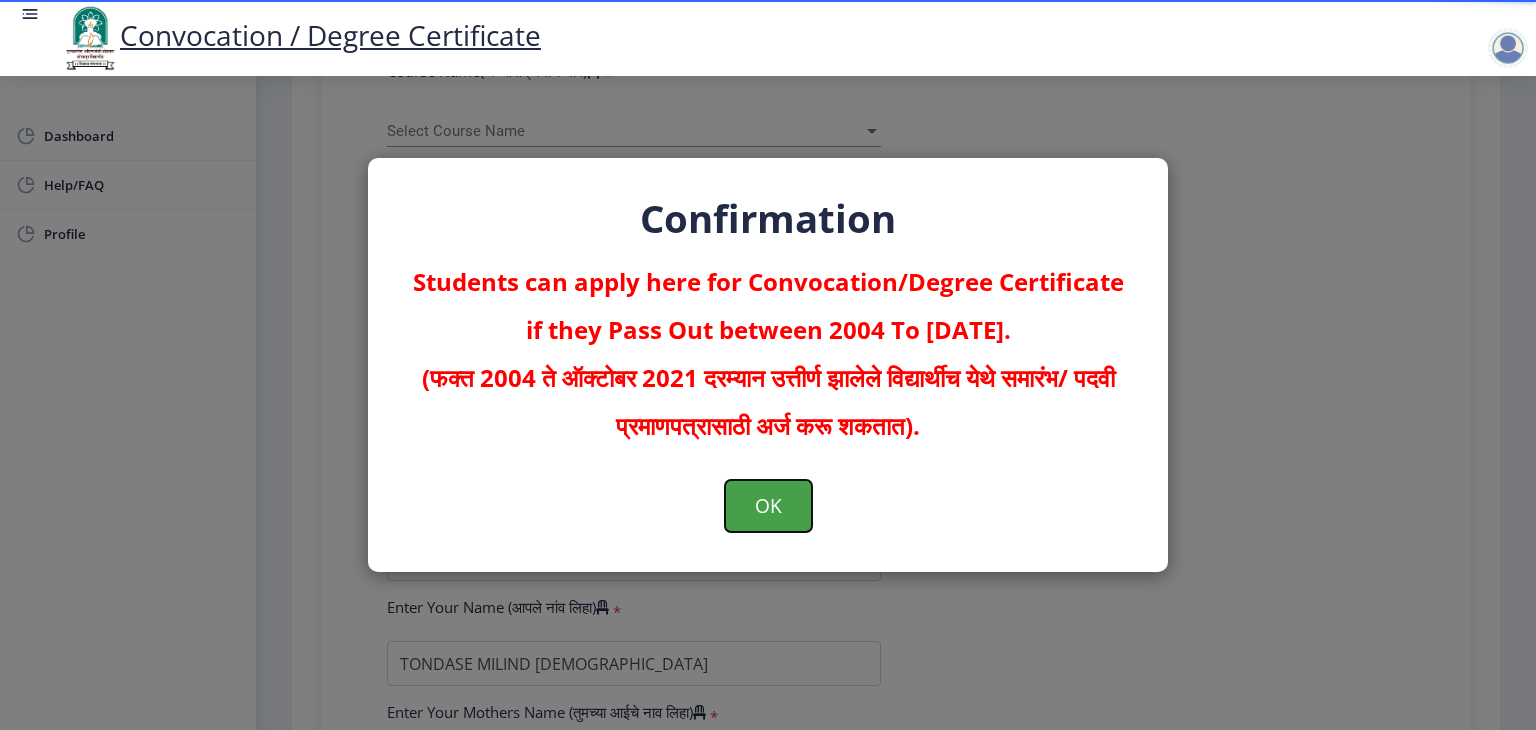 click on "OK" 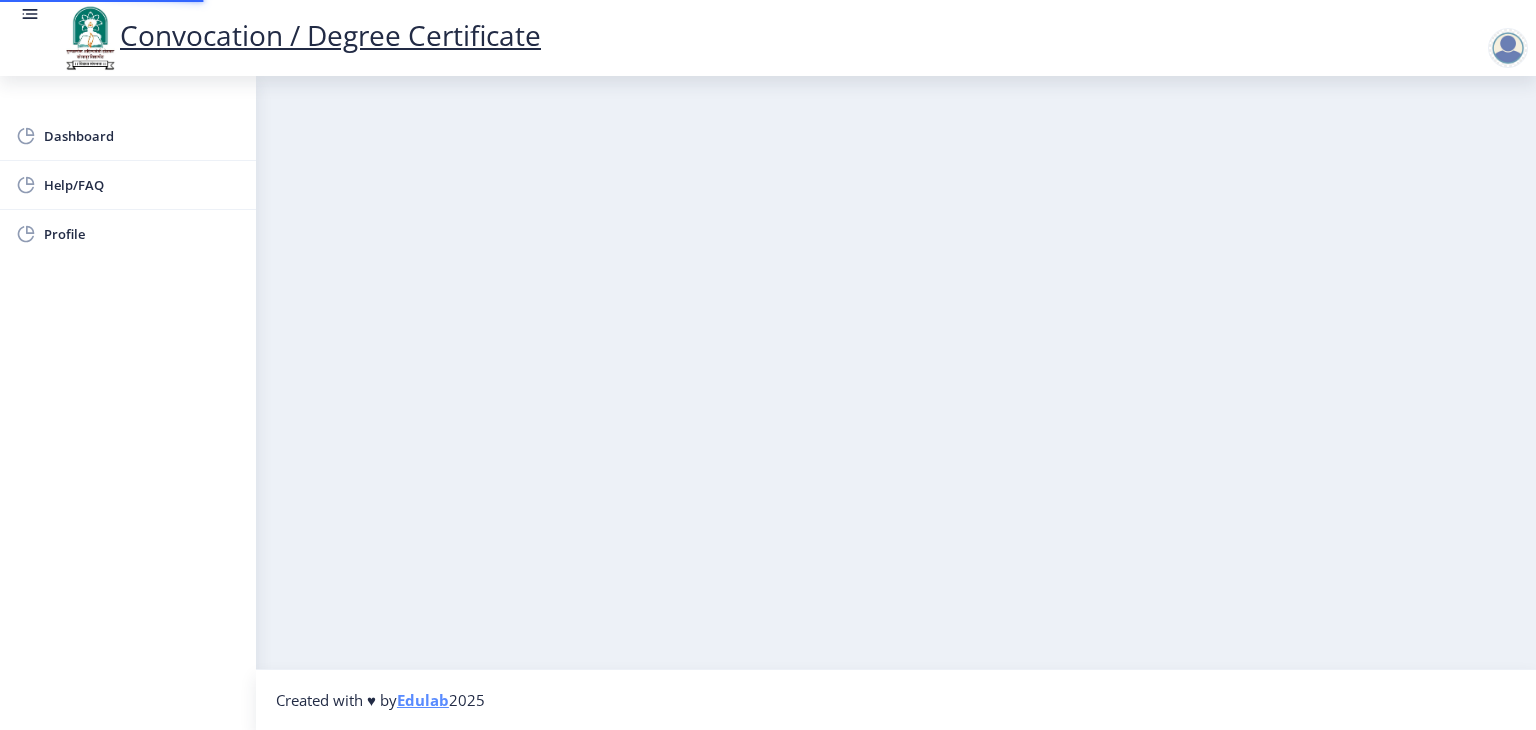 scroll, scrollTop: 0, scrollLeft: 0, axis: both 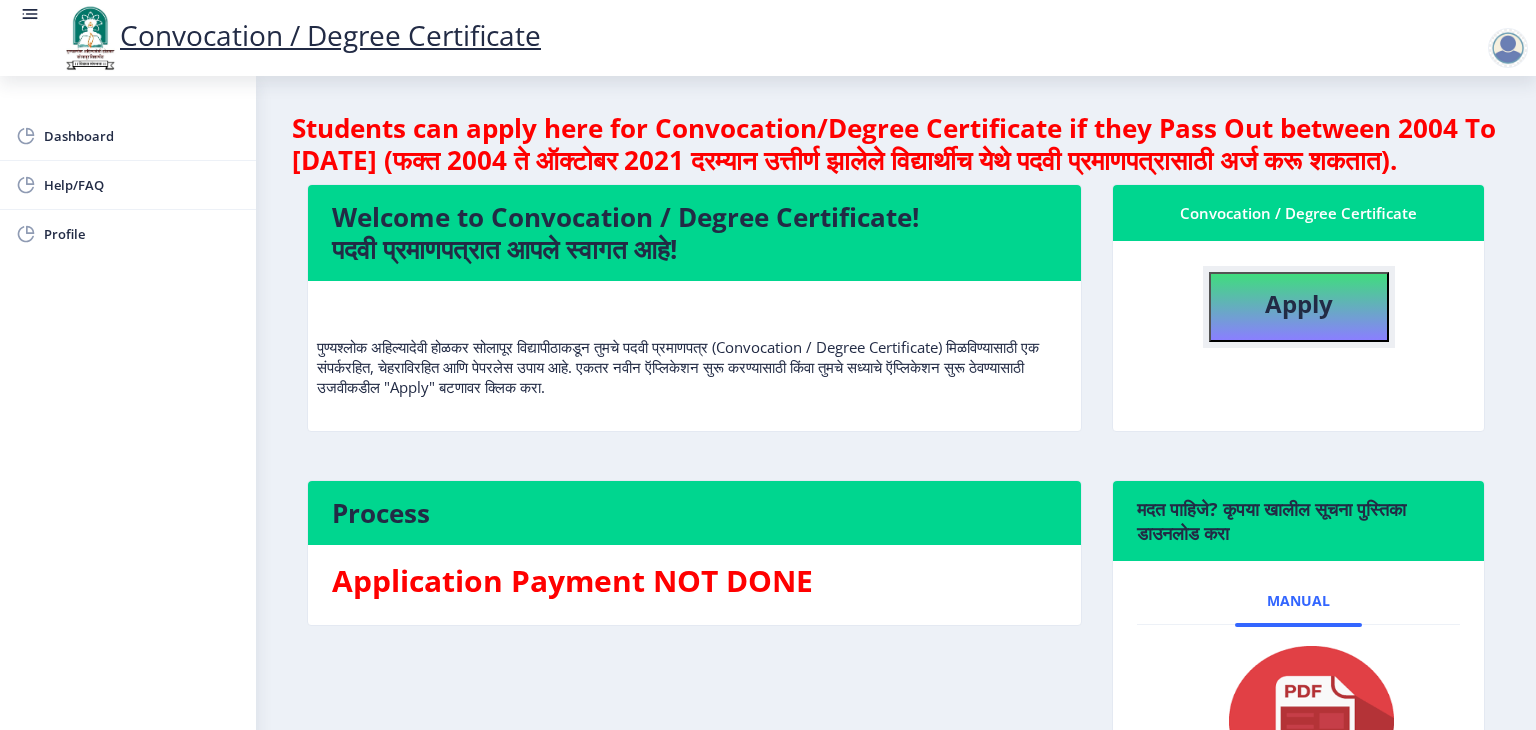 click on "Apply" 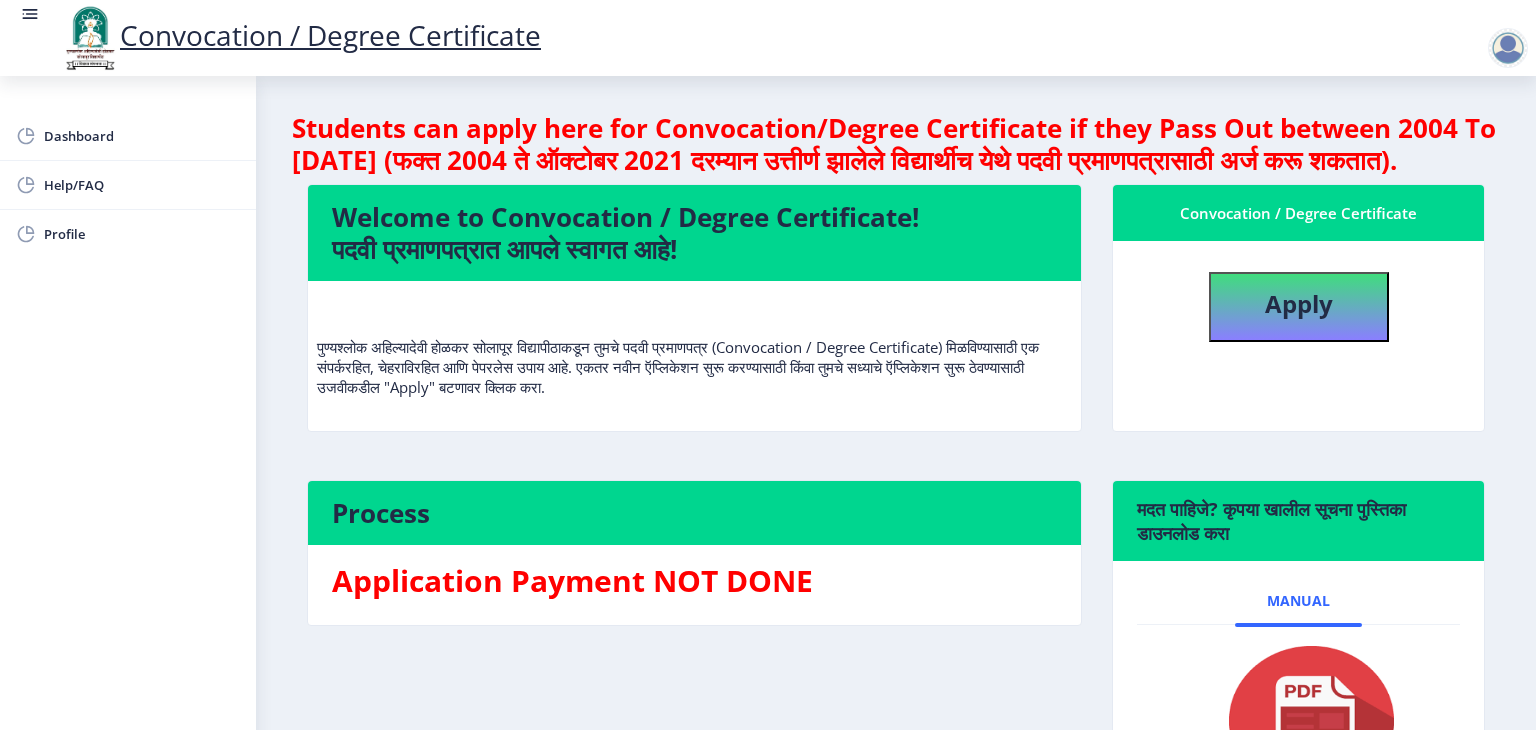 select 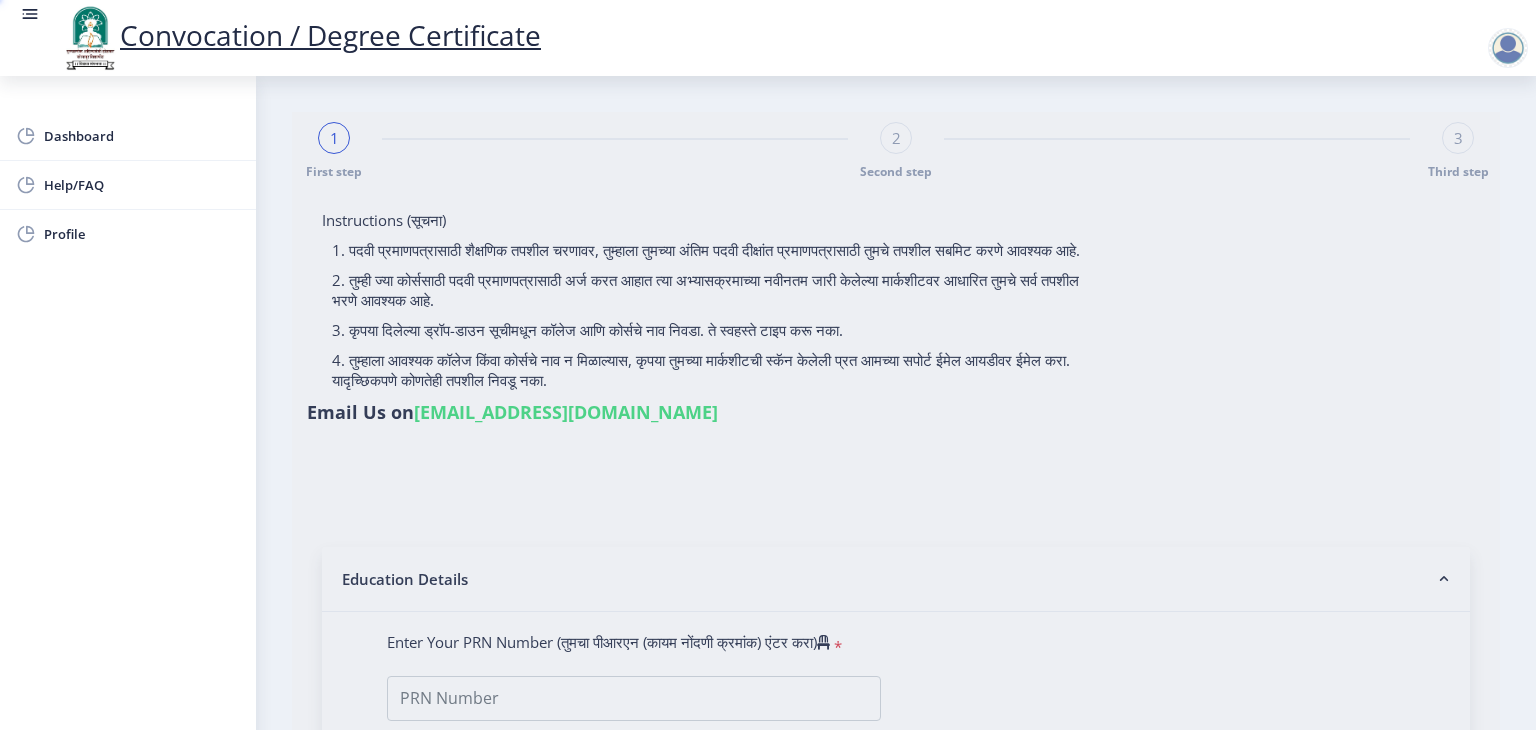 type on "TONDASE MILIND [DEMOGRAPHIC_DATA]" 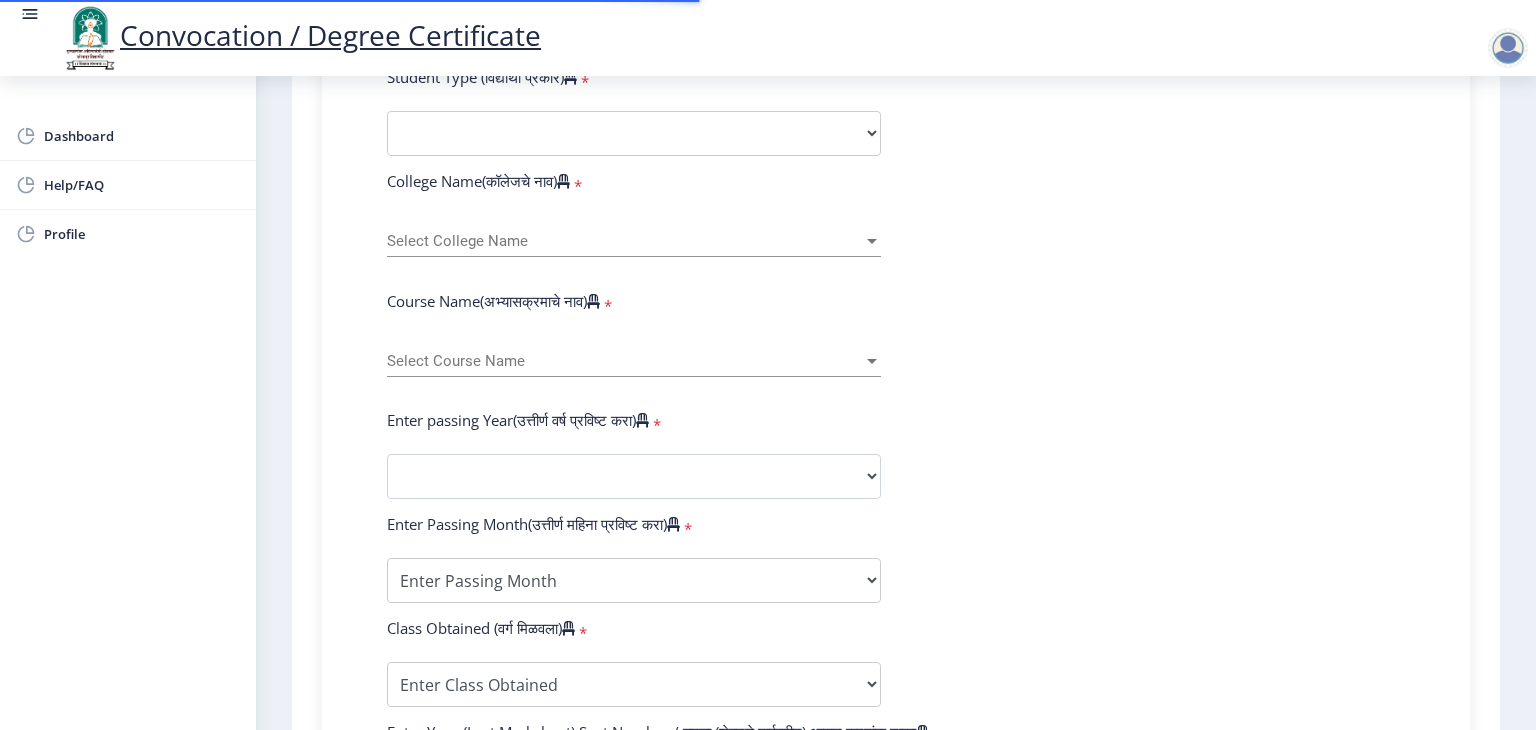 scroll, scrollTop: 800, scrollLeft: 0, axis: vertical 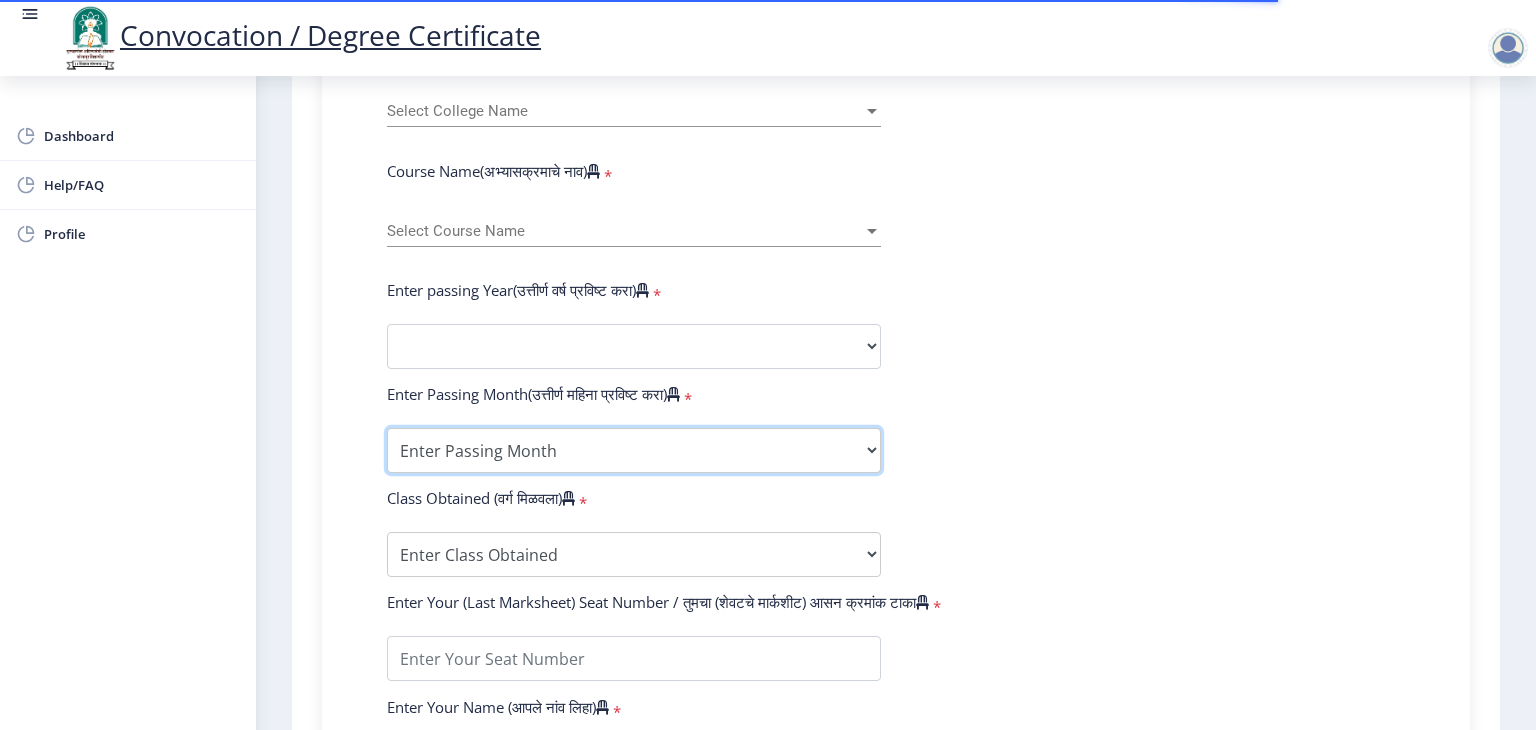 click on "Enter Passing Month March April May October November December" at bounding box center (634, 450) 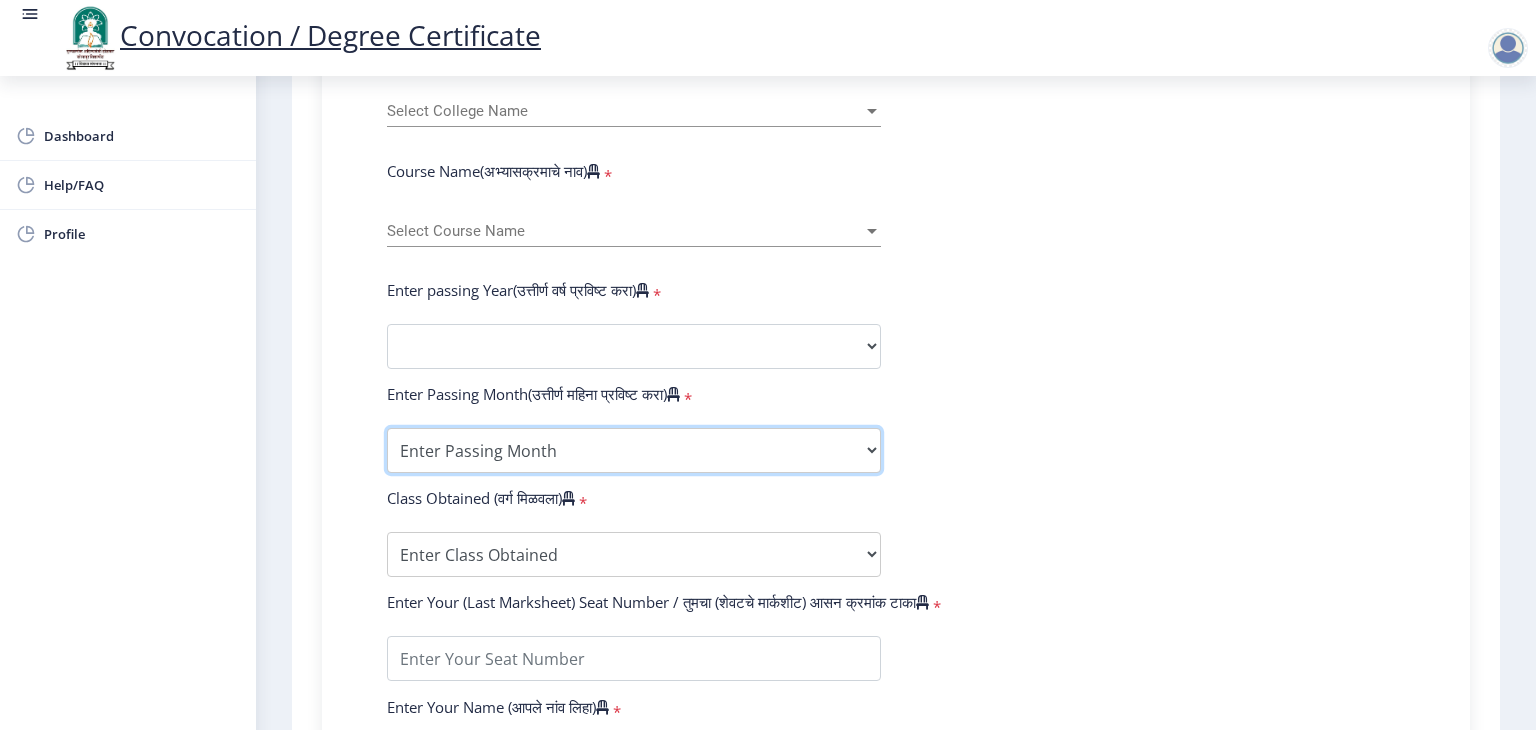 click on "Enter Passing Month March April May October November December" at bounding box center [634, 450] 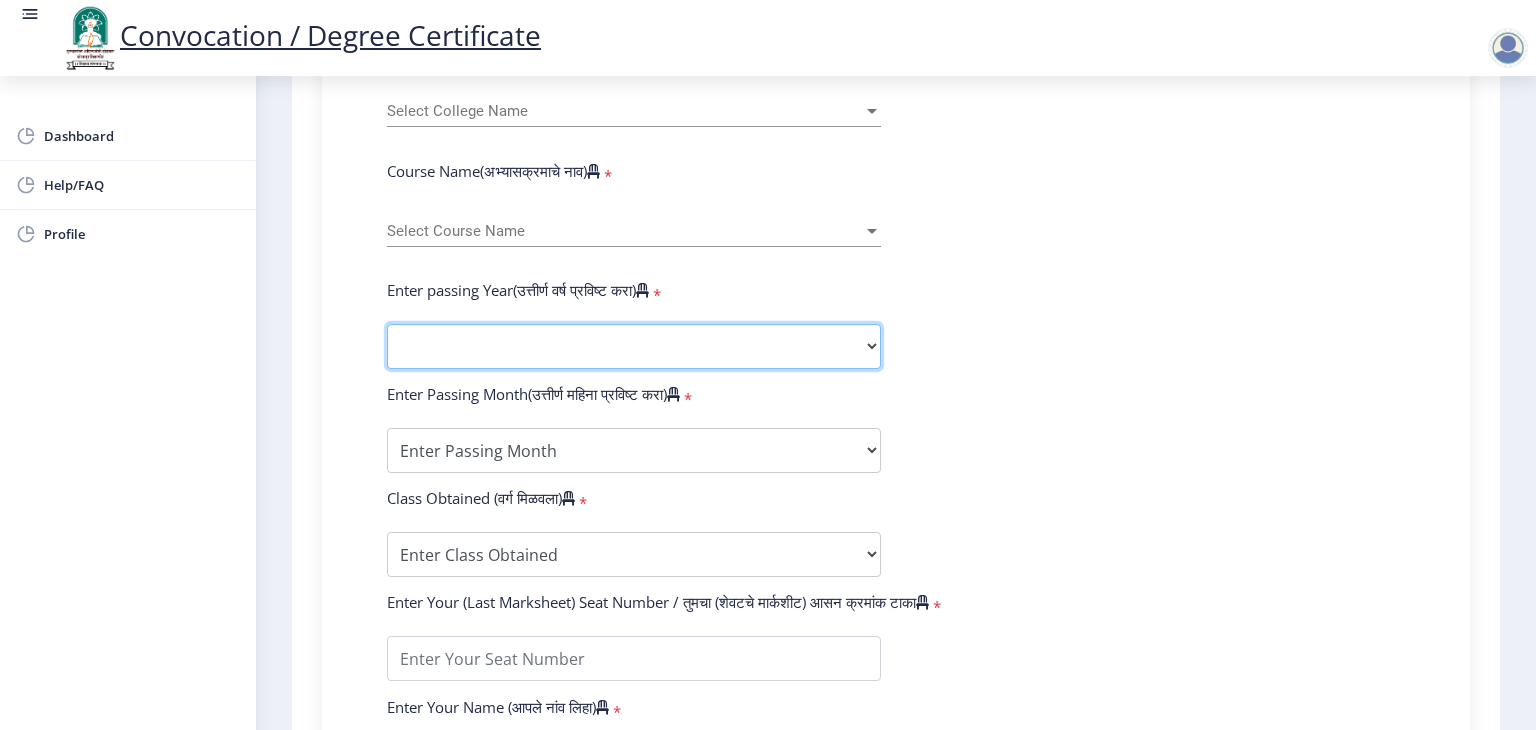 click on "2025   2024   2023   2022   2021   2020   2019   2018   2017   2016   2015   2014   2013   2012   2011   2010   2009   2008   2007   2006   2005   2004   2003   2002   2001   2000   1999   1998   1997   1996   1995   1994   1993   1992   1991   1990   1989   1988   1987   1986   1985   1984   1983   1982   1981   1980   1979   1978   1977   1976" 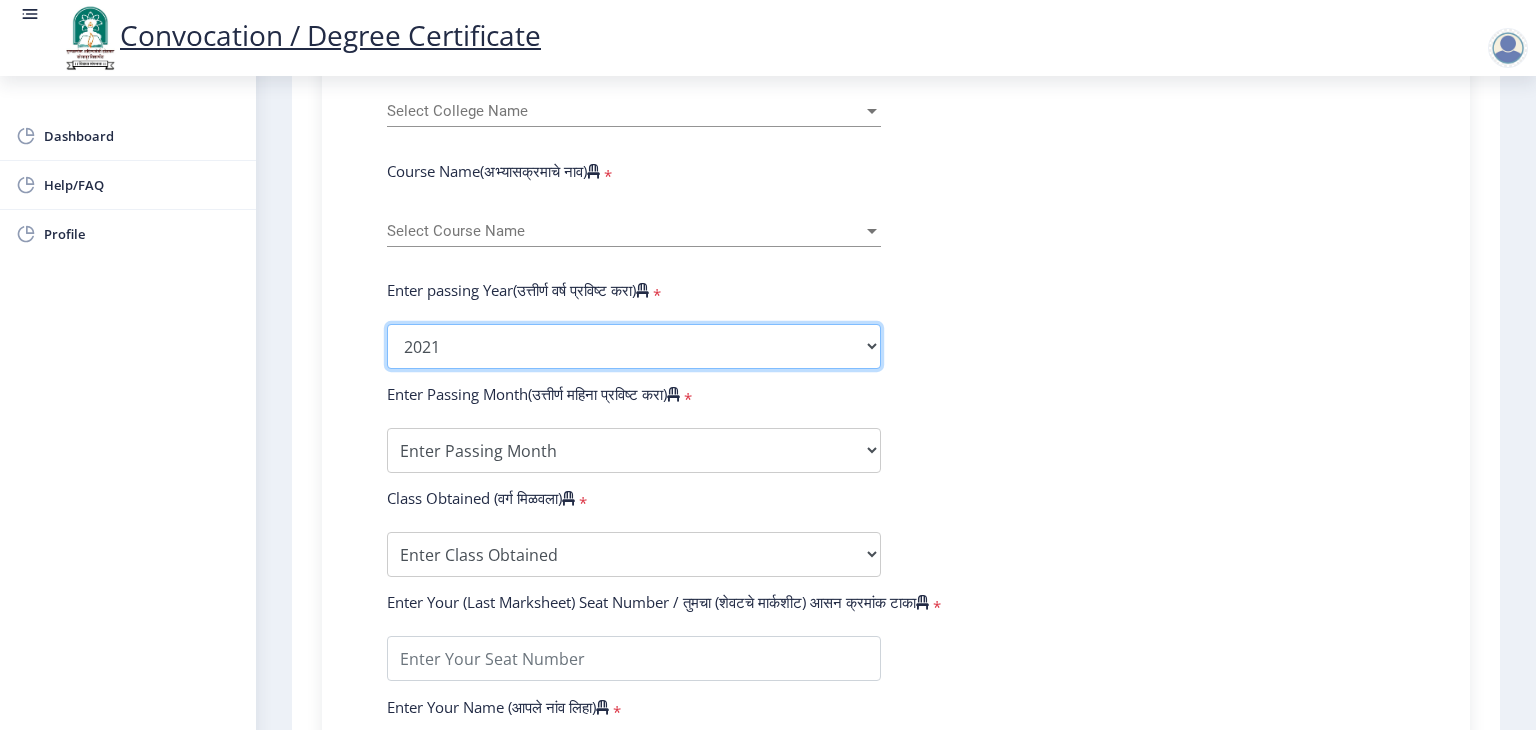 click on "2025   2024   2023   2022   2021   2020   2019   2018   2017   2016   2015   2014   2013   2012   2011   2010   2009   2008   2007   2006   2005   2004   2003   2002   2001   2000   1999   1998   1997   1996   1995   1994   1993   1992   1991   1990   1989   1988   1987   1986   1985   1984   1983   1982   1981   1980   1979   1978   1977   1976" 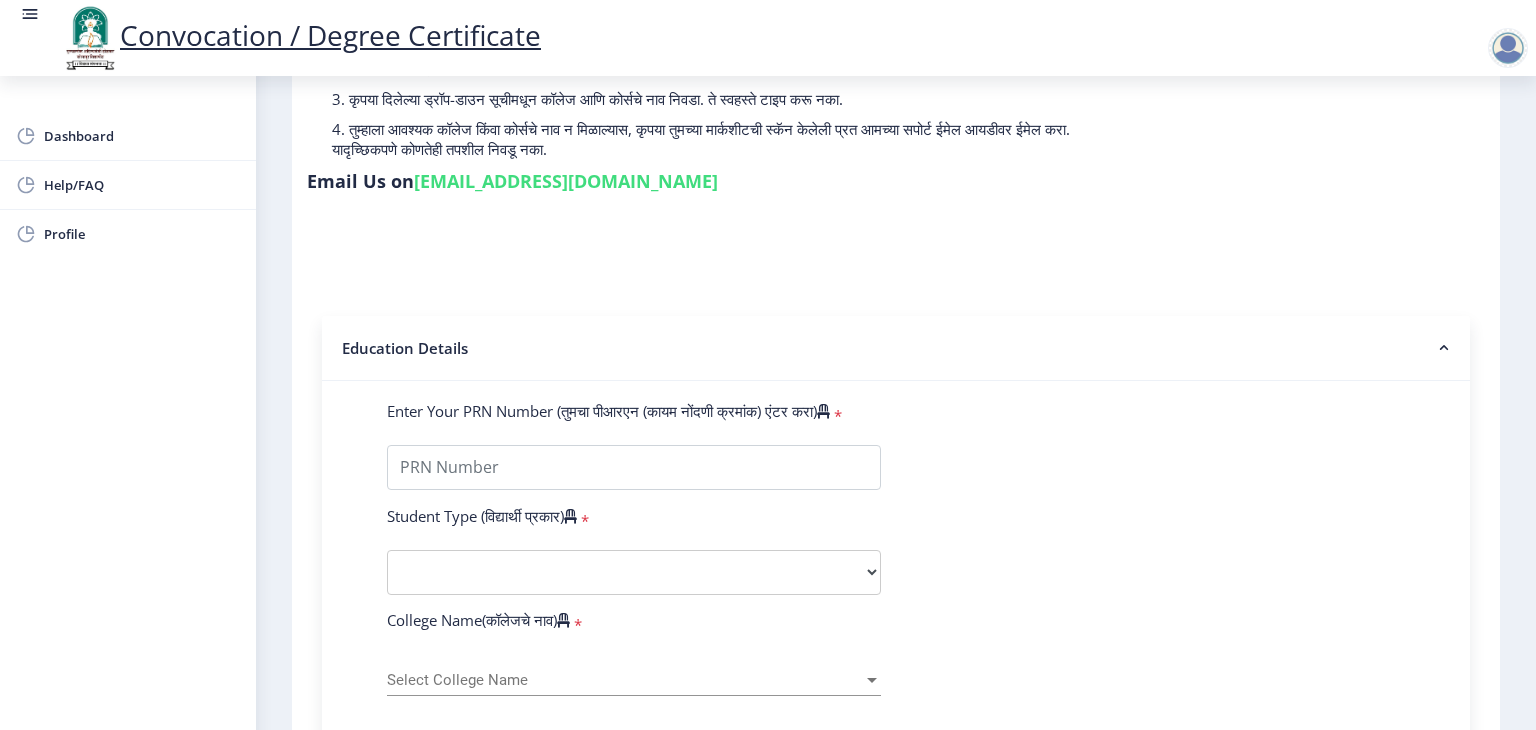 scroll, scrollTop: 200, scrollLeft: 0, axis: vertical 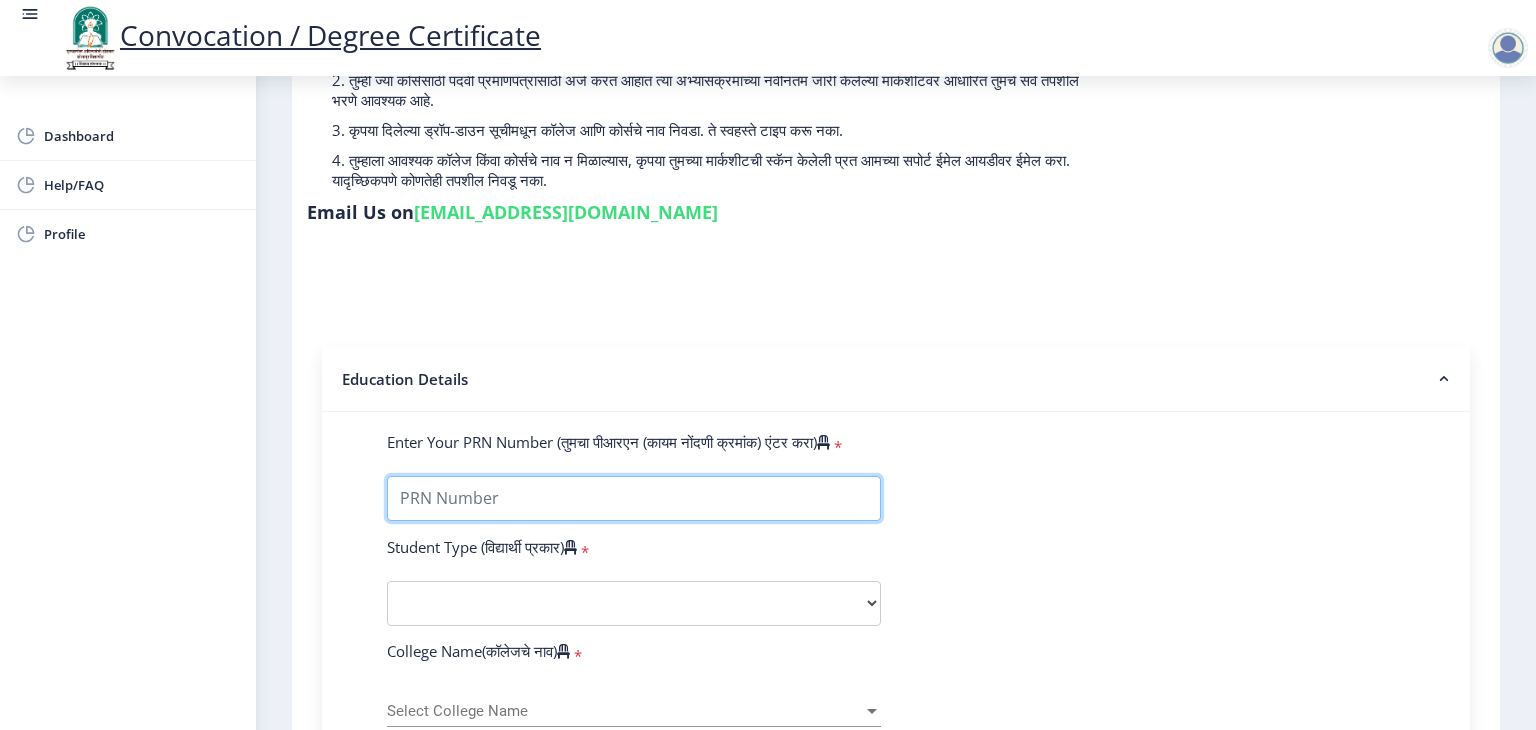 click on "Enter Your PRN Number (तुमचा पीआरएन (कायम नोंदणी क्रमांक) एंटर करा)" at bounding box center (634, 498) 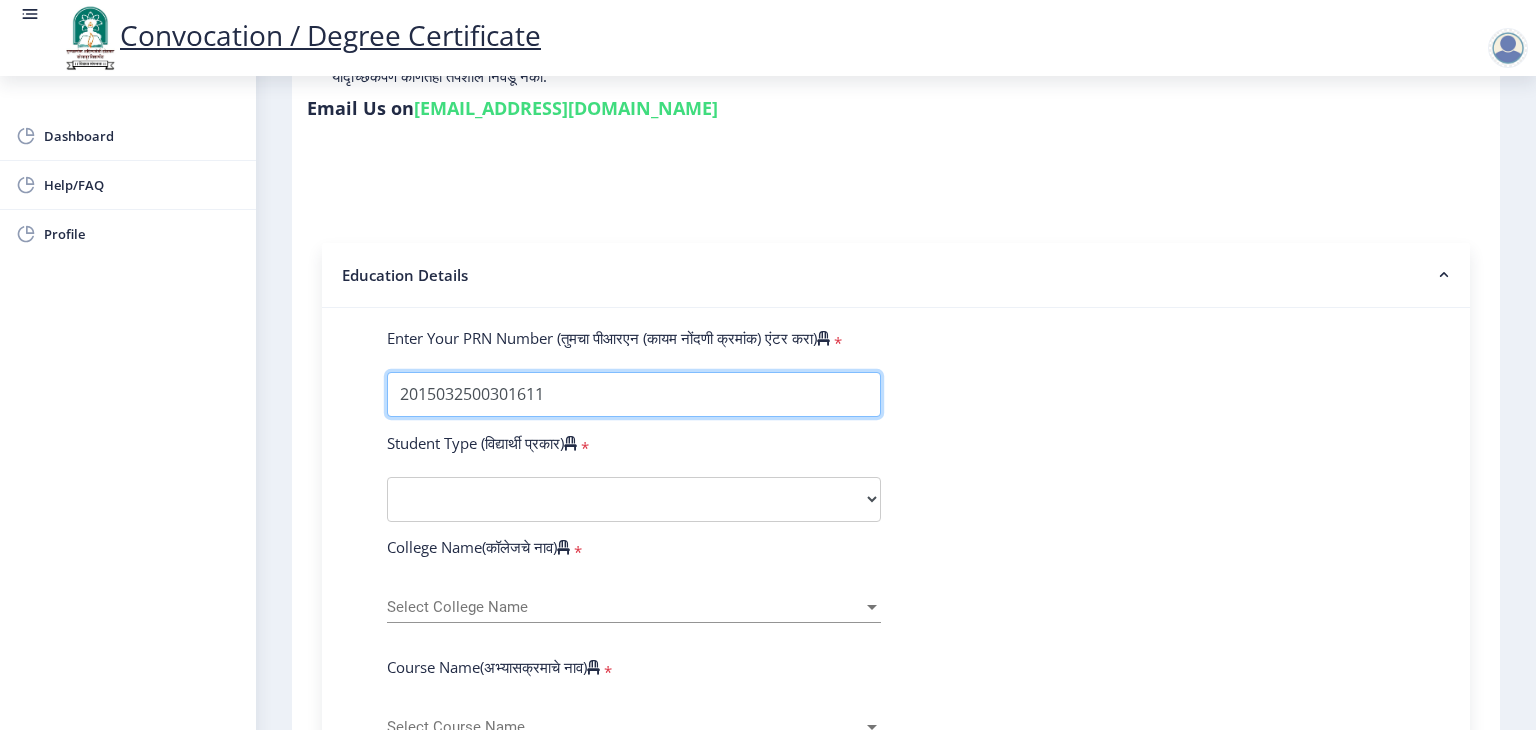 scroll, scrollTop: 400, scrollLeft: 0, axis: vertical 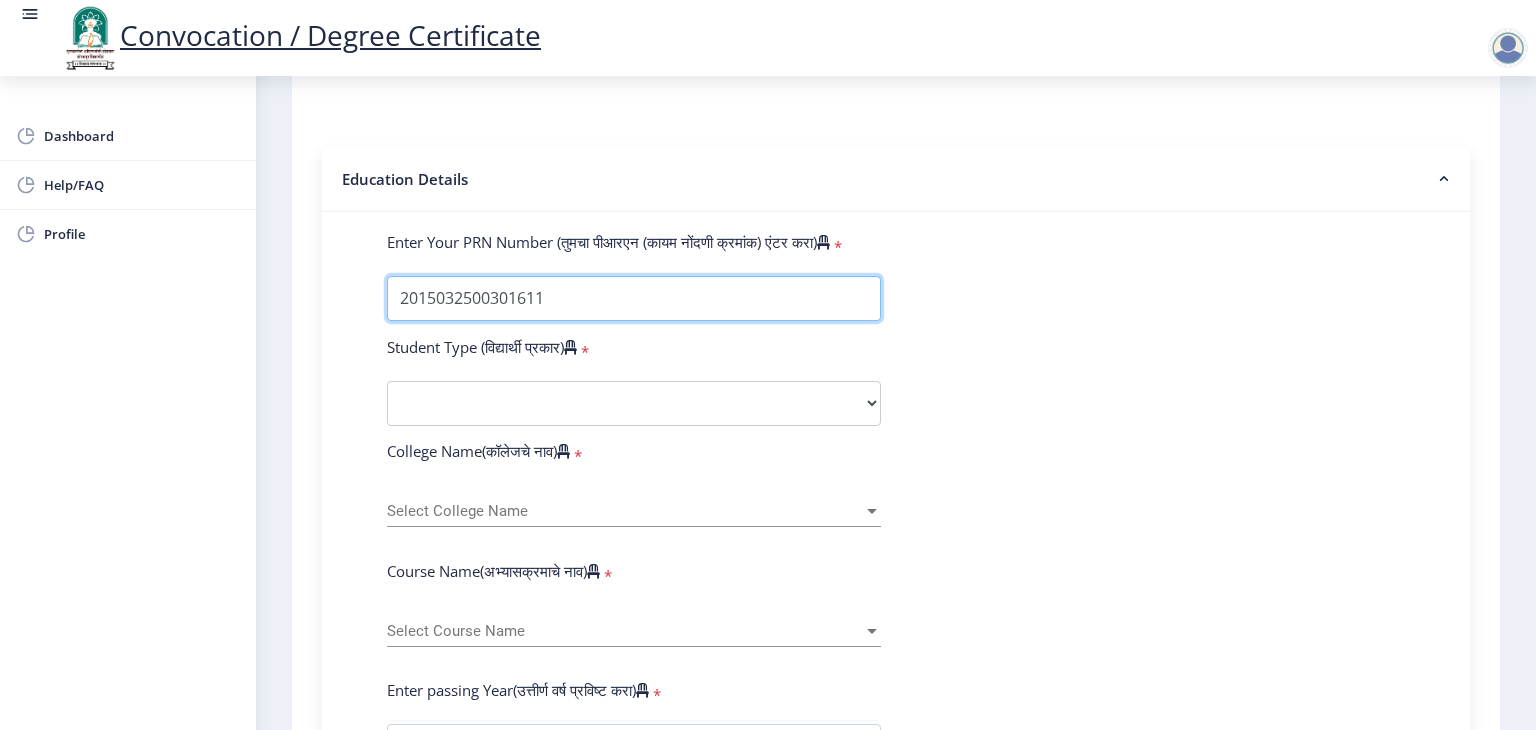 type 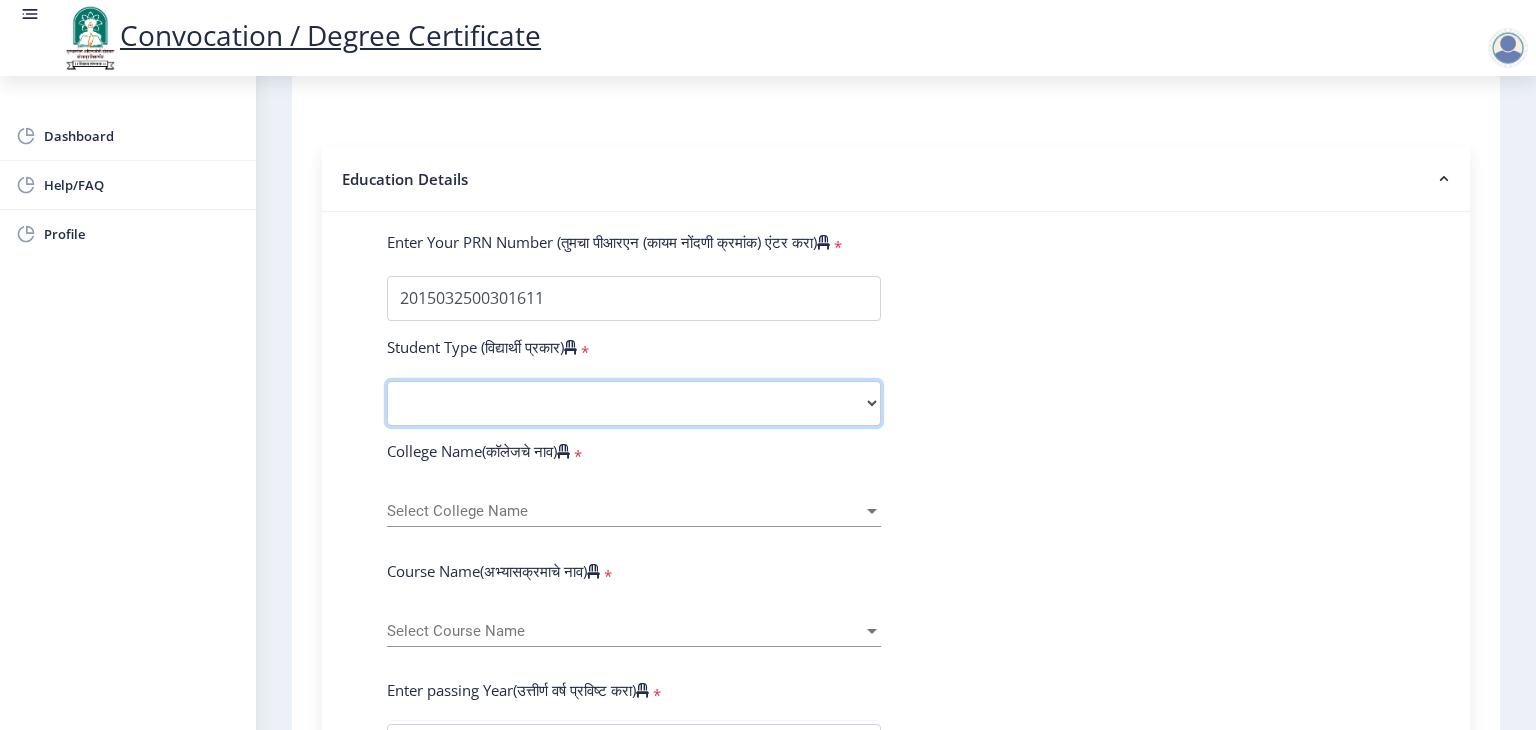 click on "Select Student Type Regular External" at bounding box center (634, 403) 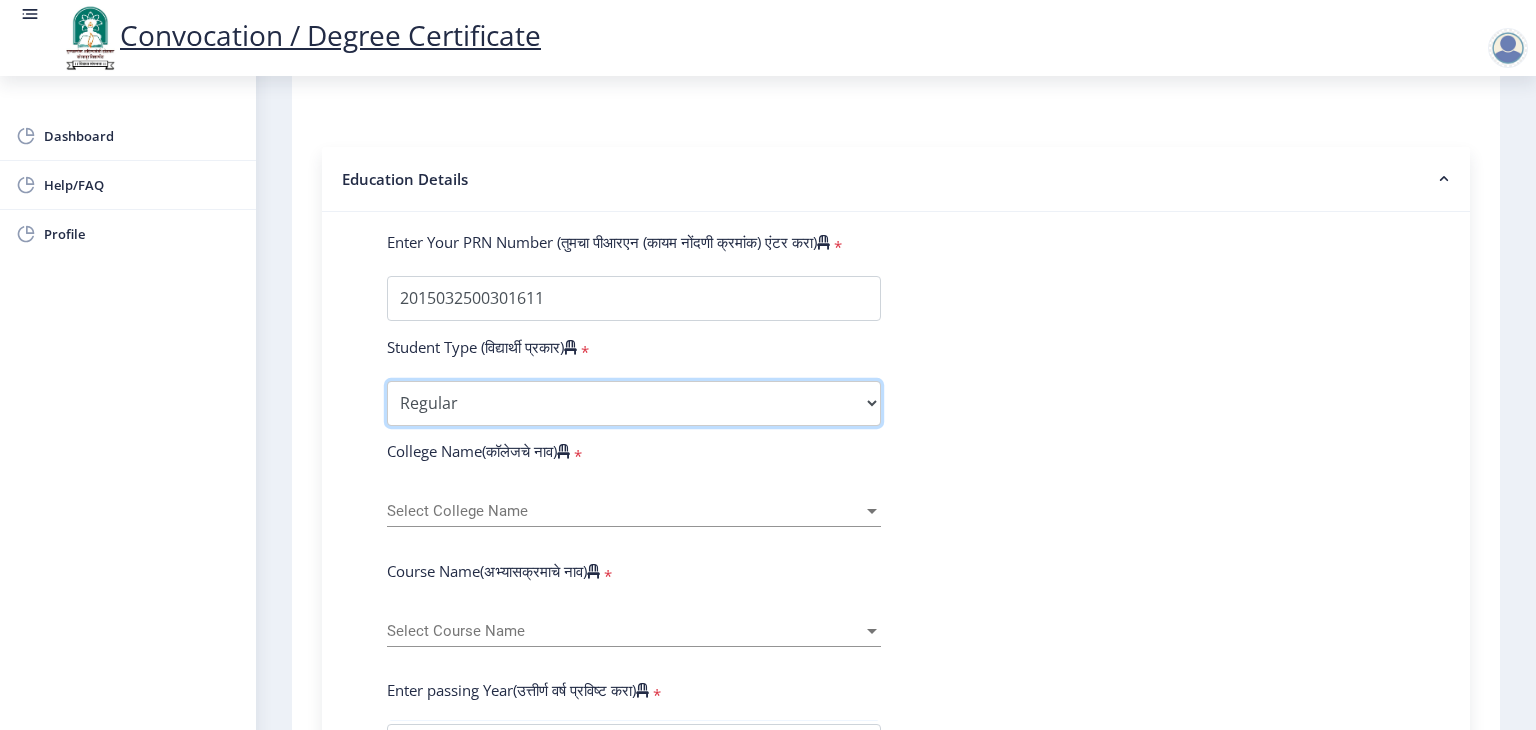 click on "Select Student Type Regular External" at bounding box center [634, 403] 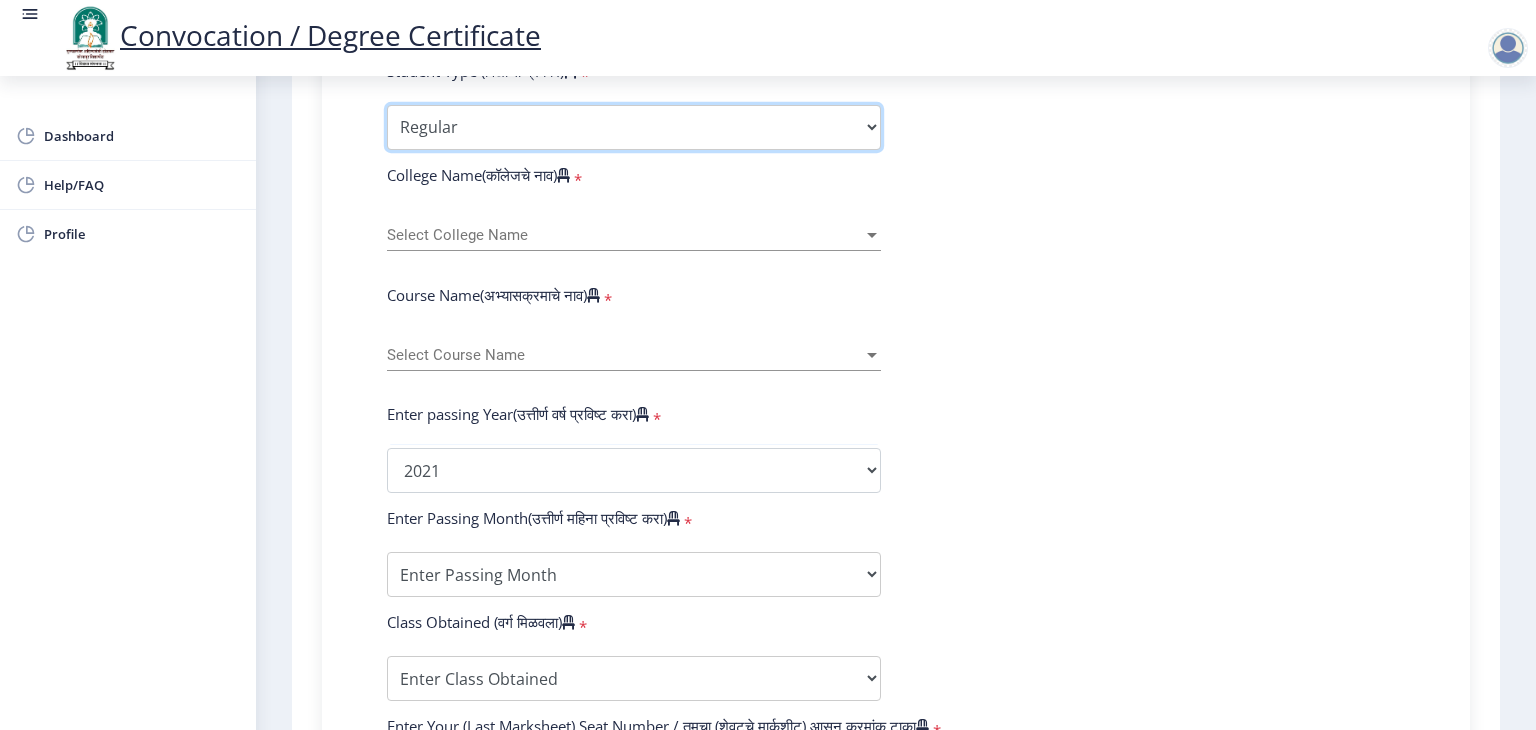 scroll, scrollTop: 700, scrollLeft: 0, axis: vertical 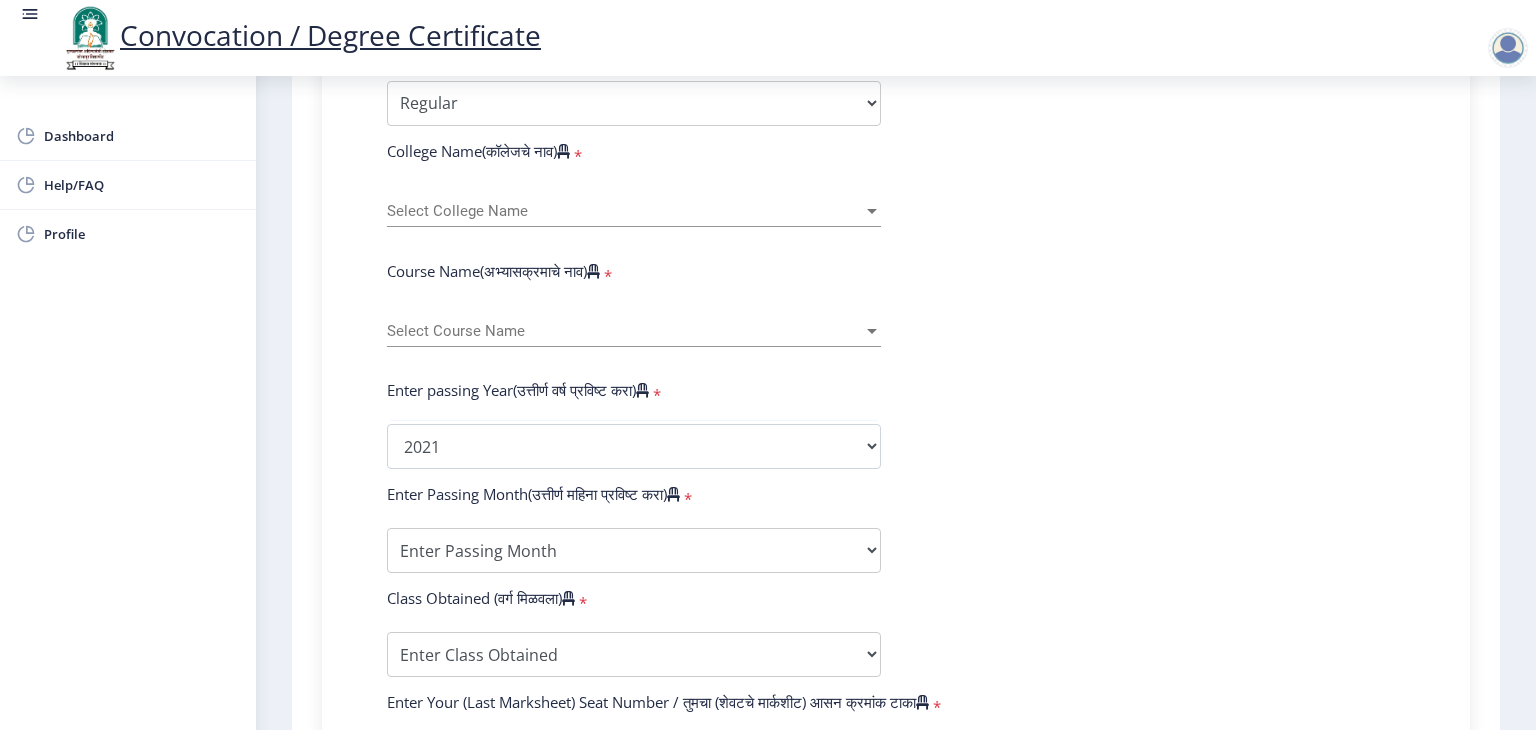 click on "Select College Name Select College Name" 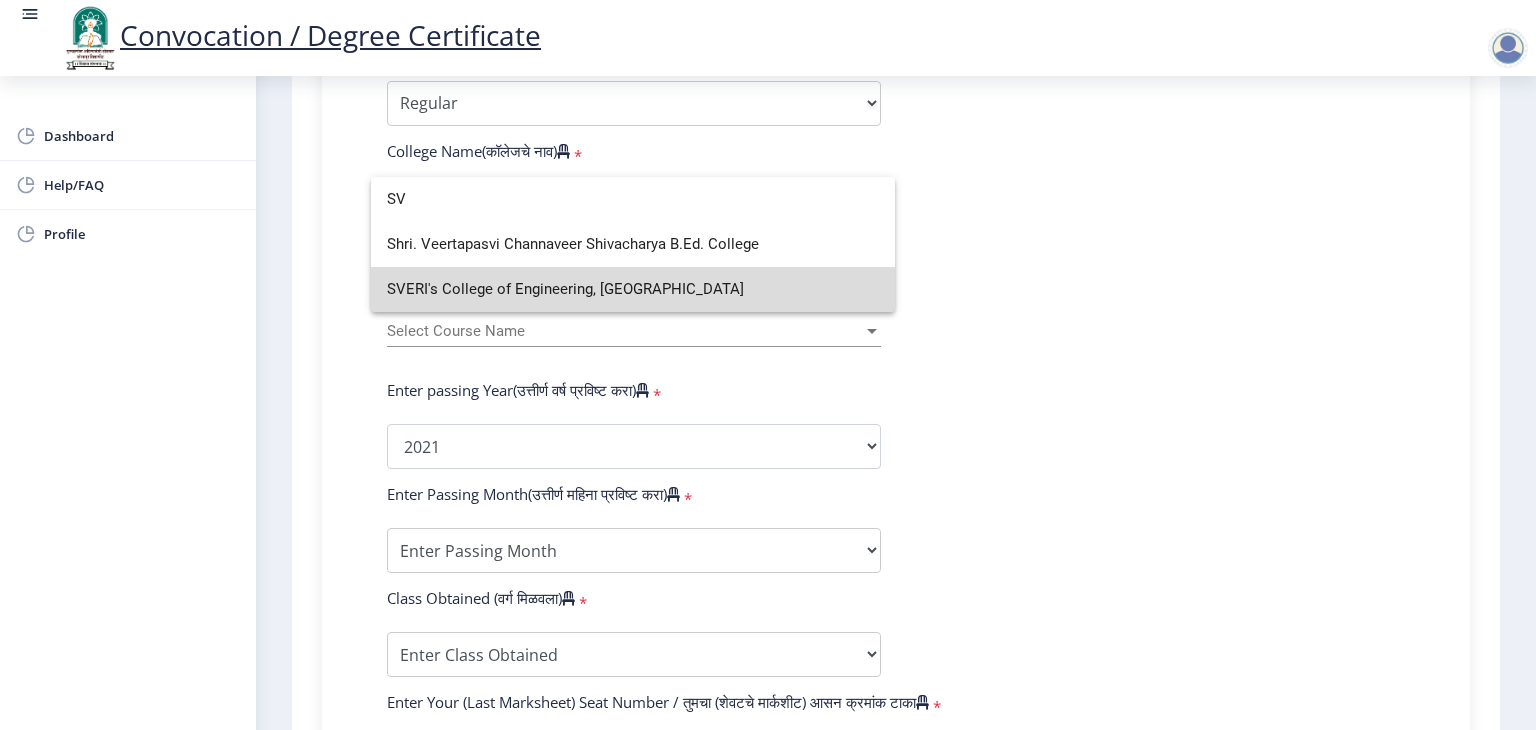 click on "SVERI's College of Engineering, [GEOGRAPHIC_DATA]" at bounding box center [633, 289] 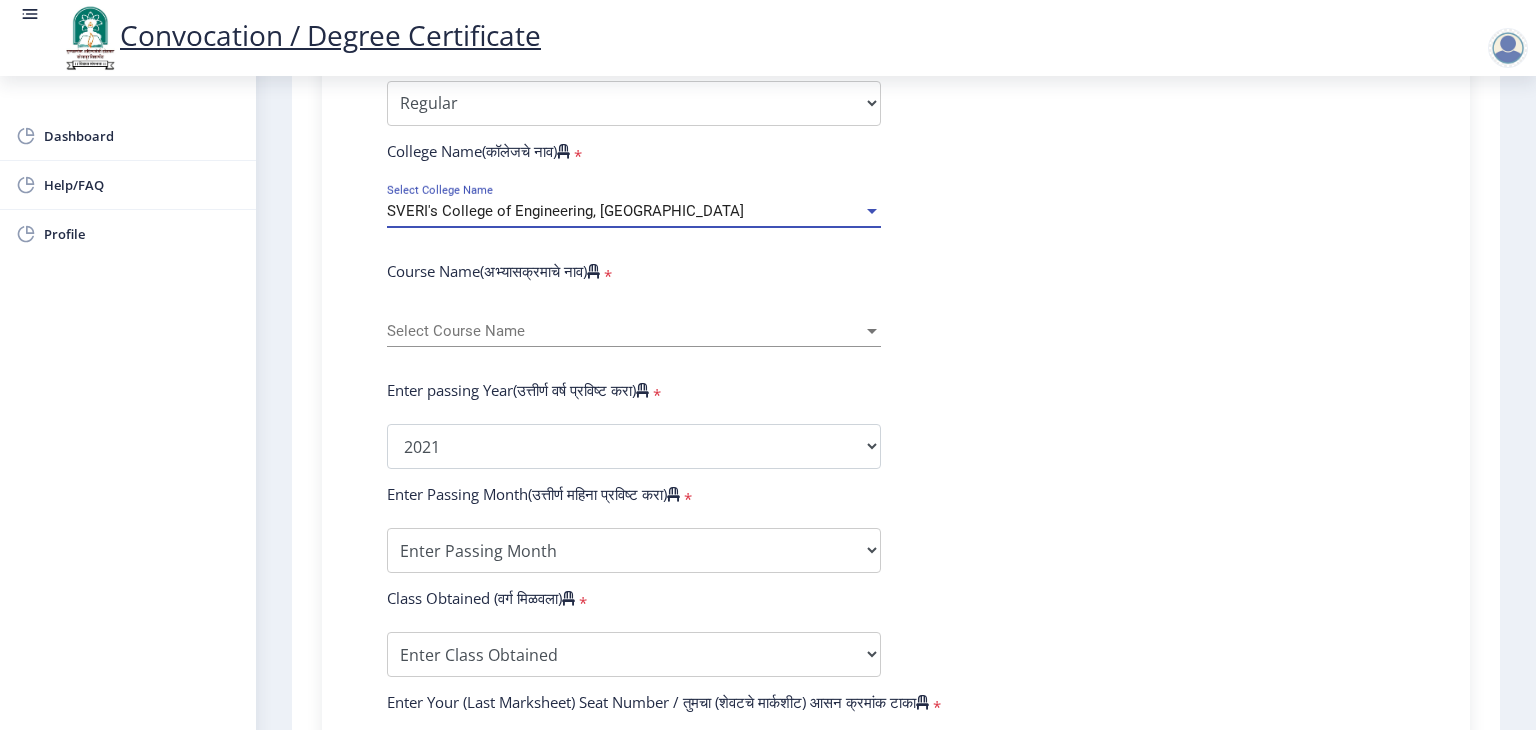 click on "Select Course Name" at bounding box center [625, 331] 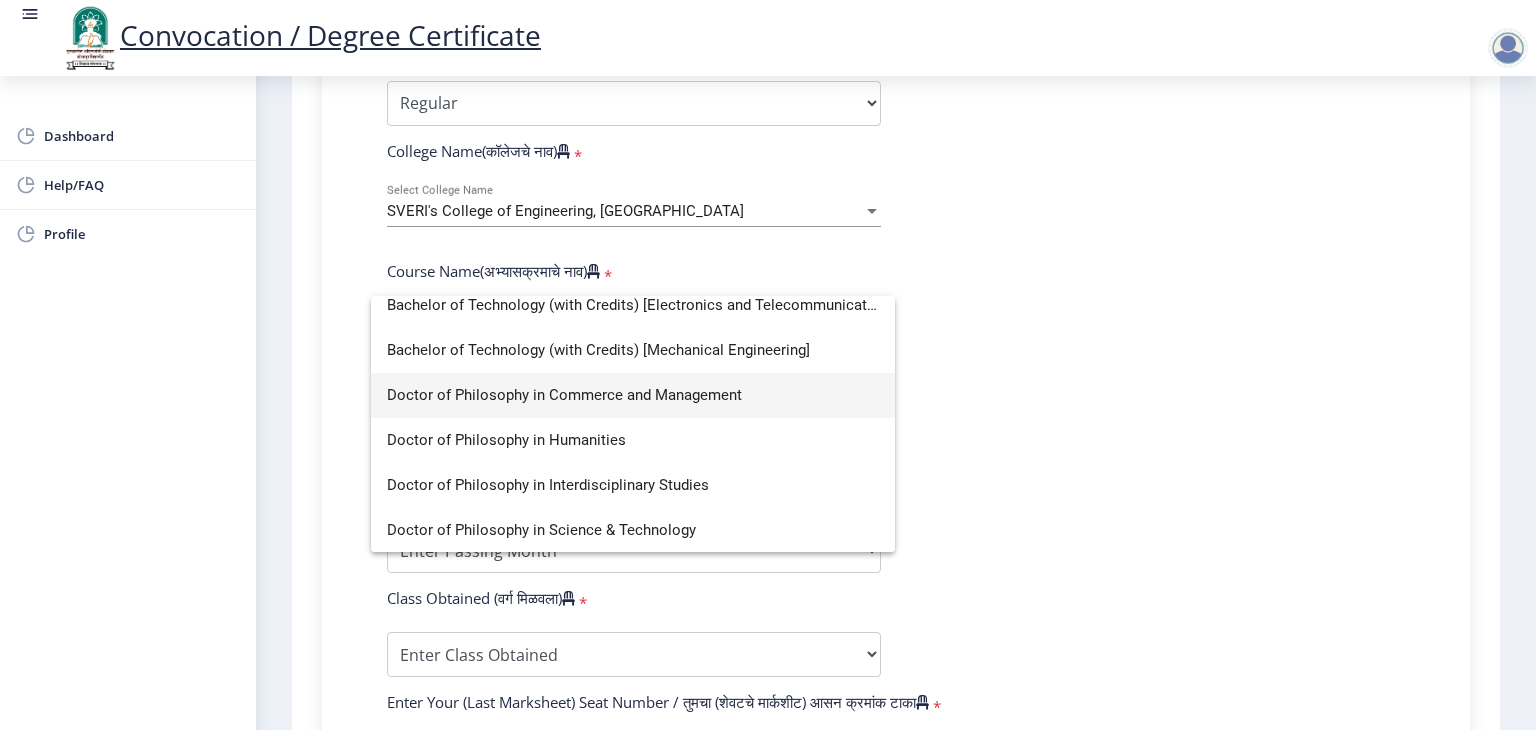 scroll, scrollTop: 400, scrollLeft: 0, axis: vertical 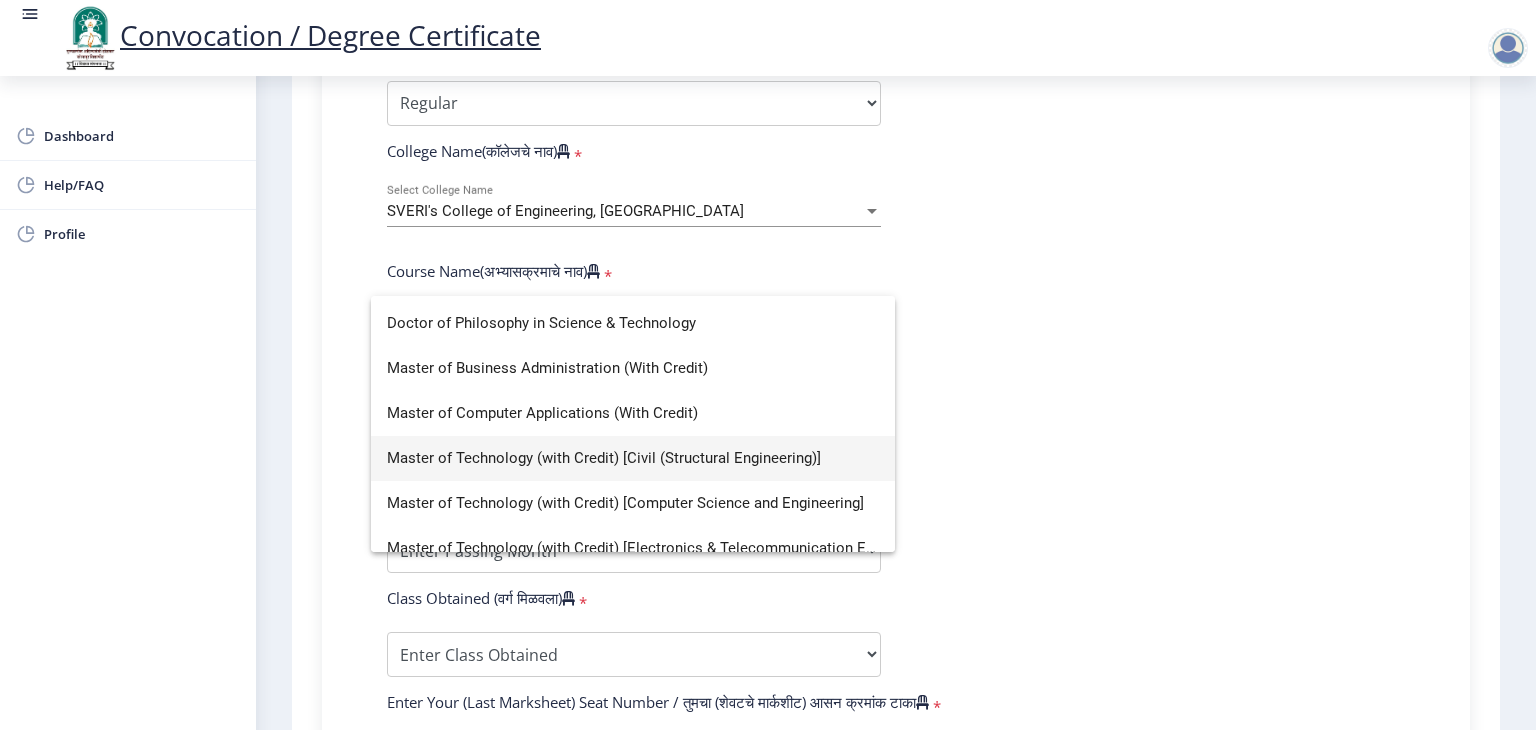 click on "Master of Technology (with Credit) [Civil (Structural Engineering)]" at bounding box center (633, 458) 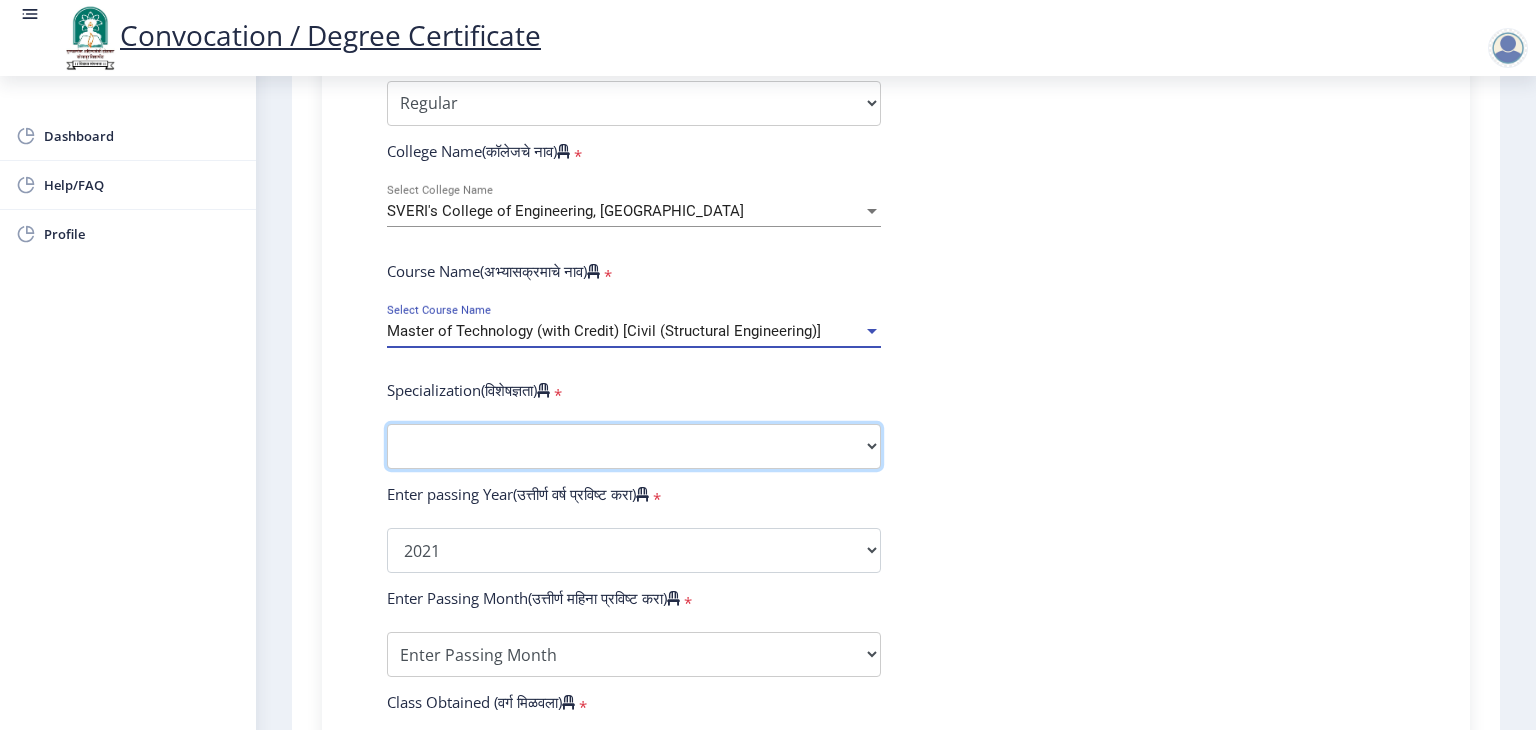 click on "Specialization Civil (Structural Engineering) Electronics & Telecommunication Engineering Mechanical (Design Engineering) Other" at bounding box center (634, 446) 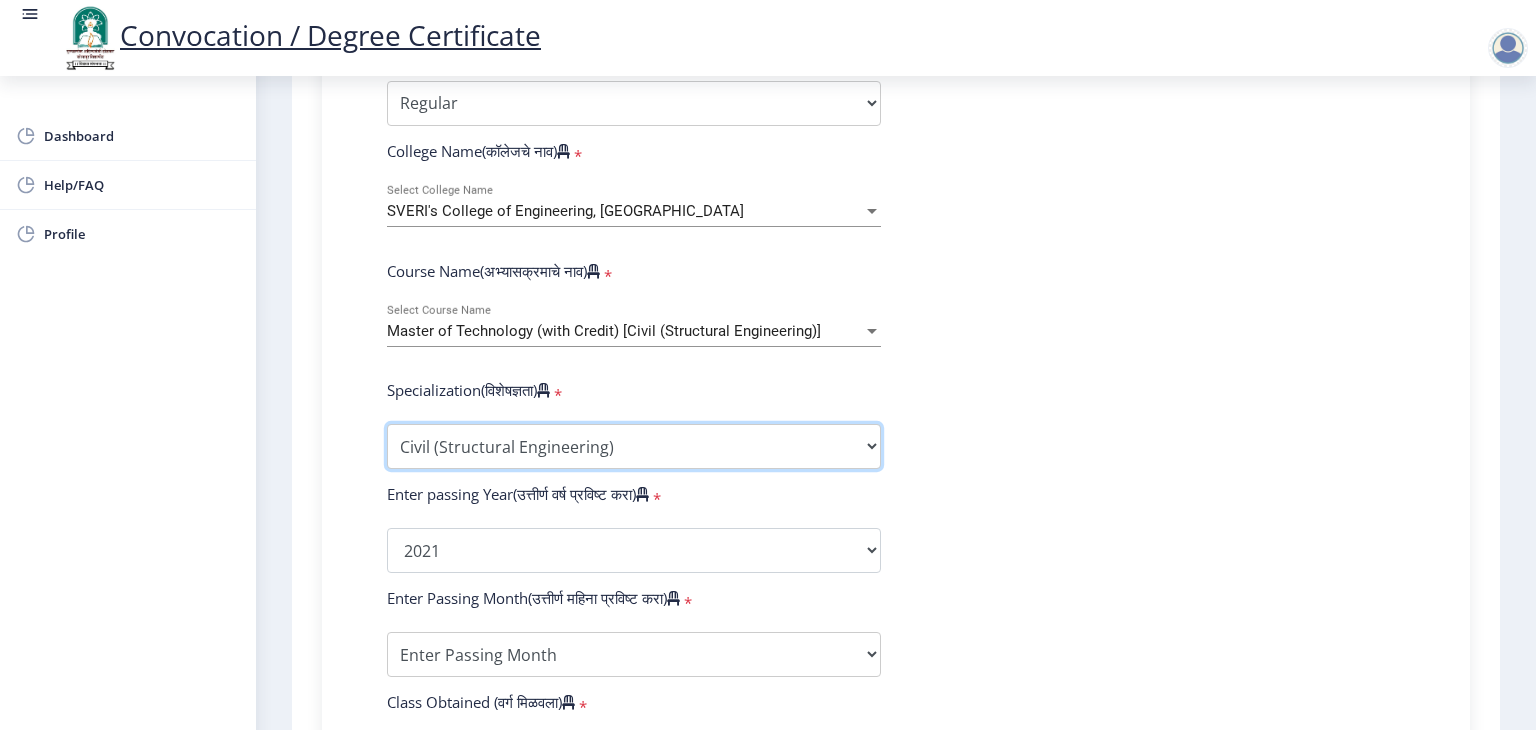 click on "Specialization Civil (Structural Engineering) Electronics & Telecommunication Engineering Mechanical (Design Engineering) Other" at bounding box center (634, 446) 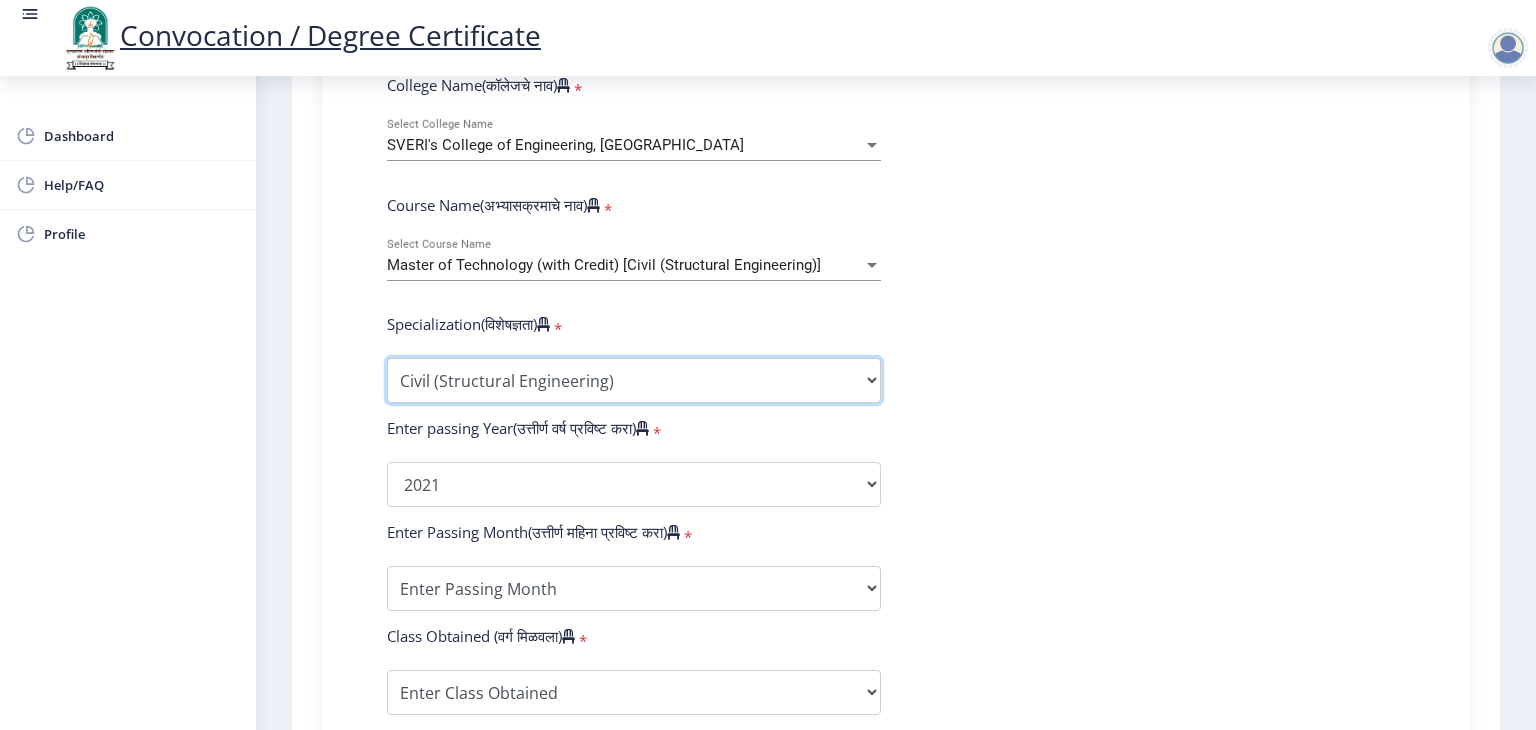 scroll, scrollTop: 800, scrollLeft: 0, axis: vertical 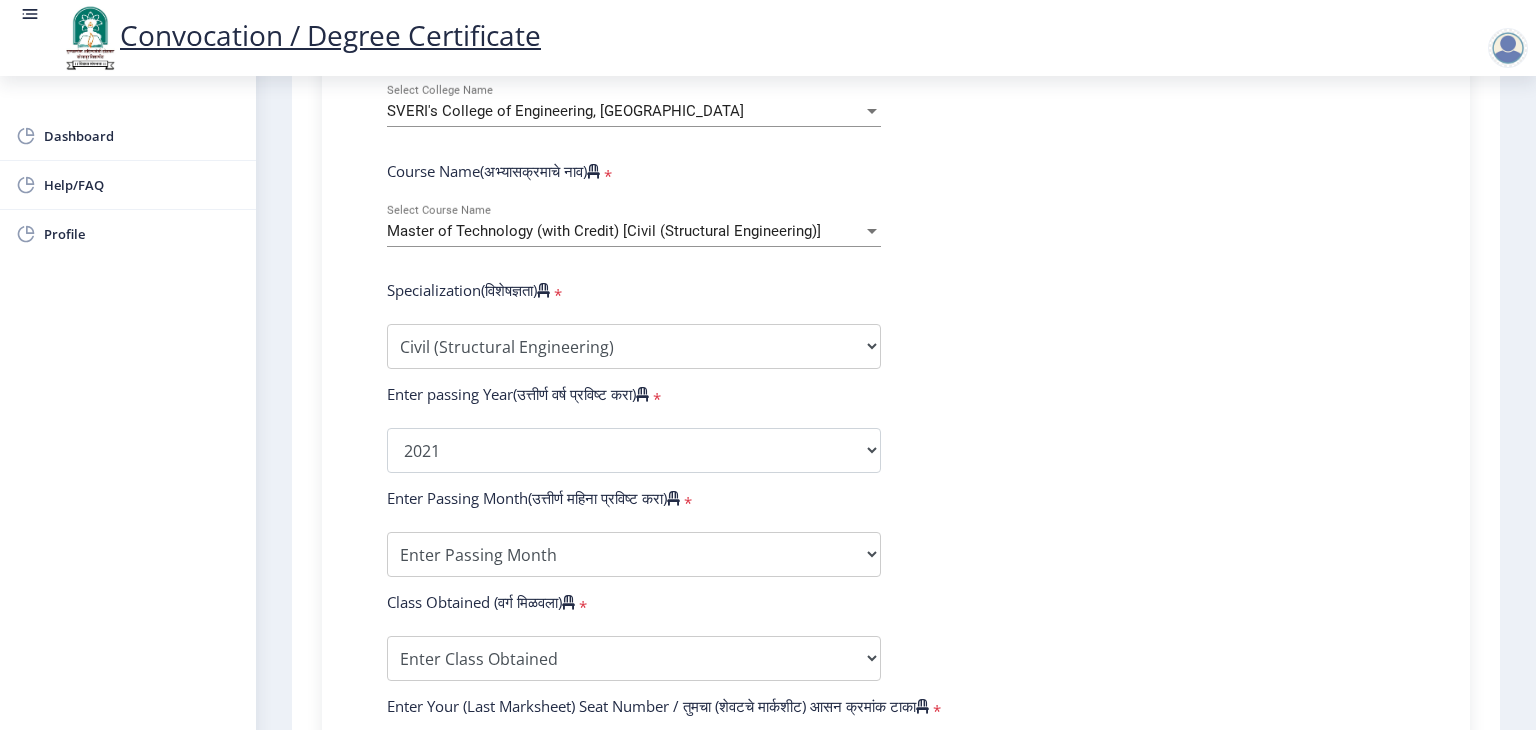 click on "Enter Your PRN Number (तुमचा पीआरएन (कायम नोंदणी क्रमांक) एंटर करा)   * Student Type (विद्यार्थी प्रकार)    * Select Student Type Regular External College Name(कॉलेजचे नाव)   * SVERI's College of Engineering, Pandharpur Select College Name Course Name(अभ्यासक्रमाचे नाव)   * Master of Technology (with Credit) [Civil (Structural Engineering)] Select Course Name  Specialization(विशेषज्ञता)   * Specialization Civil (Structural Engineering) Electronics & Telecommunication Engineering Mechanical (Design Engineering) Other Enter passing Year(उत्तीर्ण वर्ष प्रविष्ट करा)   *  2025   2024   2023   2022   2021   2020   2019   2018   2017   2016   2015   2014   2013   2012   2011   2010   2009   2008   2007   2006   2005   2004   2003   2002   2001   2000   1999   1998   1997   1996   1995  *" 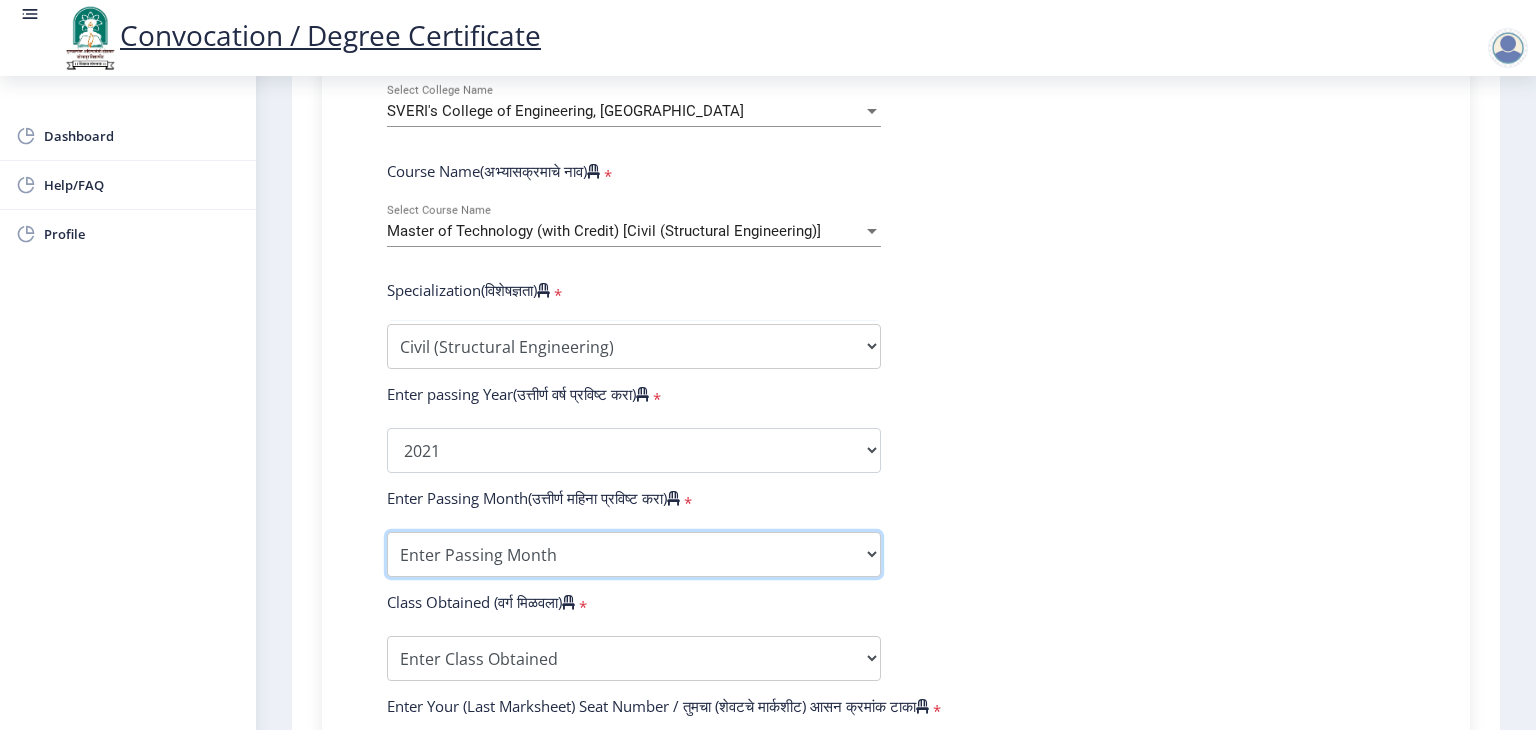 click on "Enter Passing Month March April May October November December" at bounding box center (634, 554) 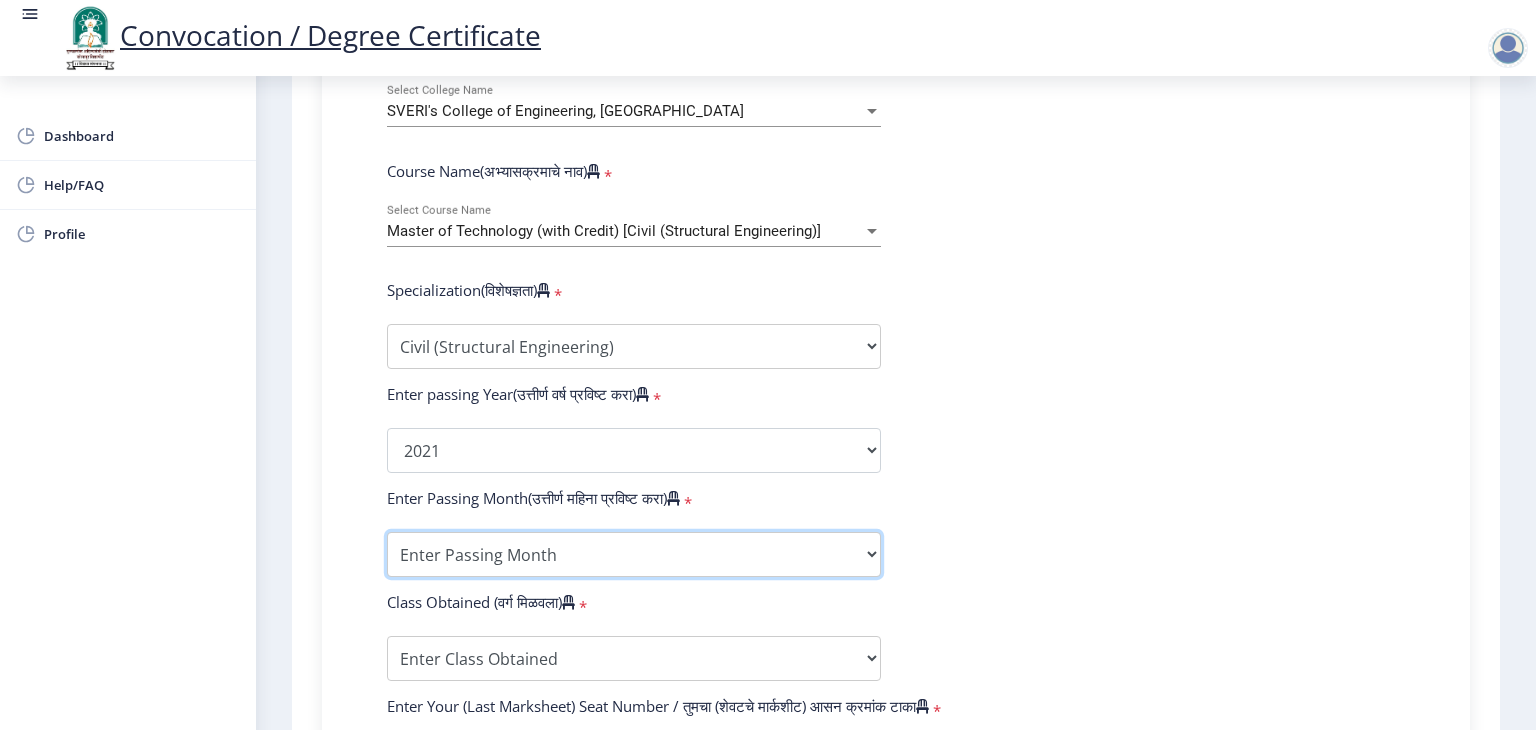 click on "Enter Passing Month March April May October November December" at bounding box center (634, 554) 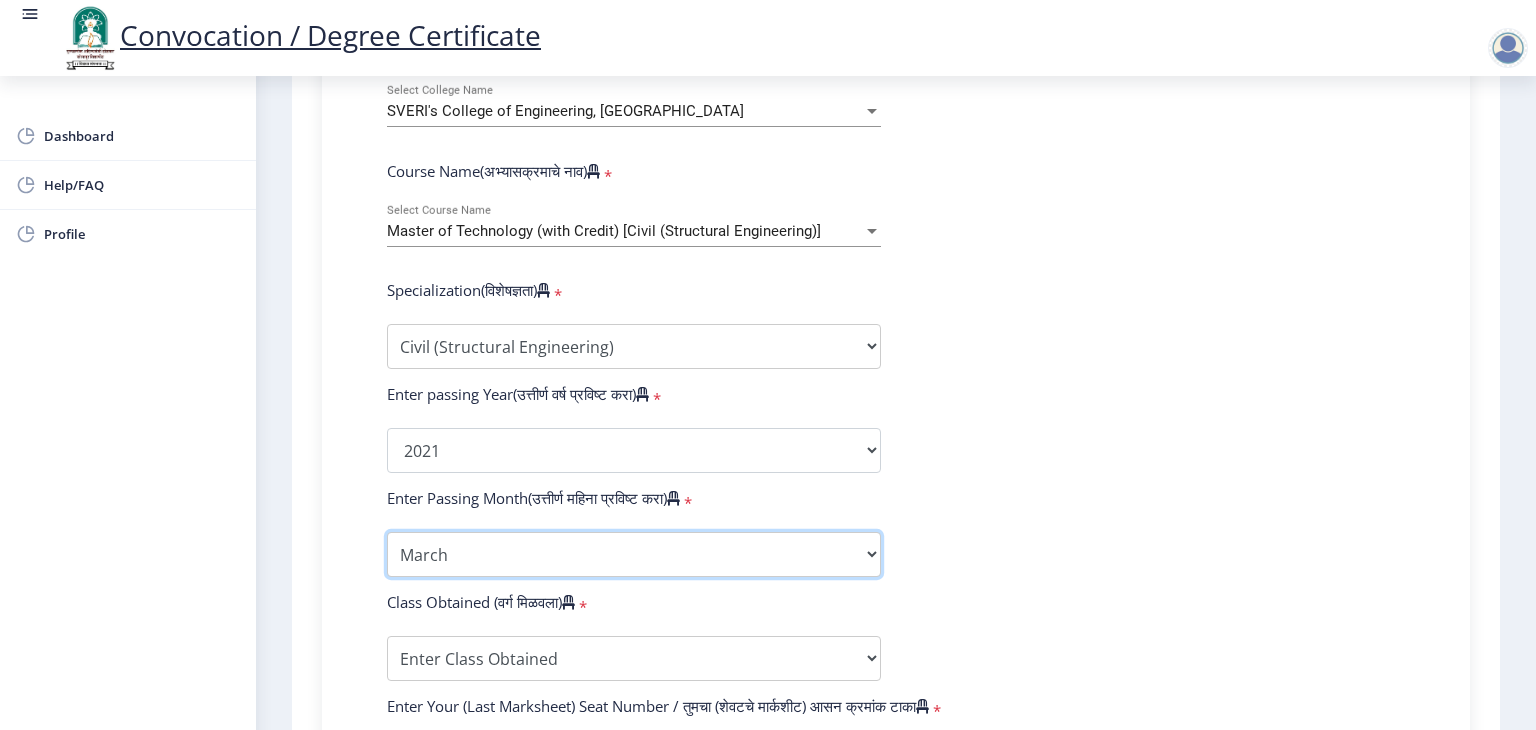 click on "Enter Passing Month March April May October November December" at bounding box center [634, 554] 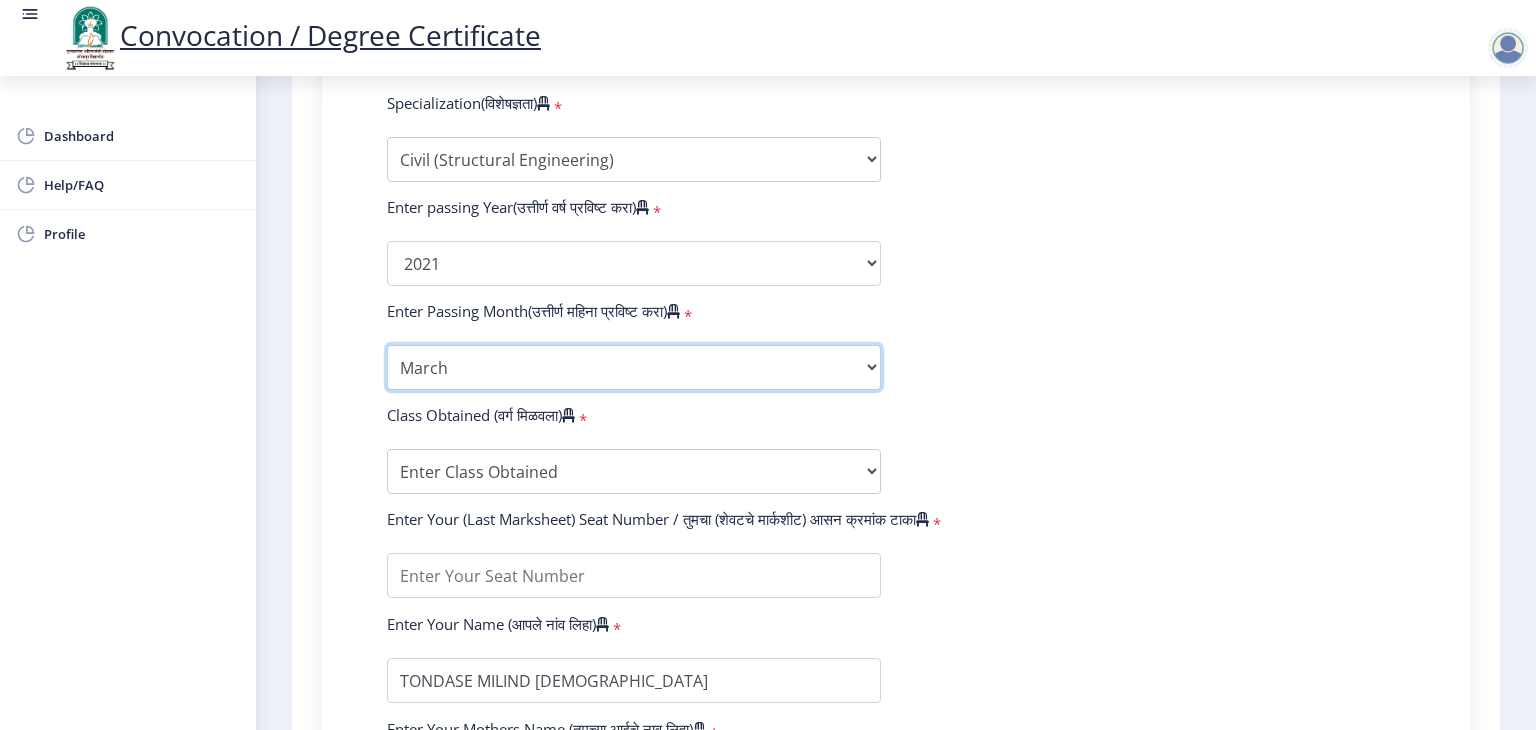 scroll, scrollTop: 1000, scrollLeft: 0, axis: vertical 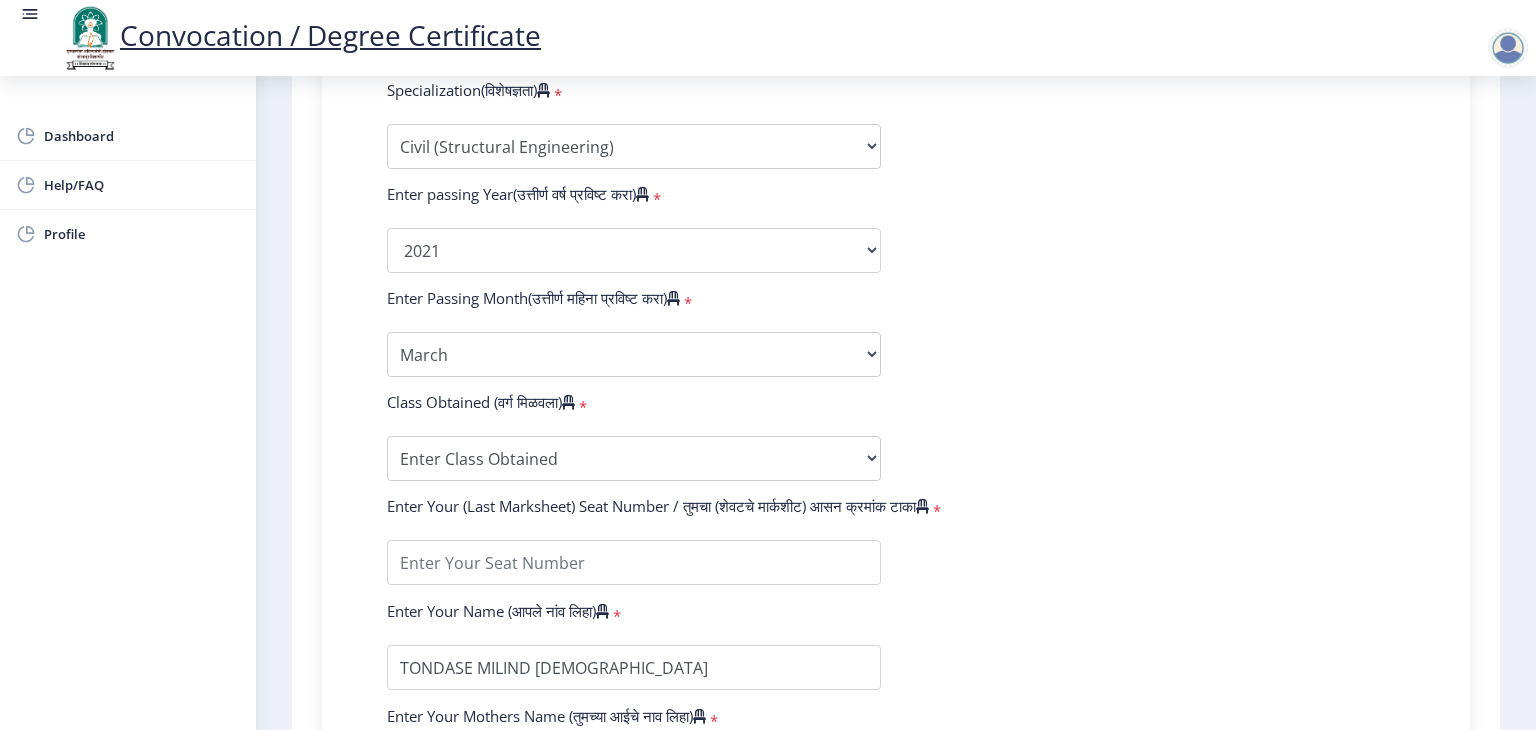 click on "Enter Your PRN Number (तुमचा पीआरएन (कायम नोंदणी क्रमांक) एंटर करा)   * Student Type (विद्यार्थी प्रकार)    * Select Student Type Regular External College Name(कॉलेजचे नाव)   * SVERI's College of Engineering, Pandharpur Select College Name Course Name(अभ्यासक्रमाचे नाव)   * Master of Technology (with Credit) [Civil (Structural Engineering)] Select Course Name  Specialization(विशेषज्ञता)   * Specialization Civil (Structural Engineering) Electronics & Telecommunication Engineering Mechanical (Design Engineering) Other Enter passing Year(उत्तीर्ण वर्ष प्रविष्ट करा)   *  2025   2024   2023   2022   2021   2020   2019   2018   2017   2016   2015   2014   2013   2012   2011   2010   2009   2008   2007   2006   2005   2004   2003   2002   2001   2000   1999   1998   1997   1996   1995  *" 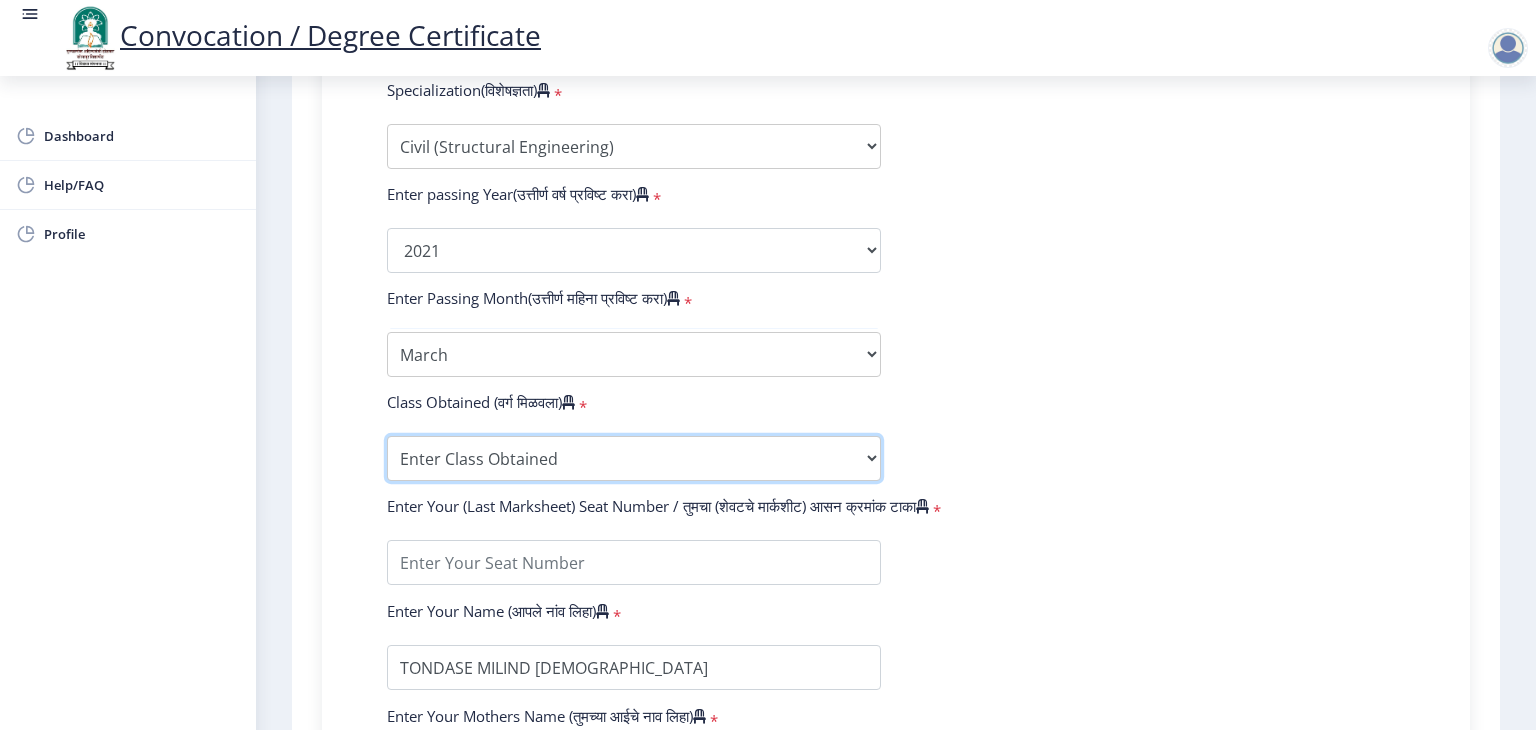 click on "Enter Class Obtained DISTINCTION FIRST CLASS HIGHER SECOND CLASS SECOND CLASS PASS CLASS OUTSTANDING - EXEMPLARY FIRST CLASS WITH DISTINCTION Grade O Grade A+ Grade A Grade B+ Grade B Grade C+ Grade C Grade D Grade E" at bounding box center (634, 458) 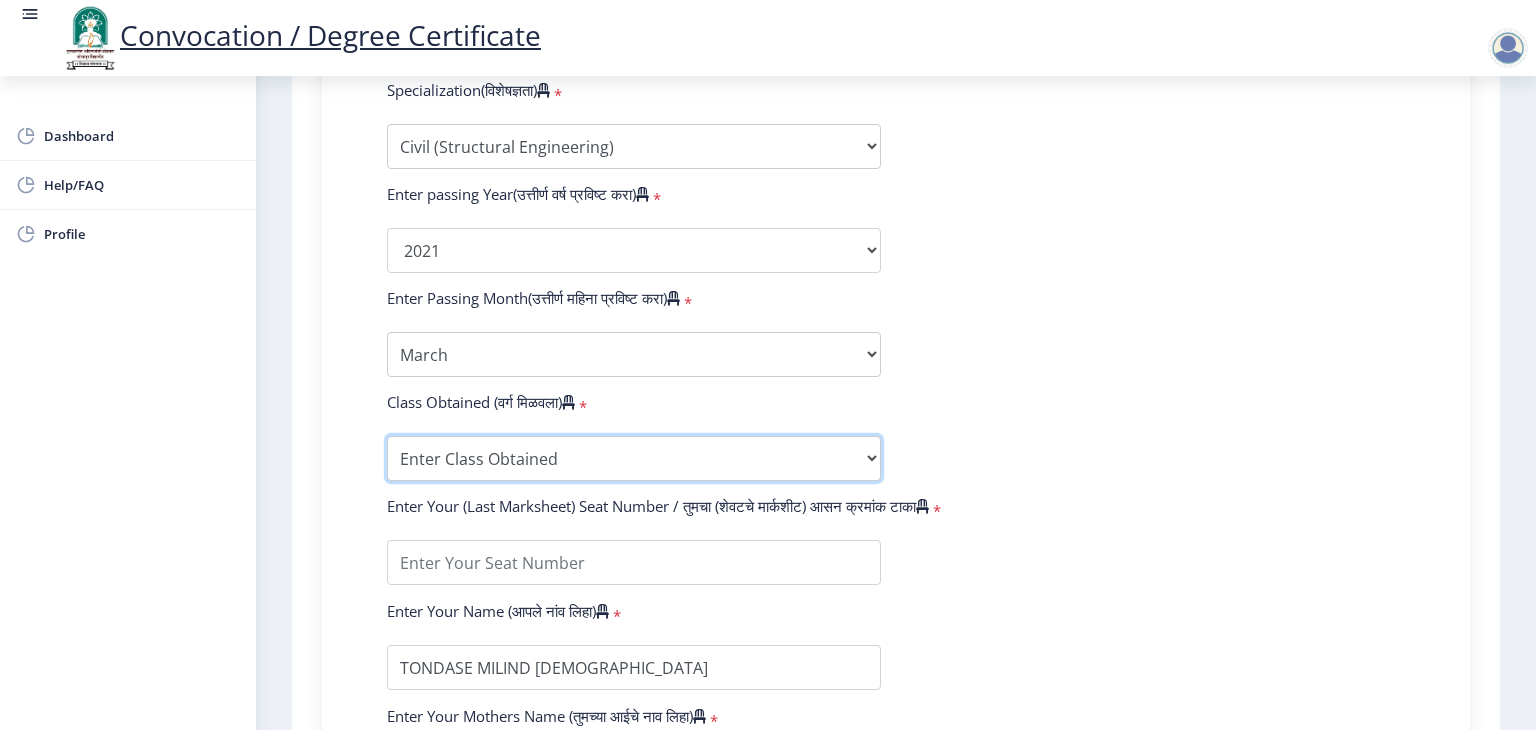 click on "Enter Class Obtained DISTINCTION FIRST CLASS HIGHER SECOND CLASS SECOND CLASS PASS CLASS OUTSTANDING - EXEMPLARY FIRST CLASS WITH DISTINCTION Grade O Grade A+ Grade A Grade B+ Grade B Grade C+ Grade C Grade D Grade E" at bounding box center (634, 458) 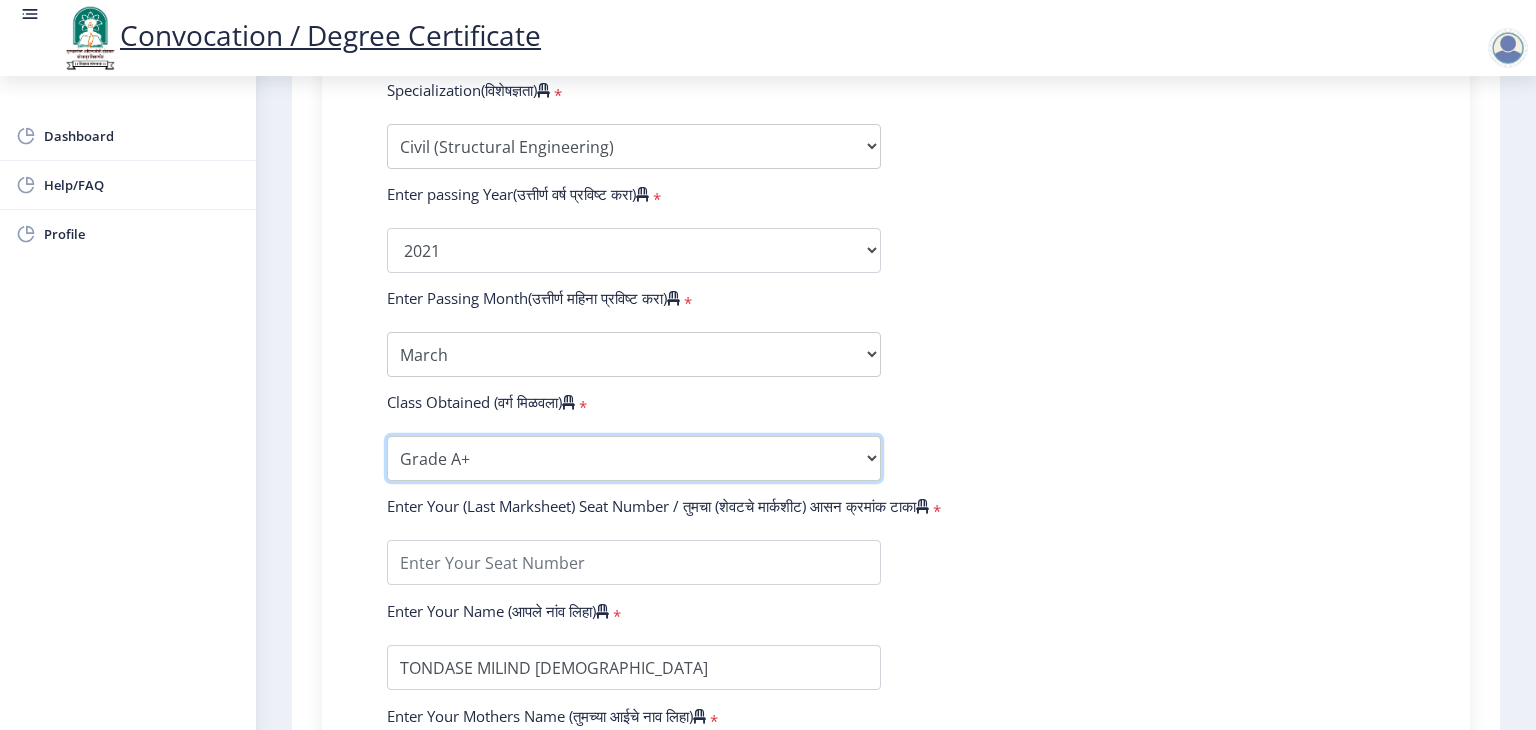 click on "Enter Class Obtained DISTINCTION FIRST CLASS HIGHER SECOND CLASS SECOND CLASS PASS CLASS OUTSTANDING - EXEMPLARY FIRST CLASS WITH DISTINCTION Grade O Grade A+ Grade A Grade B+ Grade B Grade C+ Grade C Grade D Grade E" at bounding box center [634, 458] 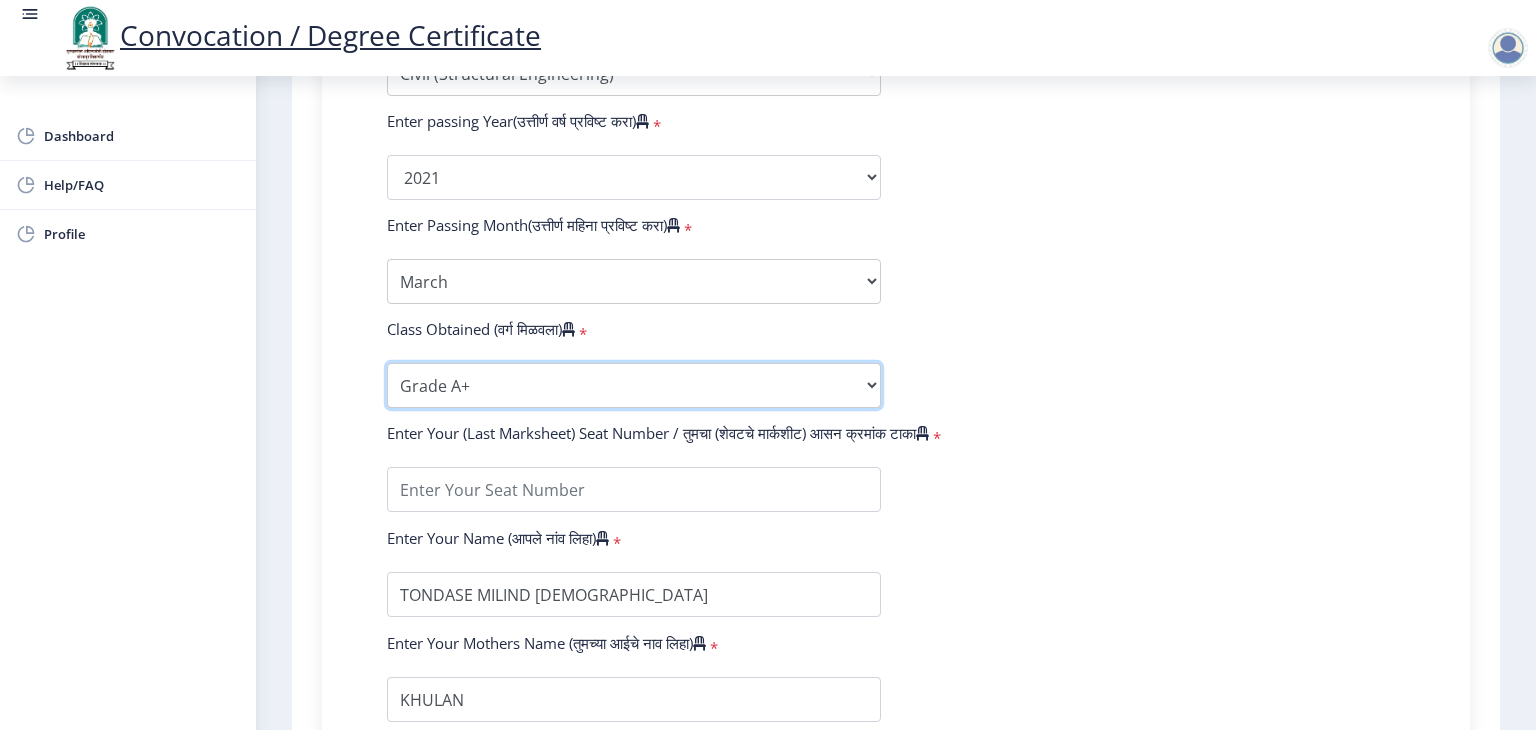 scroll, scrollTop: 1100, scrollLeft: 0, axis: vertical 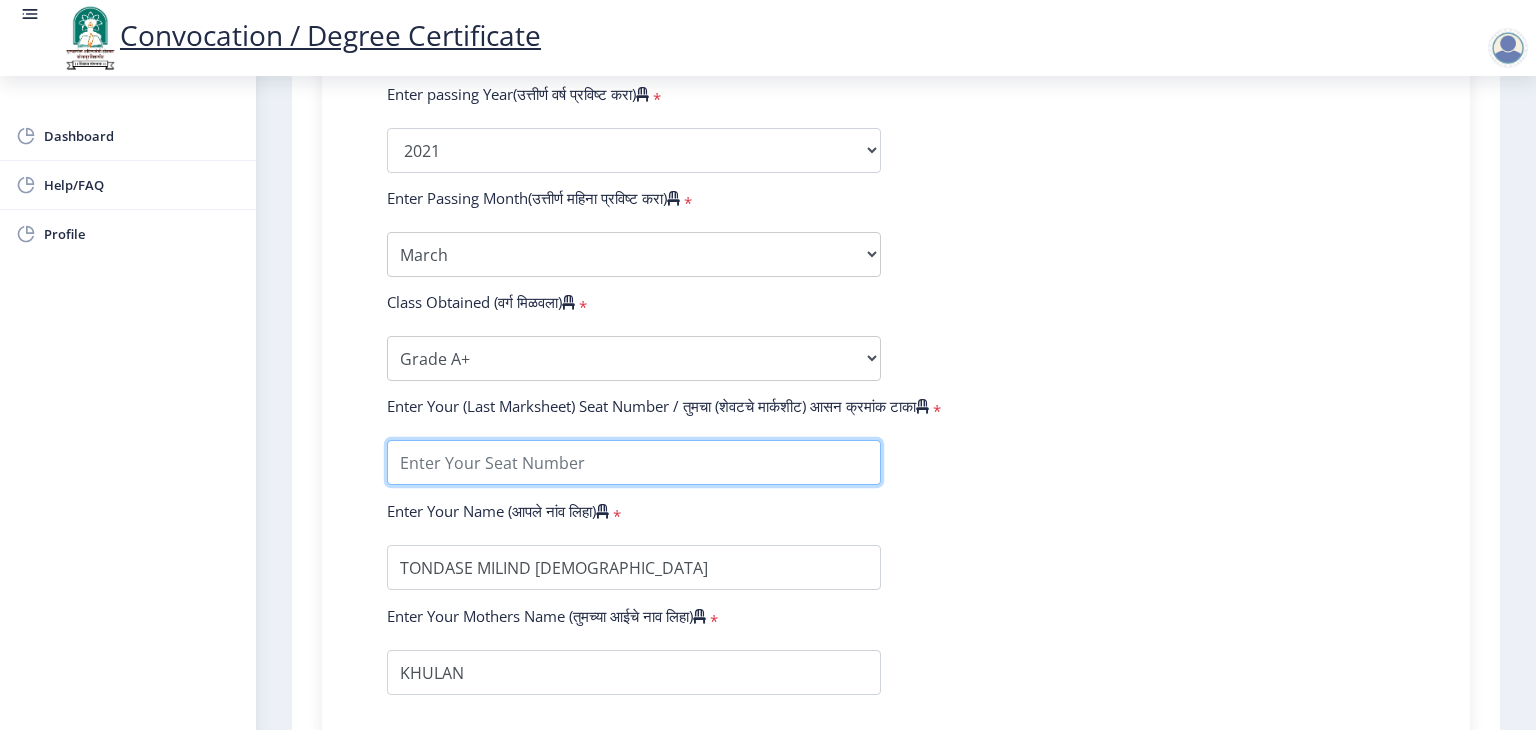 click at bounding box center (634, 462) 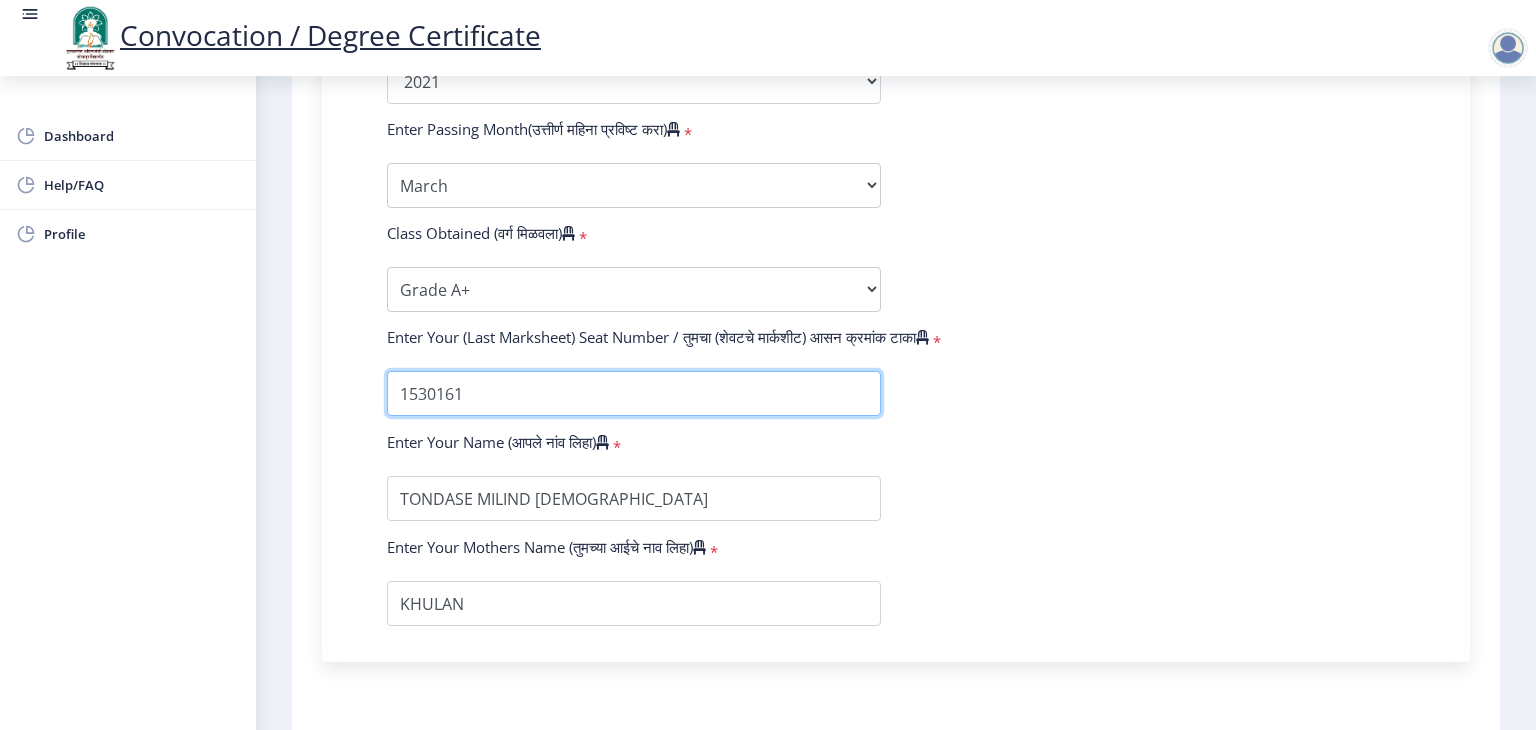 scroll, scrollTop: 1200, scrollLeft: 0, axis: vertical 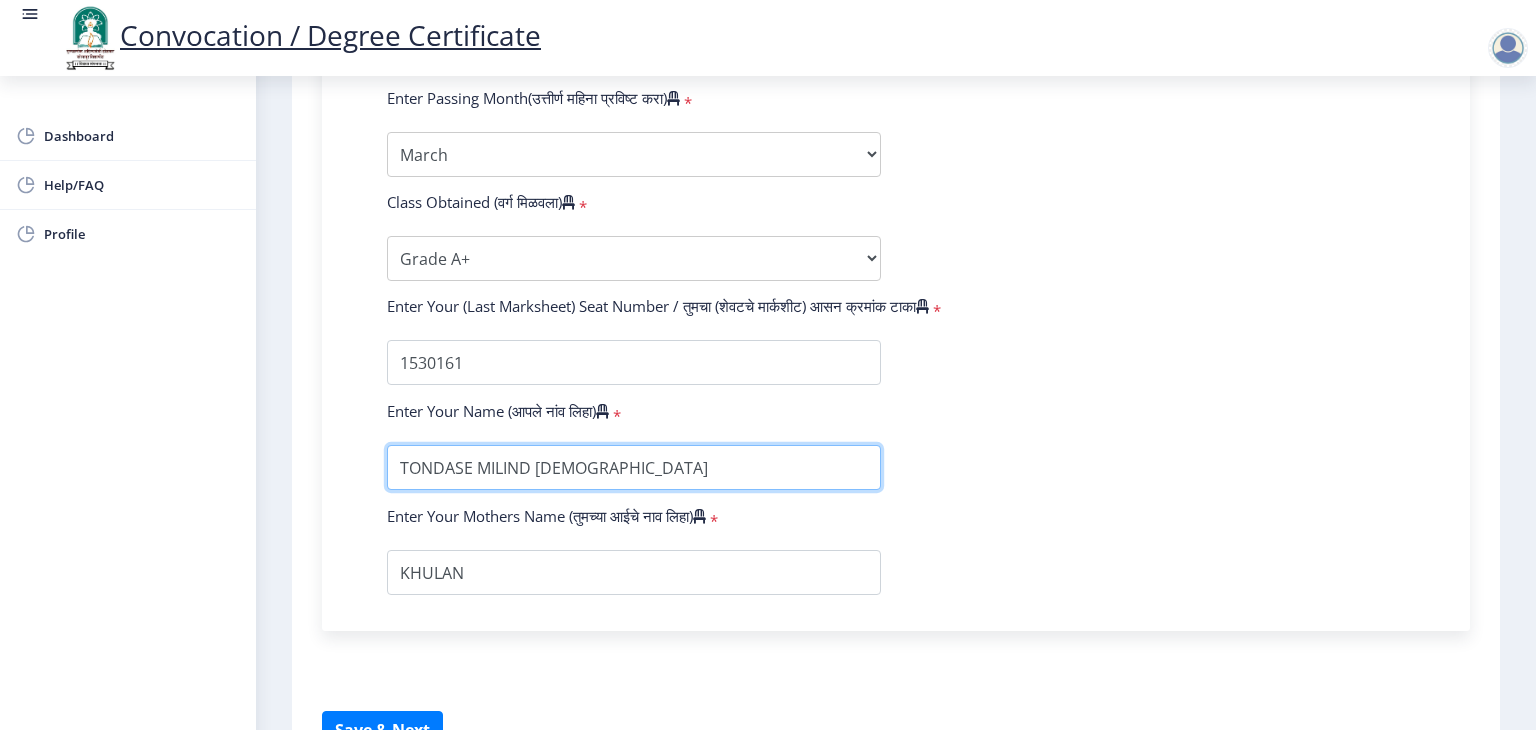 click at bounding box center [634, 467] 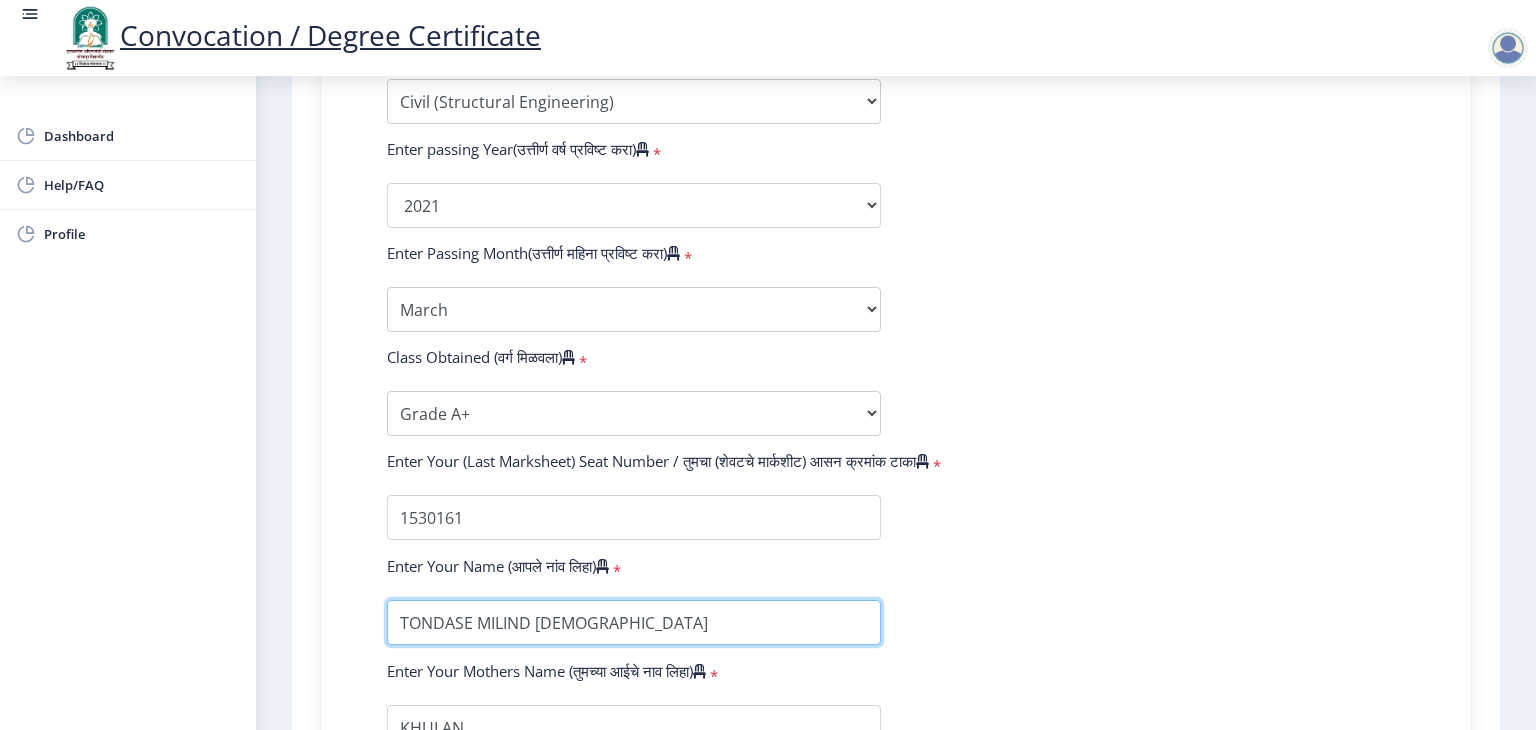 scroll, scrollTop: 1009, scrollLeft: 0, axis: vertical 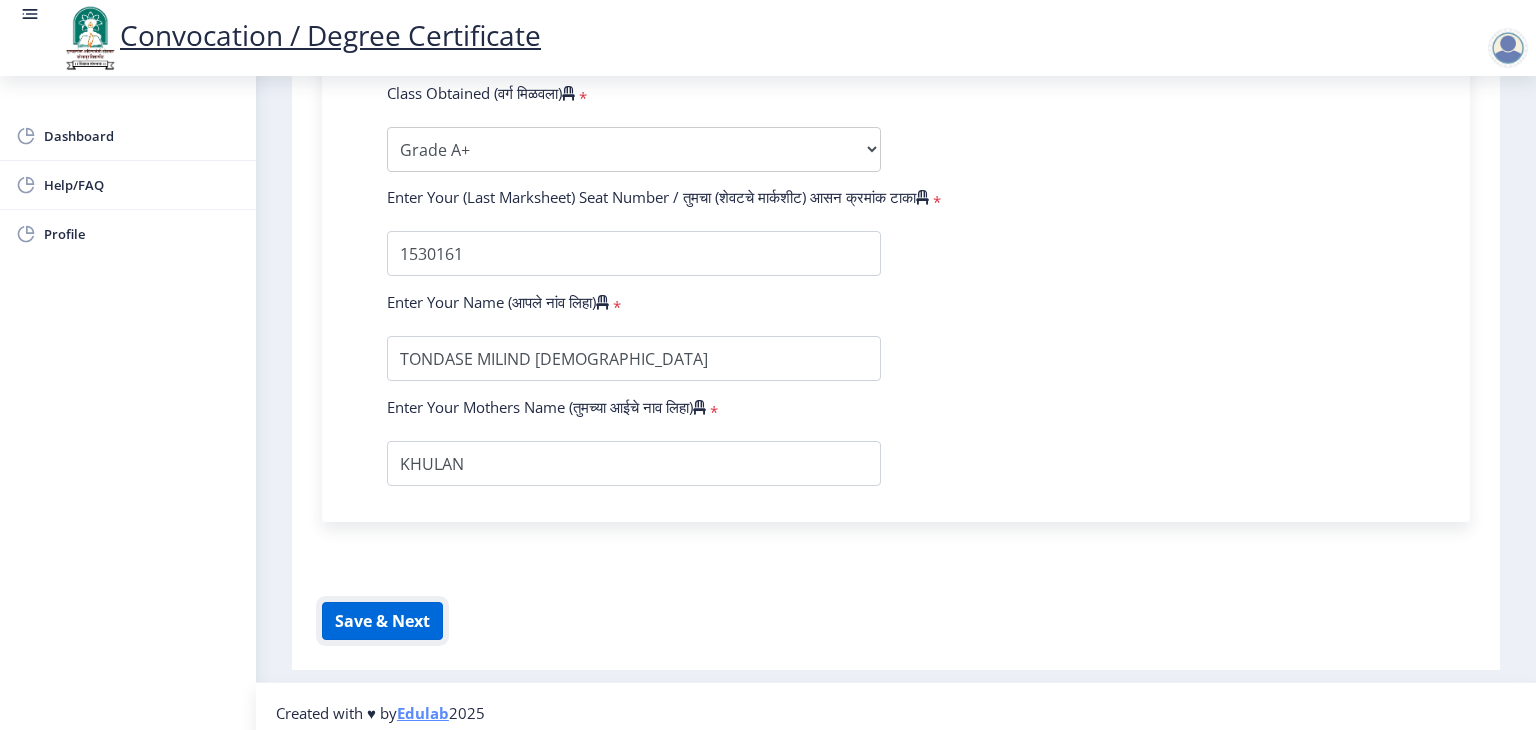 click on "Save & Next" 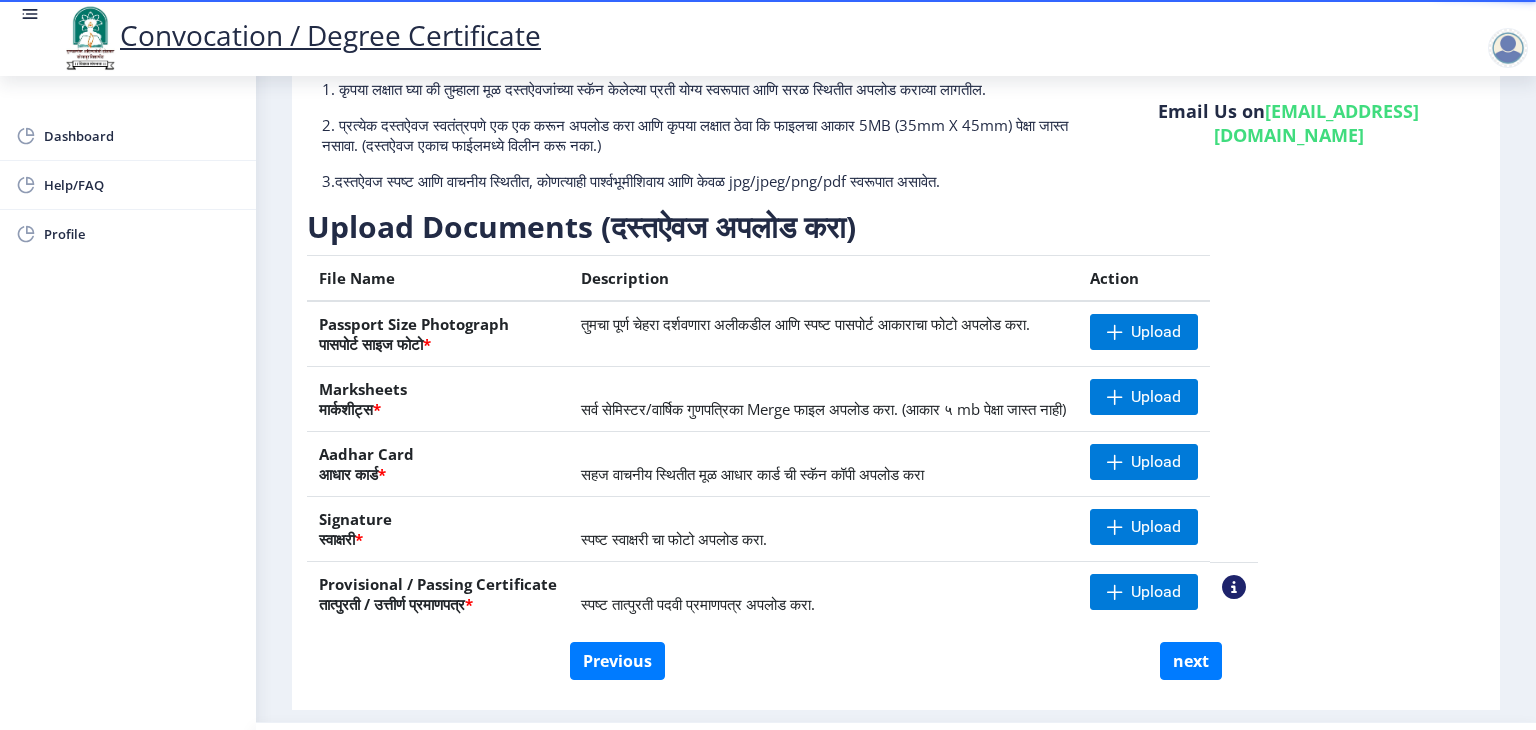 scroll, scrollTop: 200, scrollLeft: 0, axis: vertical 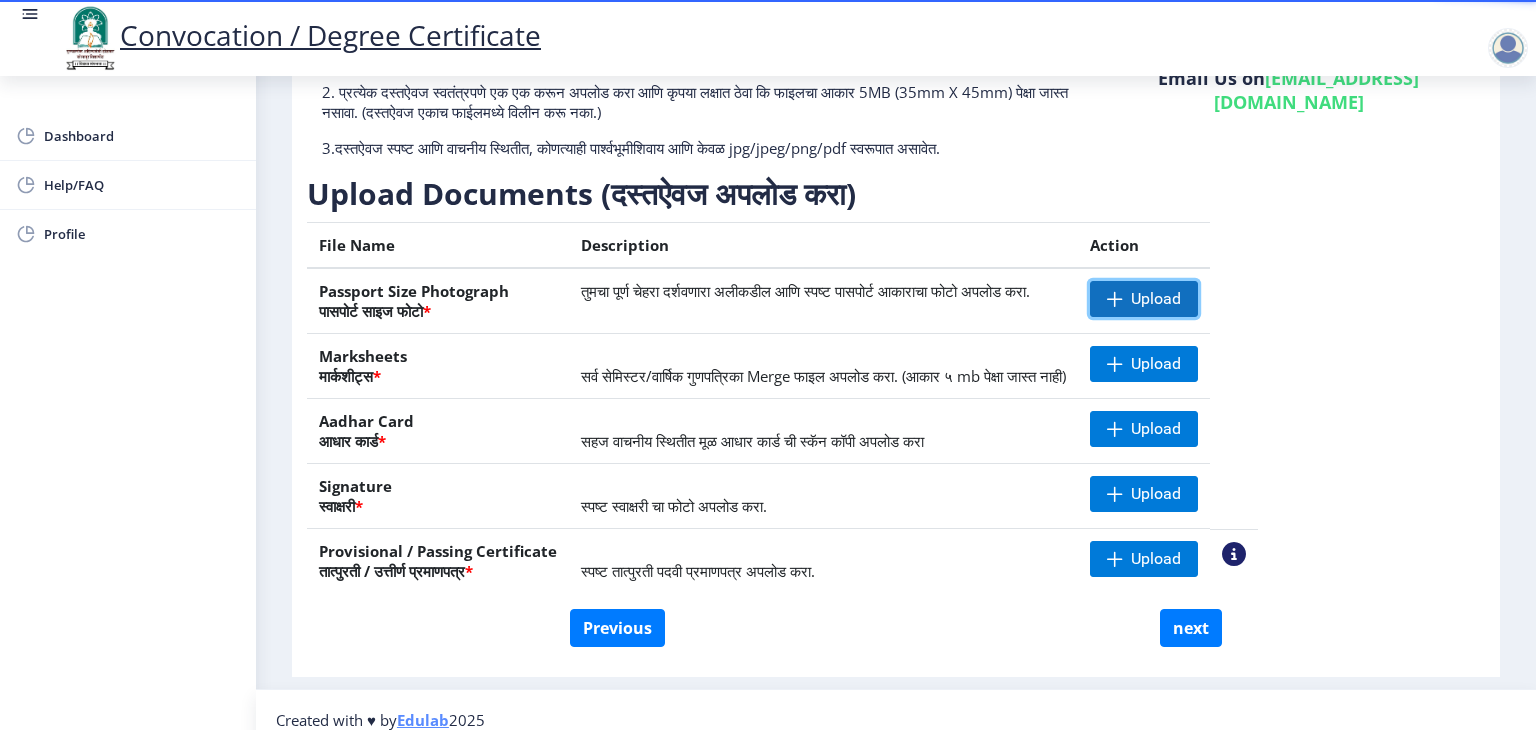 click on "Upload" 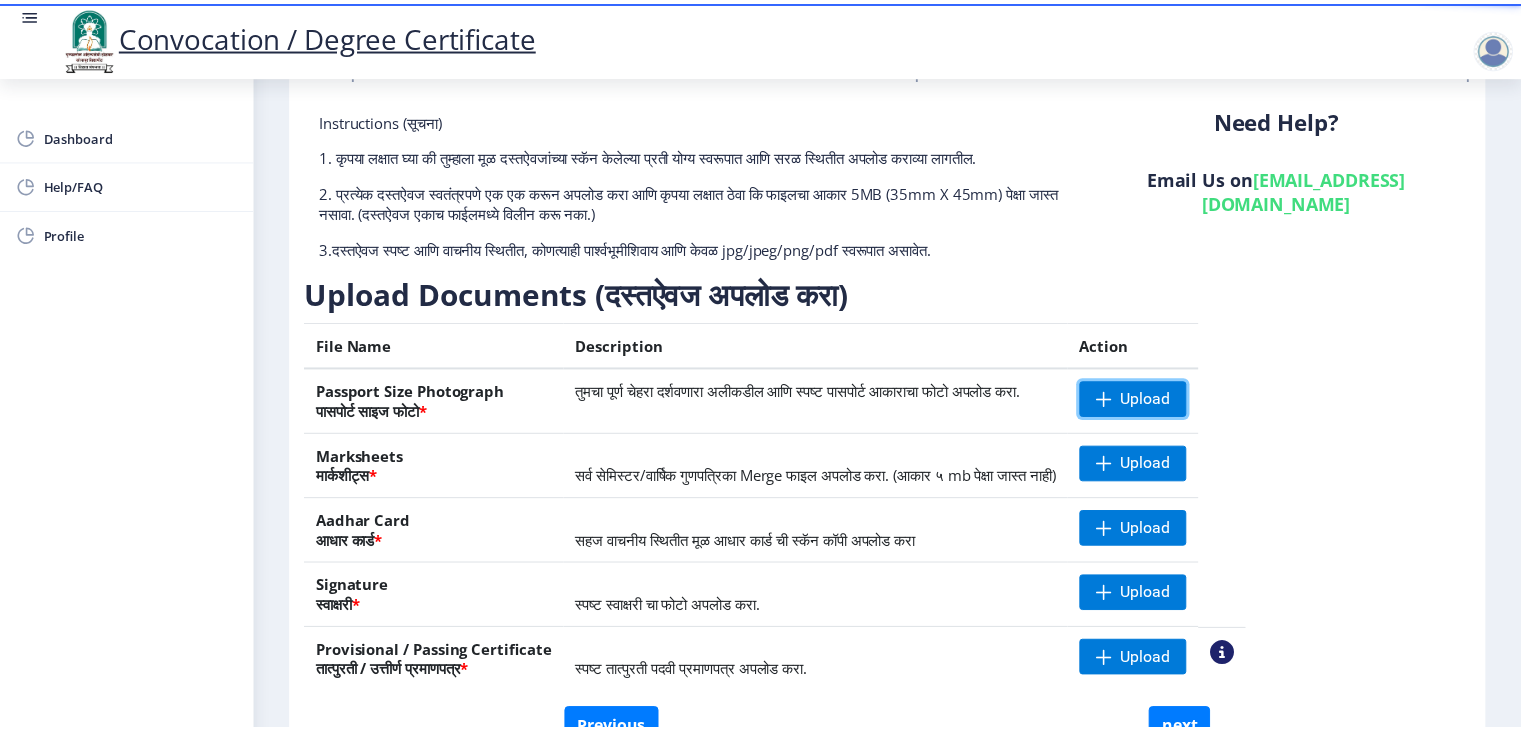 scroll, scrollTop: 100, scrollLeft: 0, axis: vertical 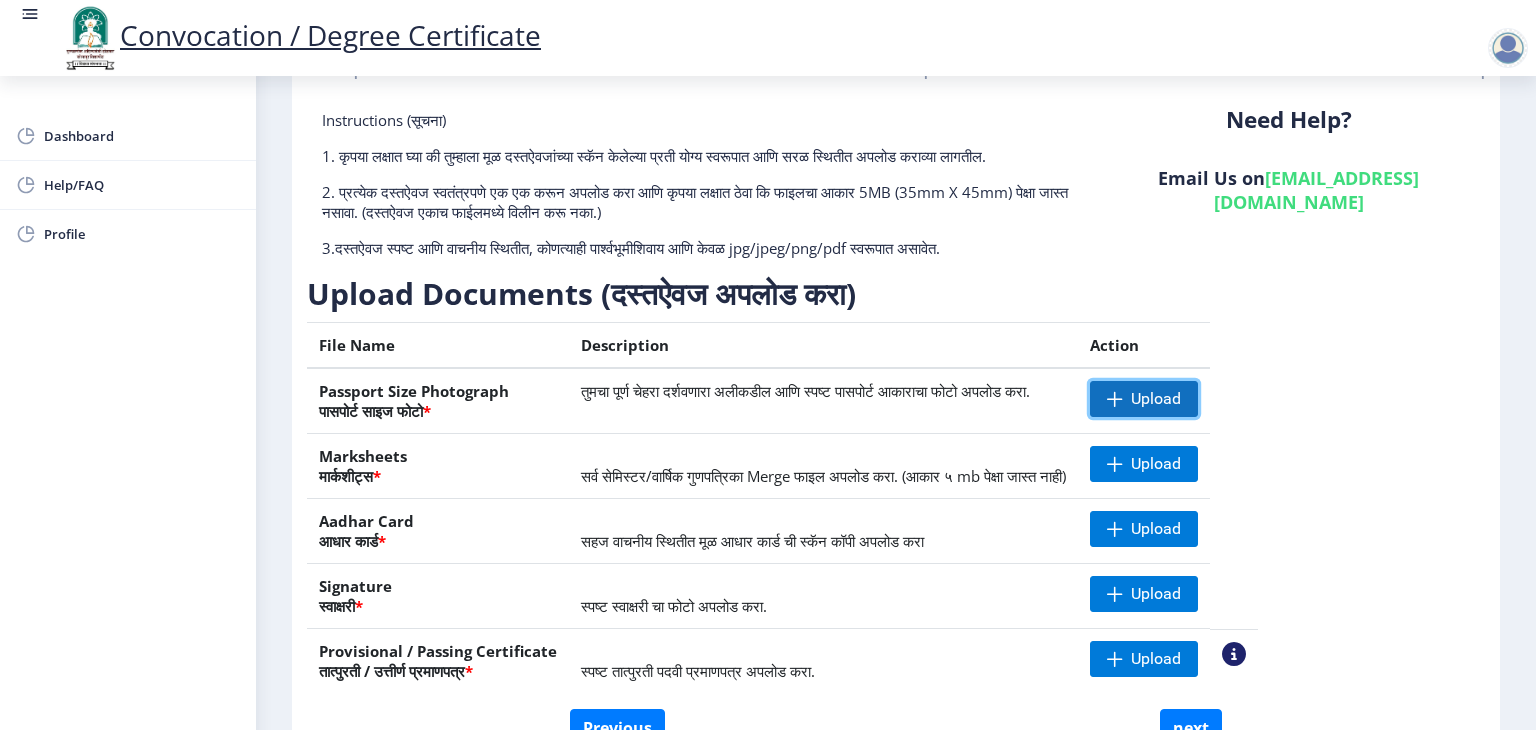 click on "Upload" 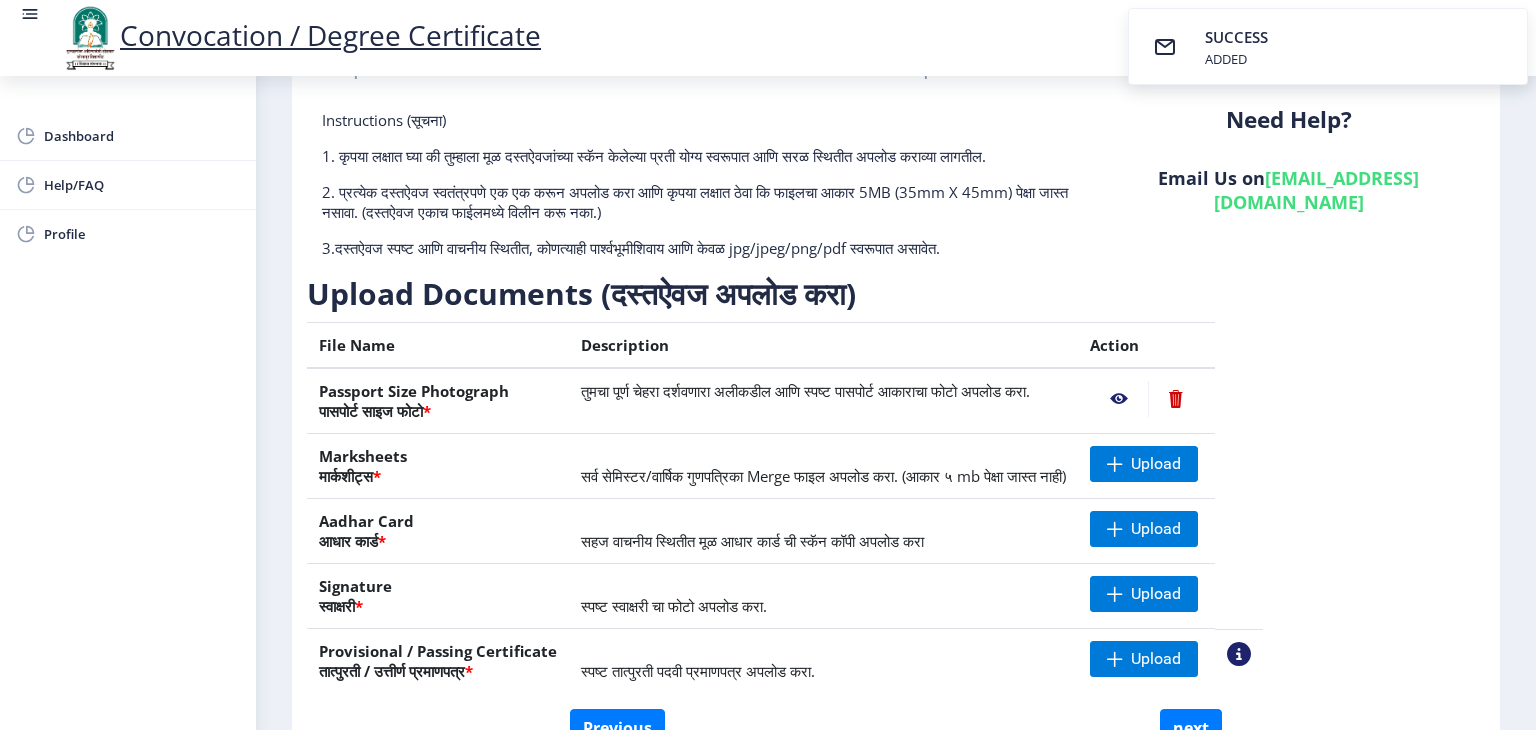 click 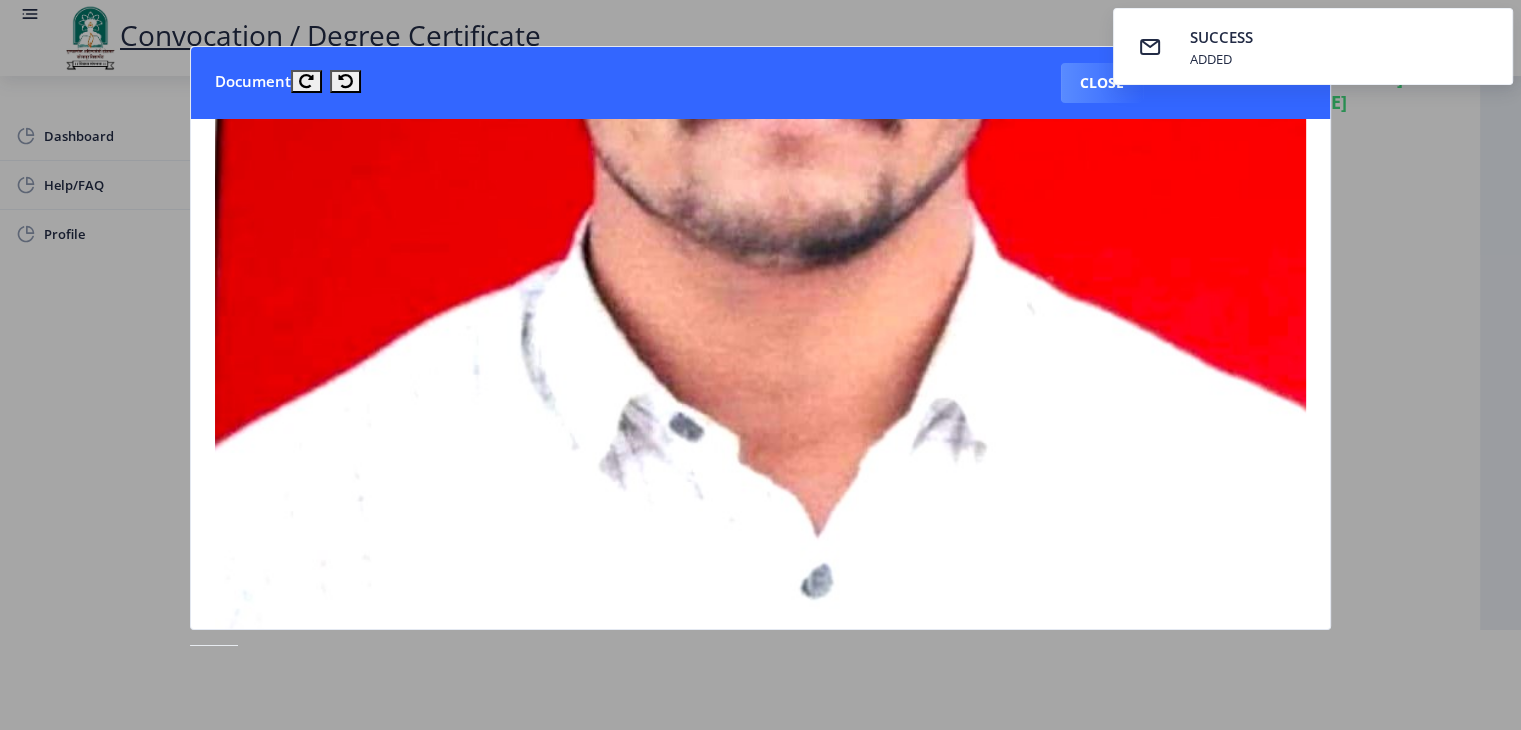 scroll, scrollTop: 700, scrollLeft: 0, axis: vertical 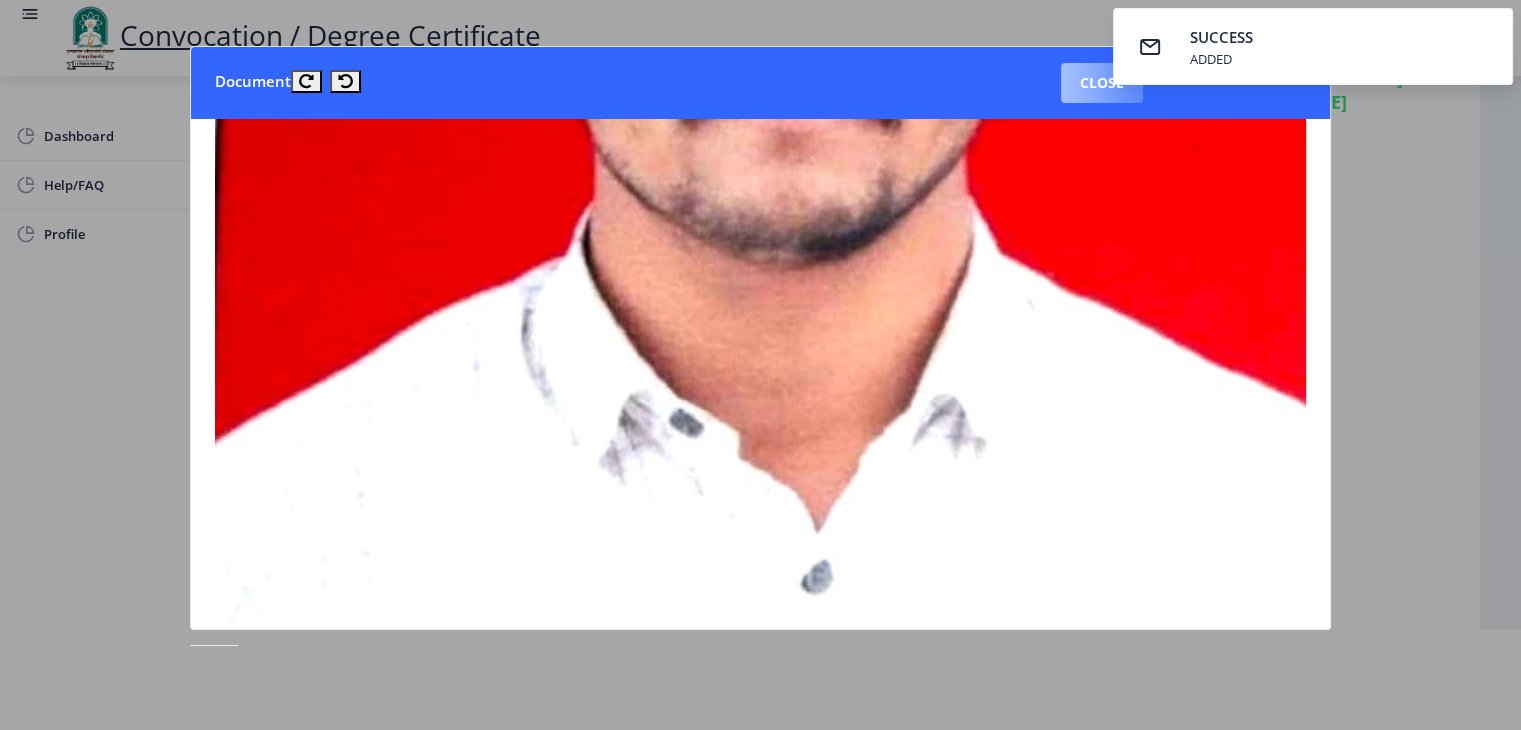 click on "Close" at bounding box center (1102, 83) 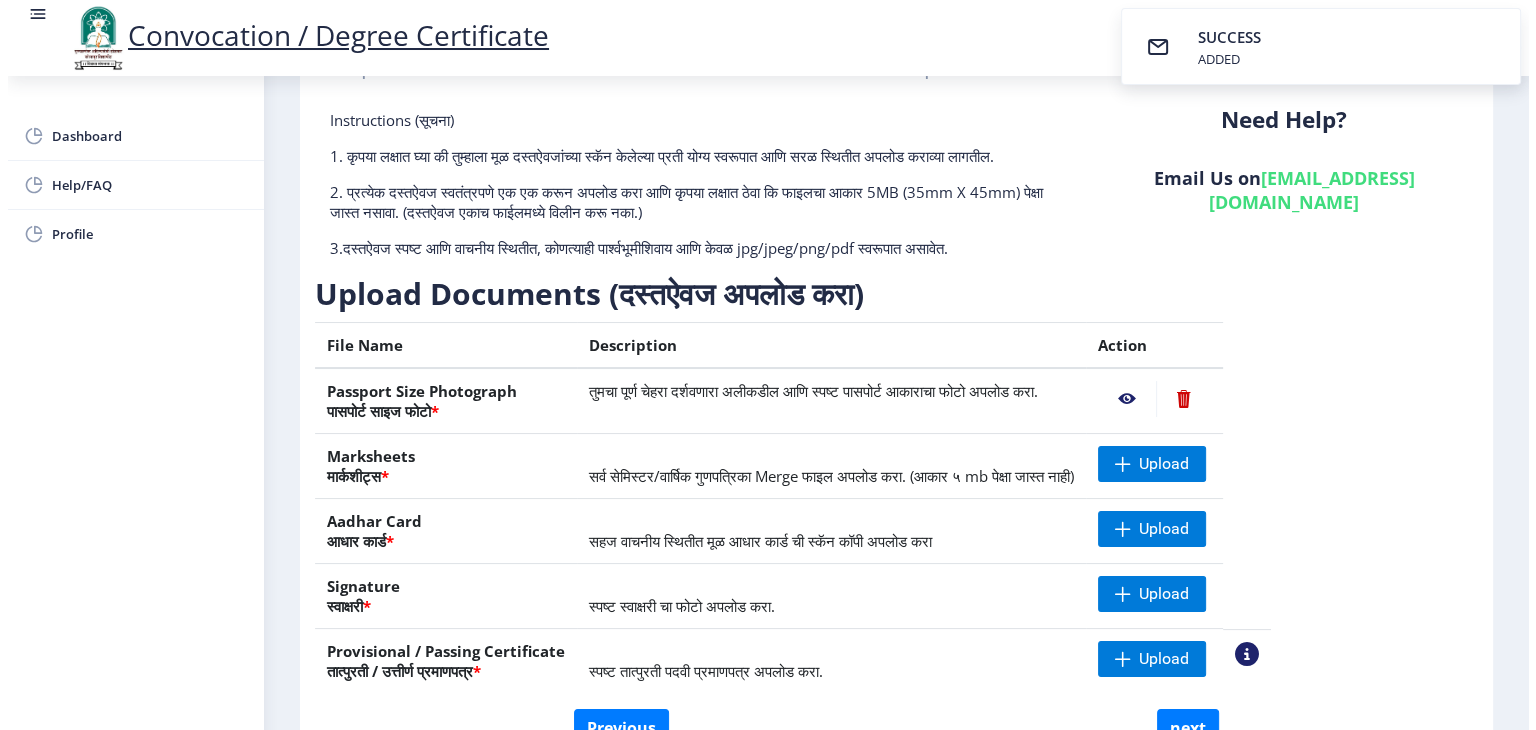 scroll, scrollTop: 23, scrollLeft: 0, axis: vertical 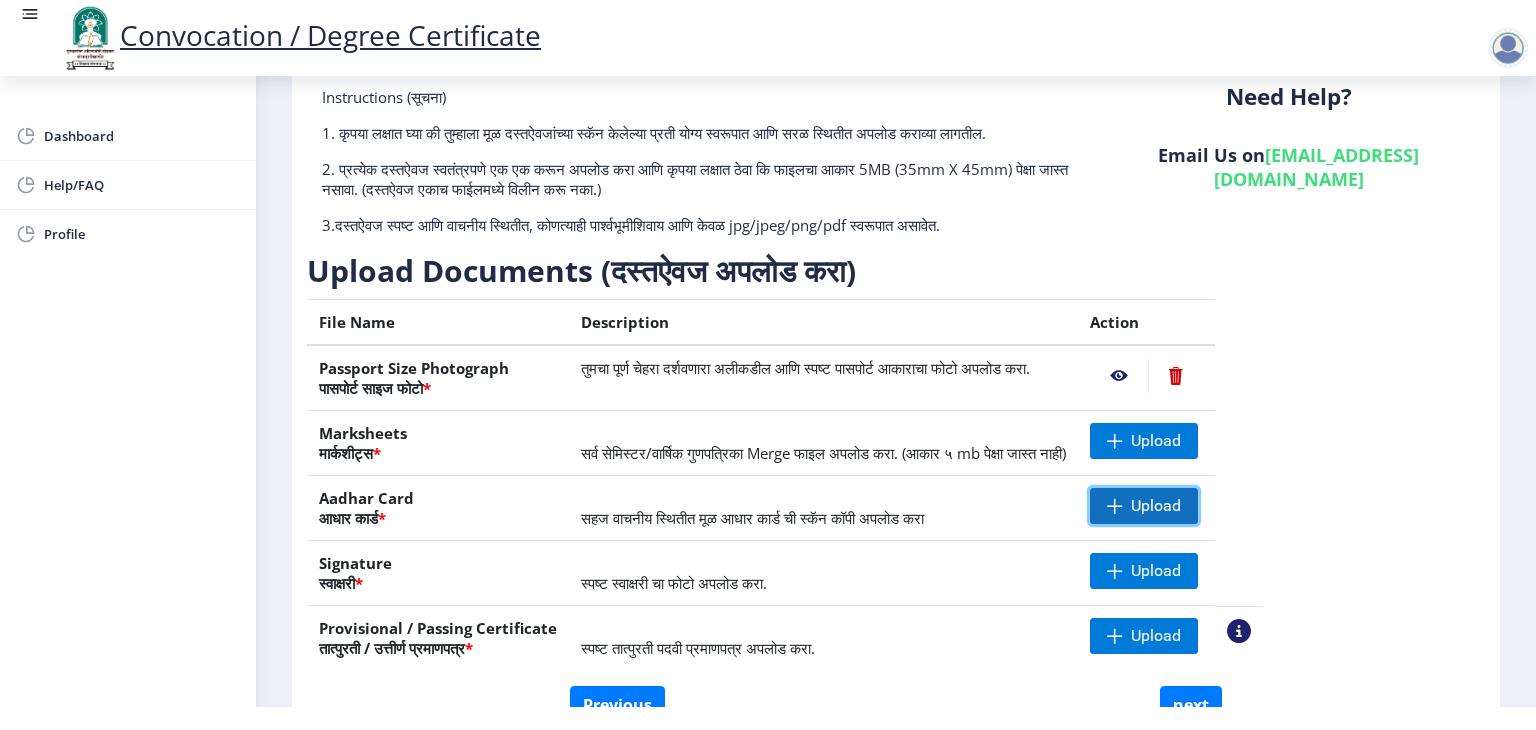 click on "Upload" 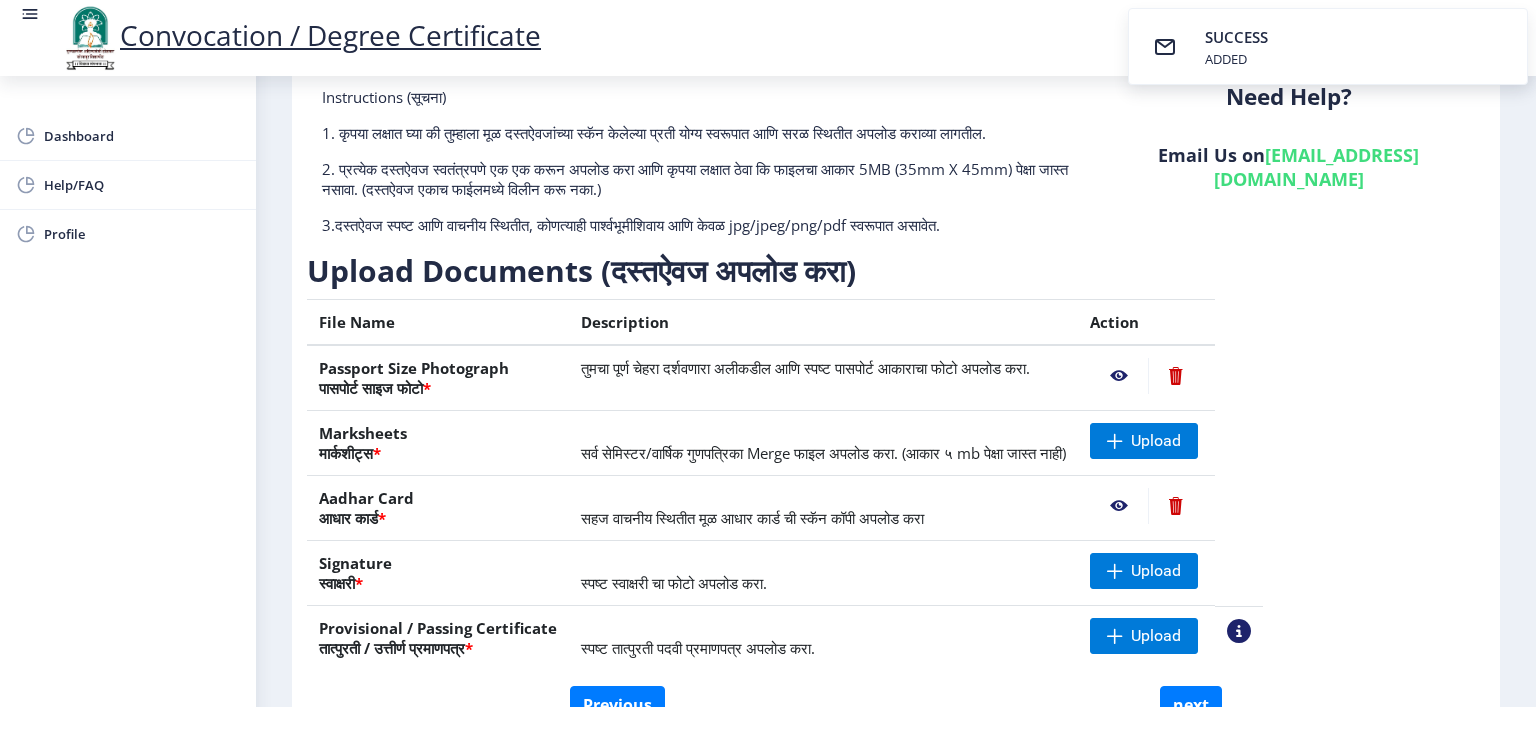 click 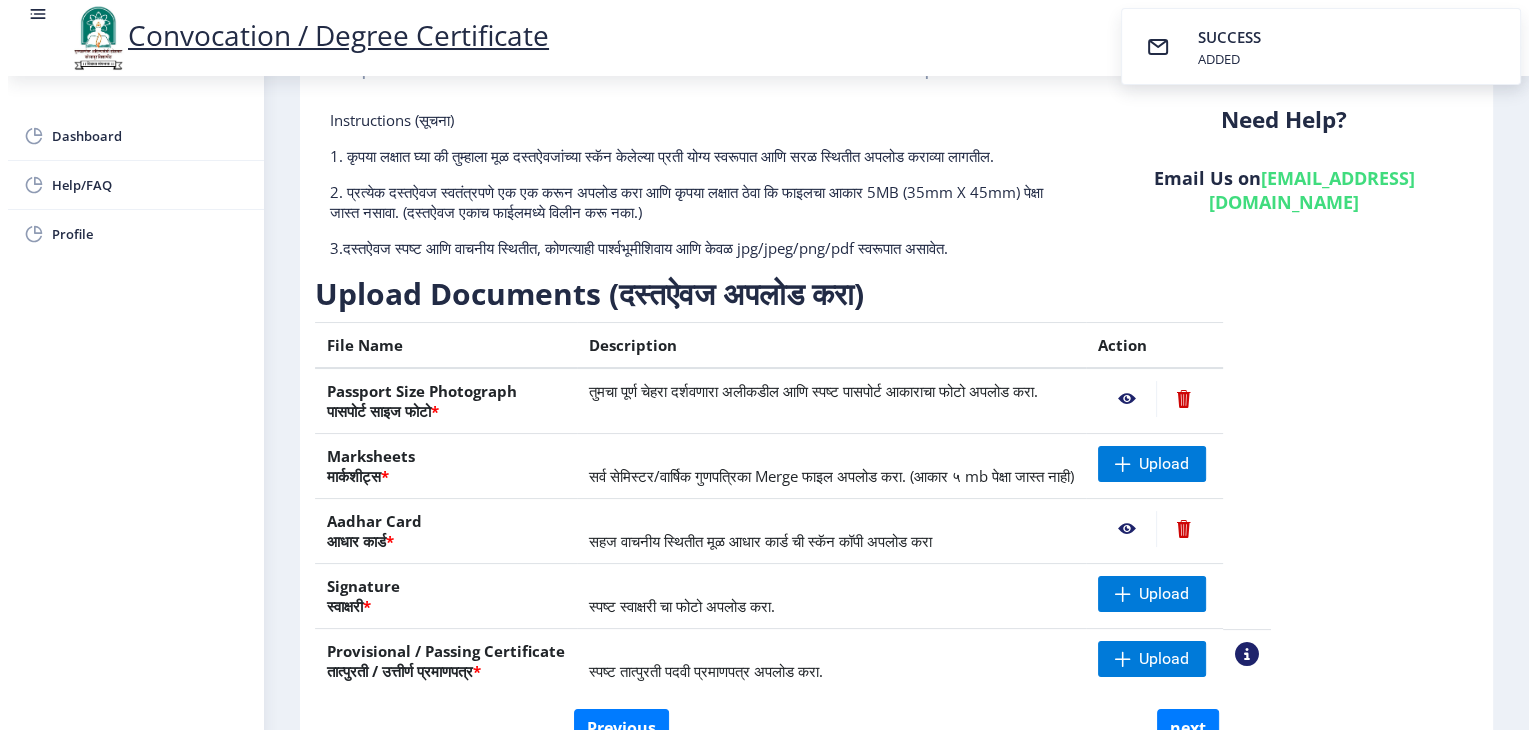 scroll, scrollTop: 23, scrollLeft: 0, axis: vertical 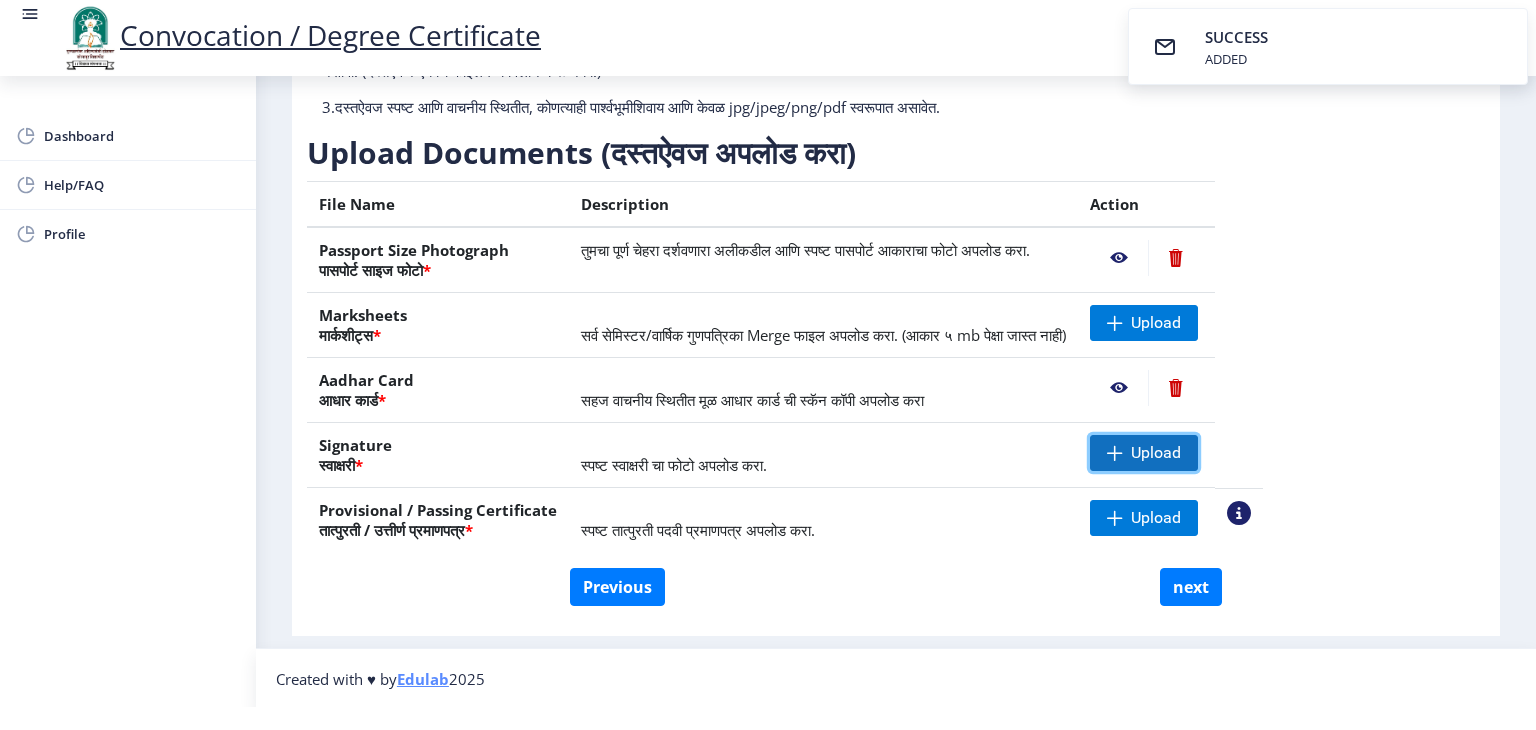 click on "Upload" 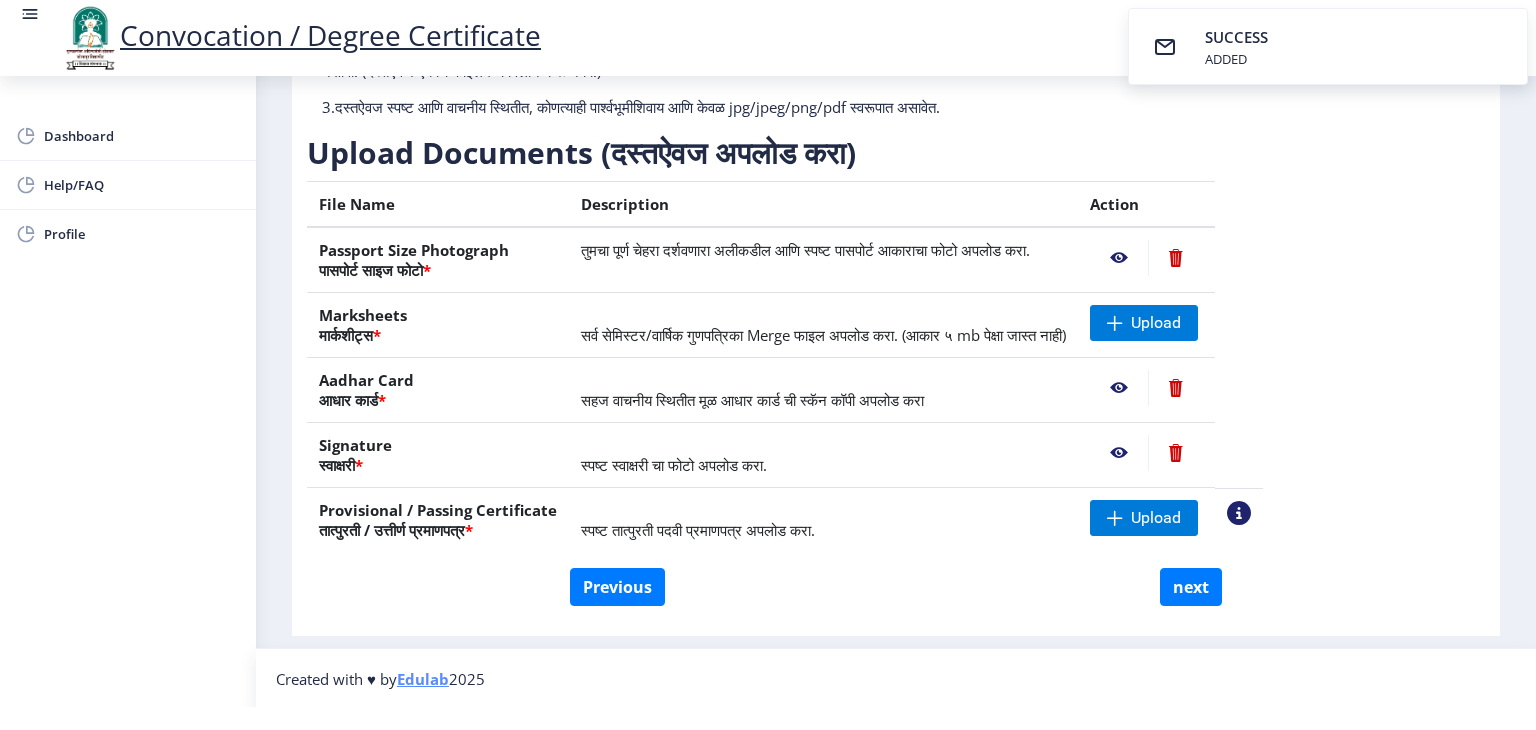 click 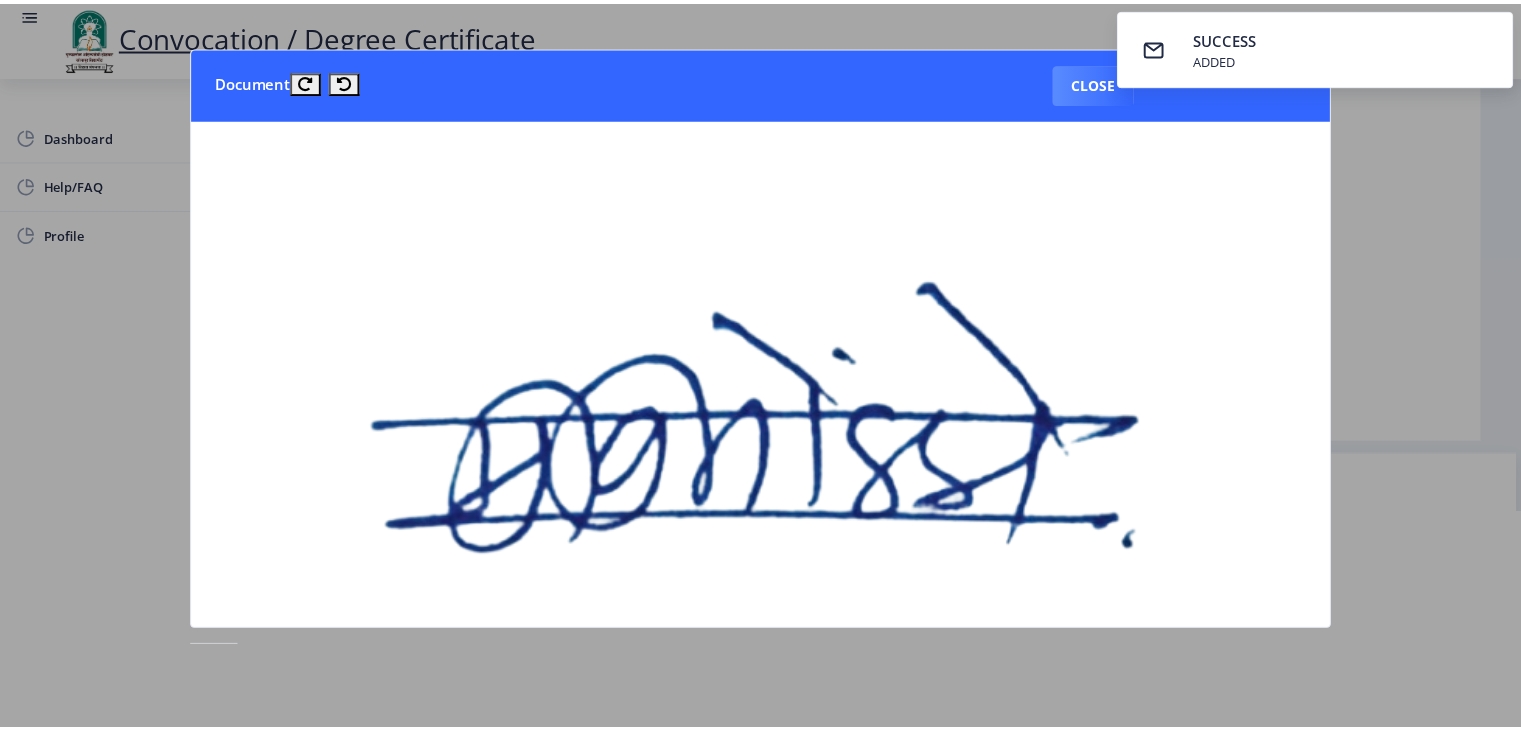 scroll, scrollTop: 0, scrollLeft: 0, axis: both 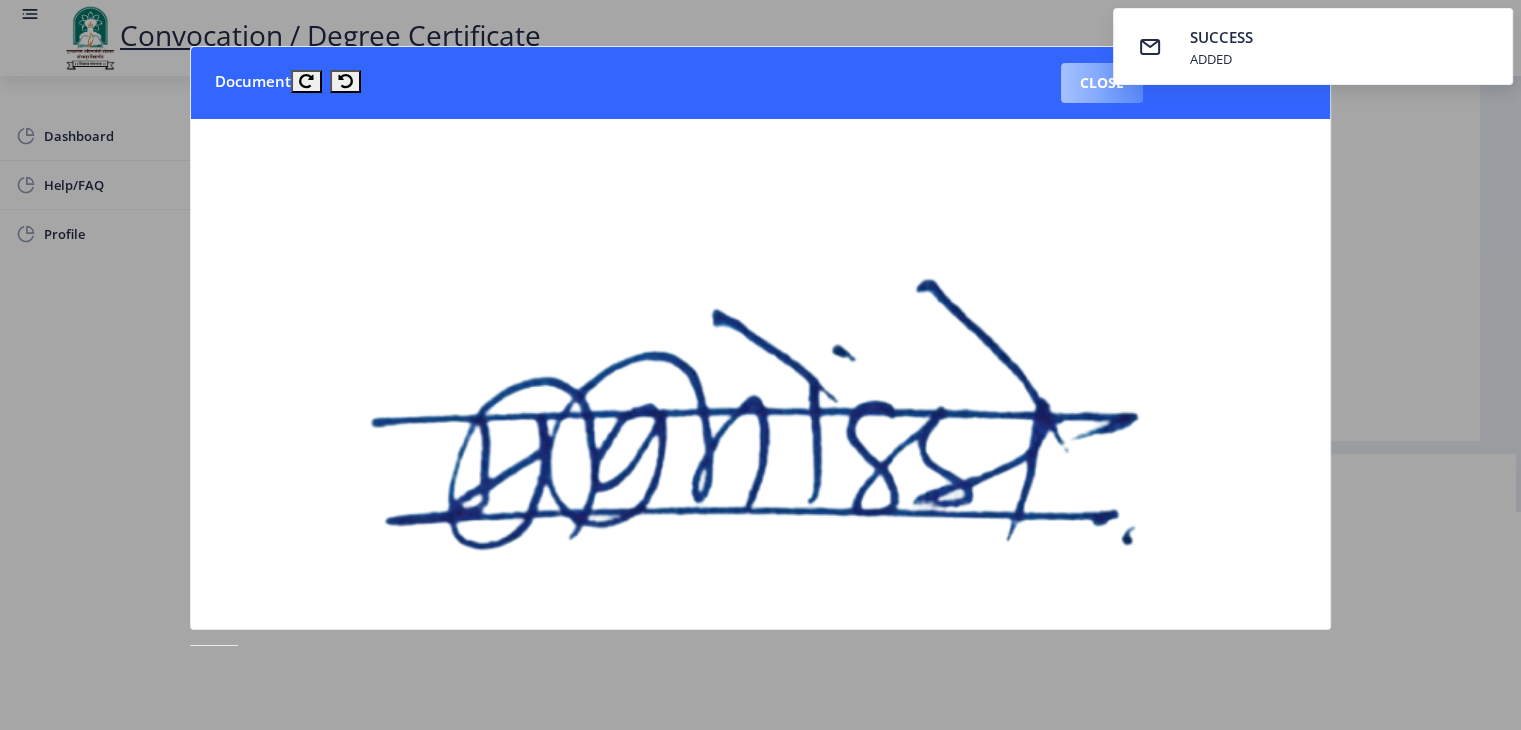 click on "Close" at bounding box center (1102, 83) 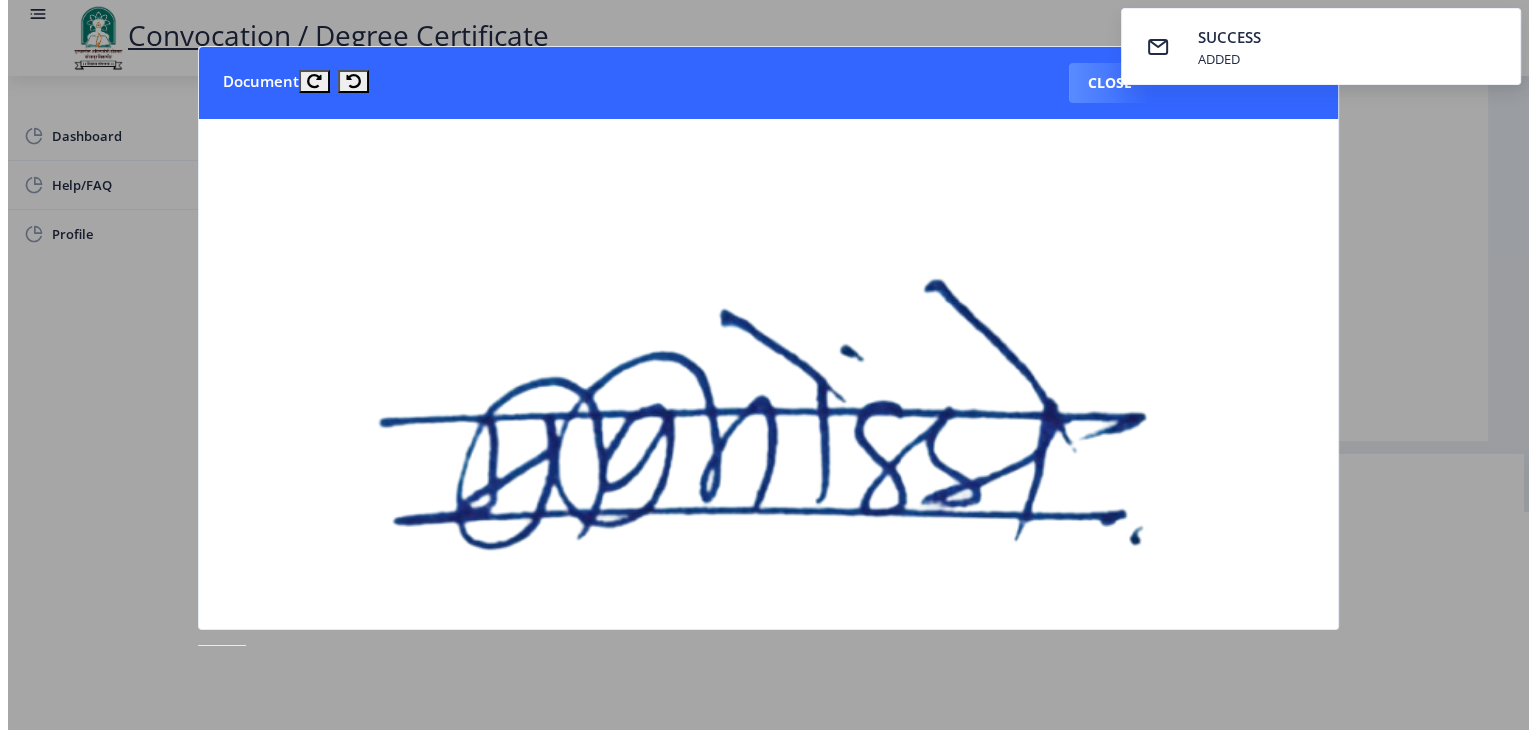scroll, scrollTop: 23, scrollLeft: 0, axis: vertical 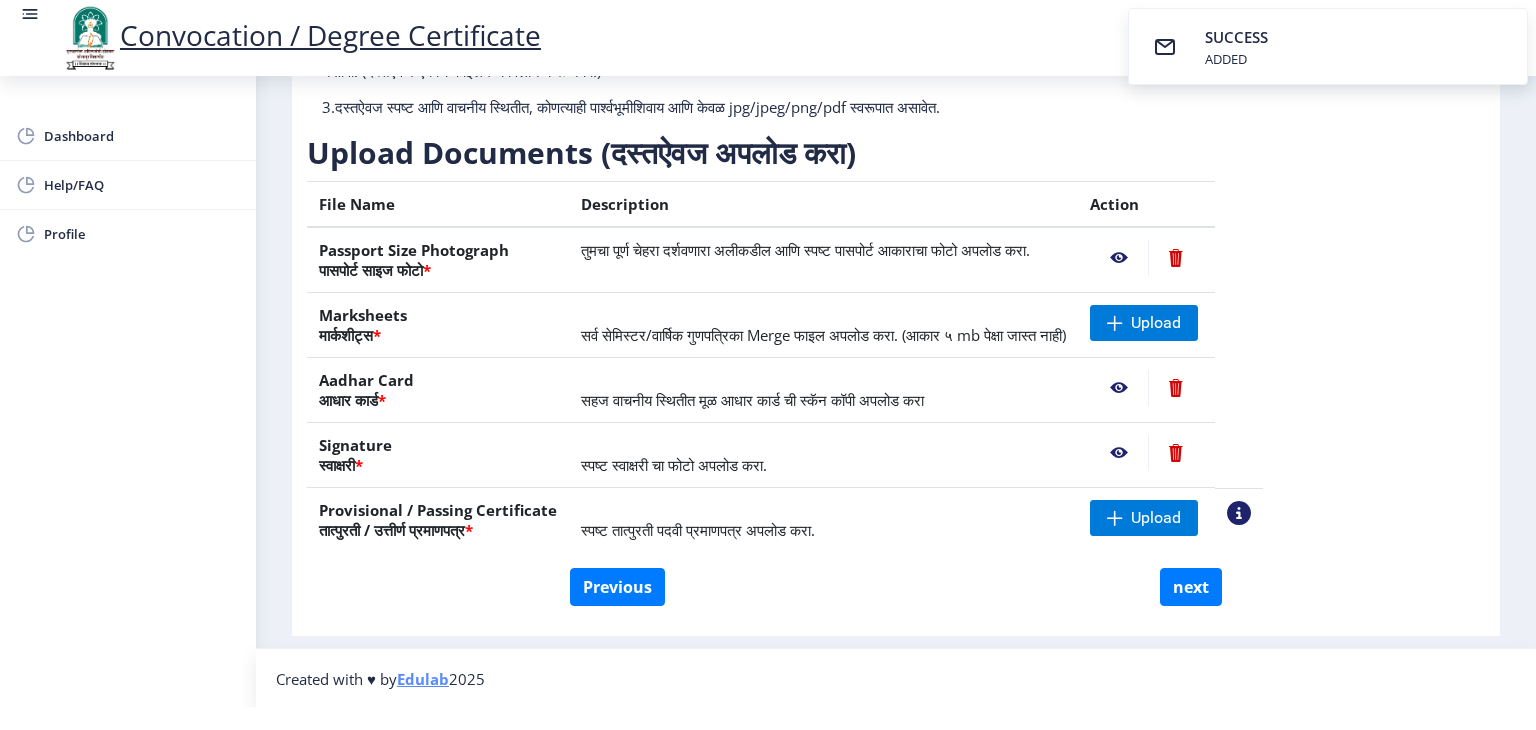 click on "Upload" 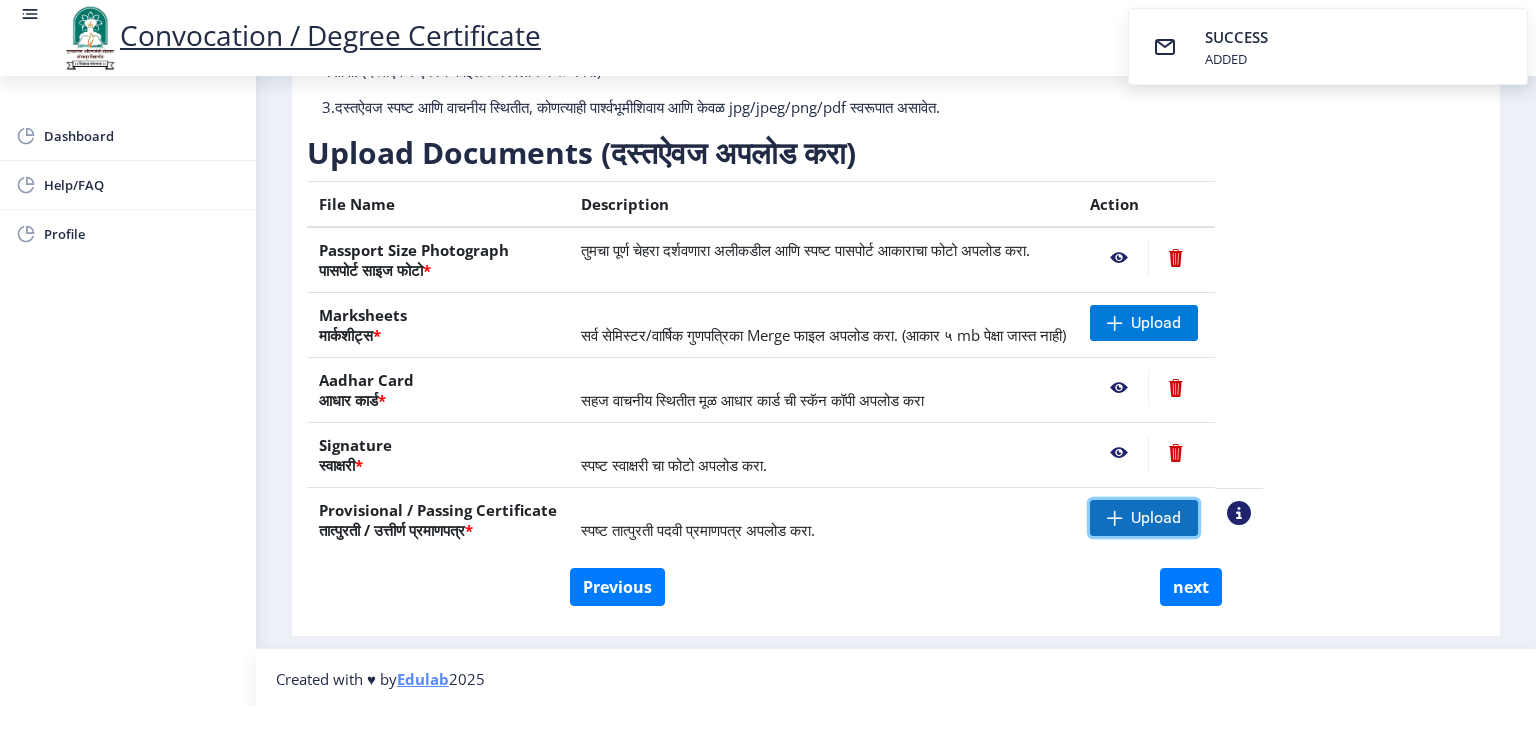 click on "Upload" 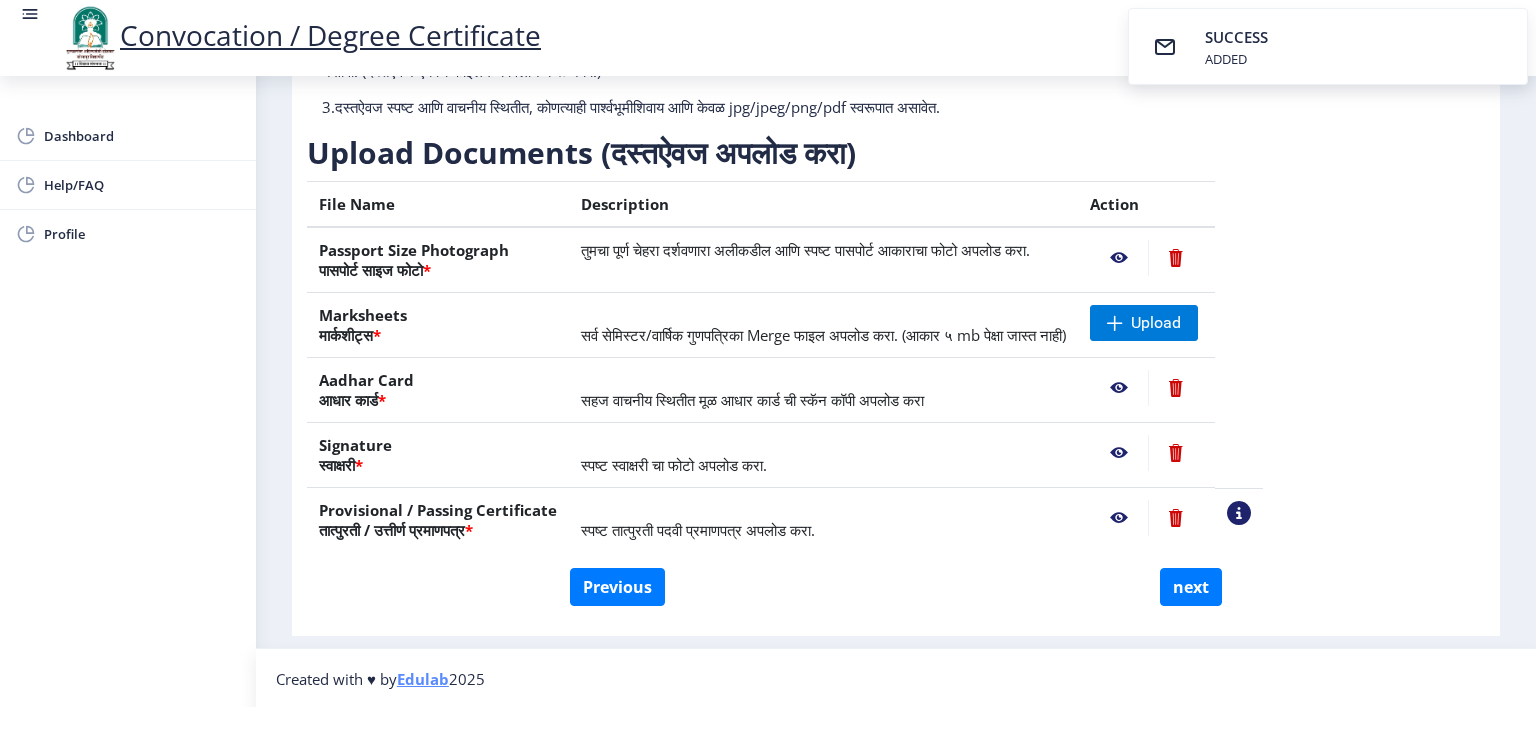 click 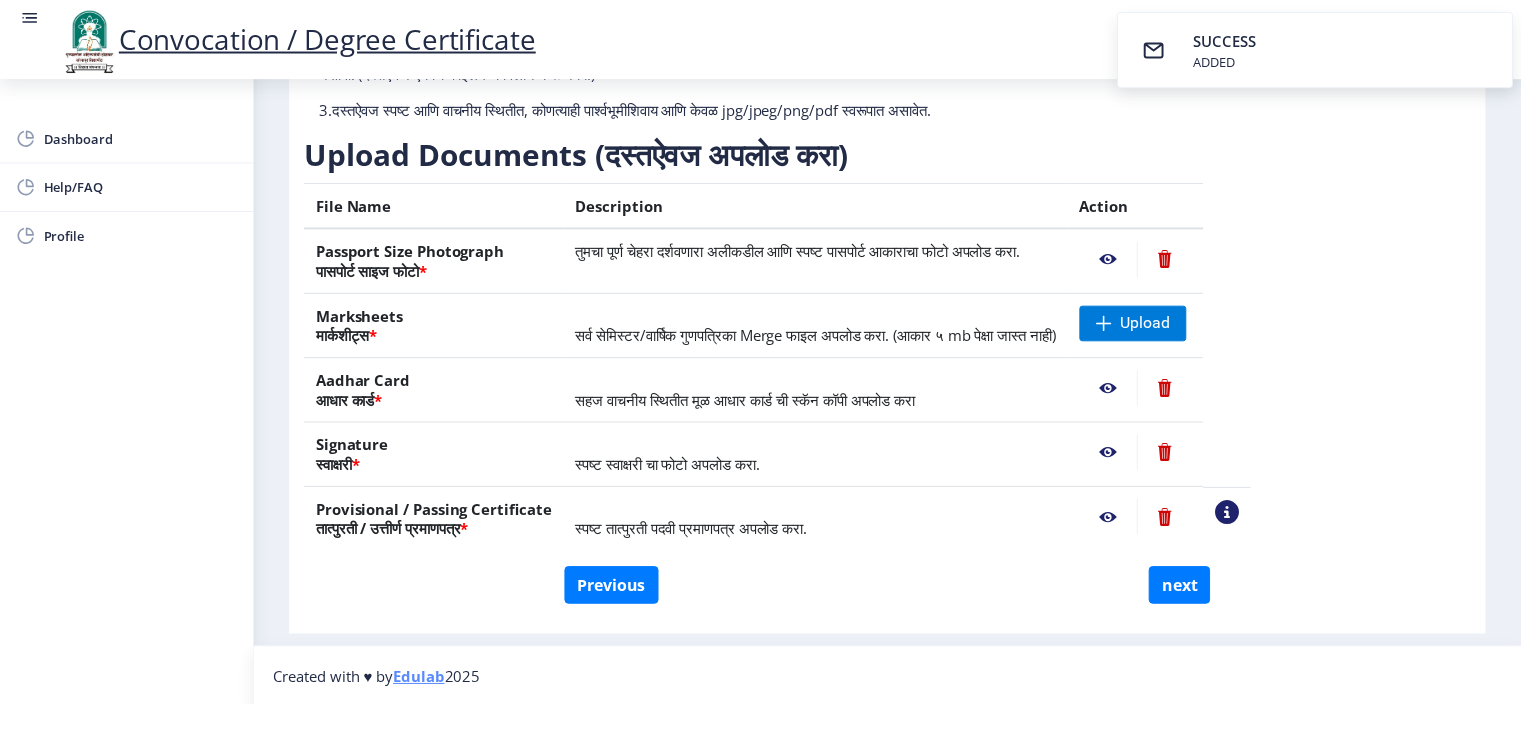 scroll, scrollTop: 0, scrollLeft: 0, axis: both 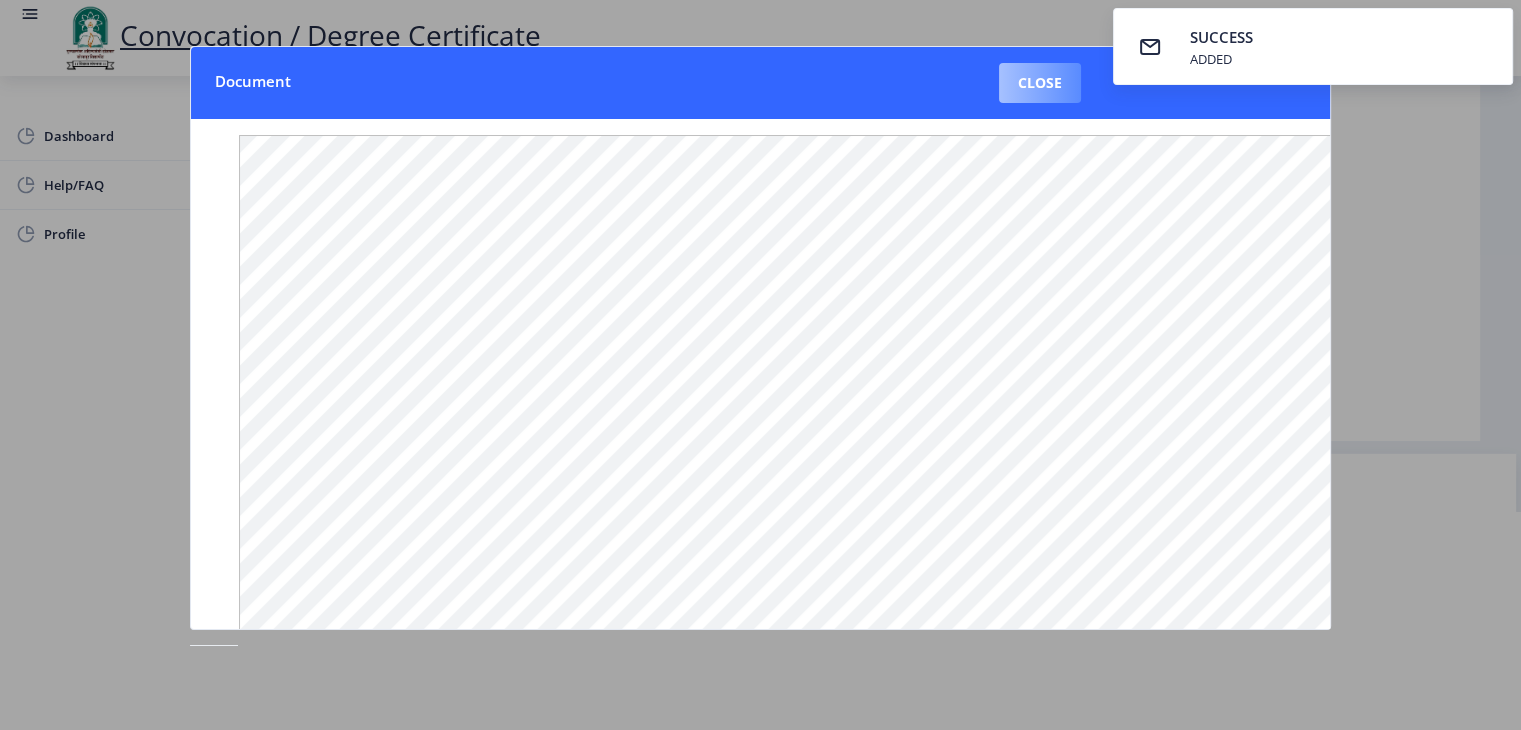 click on "Close" at bounding box center (1040, 83) 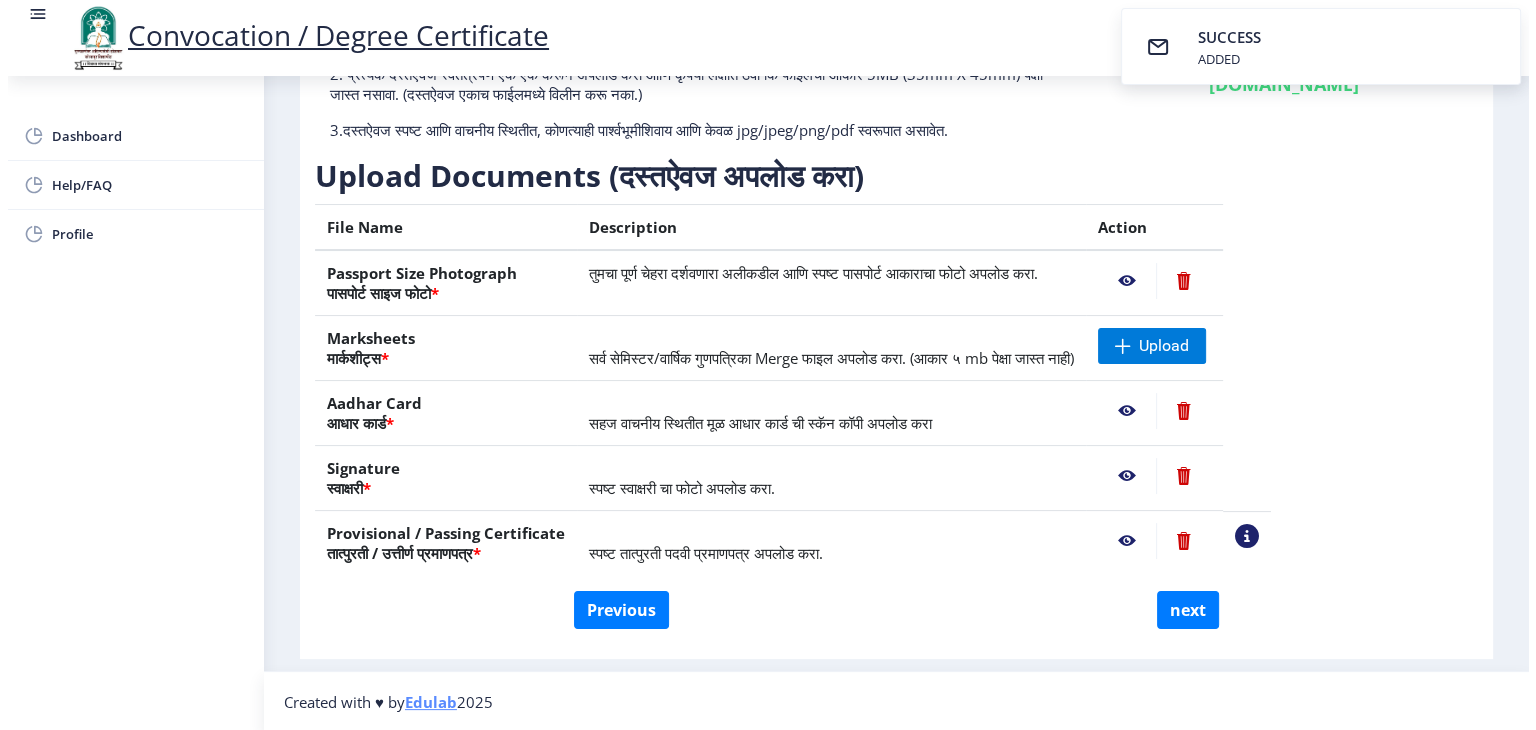 scroll, scrollTop: 23, scrollLeft: 0, axis: vertical 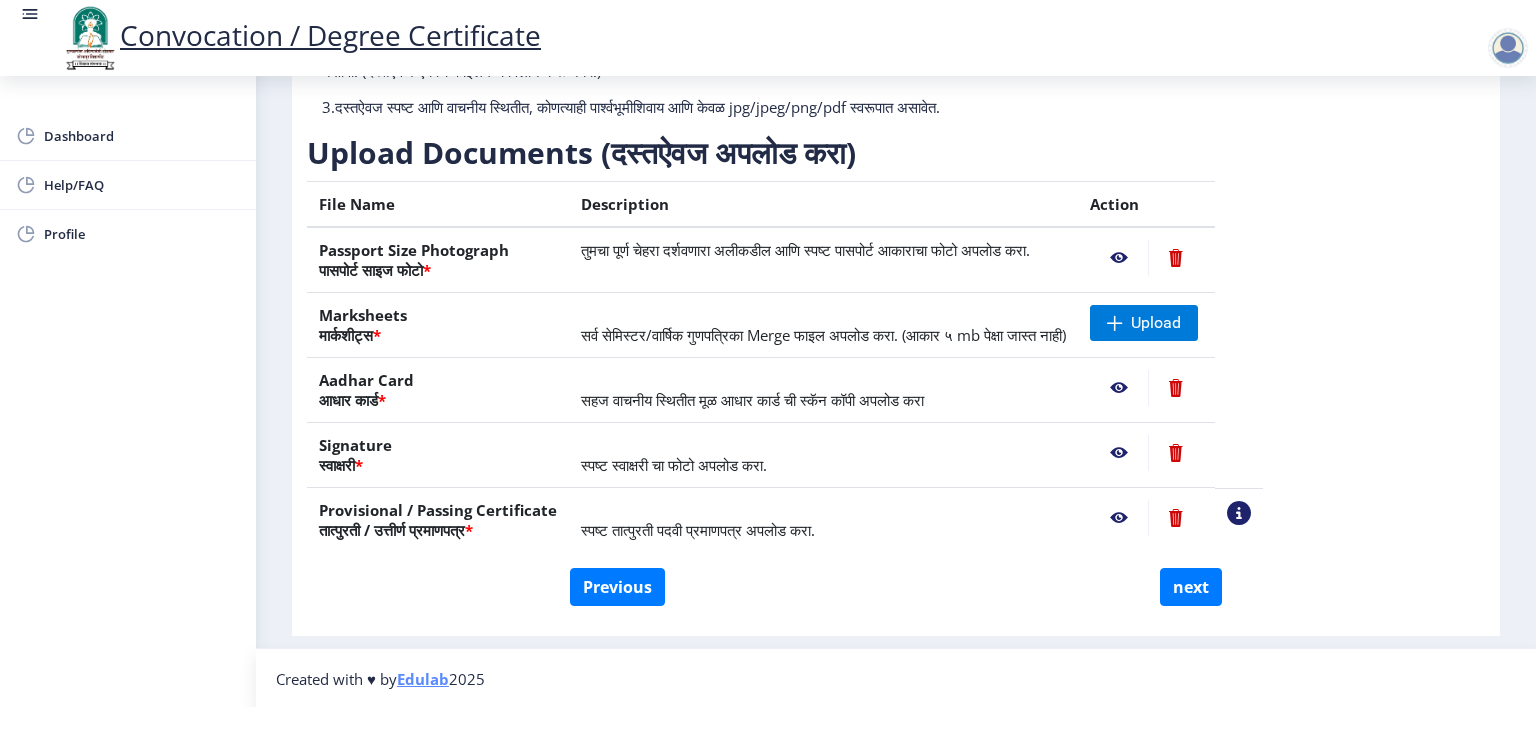 click 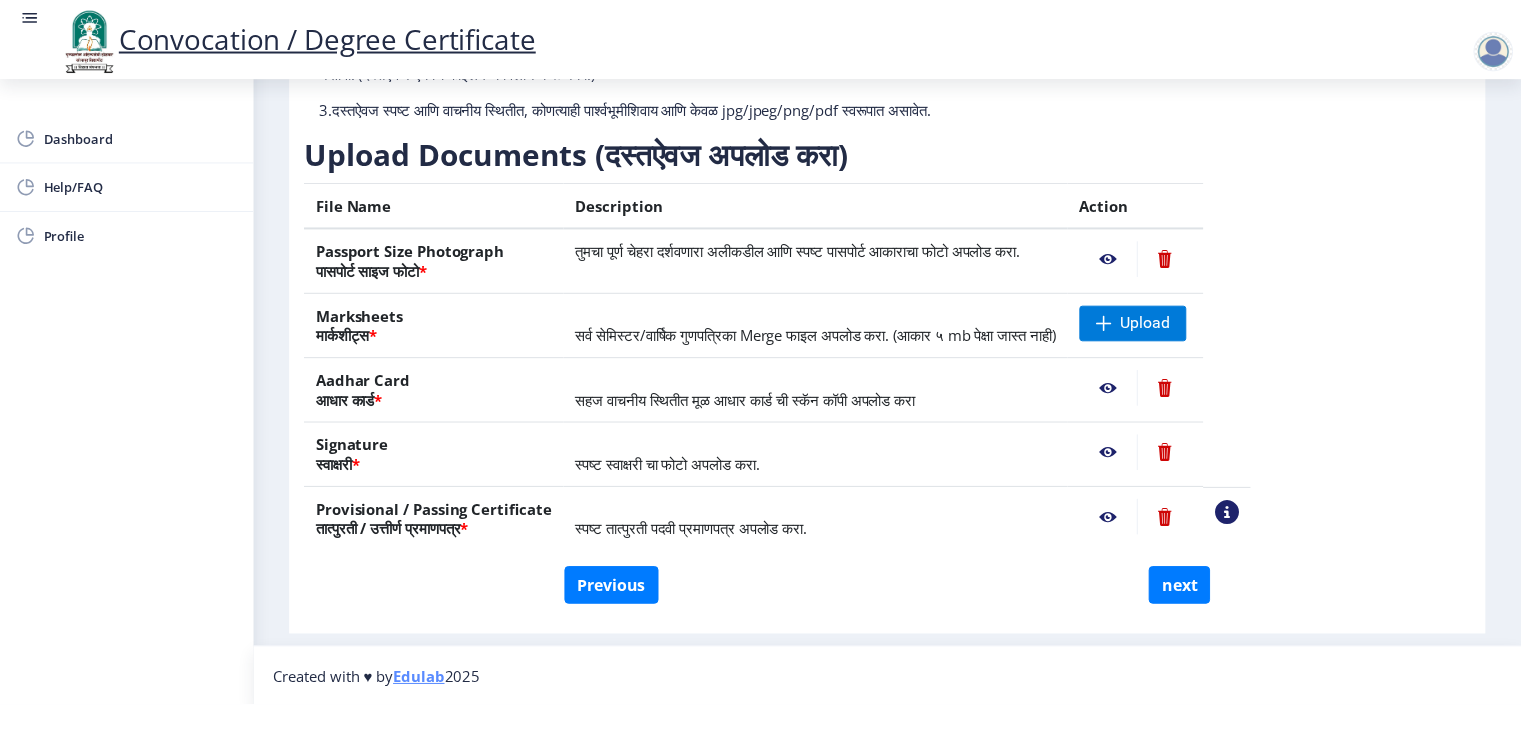 scroll, scrollTop: 0, scrollLeft: 0, axis: both 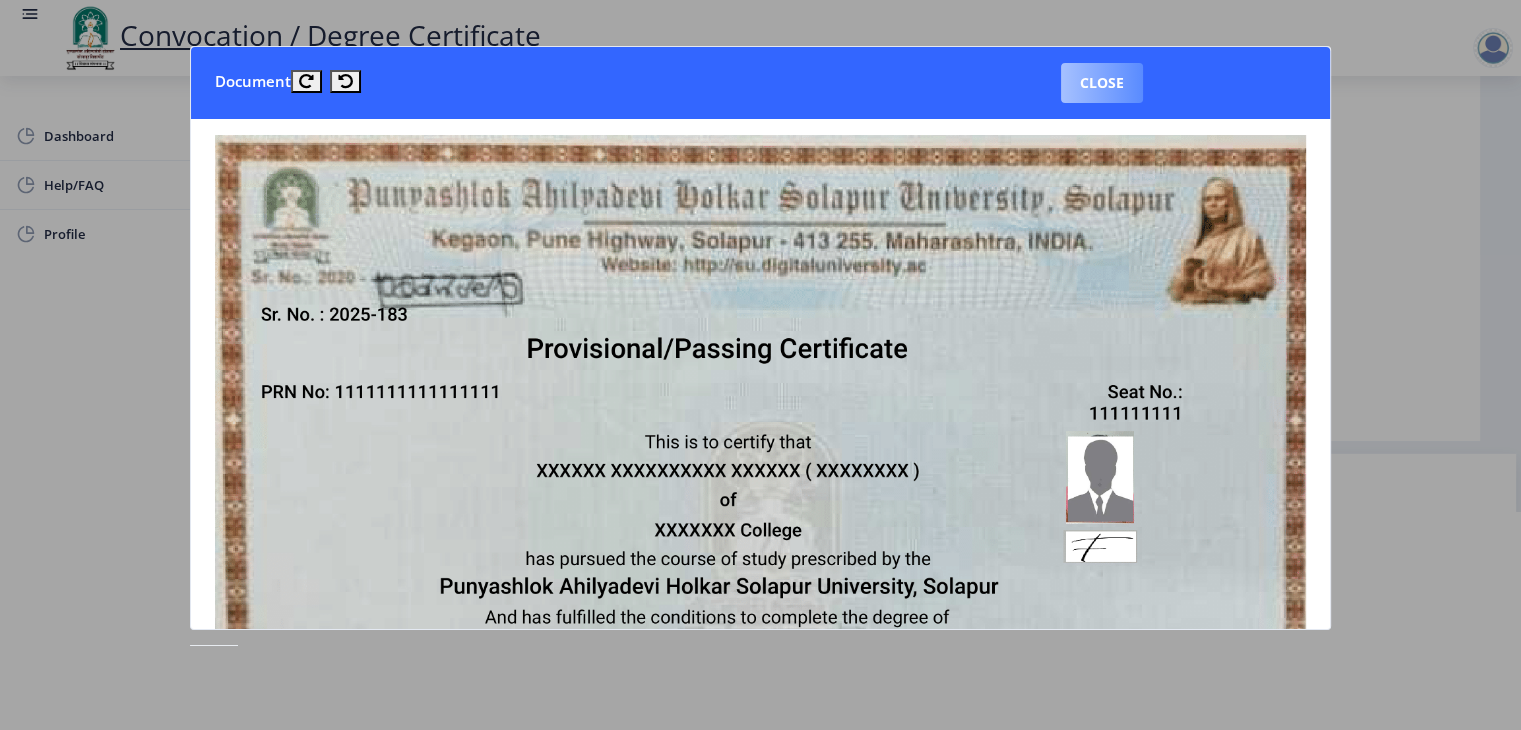 click on "Close" at bounding box center [1102, 83] 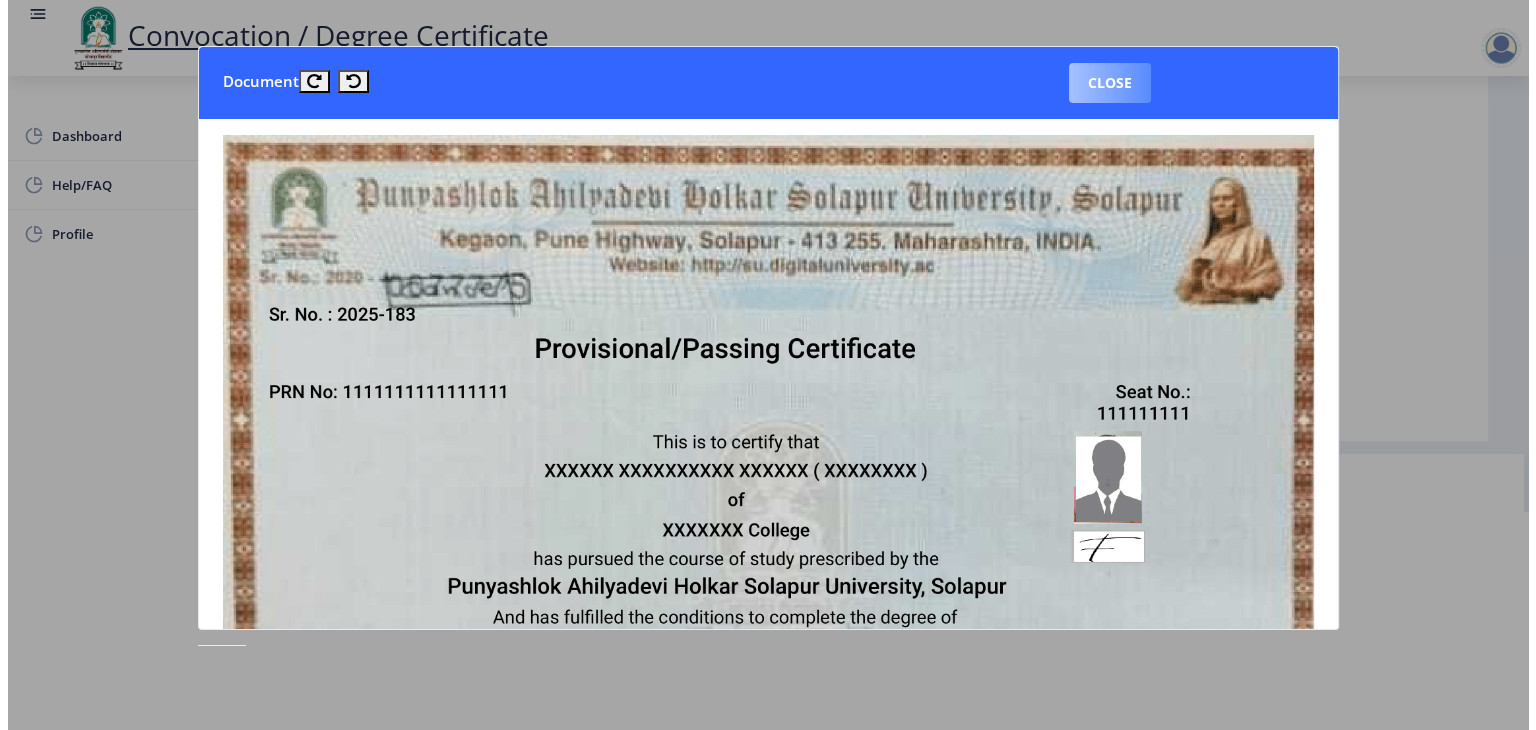 scroll, scrollTop: 23, scrollLeft: 0, axis: vertical 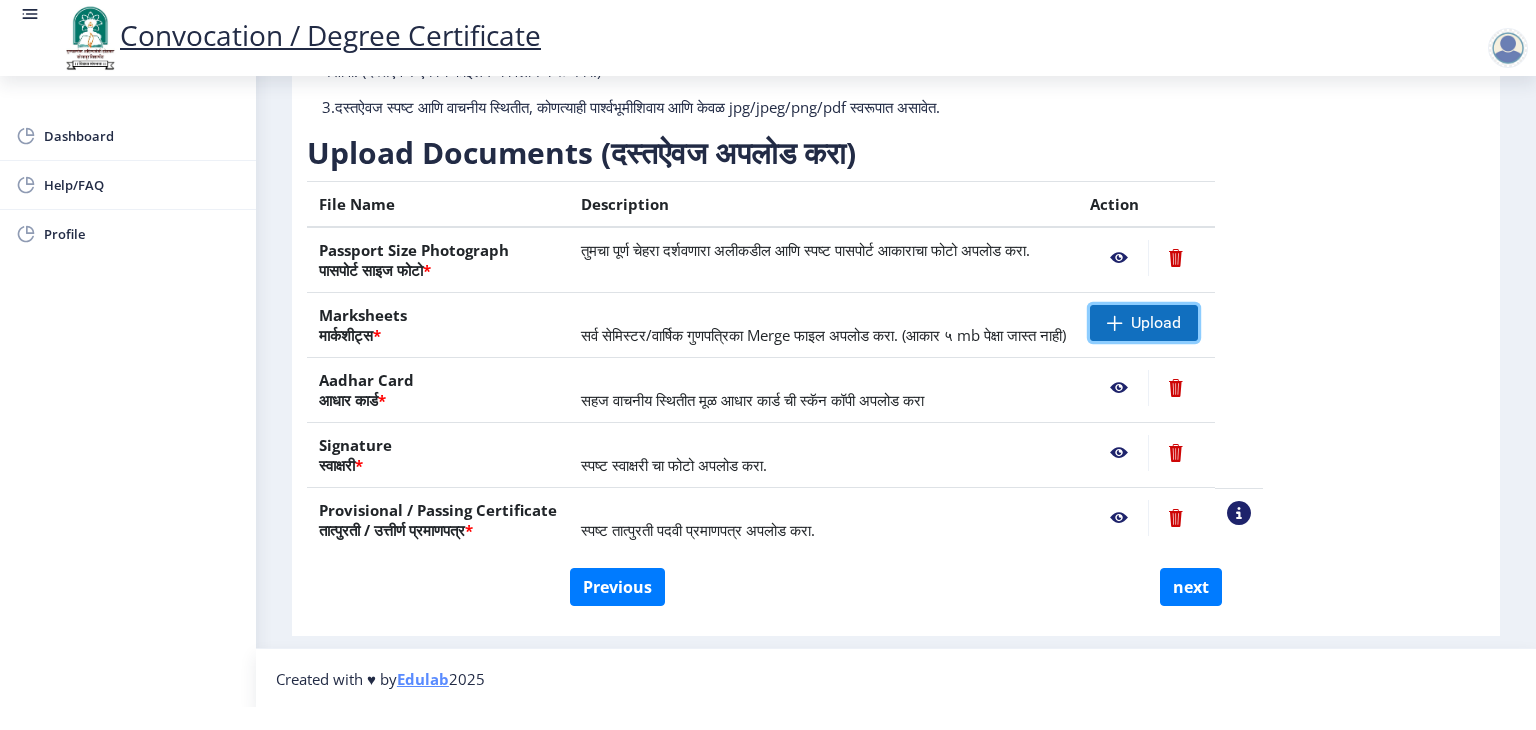 click on "Upload" 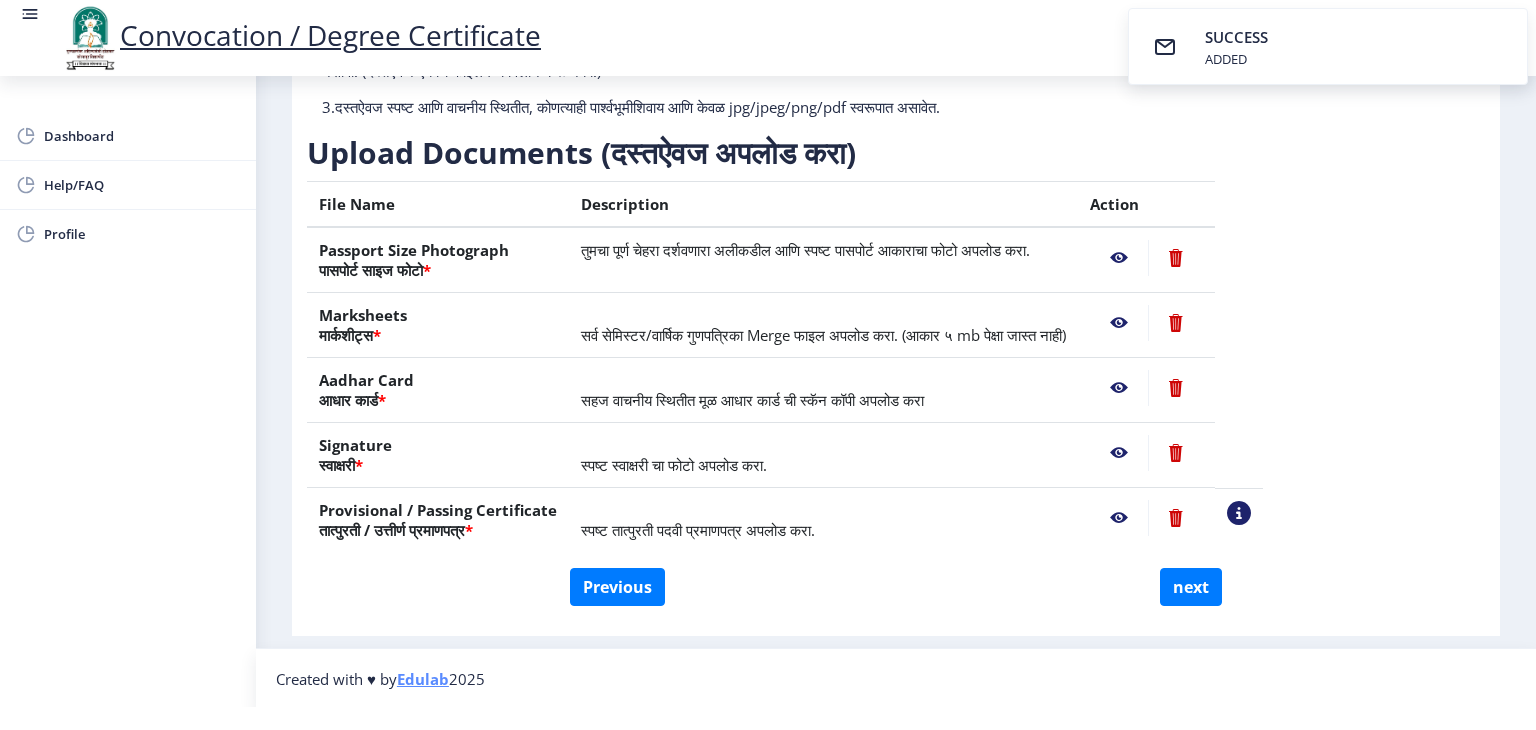 click 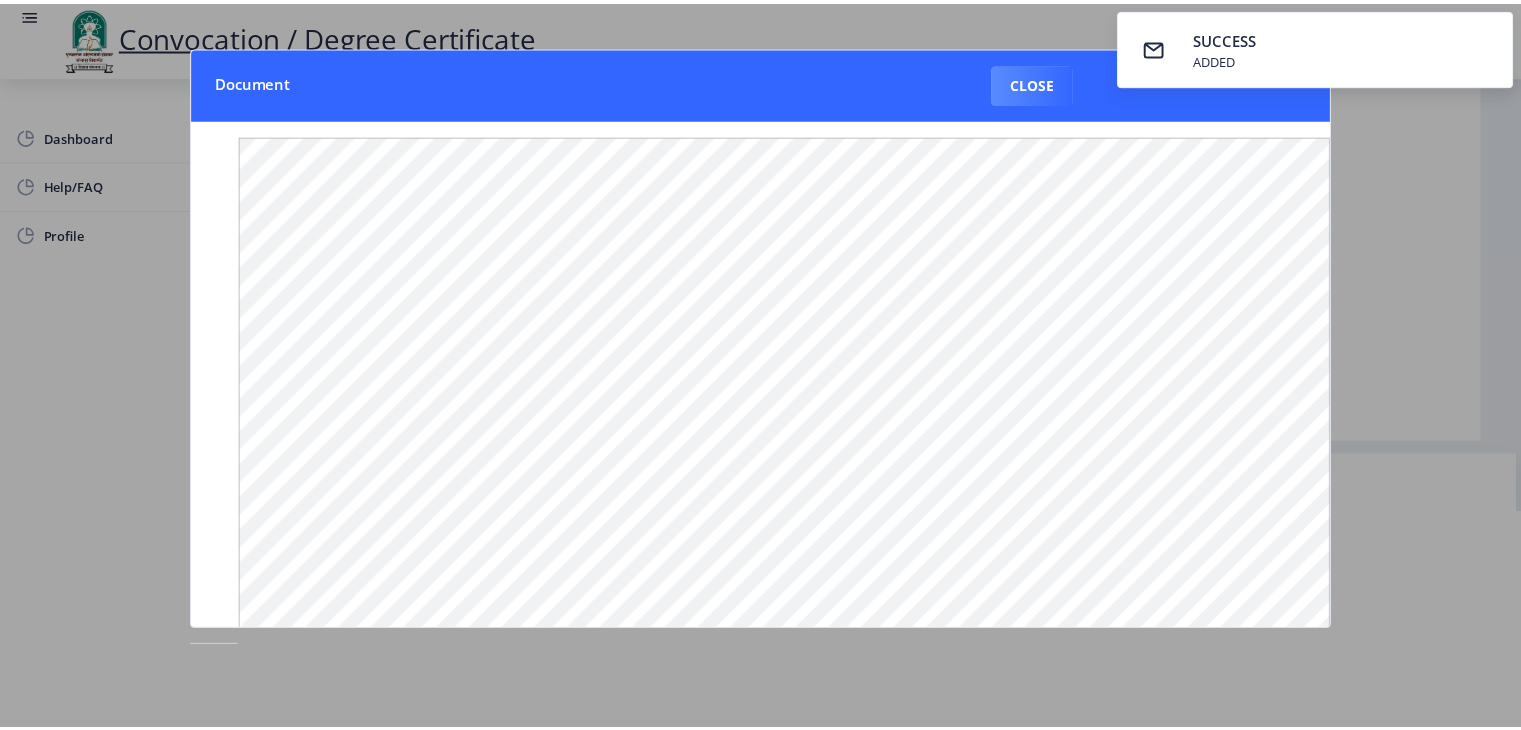 scroll, scrollTop: 0, scrollLeft: 0, axis: both 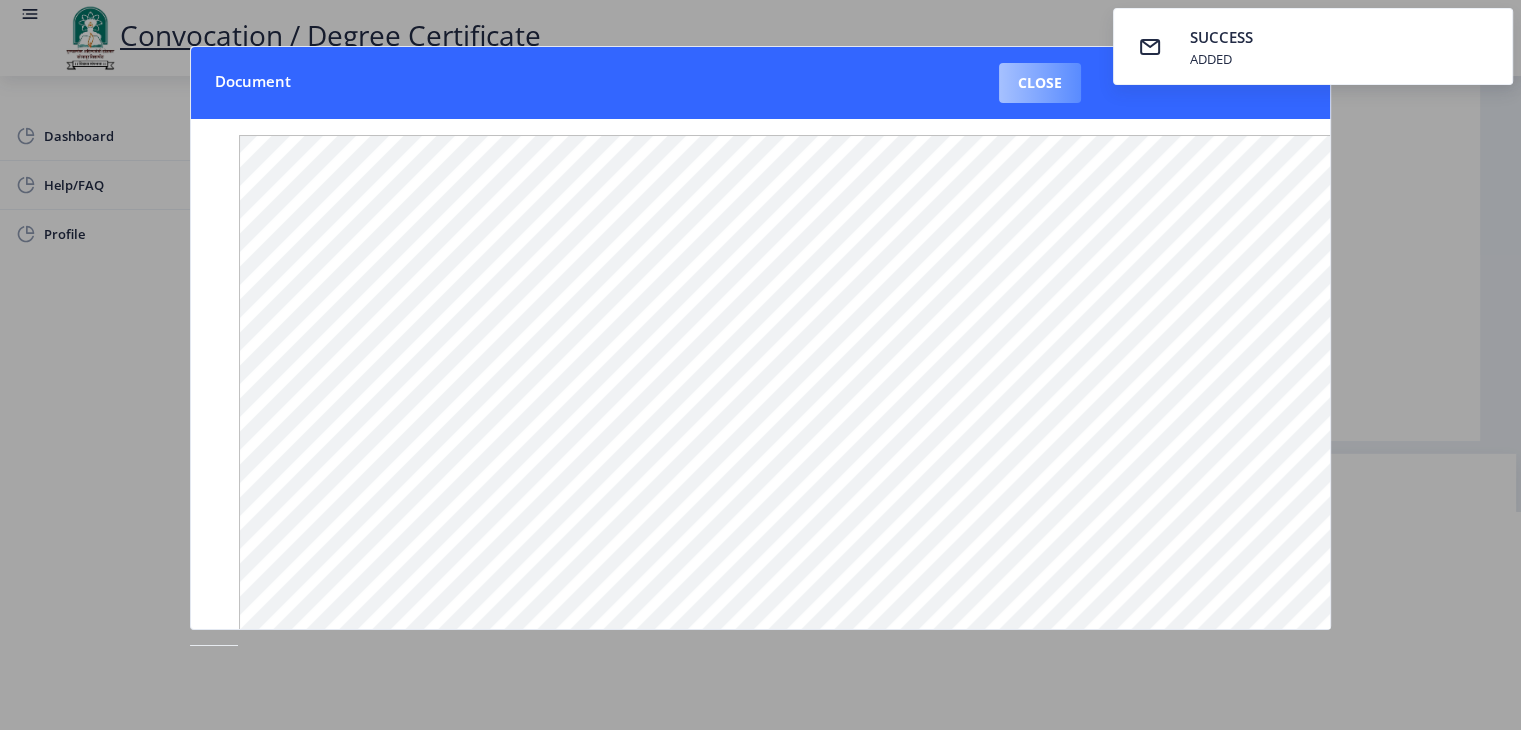 click on "Close" at bounding box center [1040, 83] 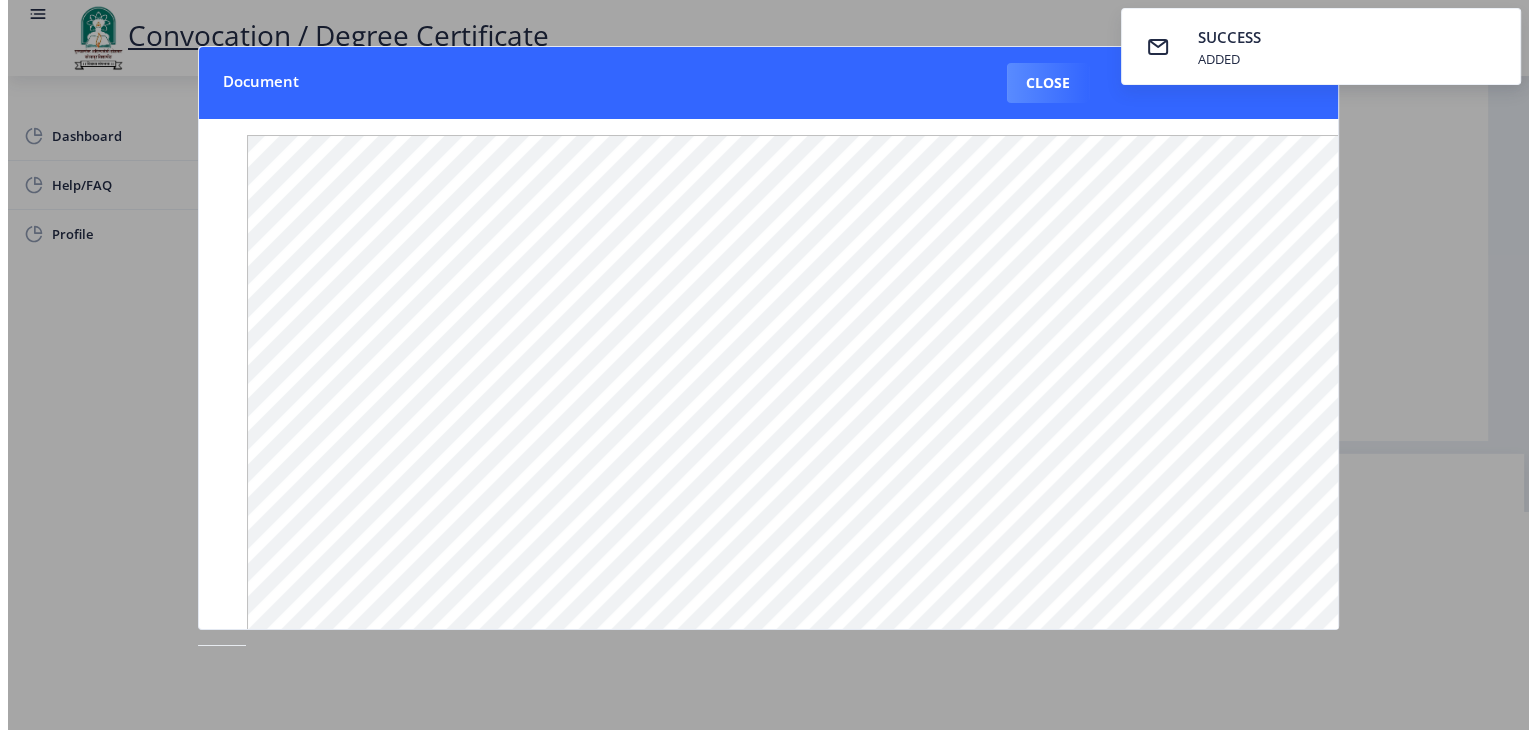 scroll, scrollTop: 23, scrollLeft: 0, axis: vertical 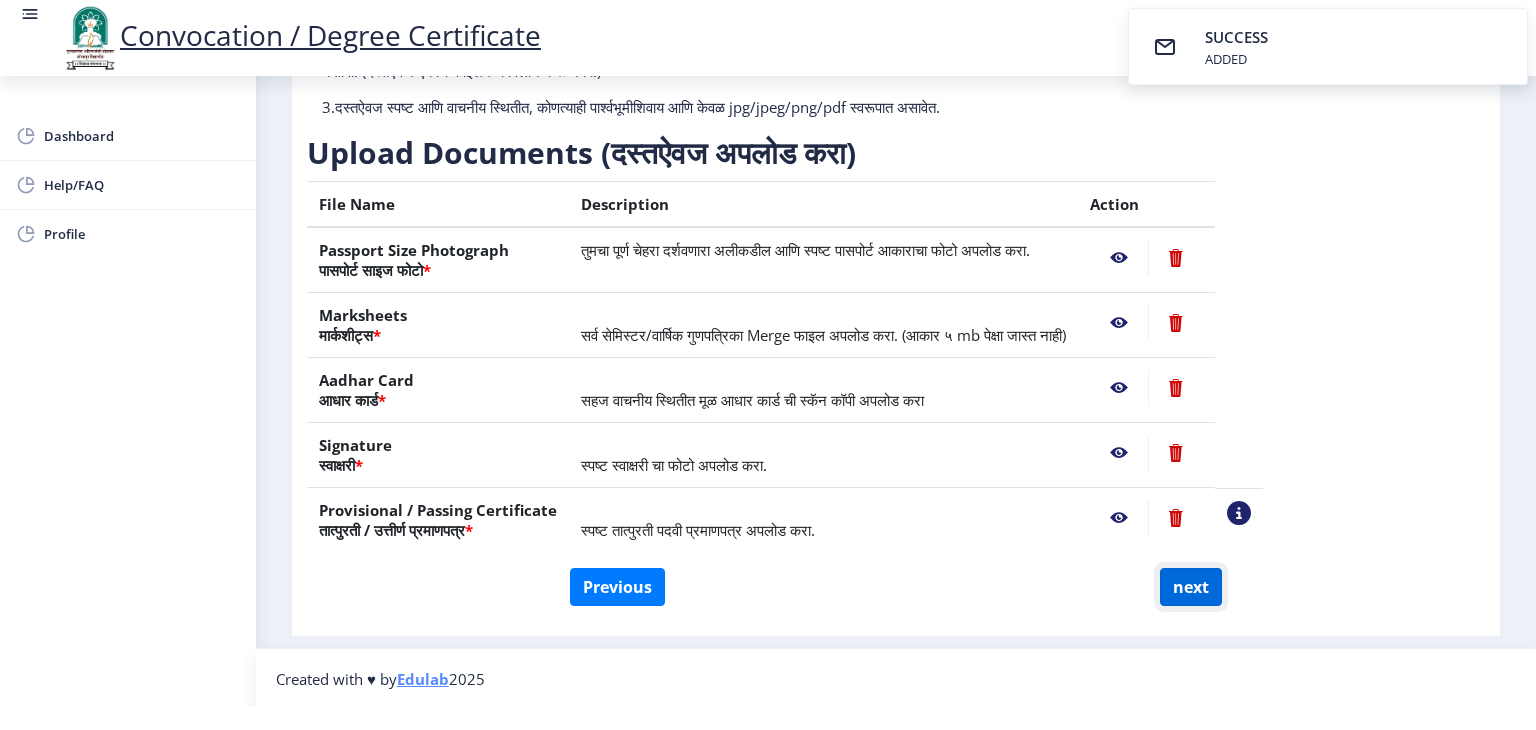 click on "next" 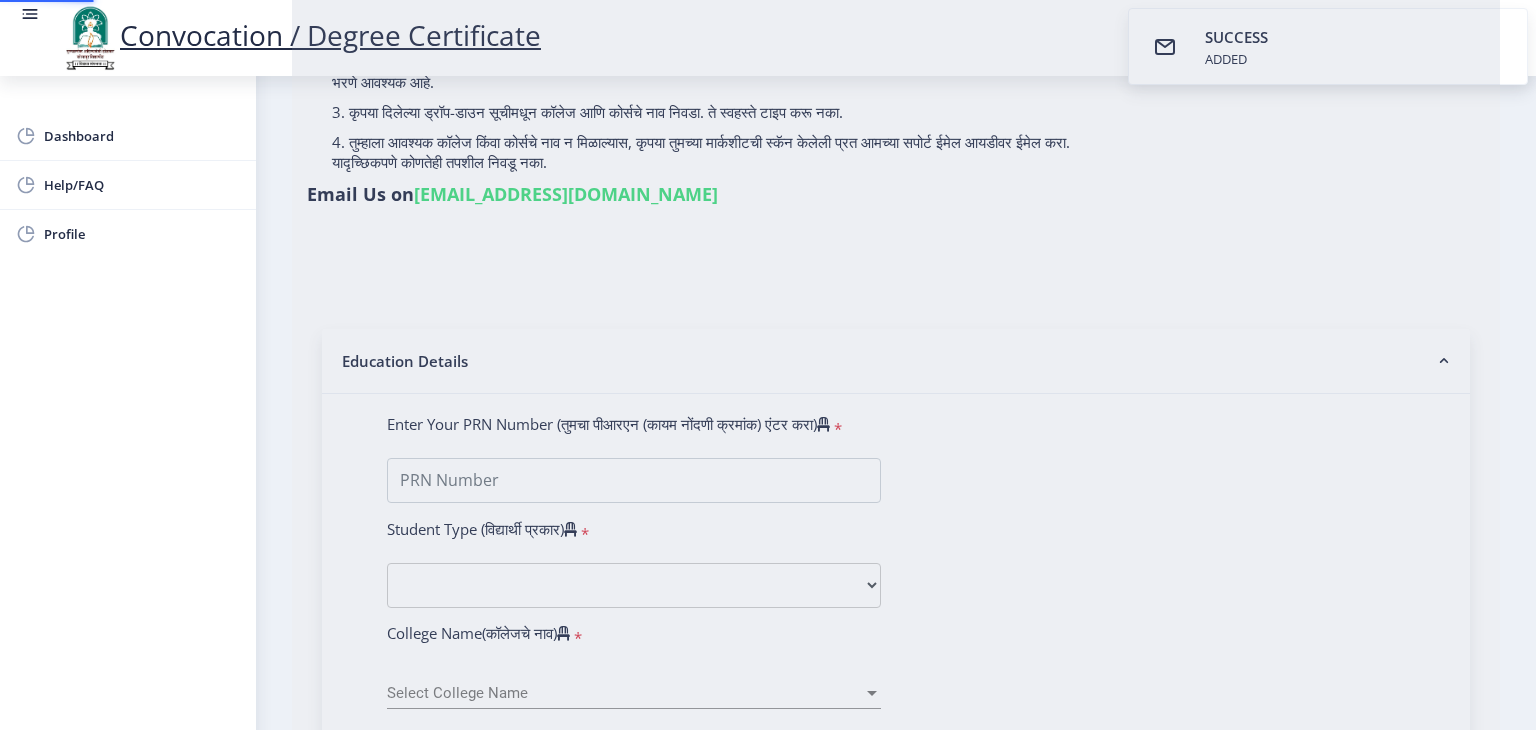 scroll, scrollTop: 0, scrollLeft: 0, axis: both 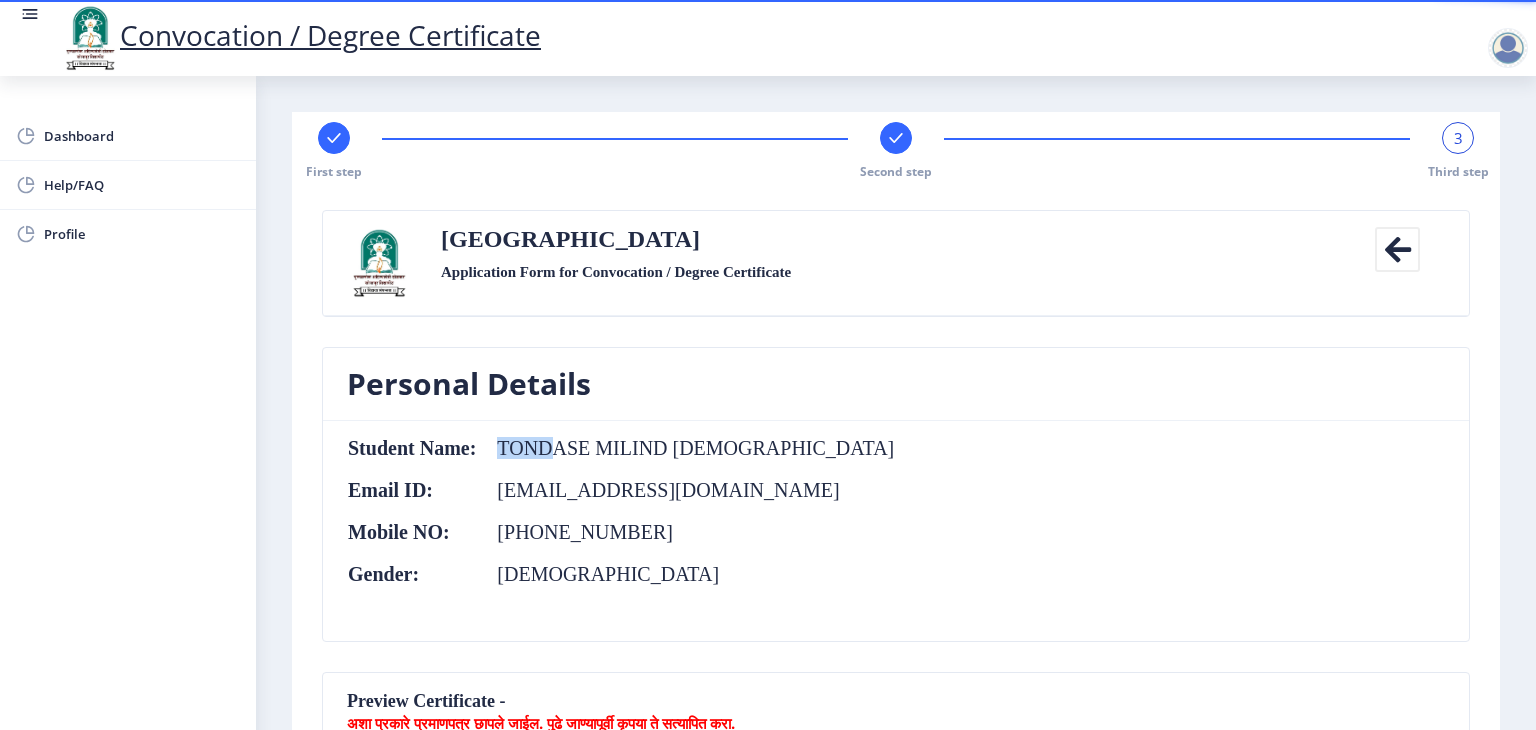 drag, startPoint x: 496, startPoint y: 441, endPoint x: 633, endPoint y: 449, distance: 137.23338 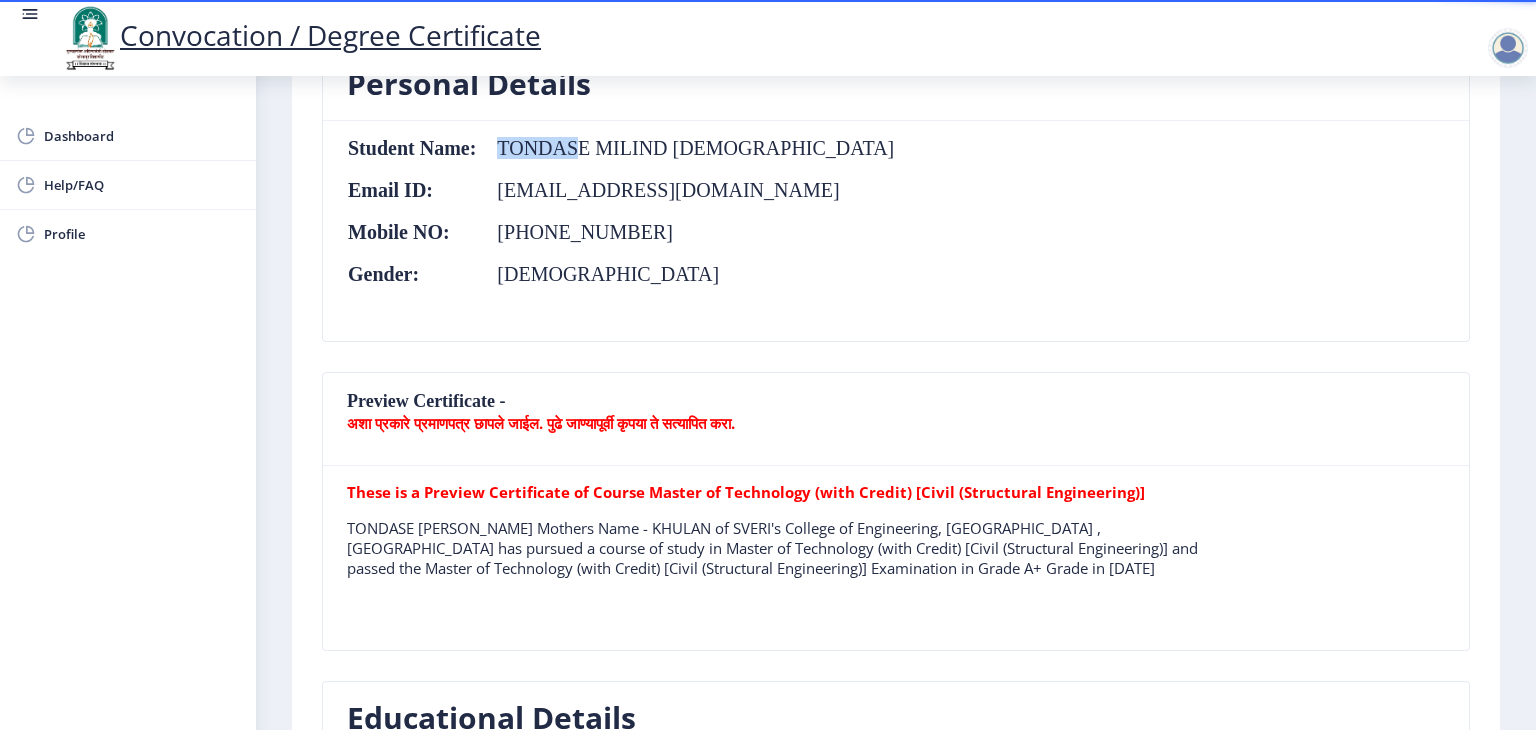 scroll, scrollTop: 500, scrollLeft: 0, axis: vertical 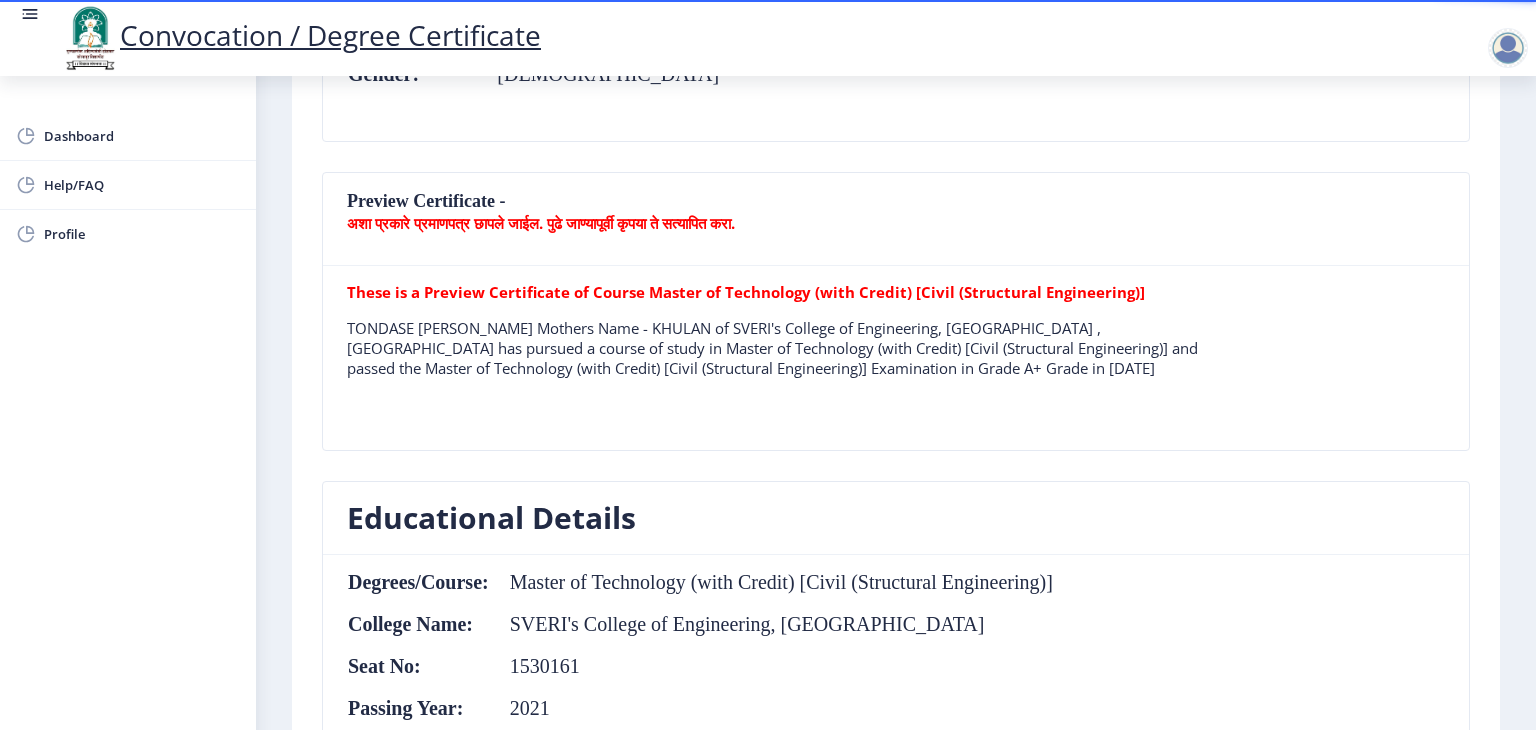 click on "अशा प्रकारे प्रमाणपत्र छापले जाईल. पुढे जाण्यापूर्वी कृपया ते सत्यापित करा." 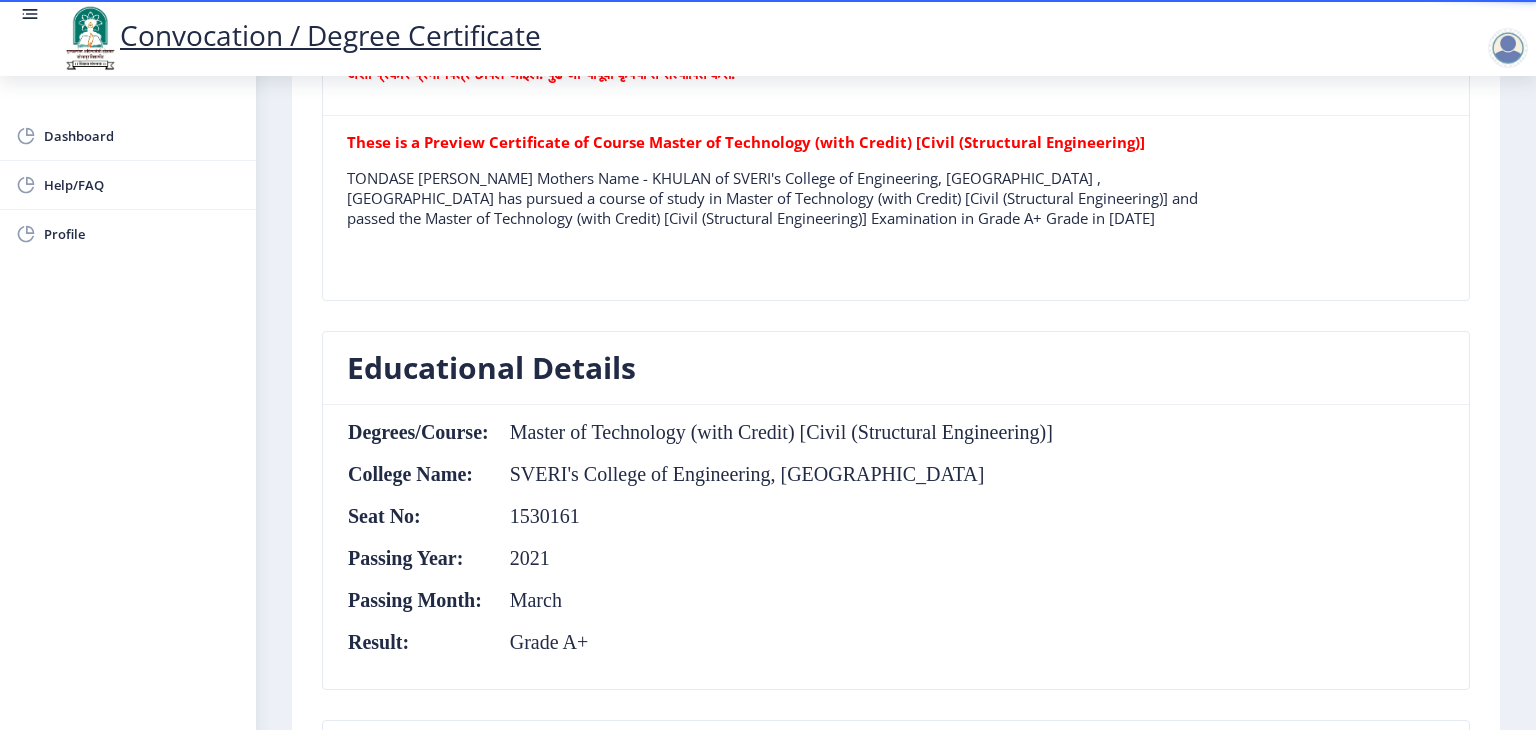 scroll, scrollTop: 800, scrollLeft: 0, axis: vertical 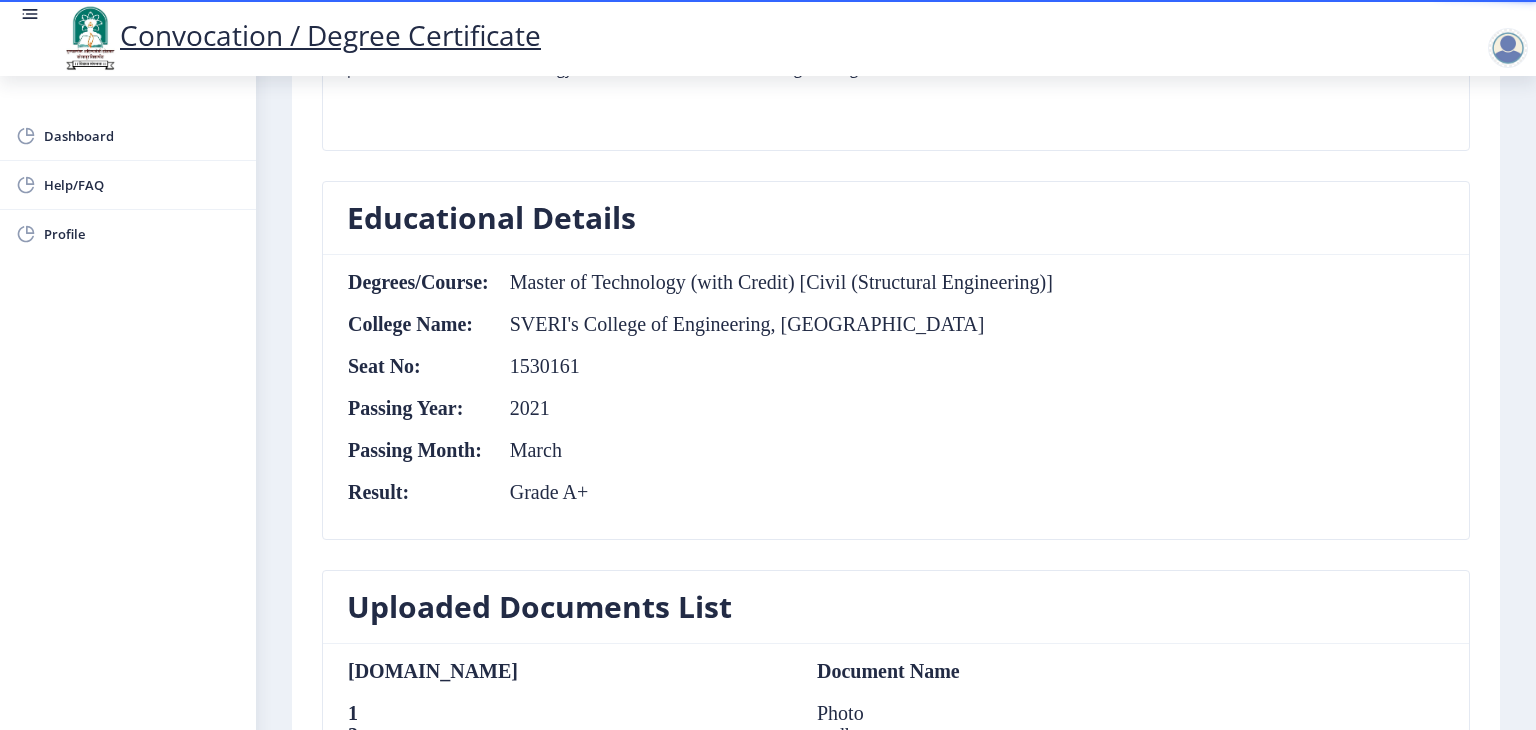 click on "Degrees/Course:  Master of Technology (with Credit) [Civil (Structural Engineering)]  College Name:  [PERSON_NAME]'s College of Engineering, Pandharpur Seat No:  1530161 Passing Year:  2021 Passing Month:  March  Result:  Grade A+" 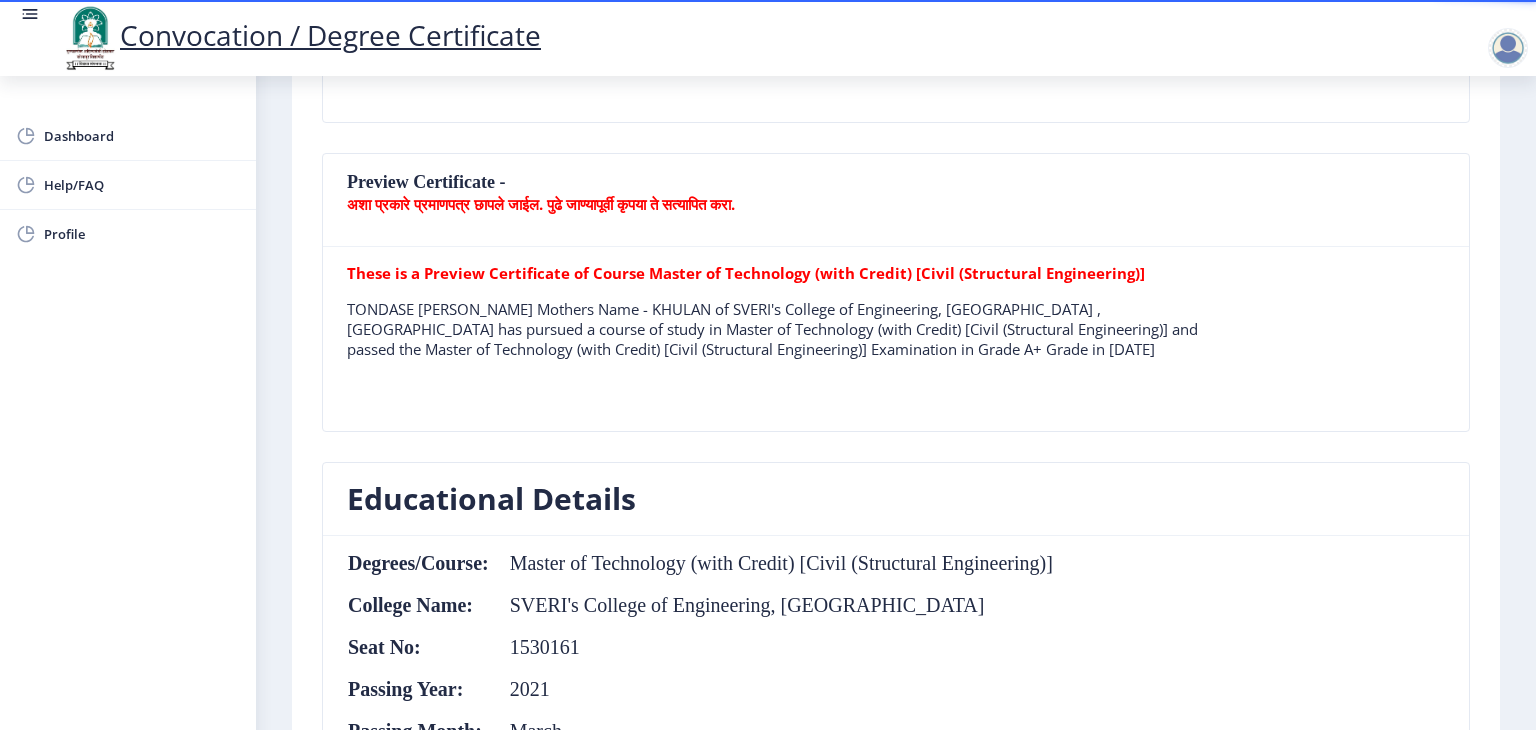 scroll, scrollTop: 400, scrollLeft: 0, axis: vertical 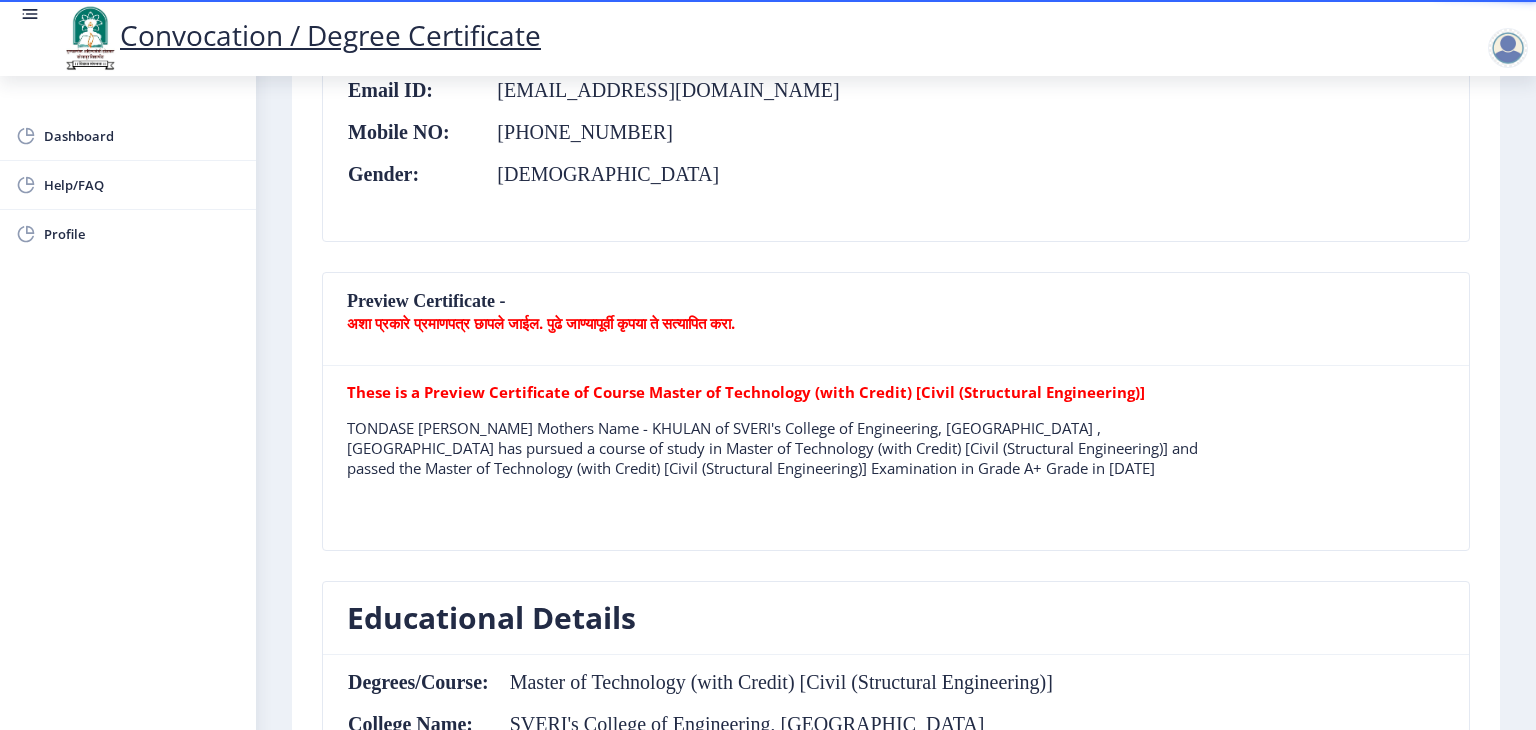 click on "Preview Certificate -  अशा प्रकारे प्रमाणपत्र छापले जाईल. पुढे जाण्यापूर्वी कृपया ते सत्यापित करा." 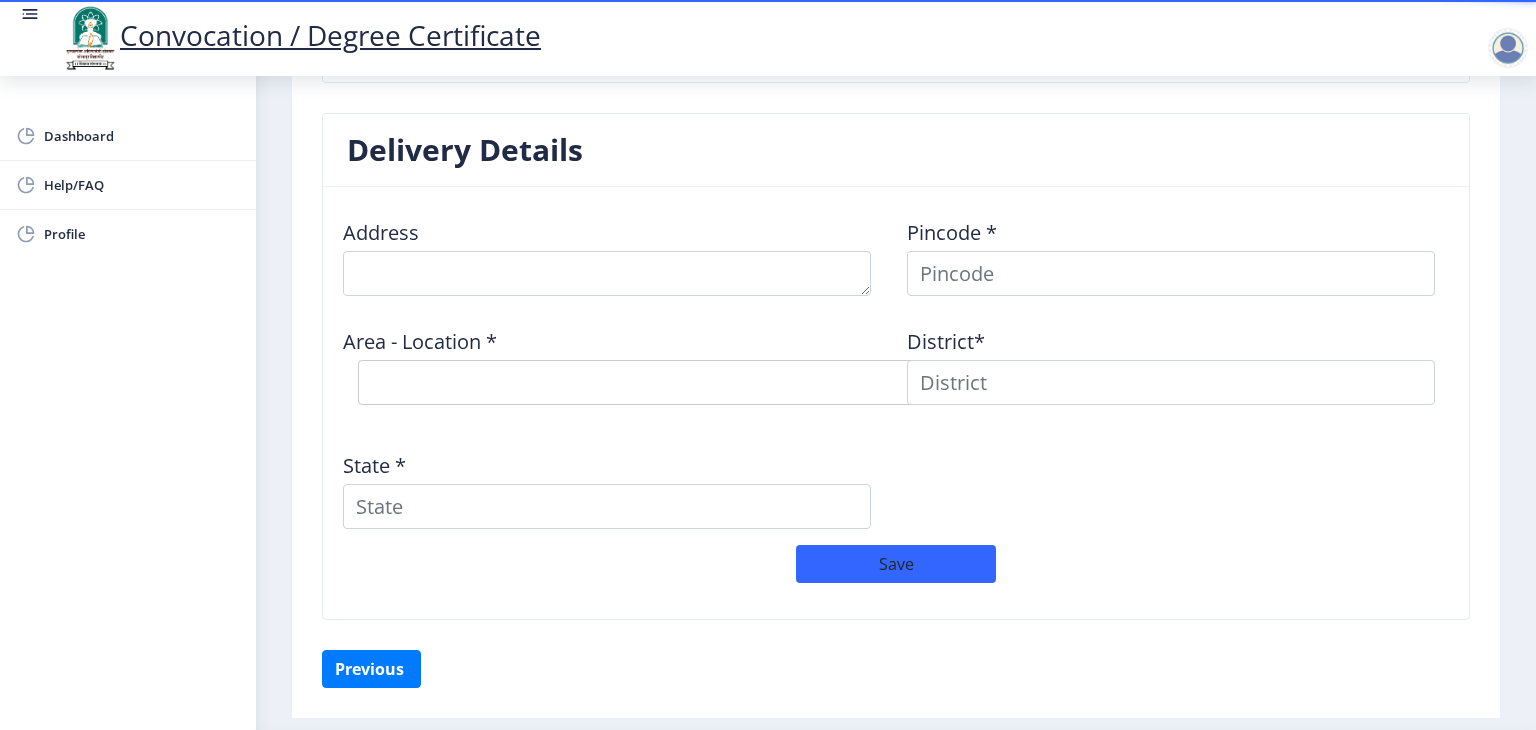 scroll, scrollTop: 1600, scrollLeft: 0, axis: vertical 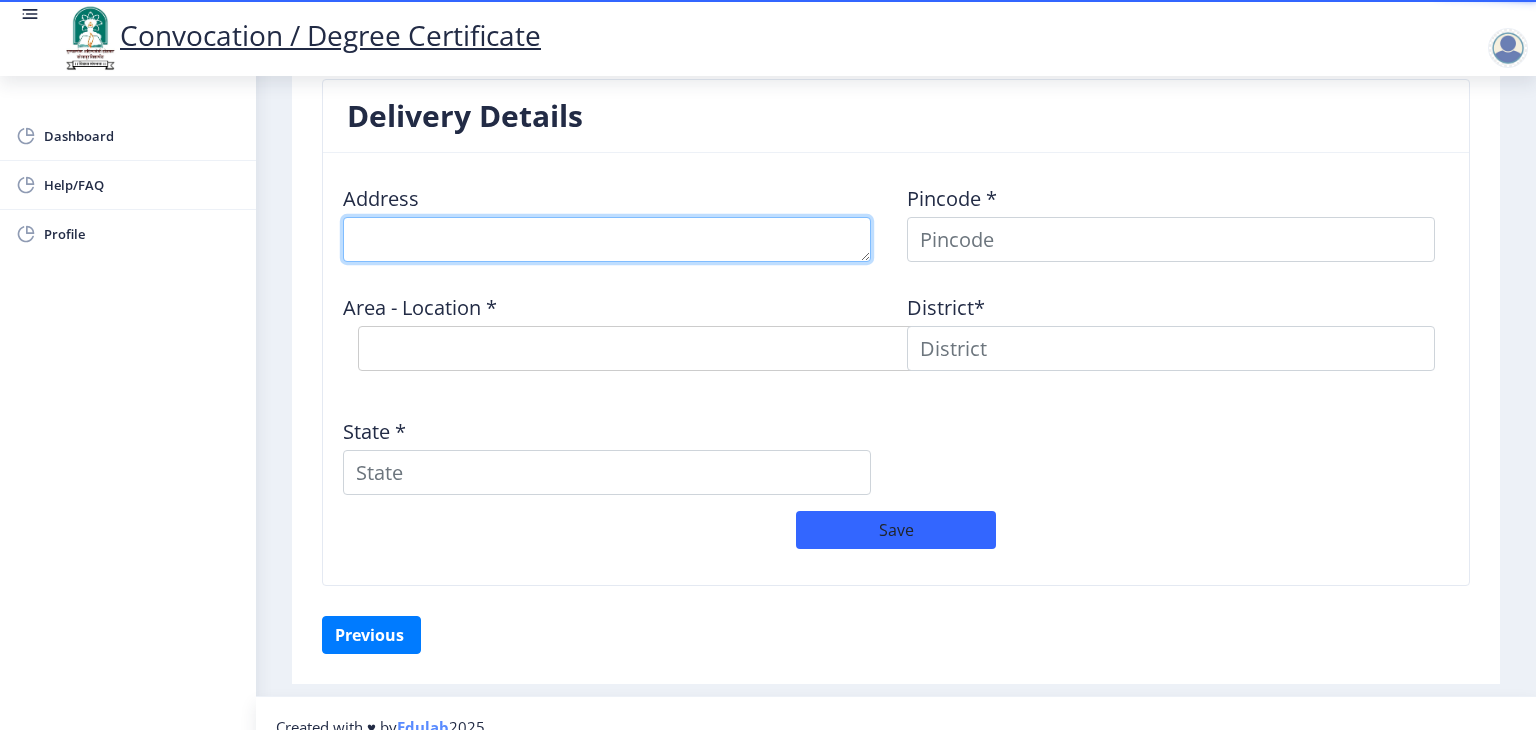 click at bounding box center [607, 239] 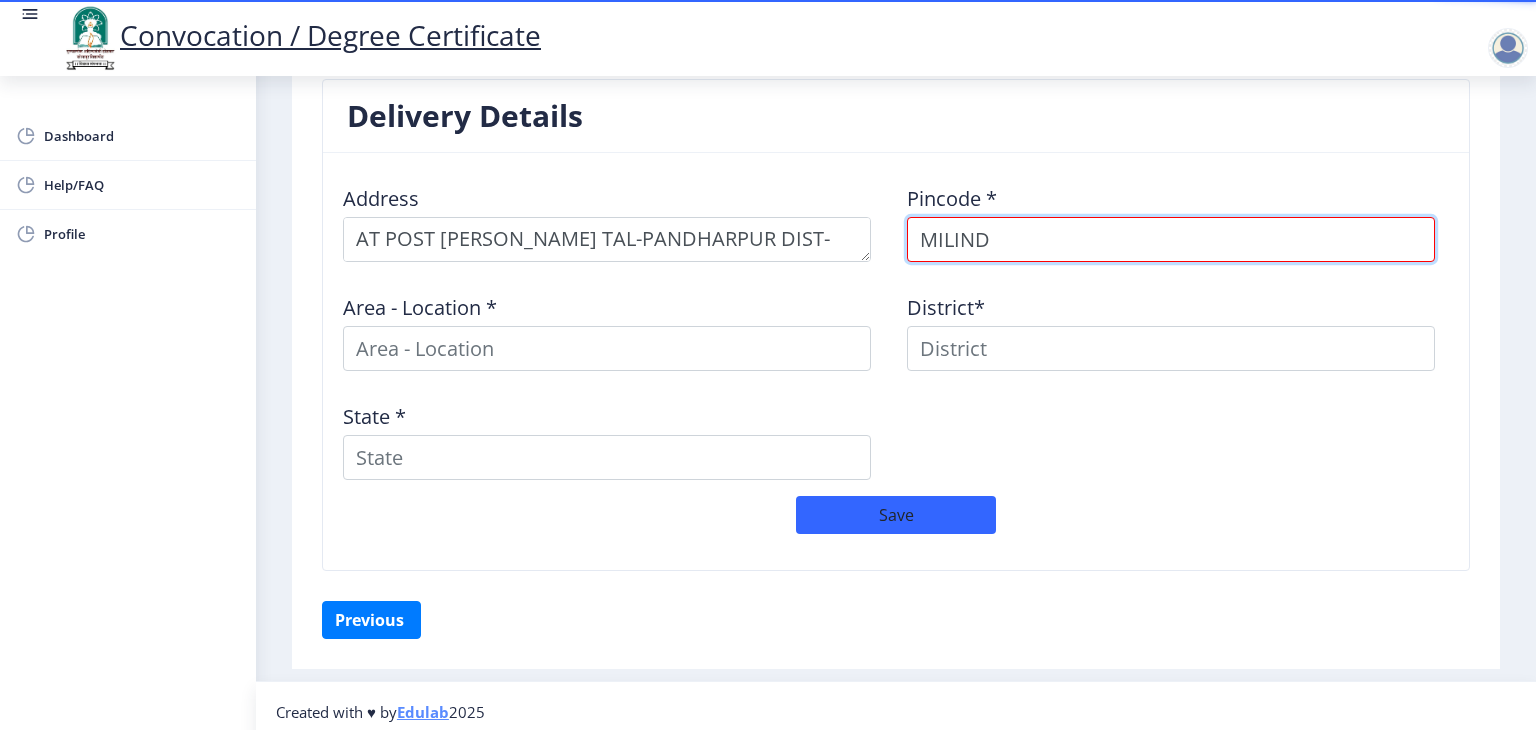 drag, startPoint x: 997, startPoint y: 245, endPoint x: 766, endPoint y: 245, distance: 231 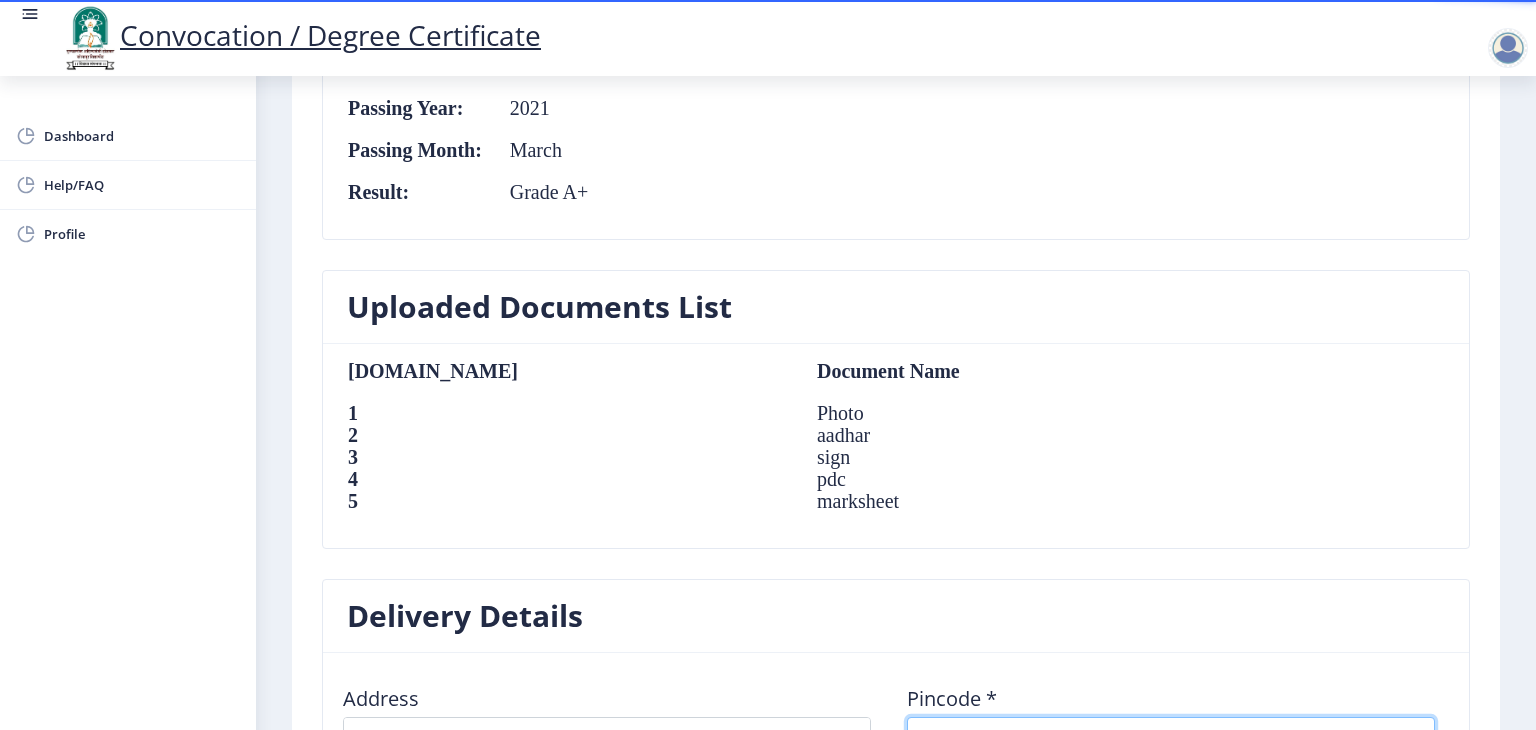 scroll, scrollTop: 800, scrollLeft: 0, axis: vertical 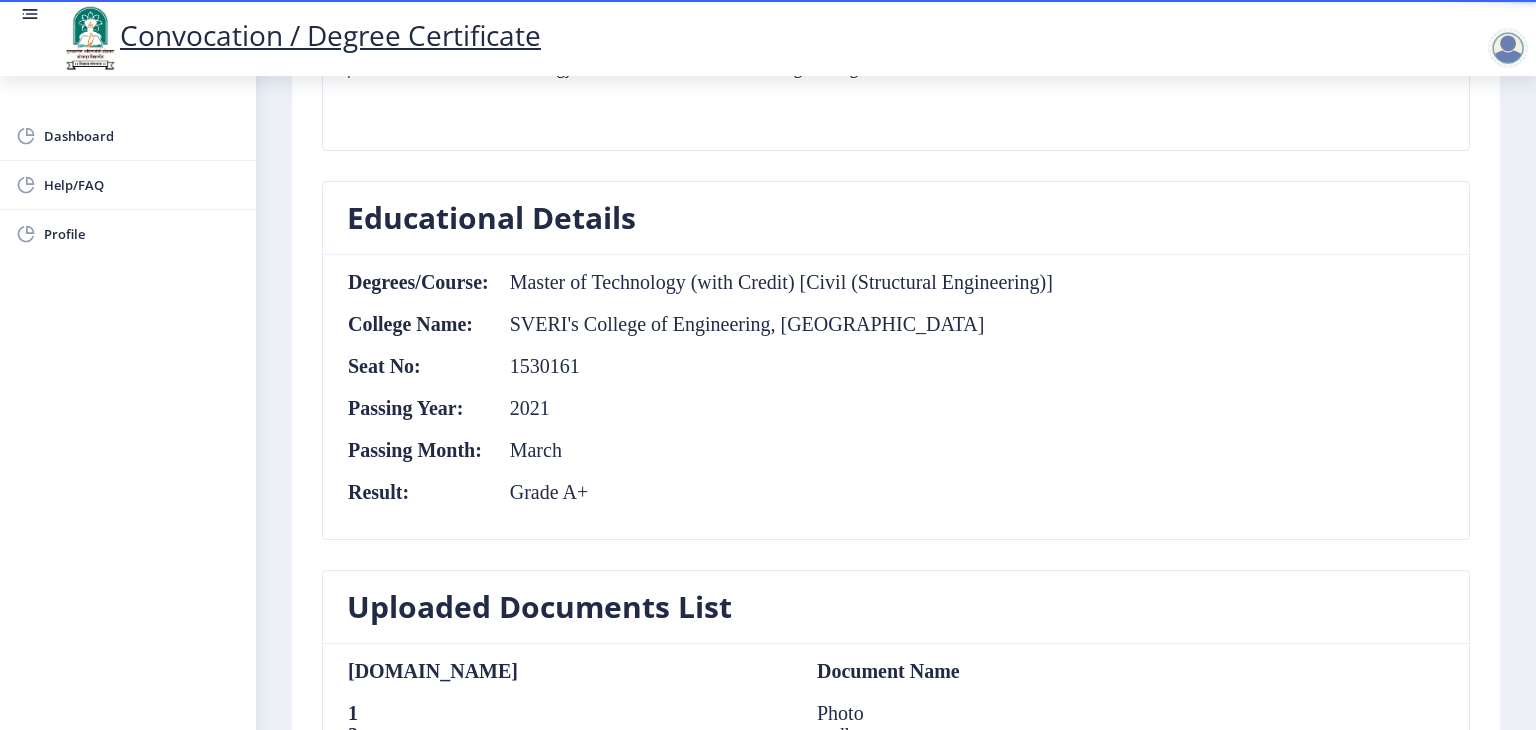 drag, startPoint x: 540, startPoint y: 413, endPoint x: 566, endPoint y: 409, distance: 26.305893 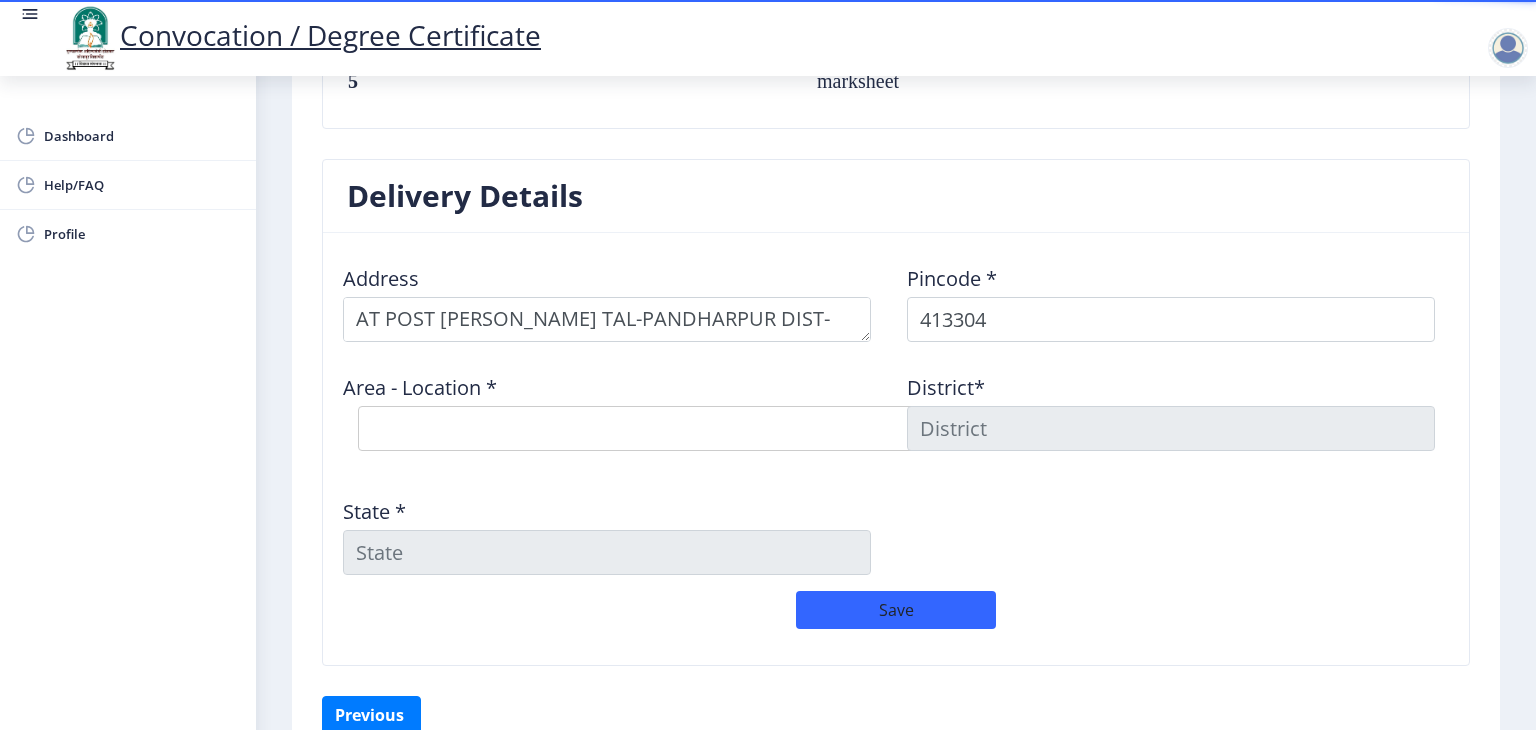 scroll, scrollTop: 1622, scrollLeft: 0, axis: vertical 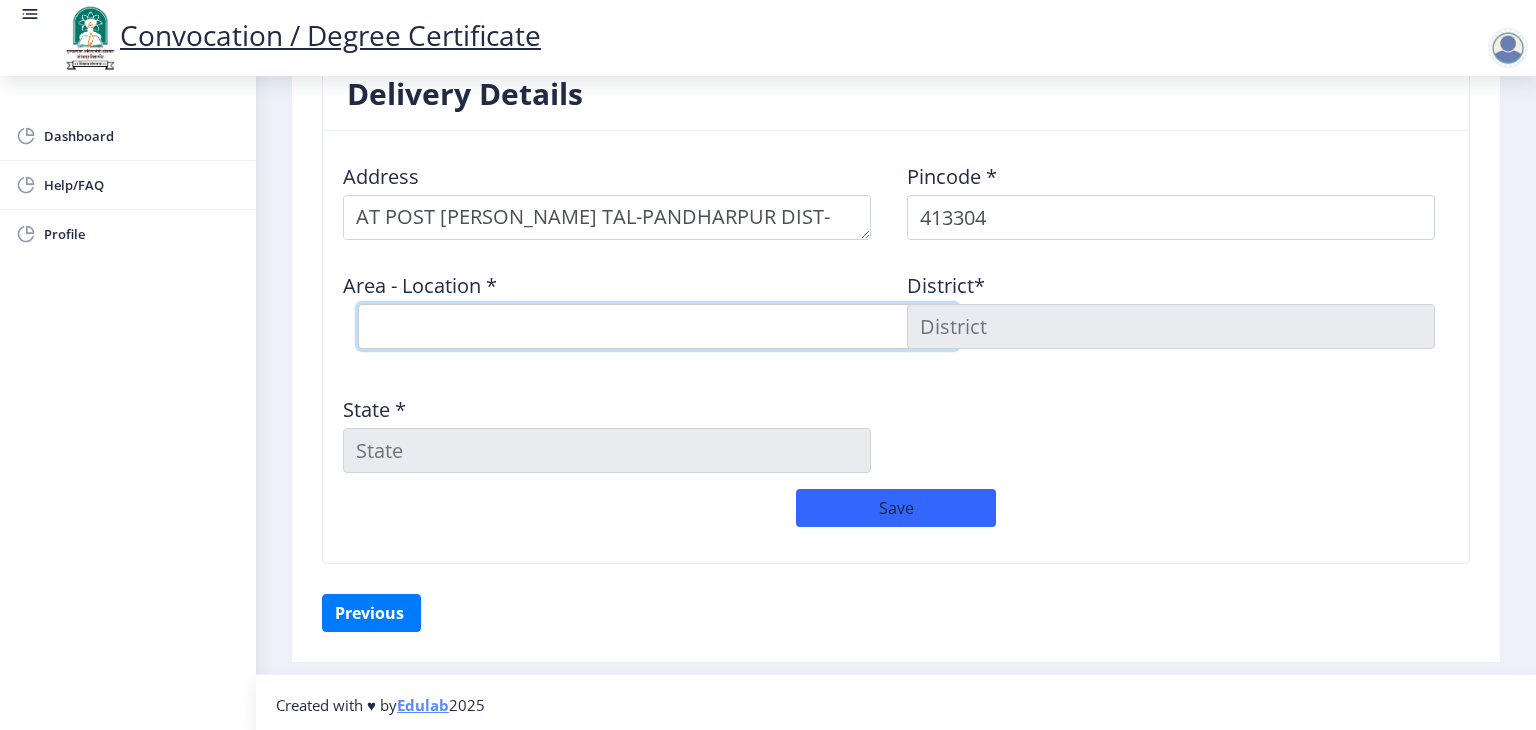 click on "Select Area Location Adhiv [PERSON_NAME] B.O Anawali B.O Babhulgaon B.O Bhandishegaon B.O Chale B.O Degaon (PPR) B.O [GEOGRAPHIC_DATA] B.O [GEOGRAPHIC_DATA] [PERSON_NAME] B.O Kasegaon [PERSON_NAME] B.O [GEOGRAPHIC_DATA]( [GEOGRAPHIC_DATA]) S.O [GEOGRAPHIC_DATA]([GEOGRAPHIC_DATA]) S.O Mendhapur B.O Mundhewadi B.O Navi Peth (Pandharpur) S.O Ozewadi B.O Pandharechiwadi B.O Pandharpur H.O Phulchincholi B.O Puluj [PERSON_NAME] [PERSON_NAME] BK B.O Sarkoli B.O Shelve B.O Siddhewadi [PERSON_NAME] [PERSON_NAME] B.O Tarapur B.O Tawashi B.O Tungat B.O Wakhari B.O" at bounding box center (658, 326) 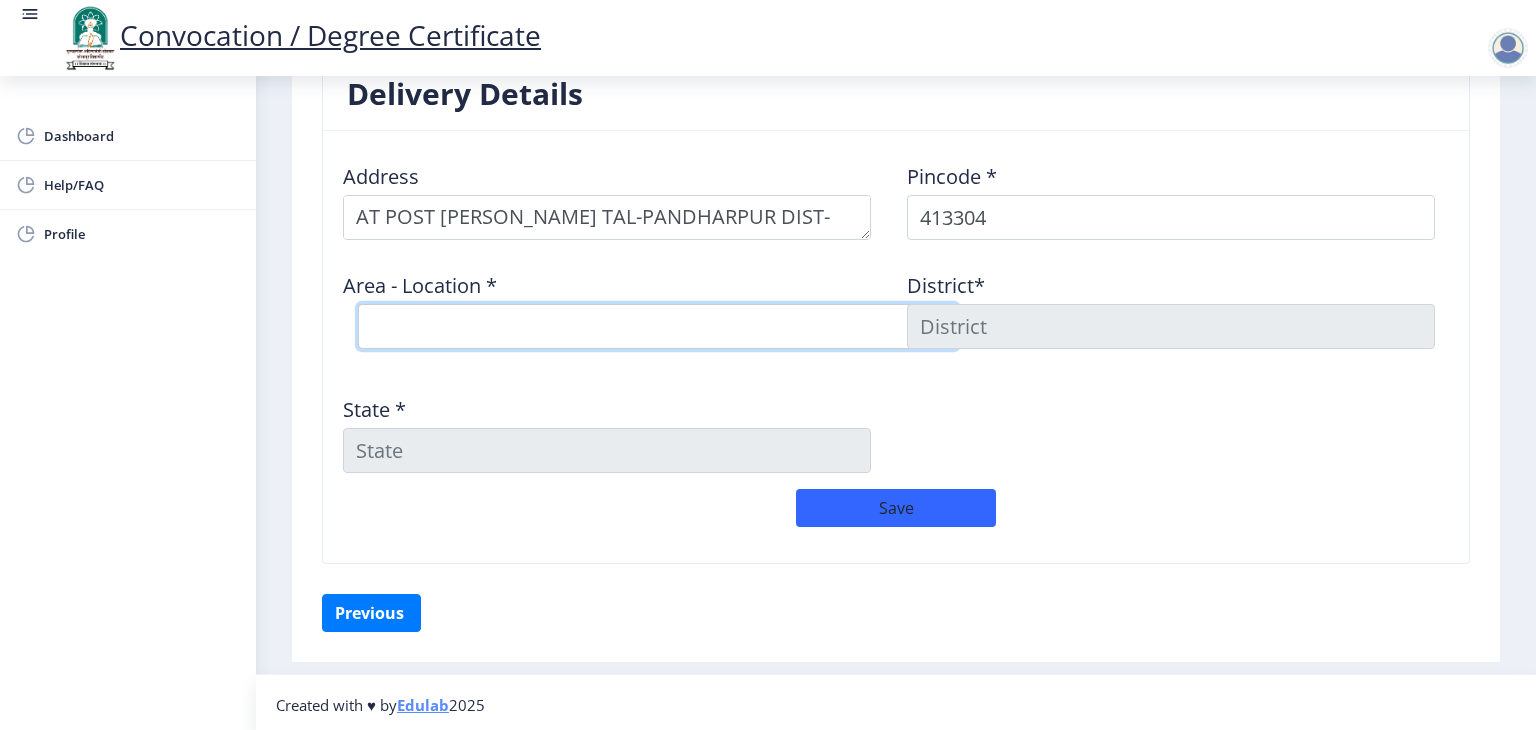 click on "Select Area Location Adhiv [PERSON_NAME] B.O Anawali B.O Babhulgaon B.O Bhandishegaon B.O Chale B.O Degaon (PPR) B.O [GEOGRAPHIC_DATA] B.O [GEOGRAPHIC_DATA] [PERSON_NAME] B.O Kasegaon [PERSON_NAME] B.O [GEOGRAPHIC_DATA]( [GEOGRAPHIC_DATA]) S.O [GEOGRAPHIC_DATA]([GEOGRAPHIC_DATA]) S.O Mendhapur B.O Mundhewadi B.O Navi Peth (Pandharpur) S.O Ozewadi B.O Pandharechiwadi B.O Pandharpur H.O Phulchincholi B.O Puluj [PERSON_NAME] [PERSON_NAME] BK B.O Sarkoli B.O Shelve B.O Siddhewadi [PERSON_NAME] [PERSON_NAME] B.O Tarapur B.O Tawashi B.O Tungat B.O Wakhari B.O" at bounding box center (658, 326) 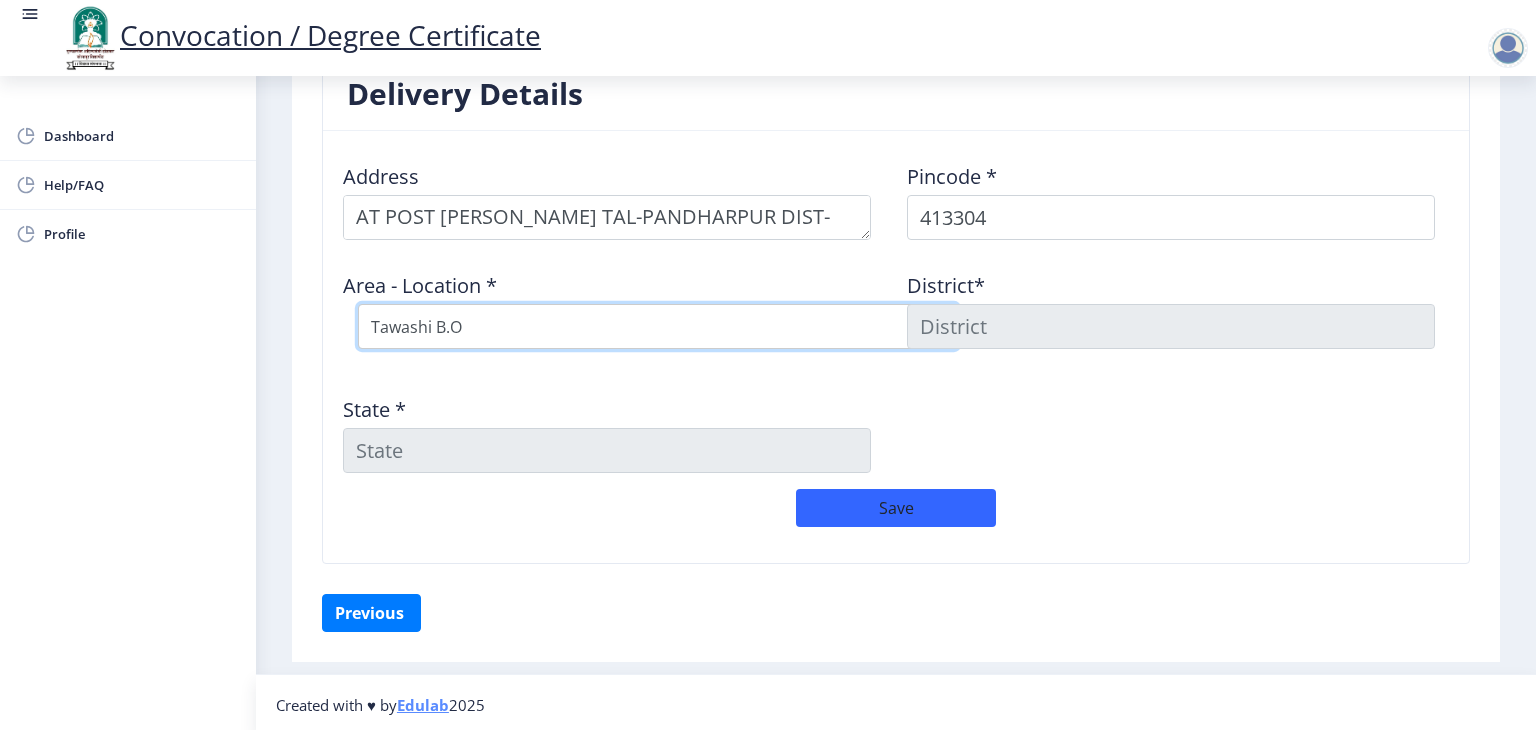 click on "Select Area Location Adhiv [PERSON_NAME] B.O Anawali B.O Babhulgaon B.O Bhandishegaon B.O Chale B.O Degaon (PPR) B.O [GEOGRAPHIC_DATA] B.O [GEOGRAPHIC_DATA] [PERSON_NAME] B.O Kasegaon [PERSON_NAME] B.O [GEOGRAPHIC_DATA]( [GEOGRAPHIC_DATA]) S.O [GEOGRAPHIC_DATA]([GEOGRAPHIC_DATA]) S.O Mendhapur B.O Mundhewadi B.O Navi Peth (Pandharpur) S.O Ozewadi B.O Pandharechiwadi B.O Pandharpur H.O Phulchincholi B.O Puluj [PERSON_NAME] [PERSON_NAME] BK B.O Sarkoli B.O Shelve B.O Siddhewadi [PERSON_NAME] [PERSON_NAME] B.O Tarapur B.O Tawashi B.O Tungat B.O Wakhari B.O" at bounding box center [658, 326] 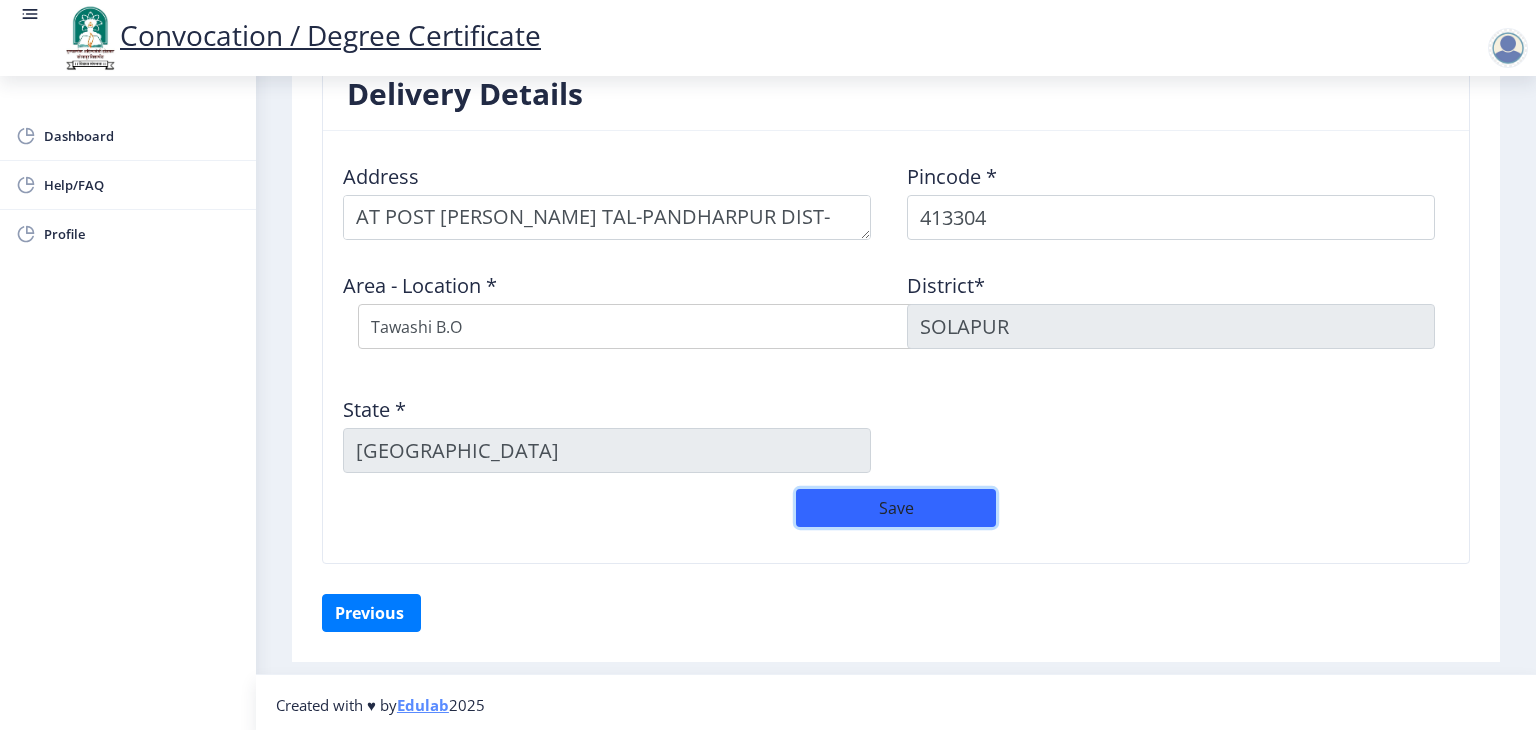 click on "Save" 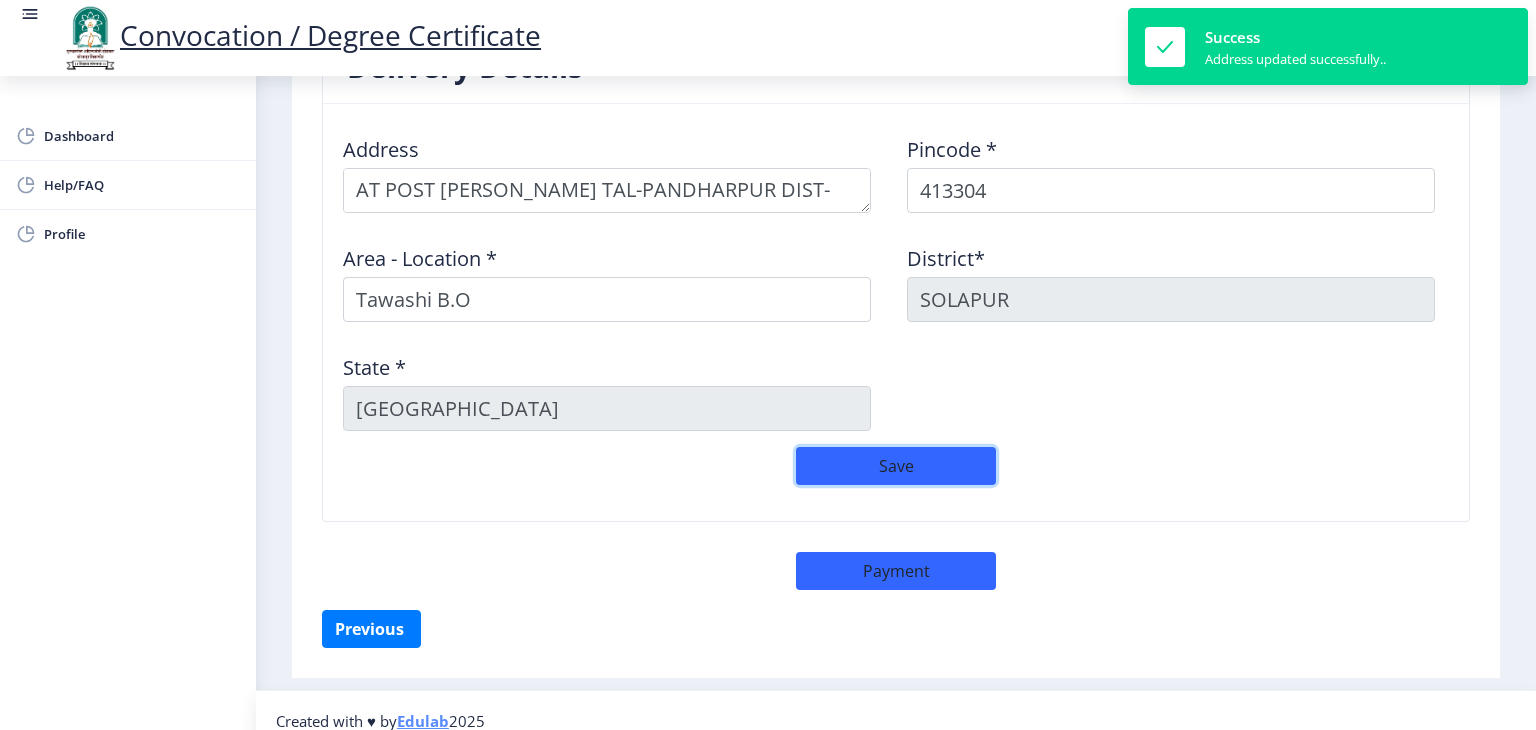 scroll, scrollTop: 1664, scrollLeft: 0, axis: vertical 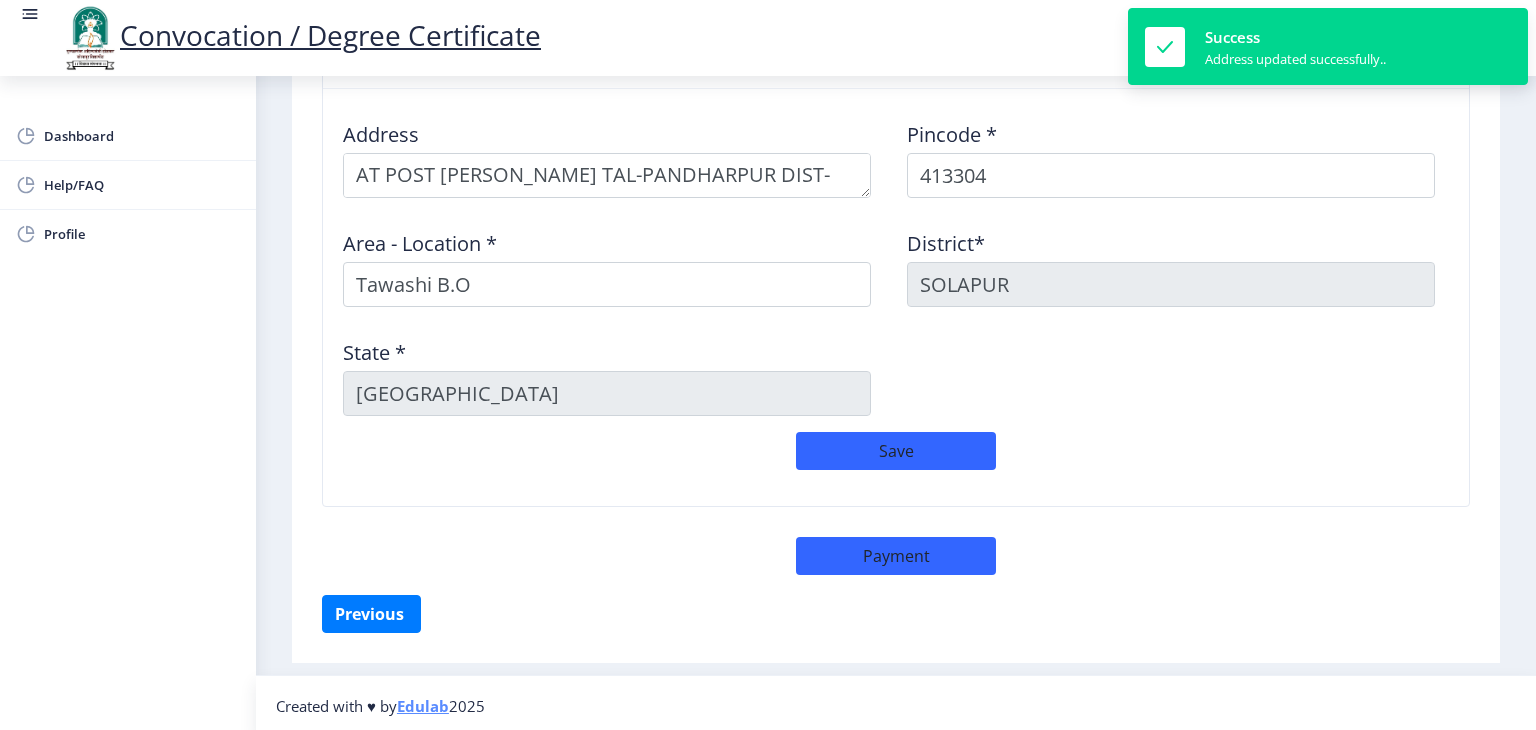 click on "Delivery Details Address    Pincode *  413304 Area - Location * [GEOGRAPHIC_DATA]*  [GEOGRAPHIC_DATA] *  [GEOGRAPHIC_DATA]  Save   Payment" 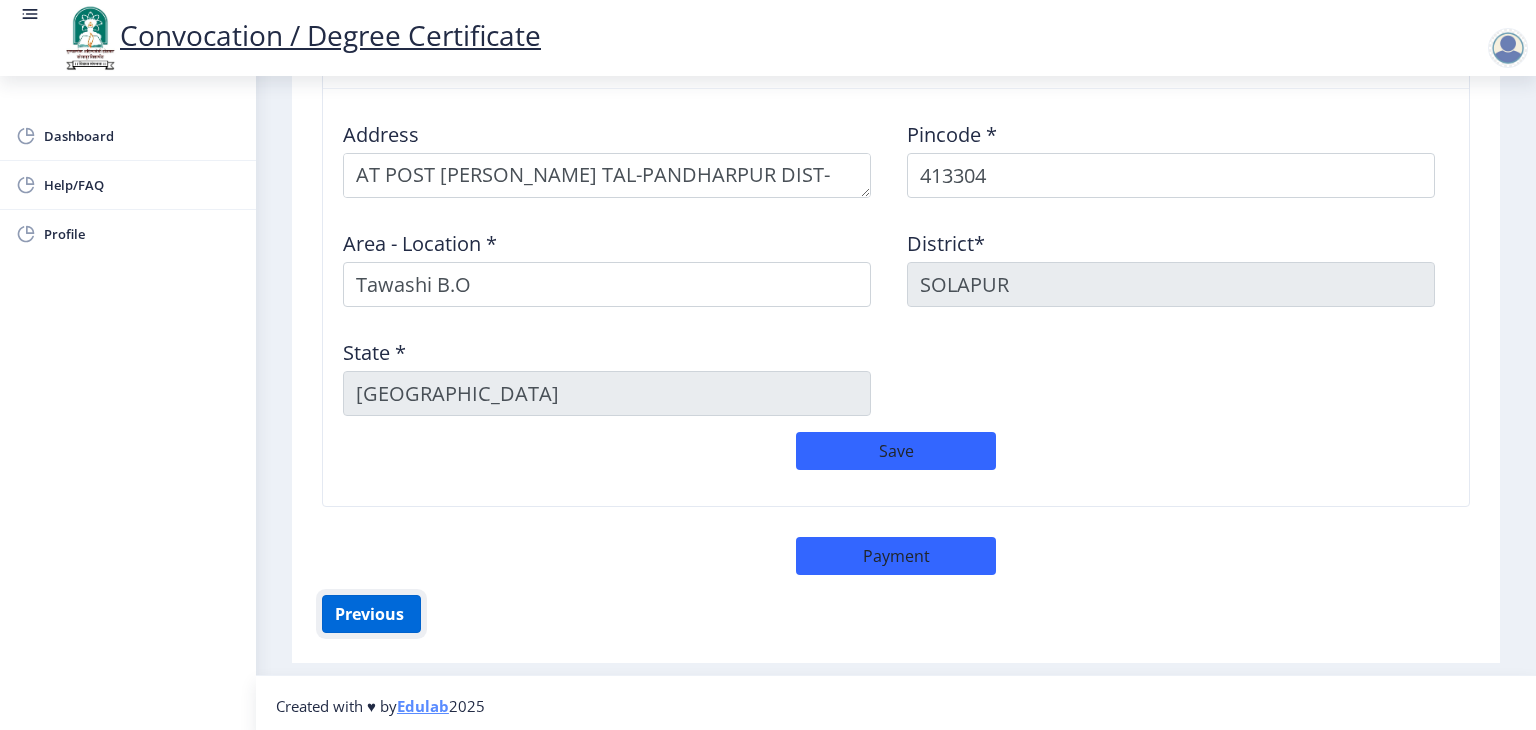 click on "Previous ‍" 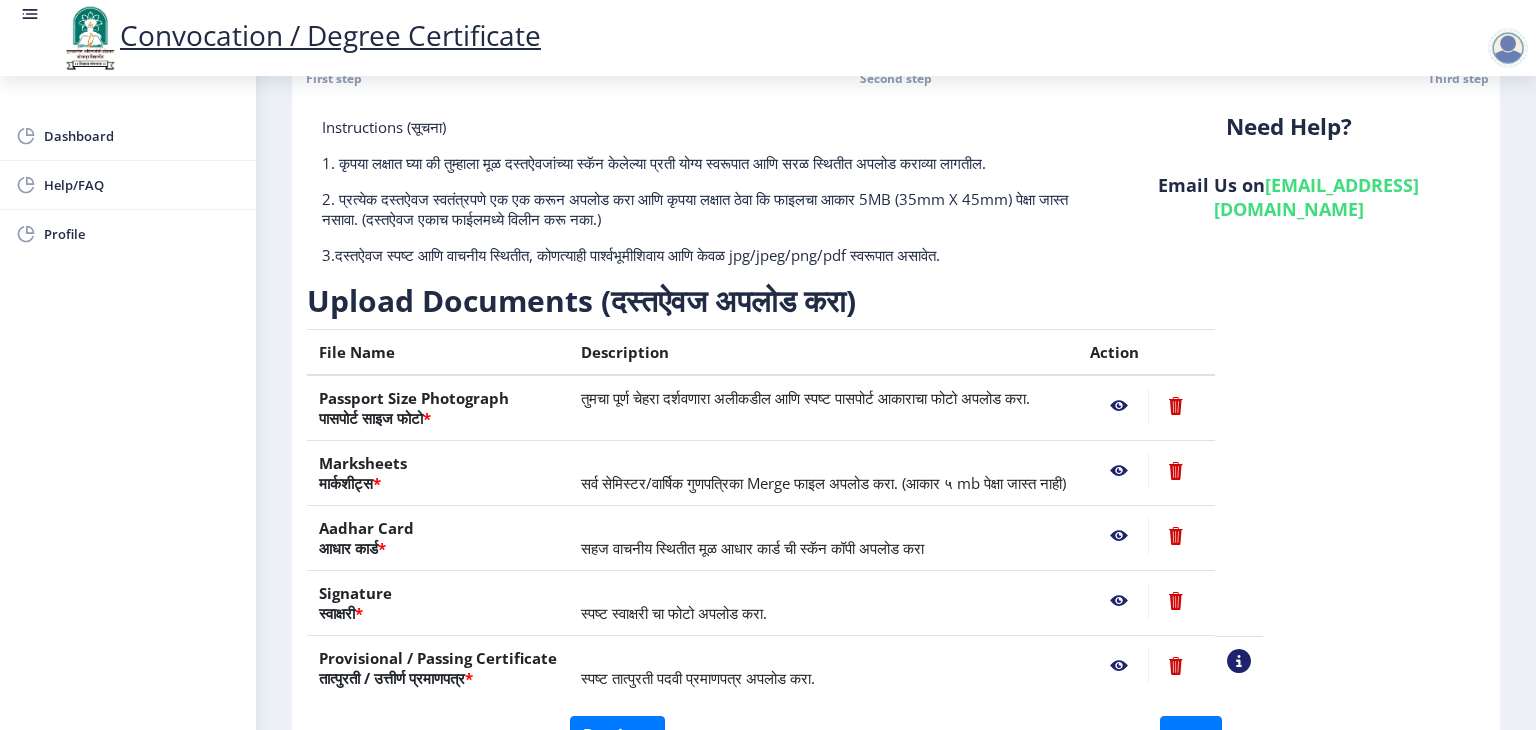 scroll, scrollTop: 218, scrollLeft: 0, axis: vertical 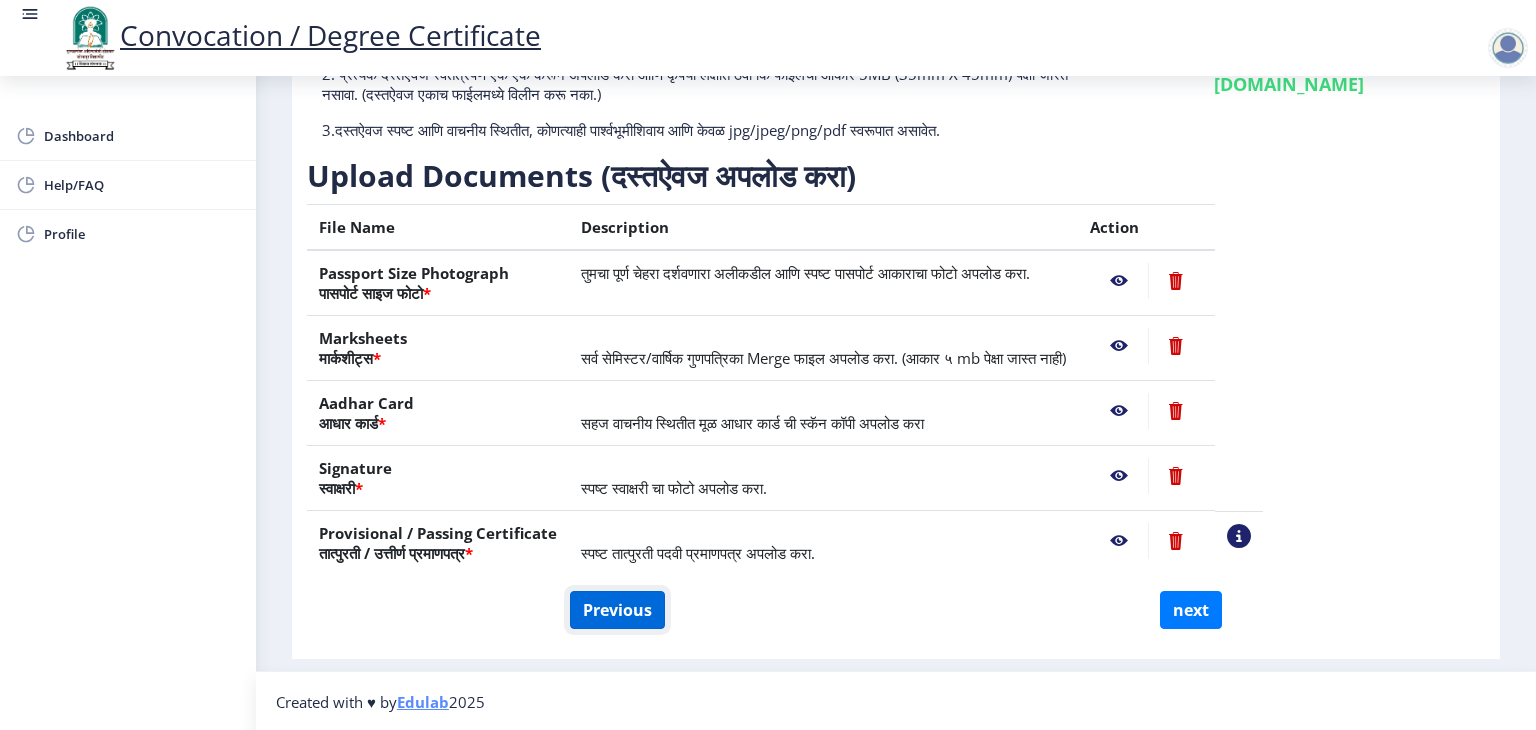 click on "Previous" 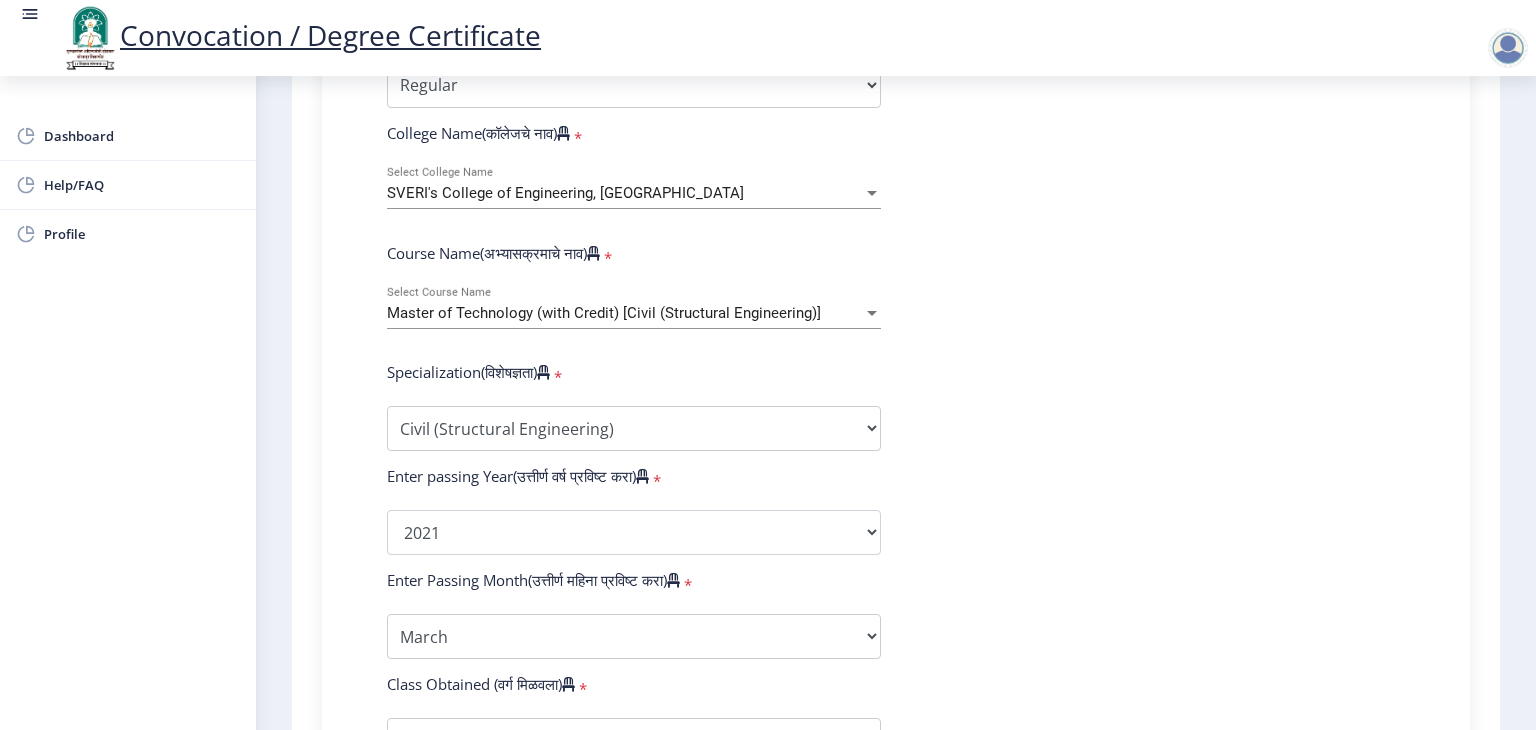 scroll, scrollTop: 918, scrollLeft: 0, axis: vertical 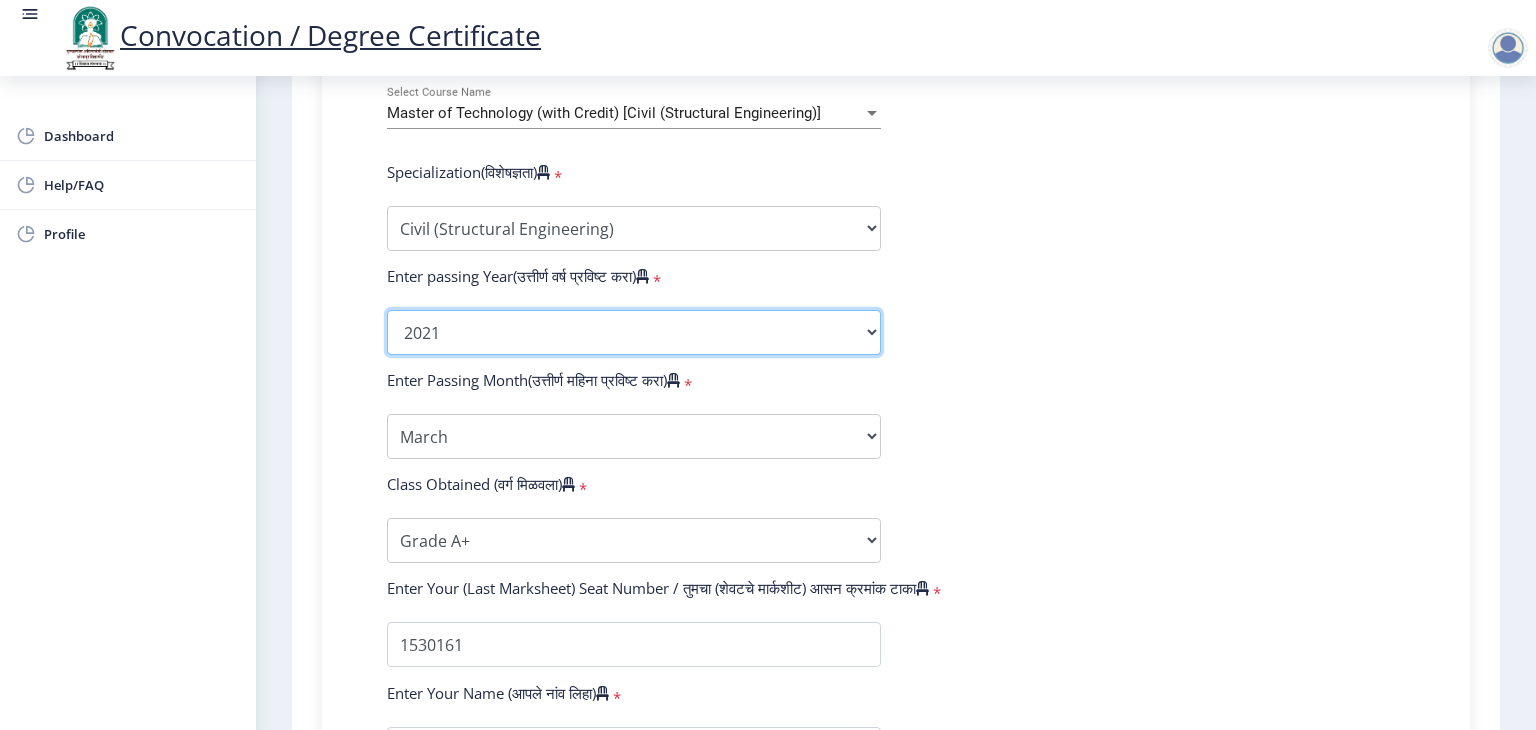 click on "2025   2024   2023   2022   2021   2020   2019   2018   2017   2016   2015   2014   2013   2012   2011   2010   2009   2008   2007   2006   2005   2004   2003   2002   2001   2000   1999   1998   1997   1996   1995   1994   1993   1992   1991   1990   1989   1988   1987   1986   1985   1984   1983   1982   1981   1980   1979   1978   1977   1976" 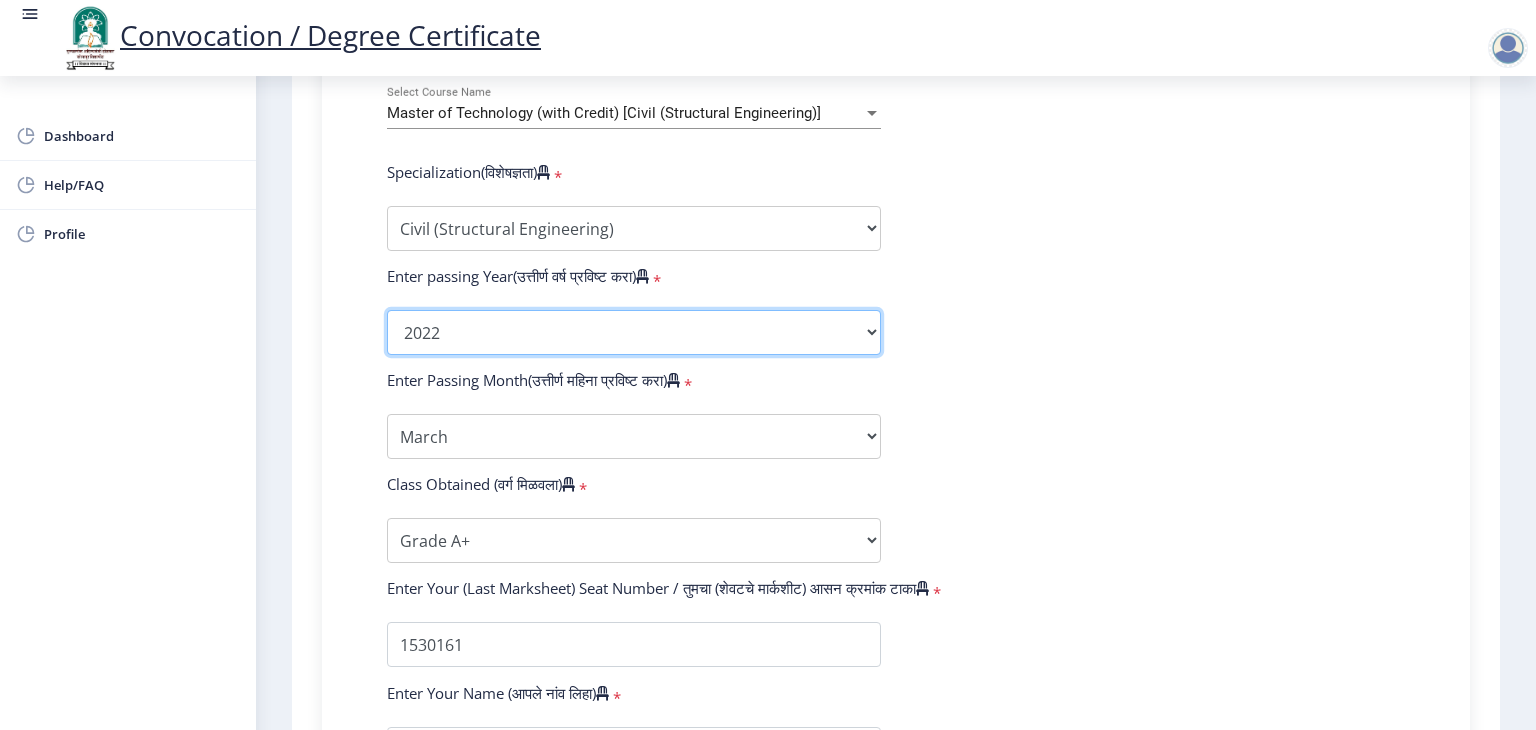 click on "2025   2024   2023   2022   2021   2020   2019   2018   2017   2016   2015   2014   2013   2012   2011   2010   2009   2008   2007   2006   2005   2004   2003   2002   2001   2000   1999   1998   1997   1996   1995   1994   1993   1992   1991   1990   1989   1988   1987   1986   1985   1984   1983   1982   1981   1980   1979   1978   1977   1976" 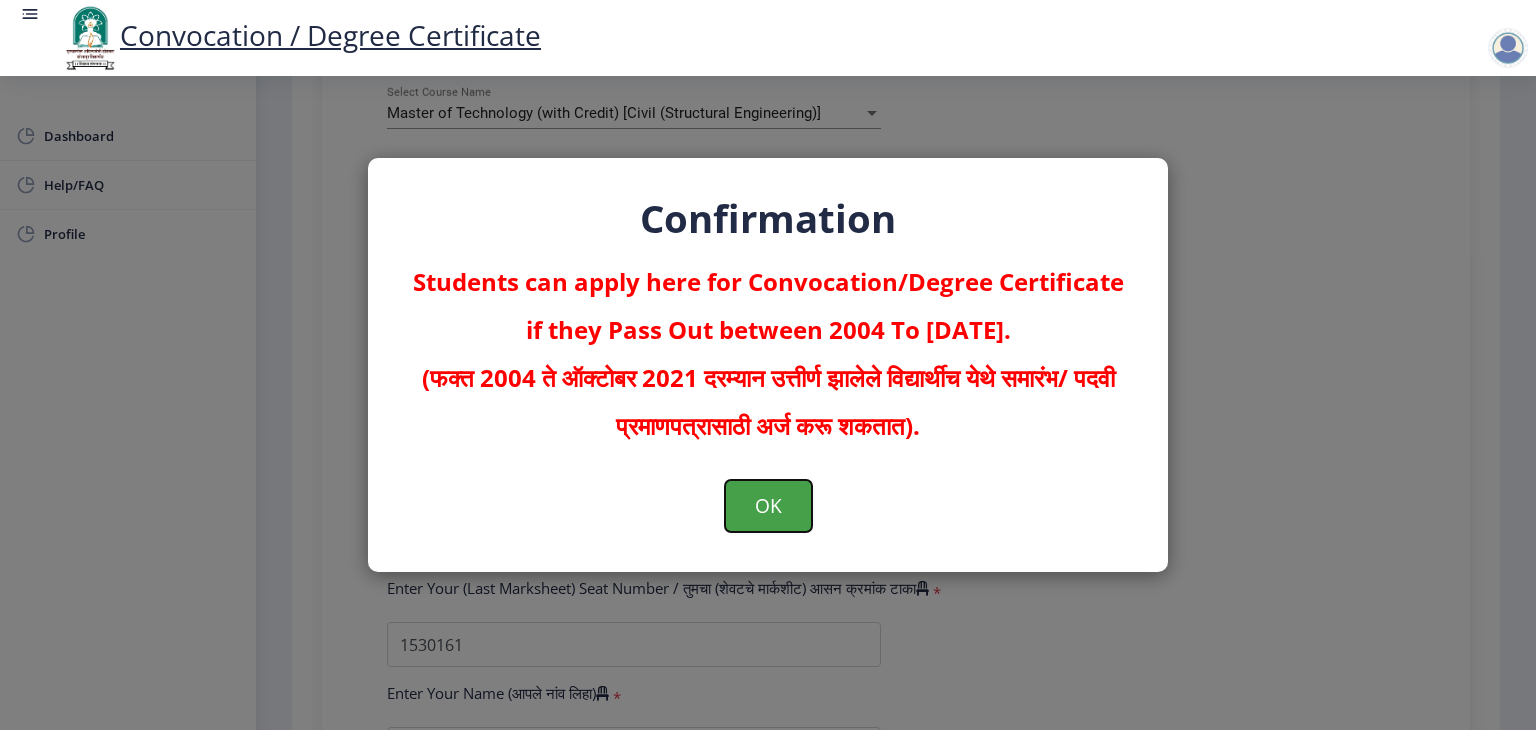 click on "OK" 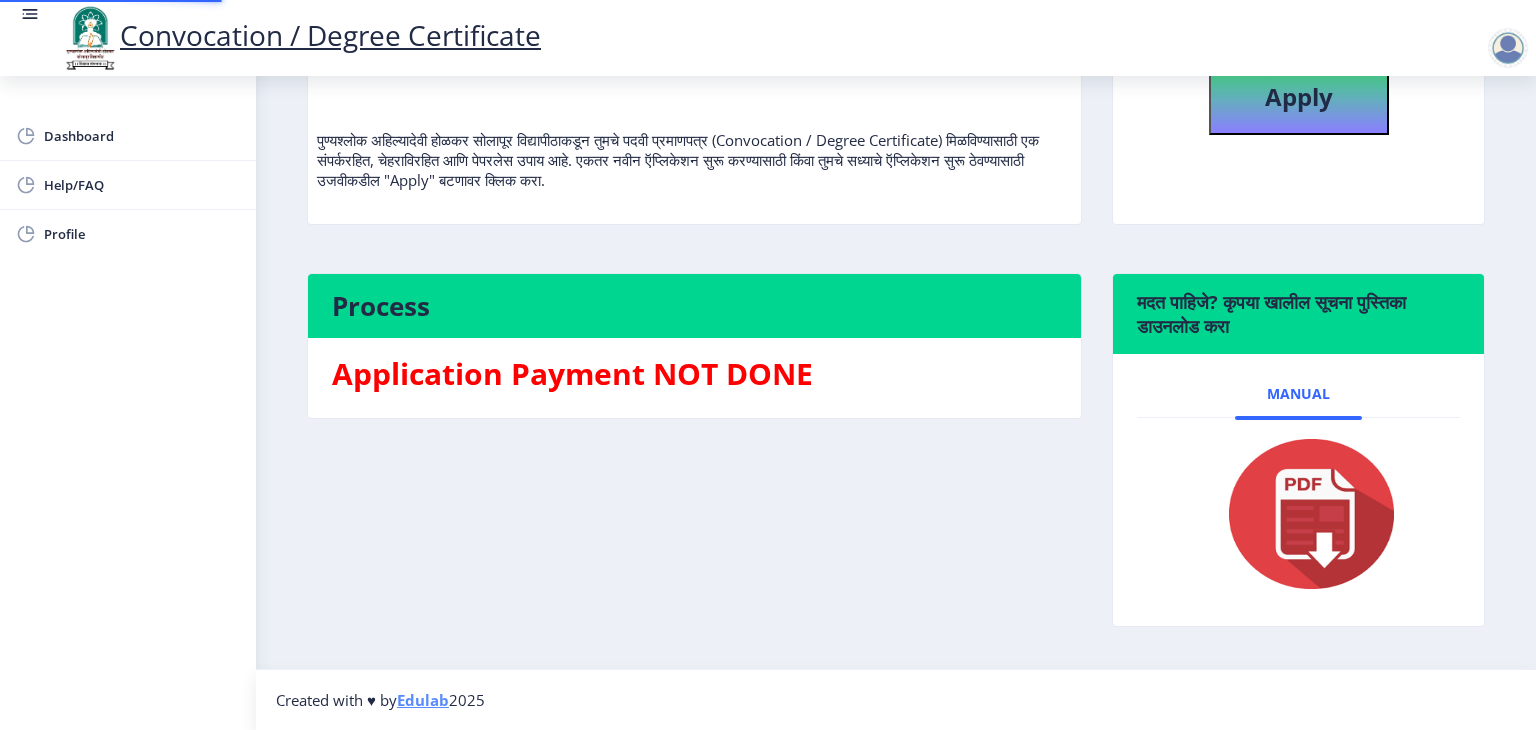 scroll, scrollTop: 0, scrollLeft: 0, axis: both 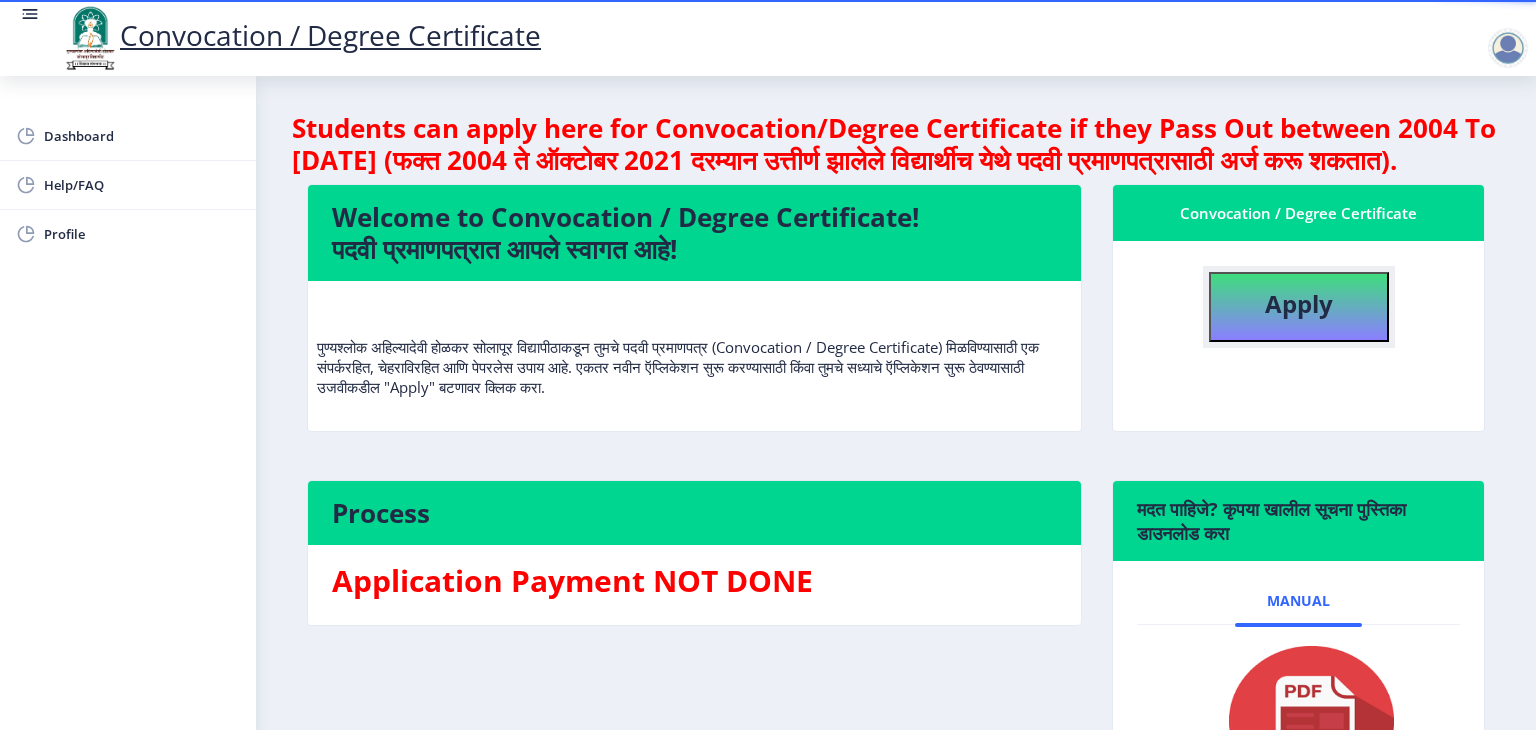 click on "Apply" 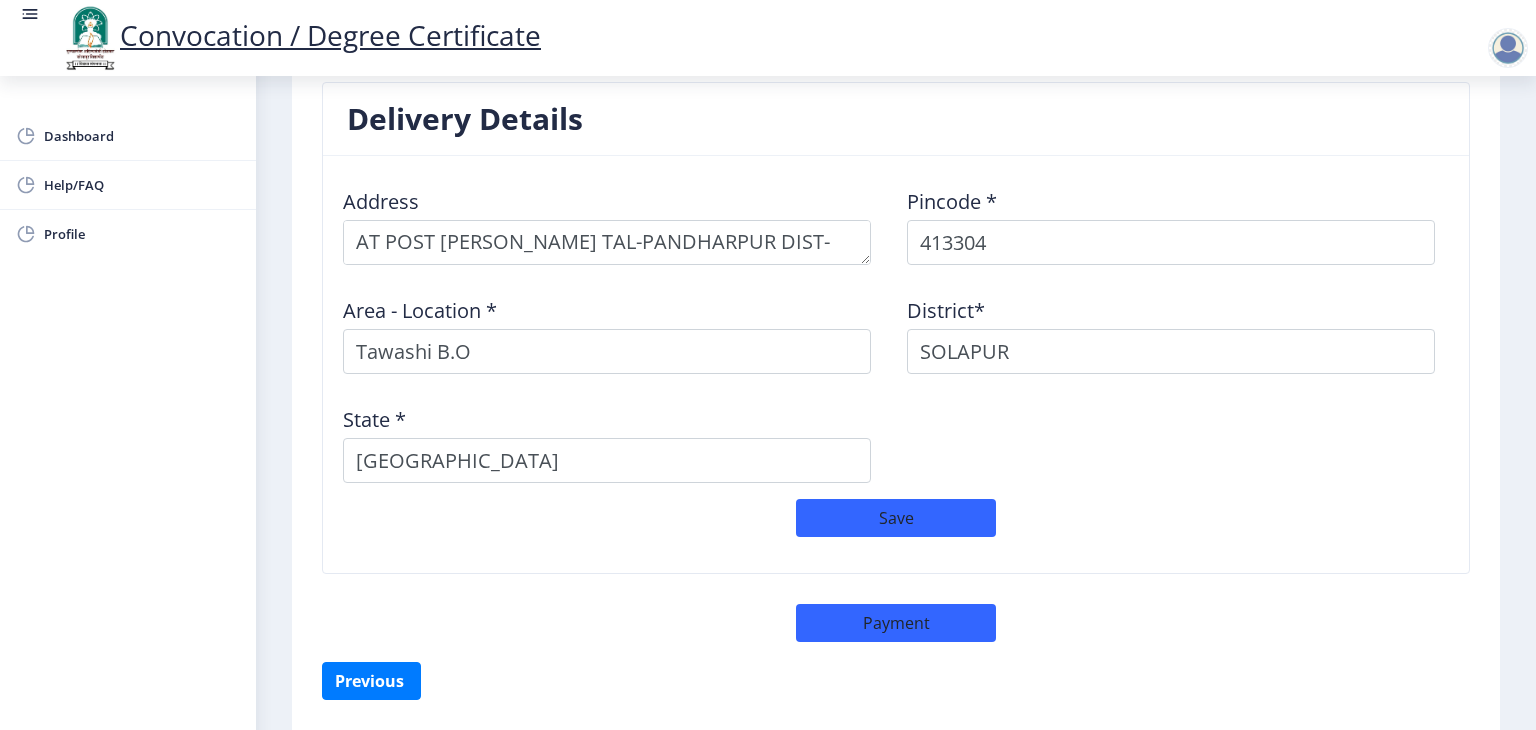 scroll, scrollTop: 1664, scrollLeft: 0, axis: vertical 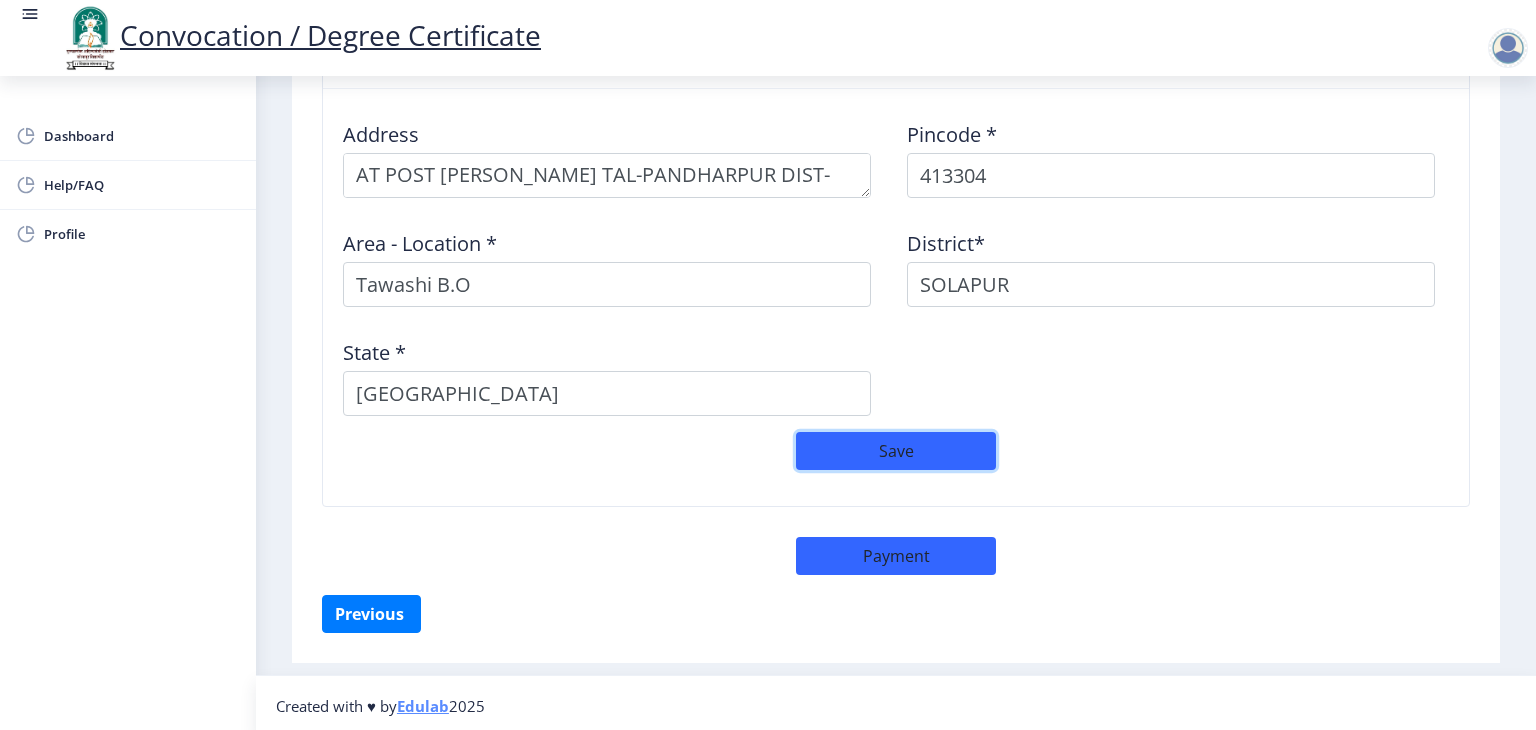 click on "Save" 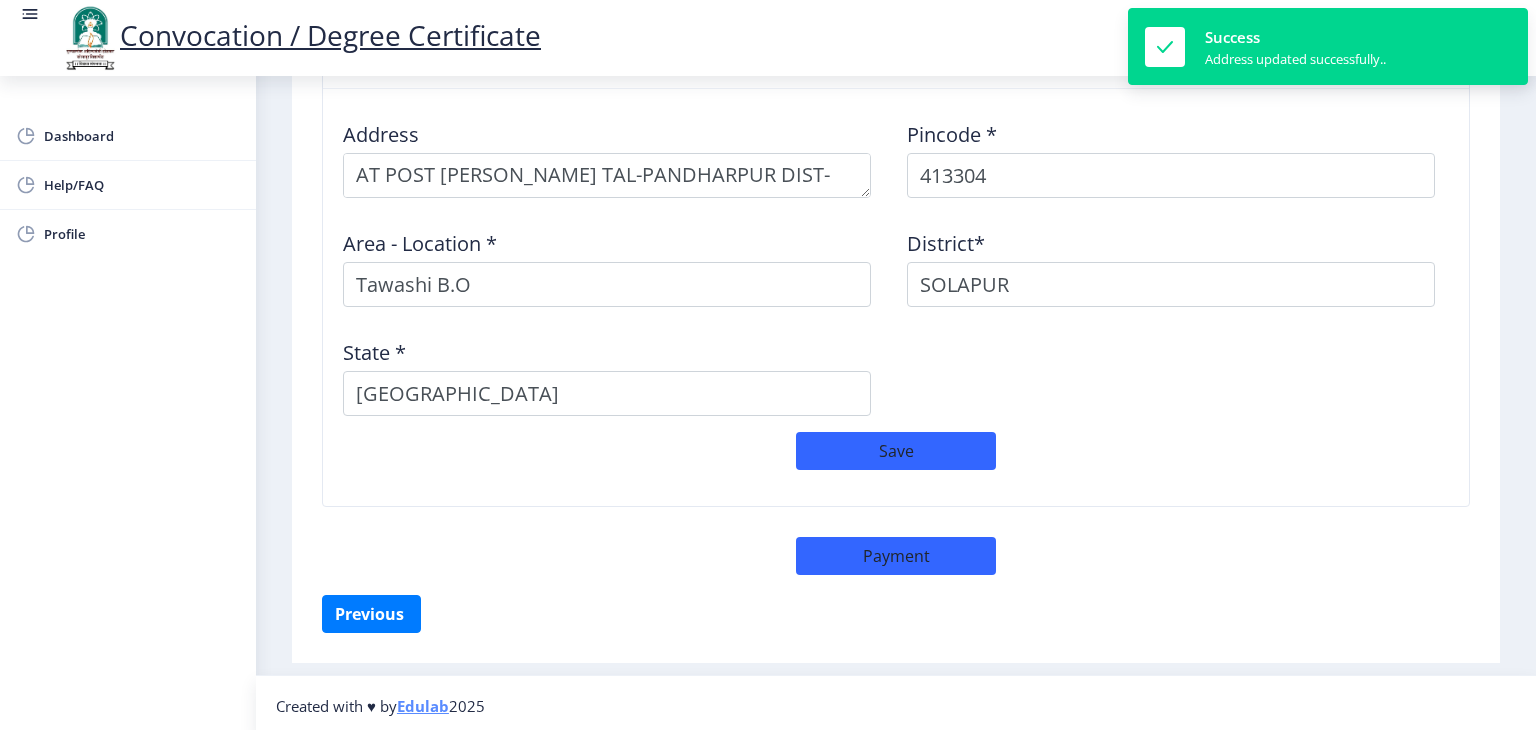 click on "Delivery Details Address    Pincode *  413304 Area - Location * [GEOGRAPHIC_DATA]*  [GEOGRAPHIC_DATA] *  [GEOGRAPHIC_DATA]  Save   Payment" 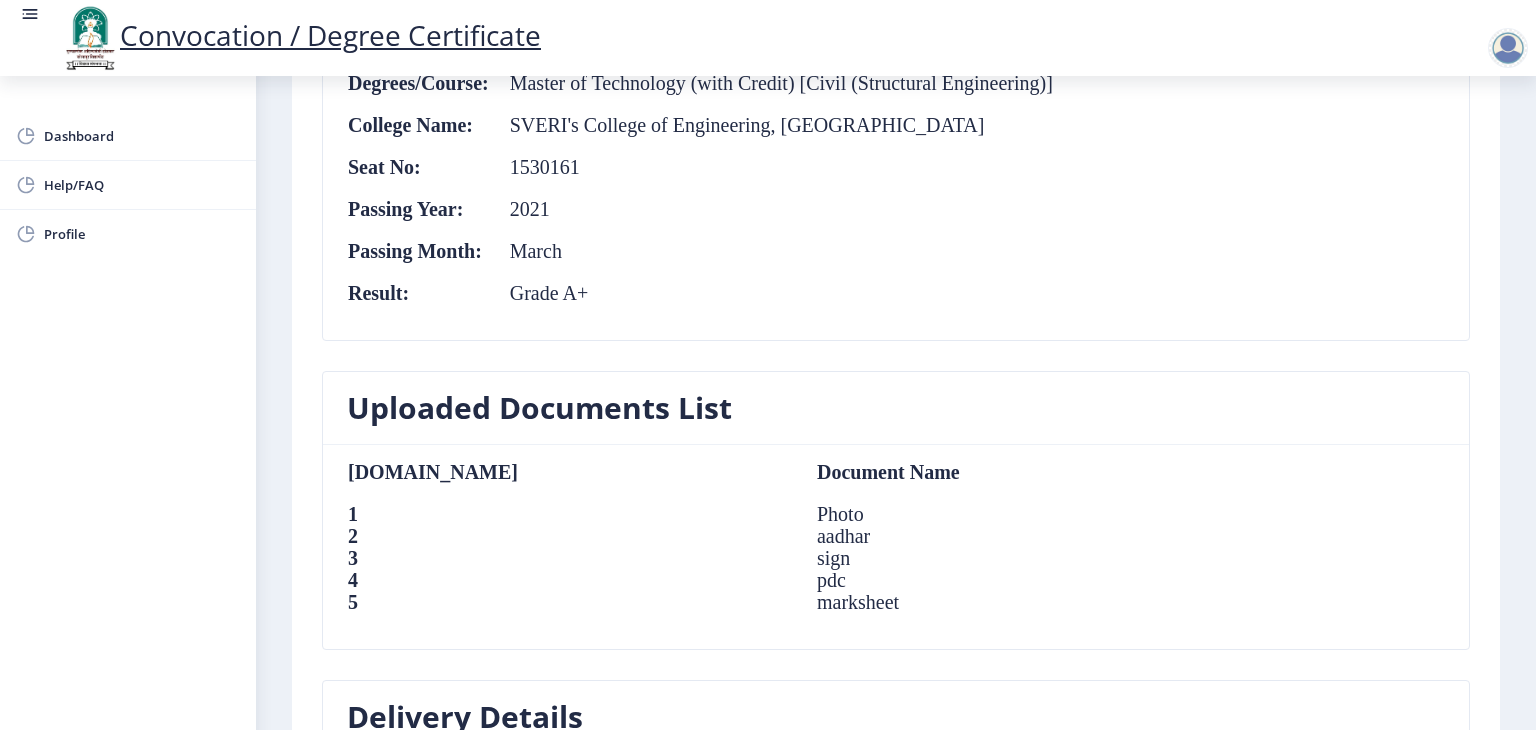 scroll, scrollTop: 764, scrollLeft: 0, axis: vertical 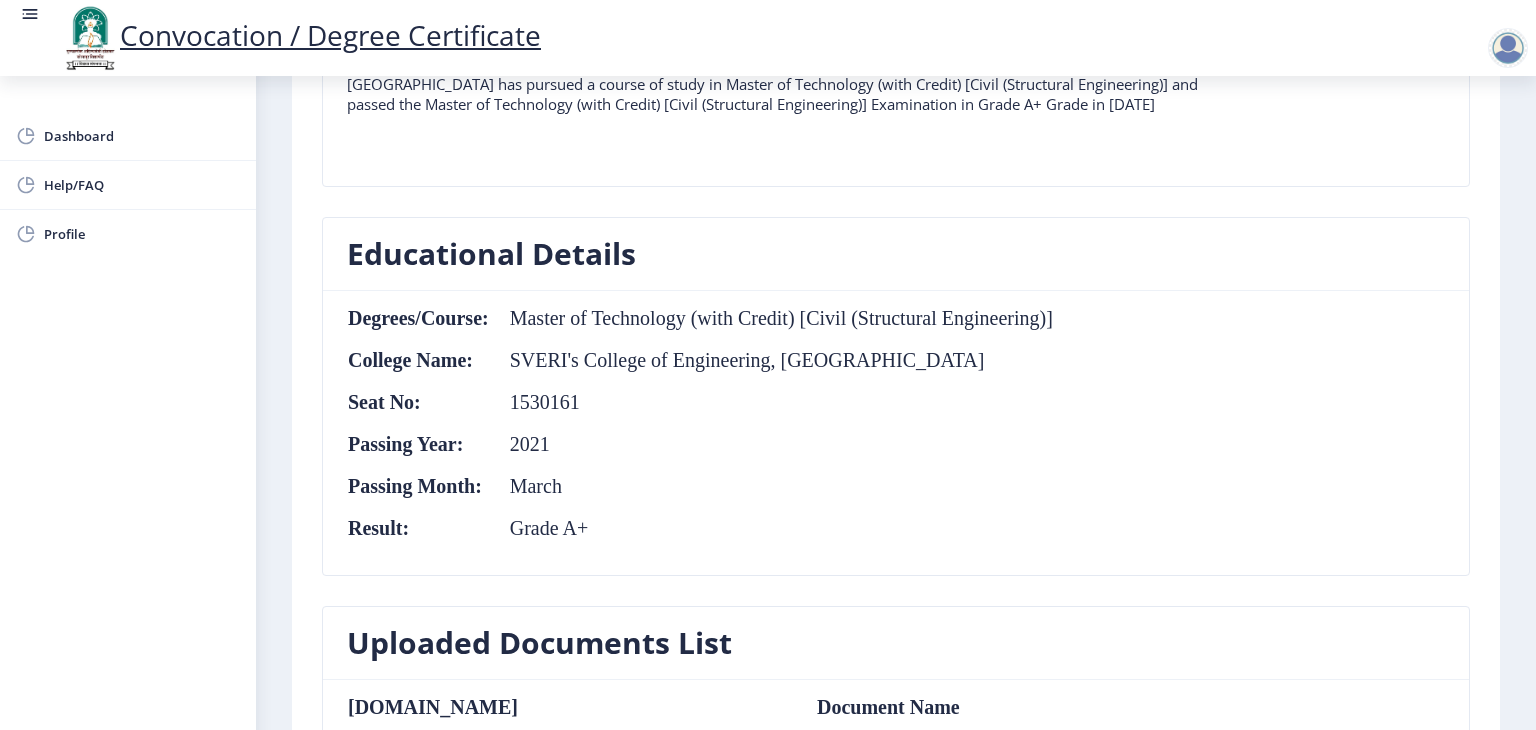 click 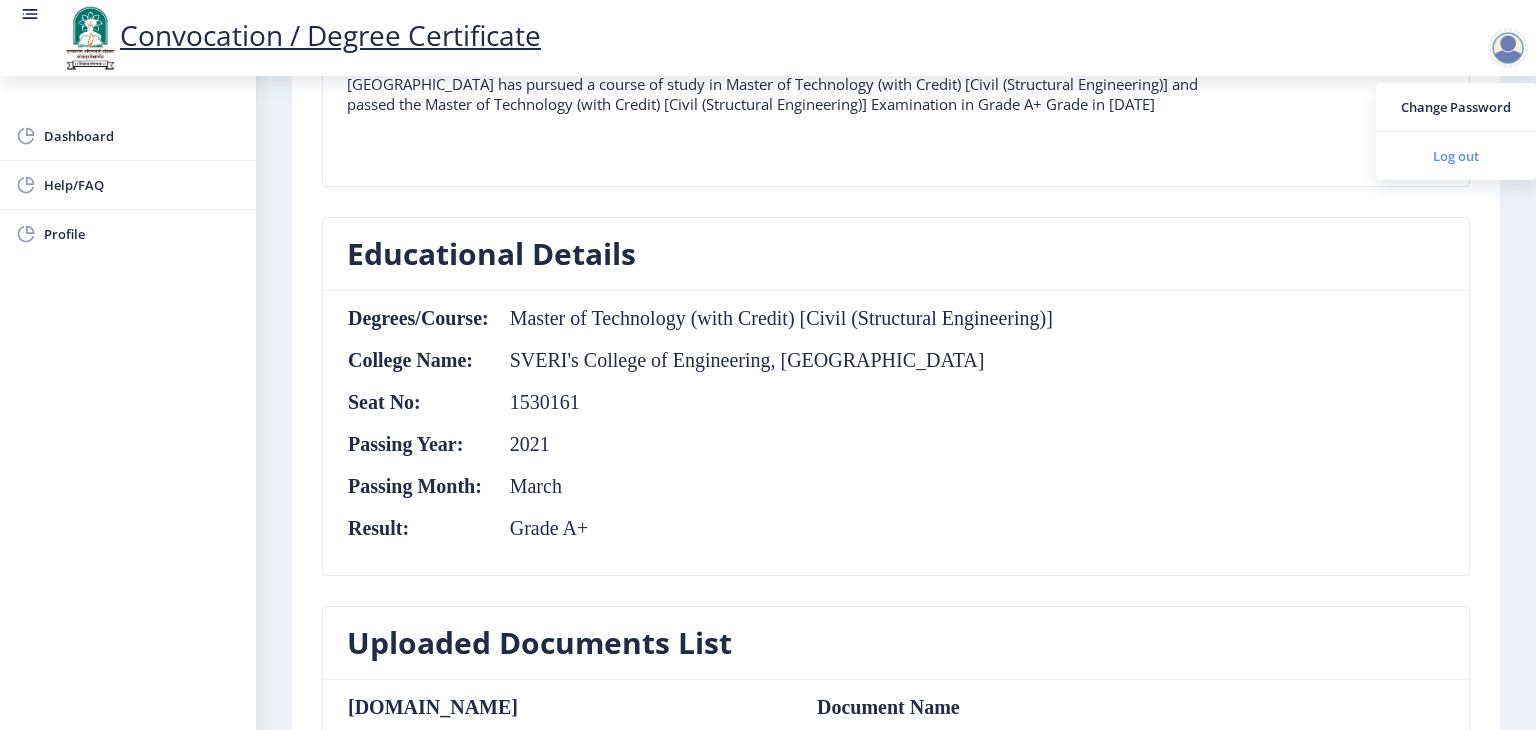 click on "Log out" at bounding box center [1456, 156] 